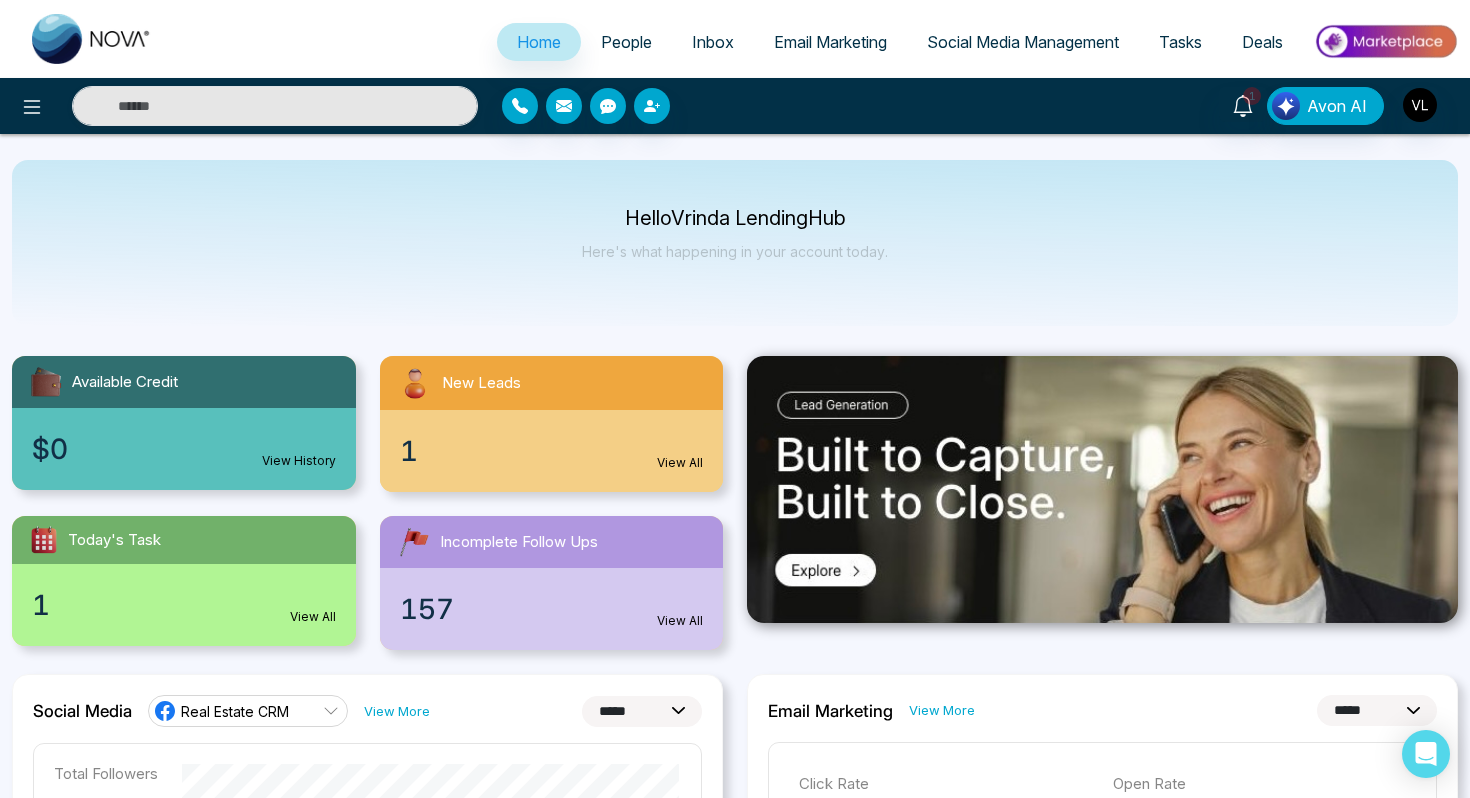 select on "*" 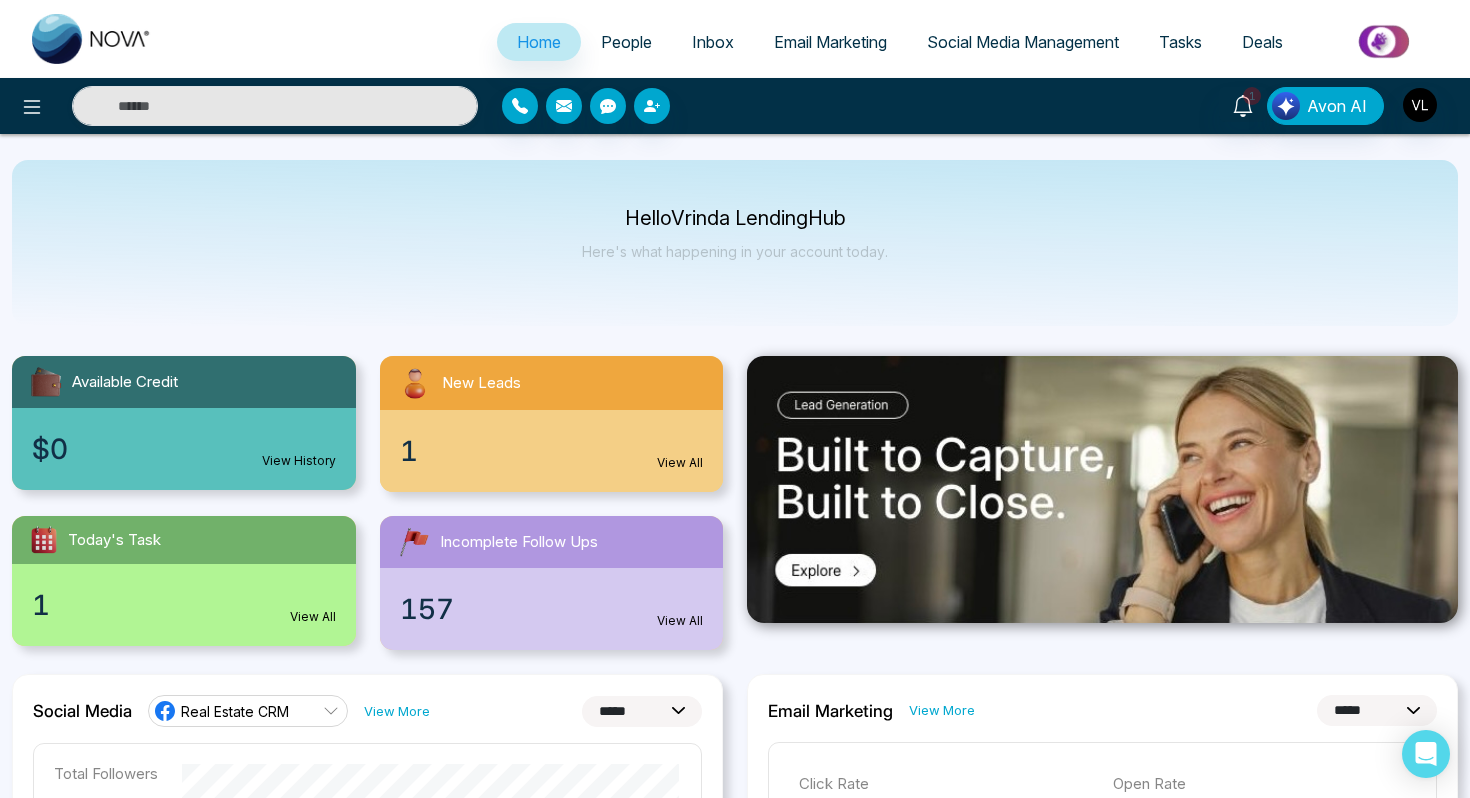 select on "*" 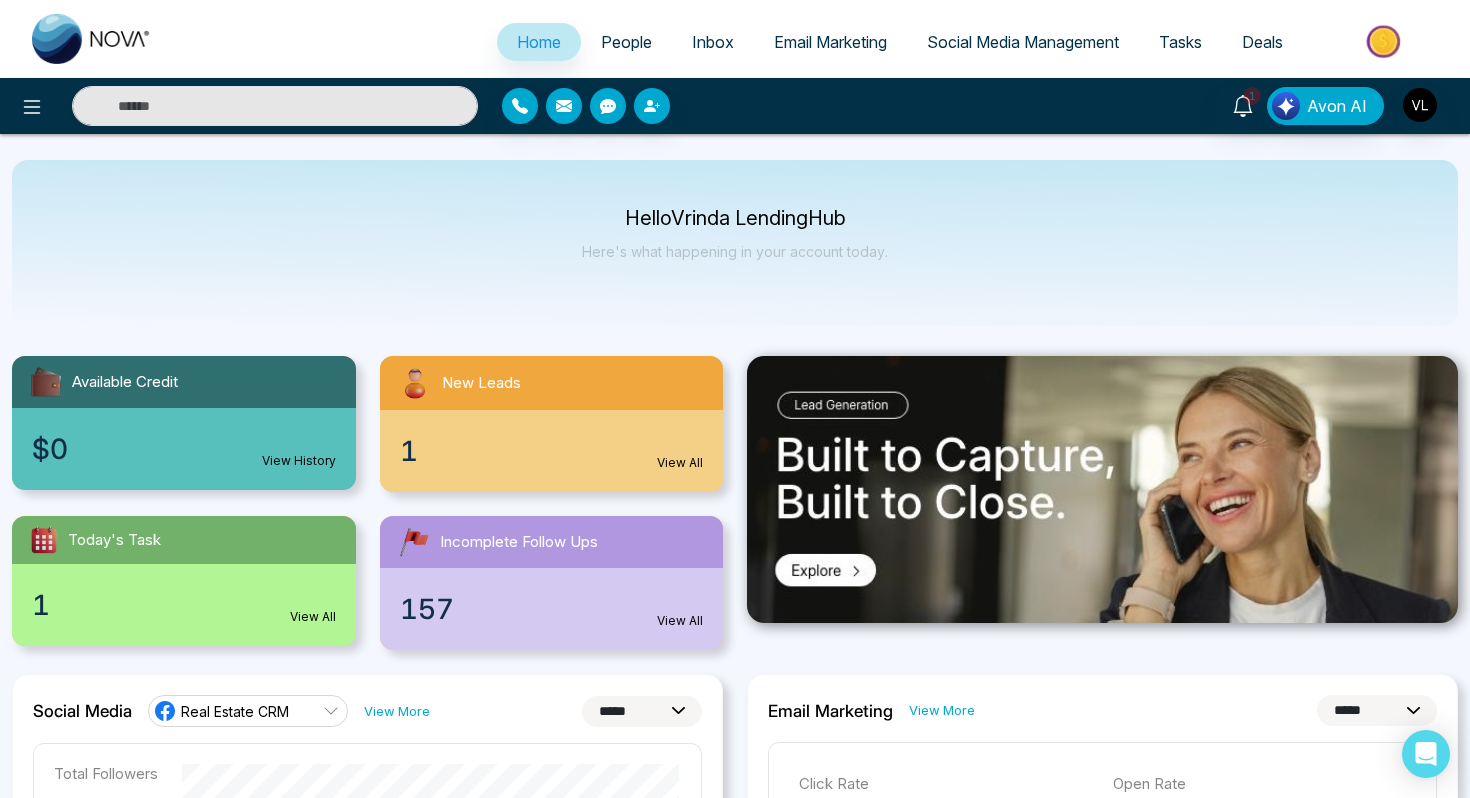 scroll, scrollTop: 0, scrollLeft: 0, axis: both 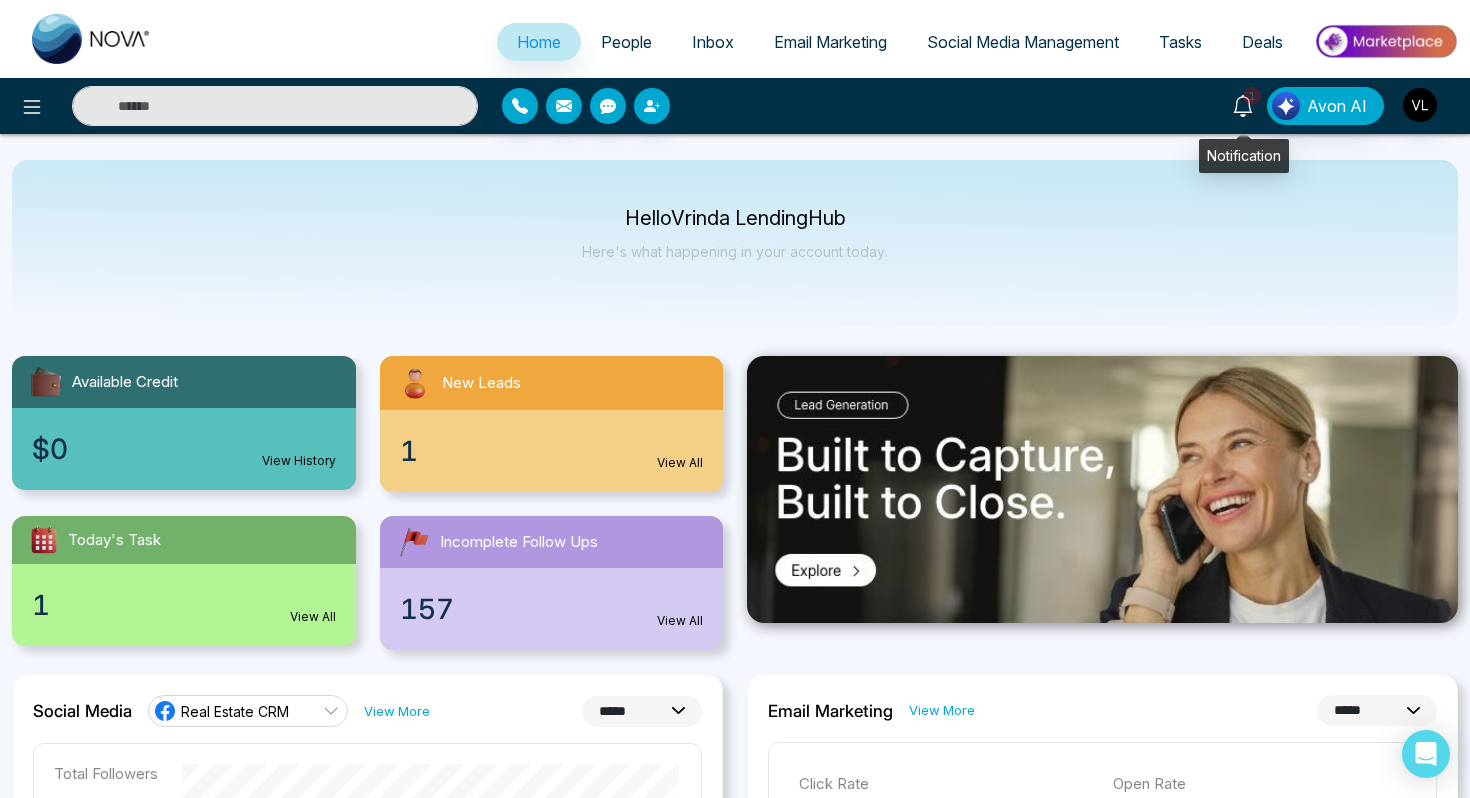 click 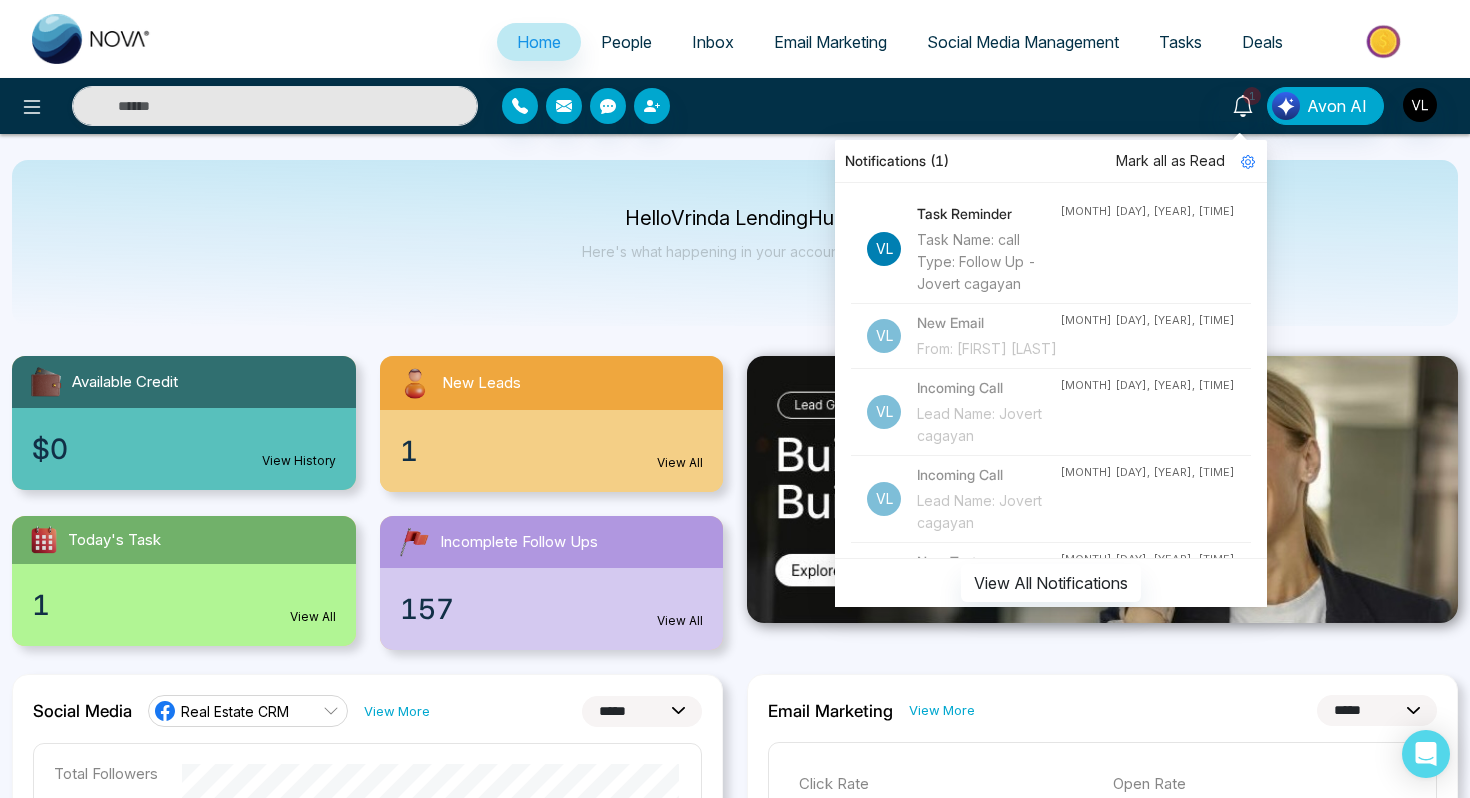 click on "Mark all as Read" at bounding box center (1170, 161) 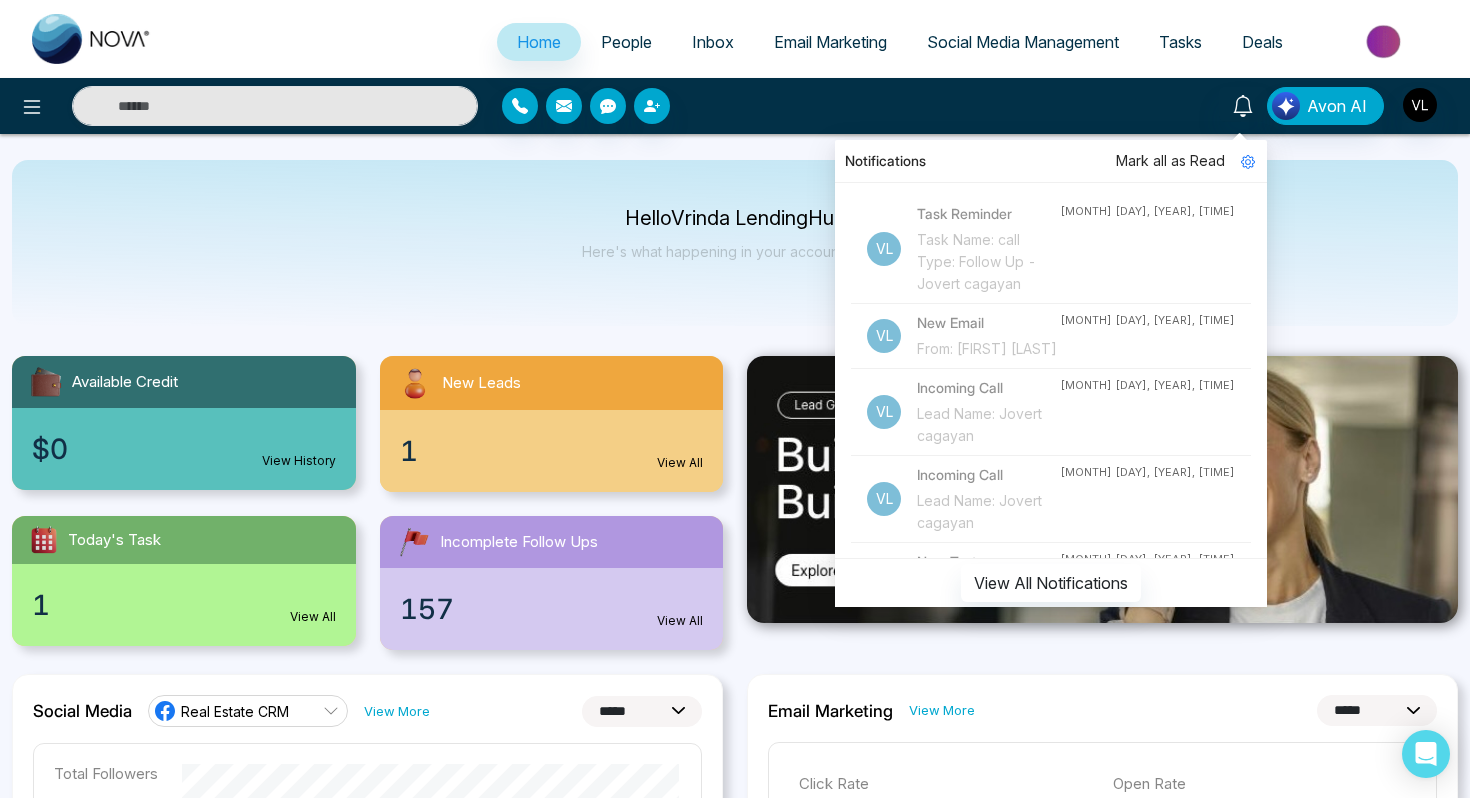 click on "Task Name: call
Type: Follow Up - Jovert cagayan" at bounding box center [988, 262] 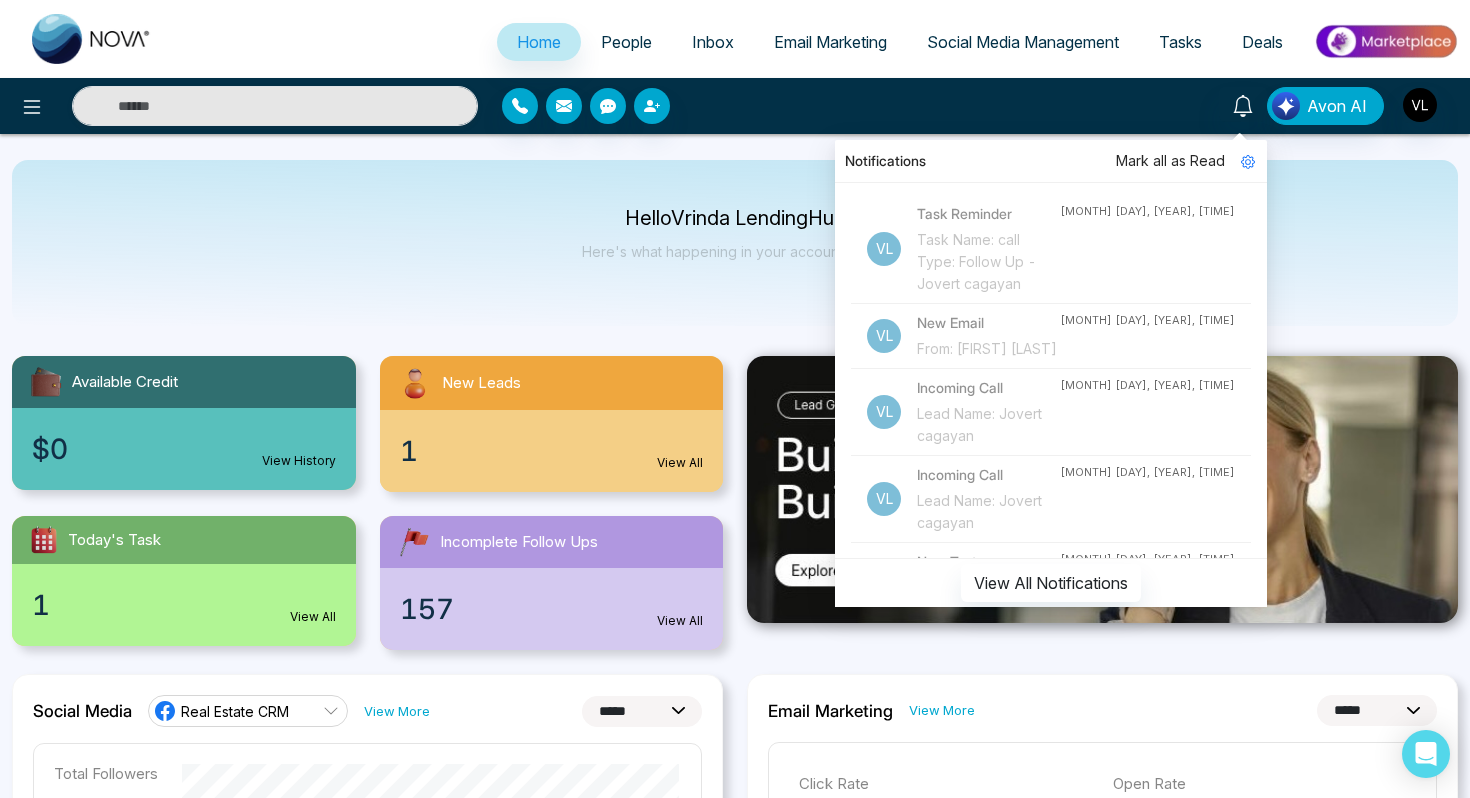 click on "Tasks" at bounding box center [1180, 42] 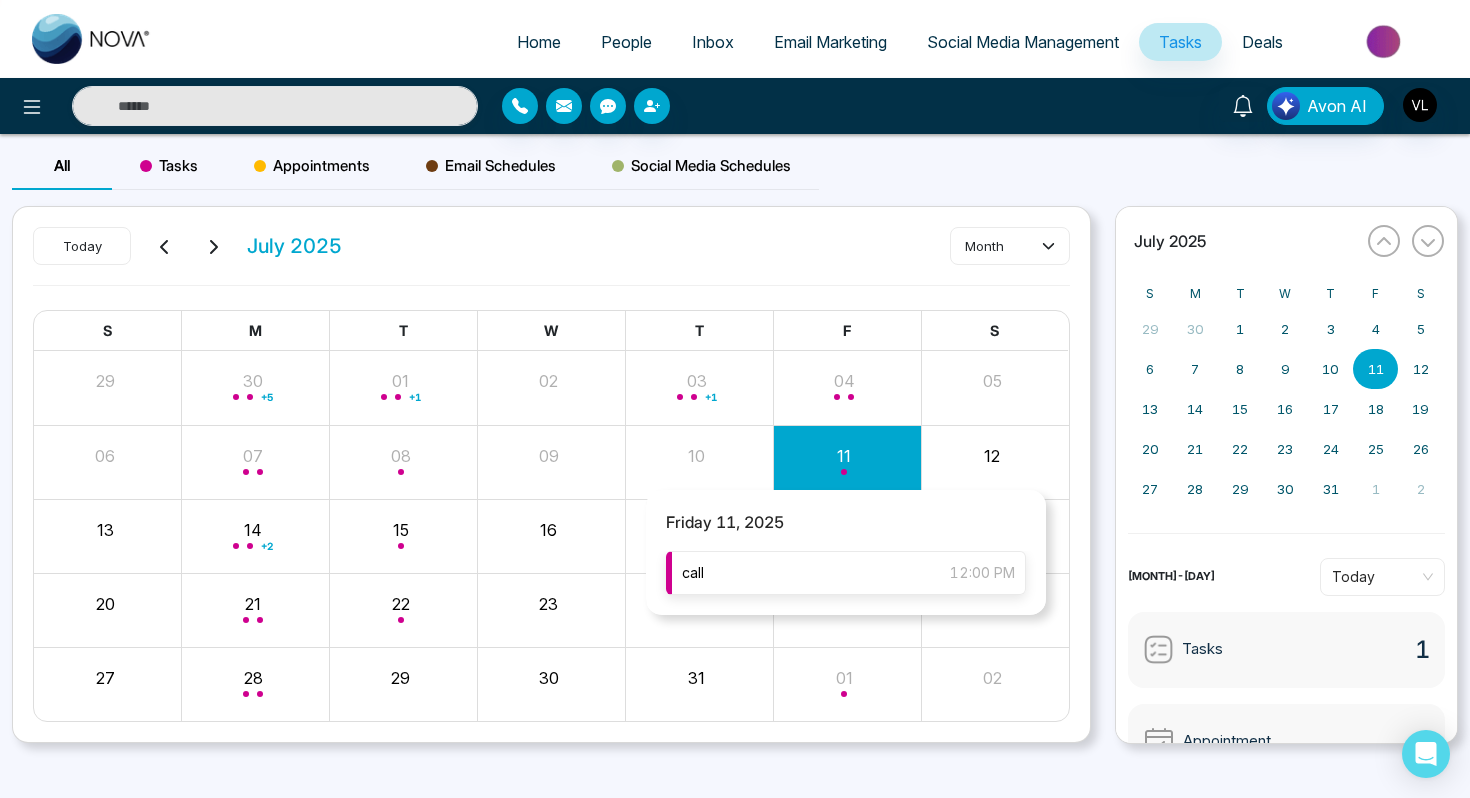 click on "call 12:00 PM" at bounding box center (846, 573) 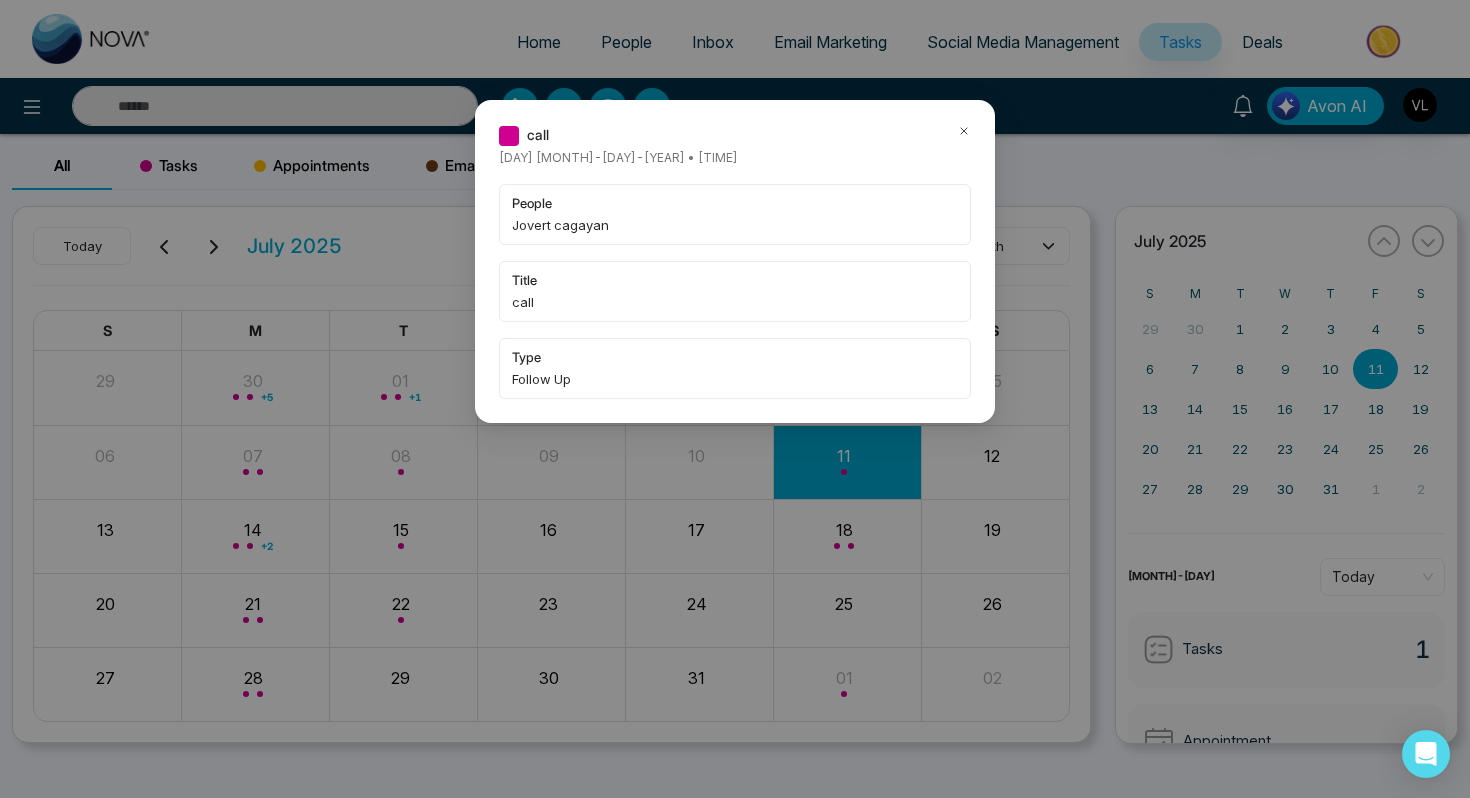 click 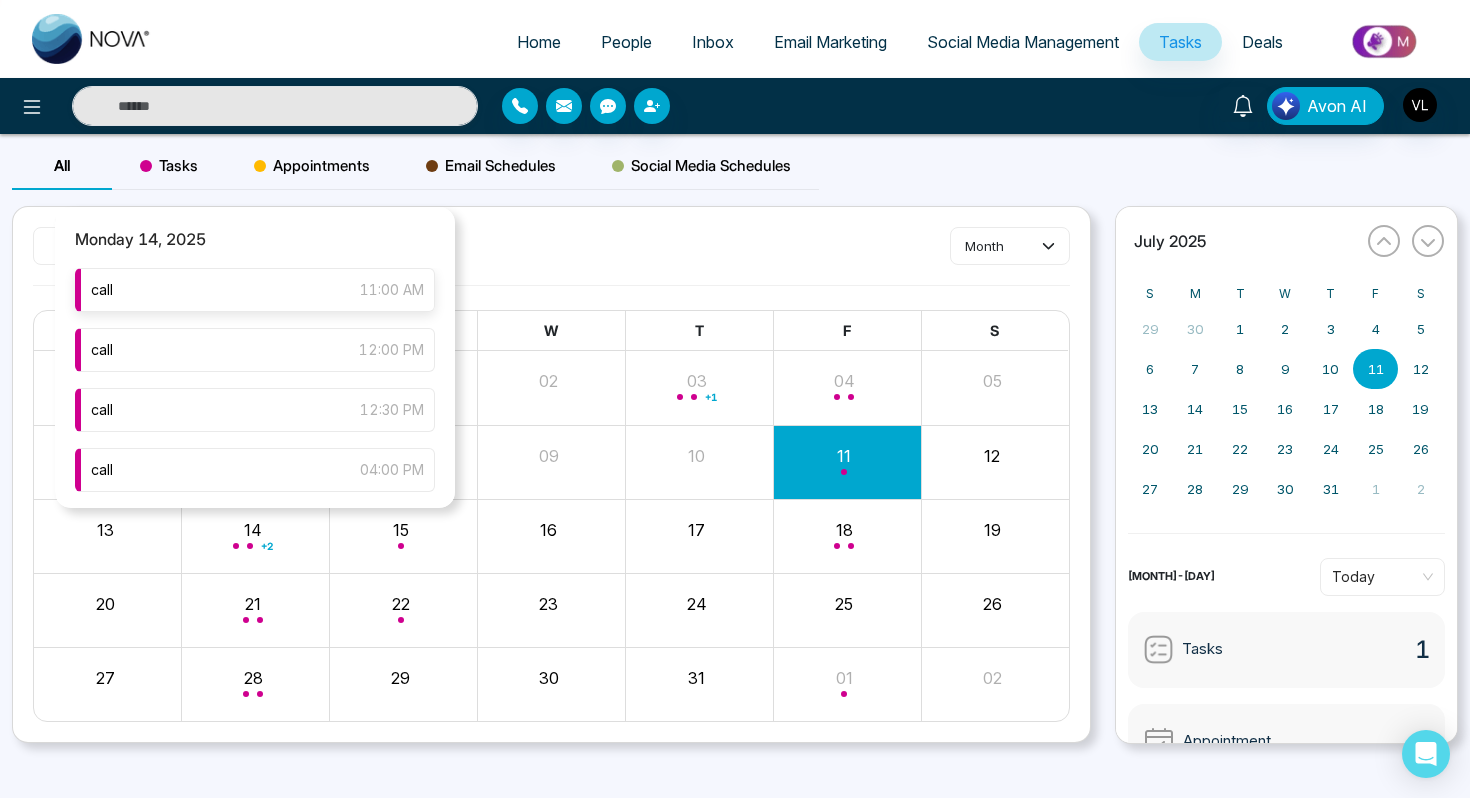 click on "call 11:00 AM" at bounding box center [255, 290] 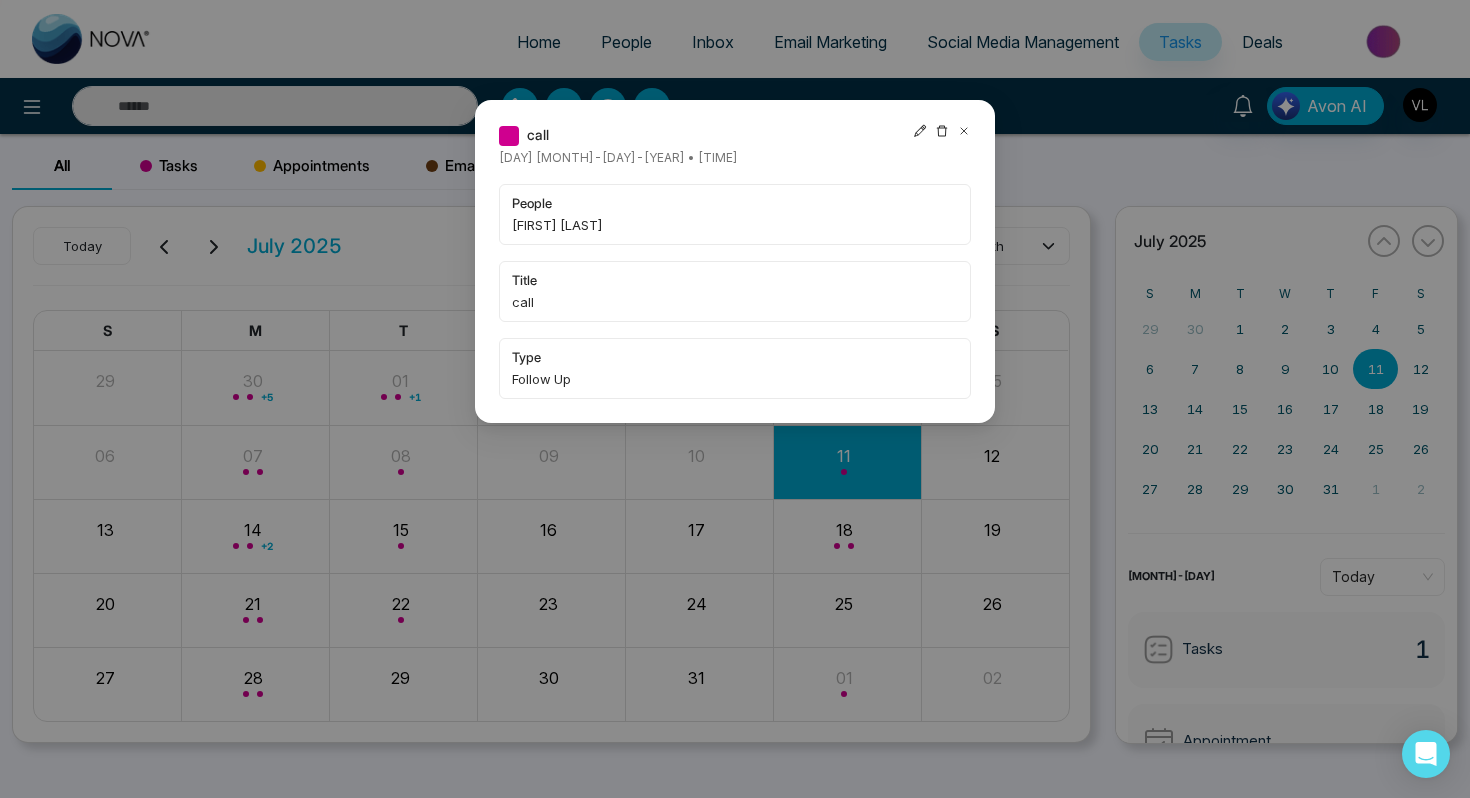 click 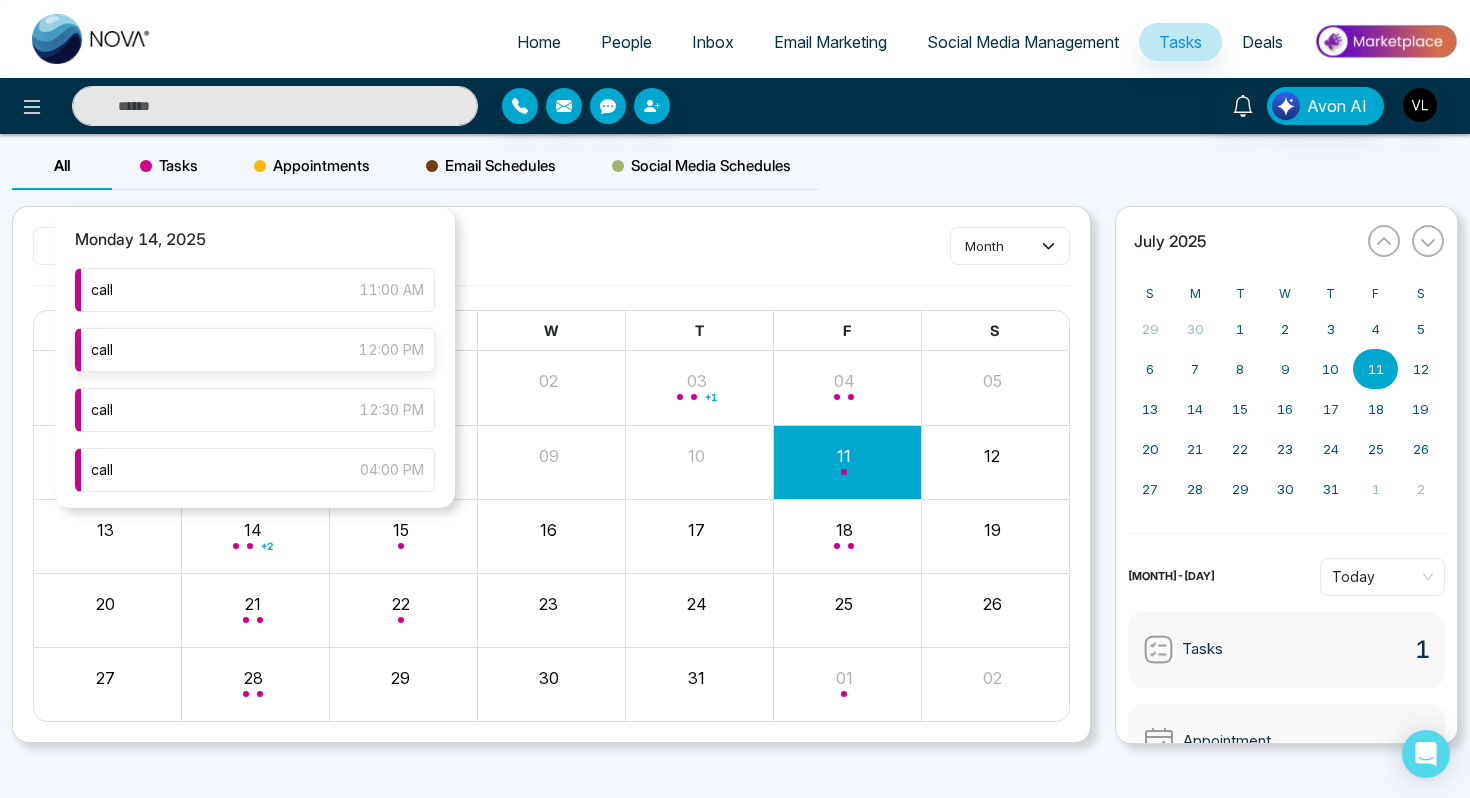 click on "call 12:00 PM" at bounding box center (255, 350) 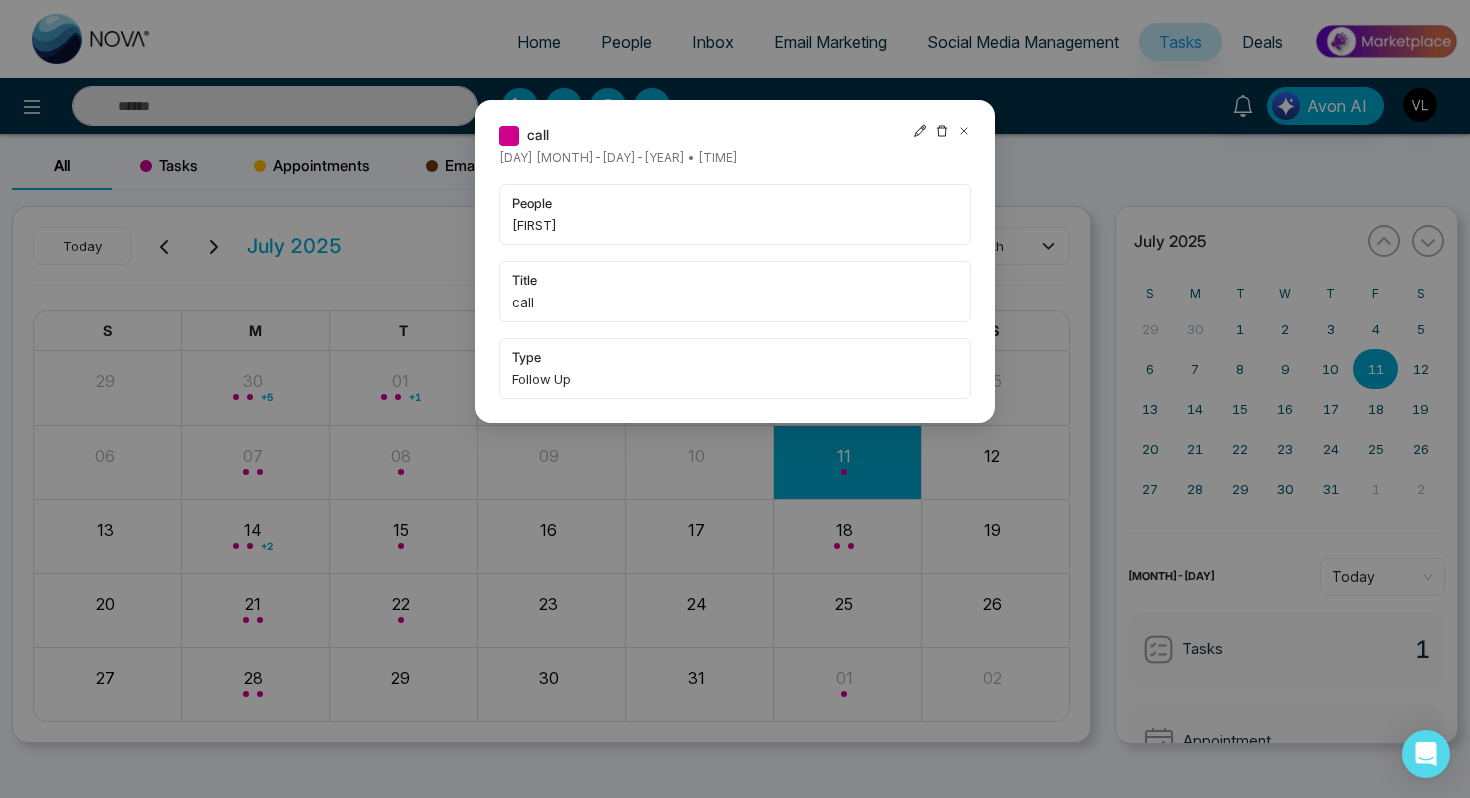 click 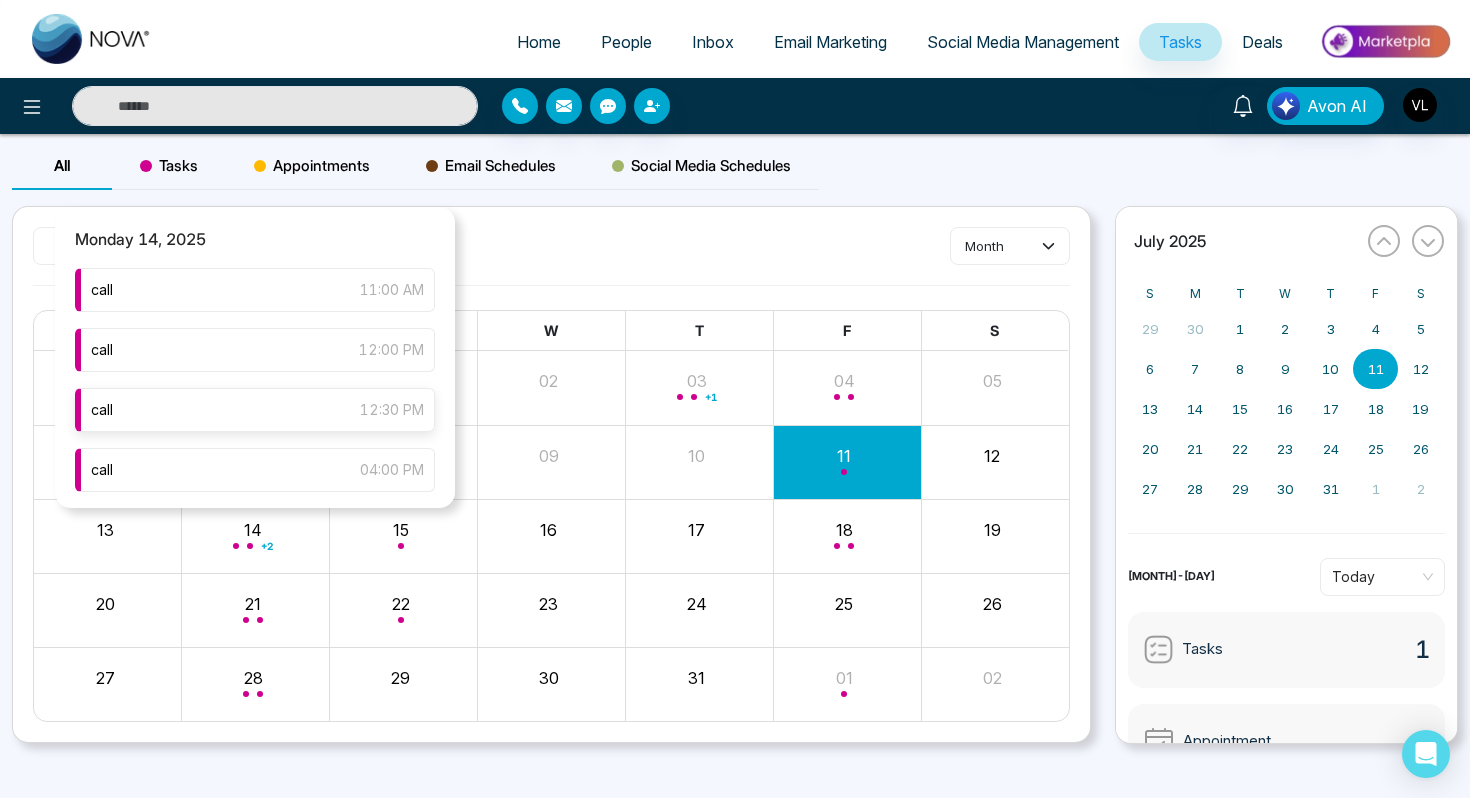 click on "call 12:30 PM" at bounding box center (255, 410) 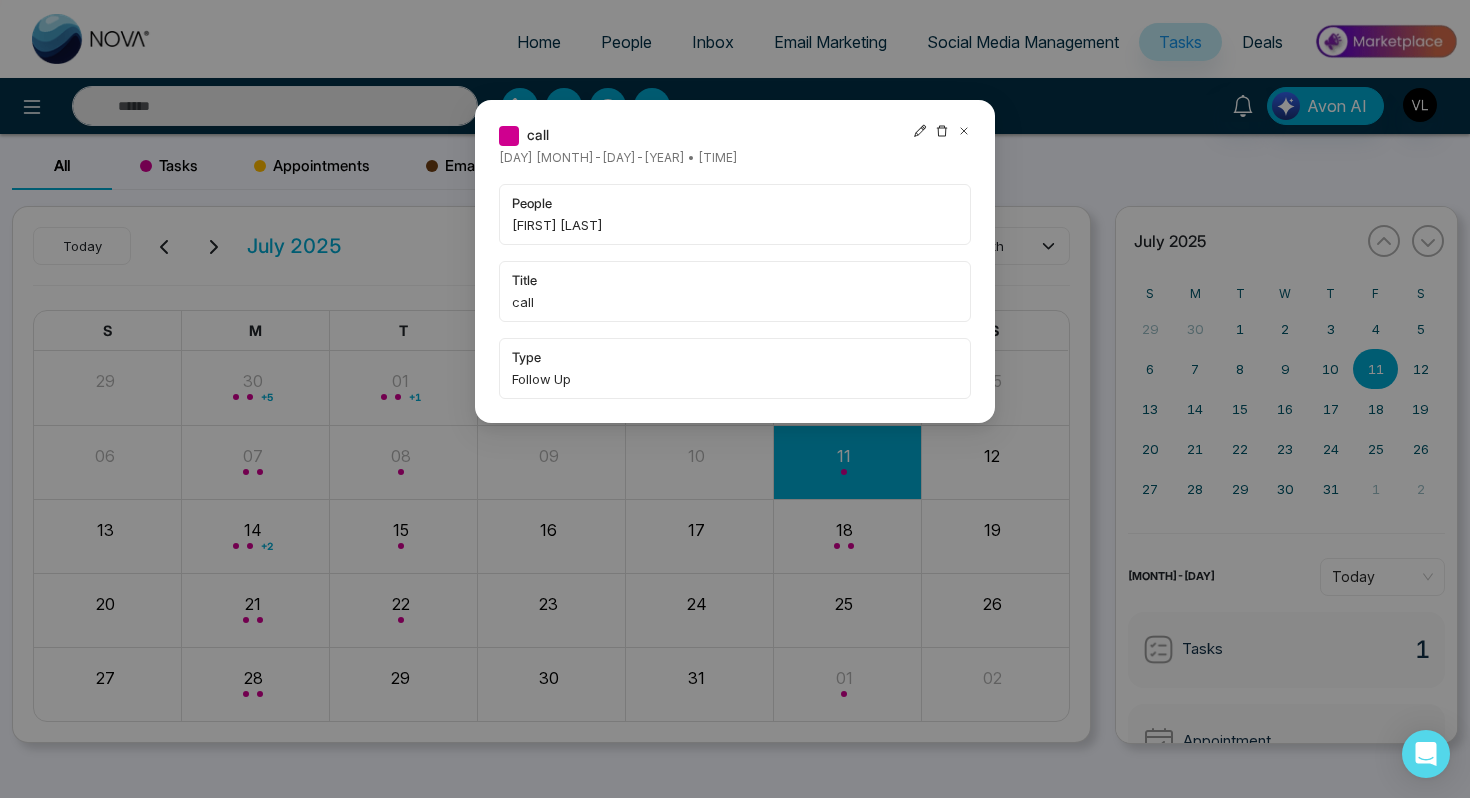 click 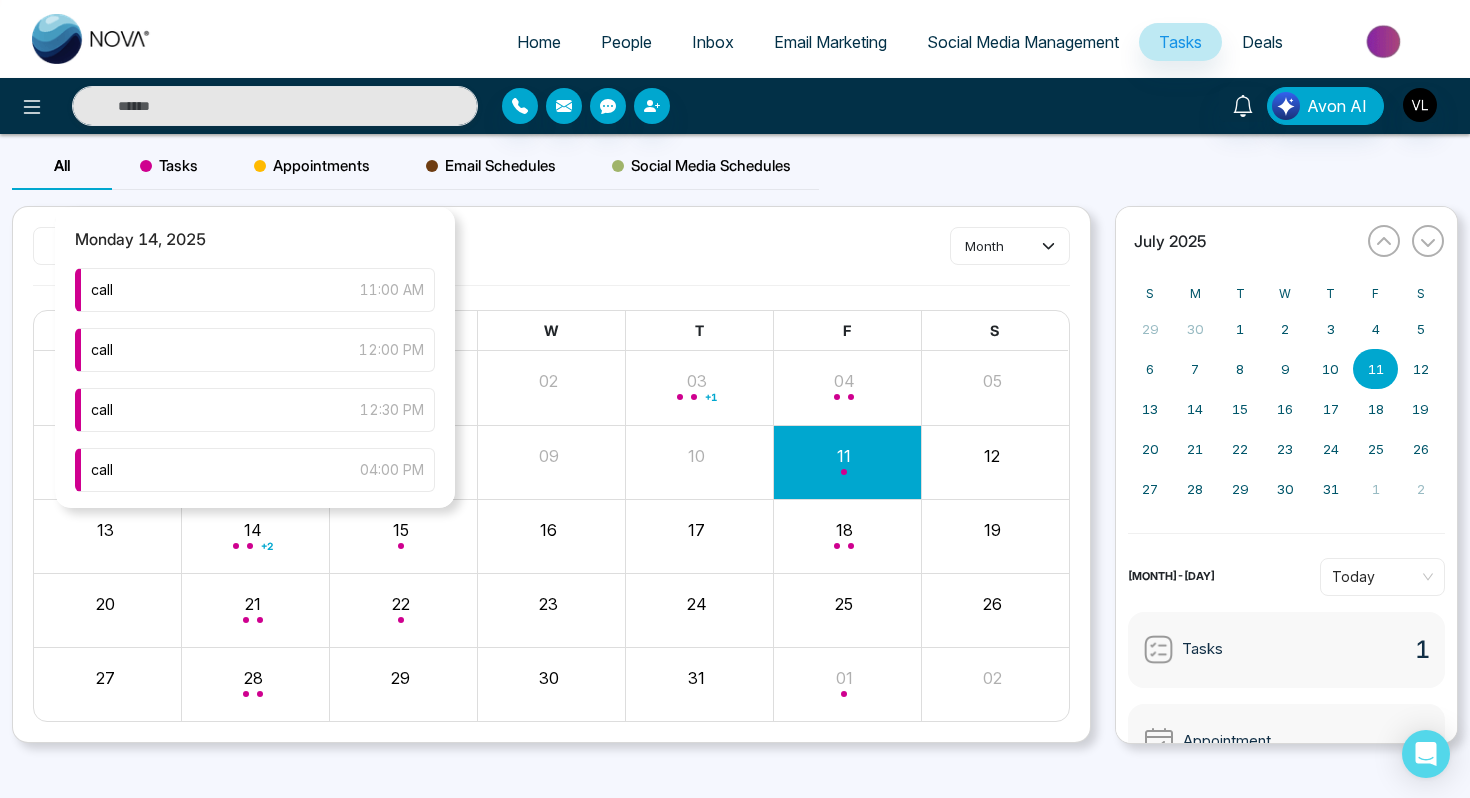 click on "call [TIME] call [TIME] call [TIME] call [TIME]" at bounding box center (255, 388) 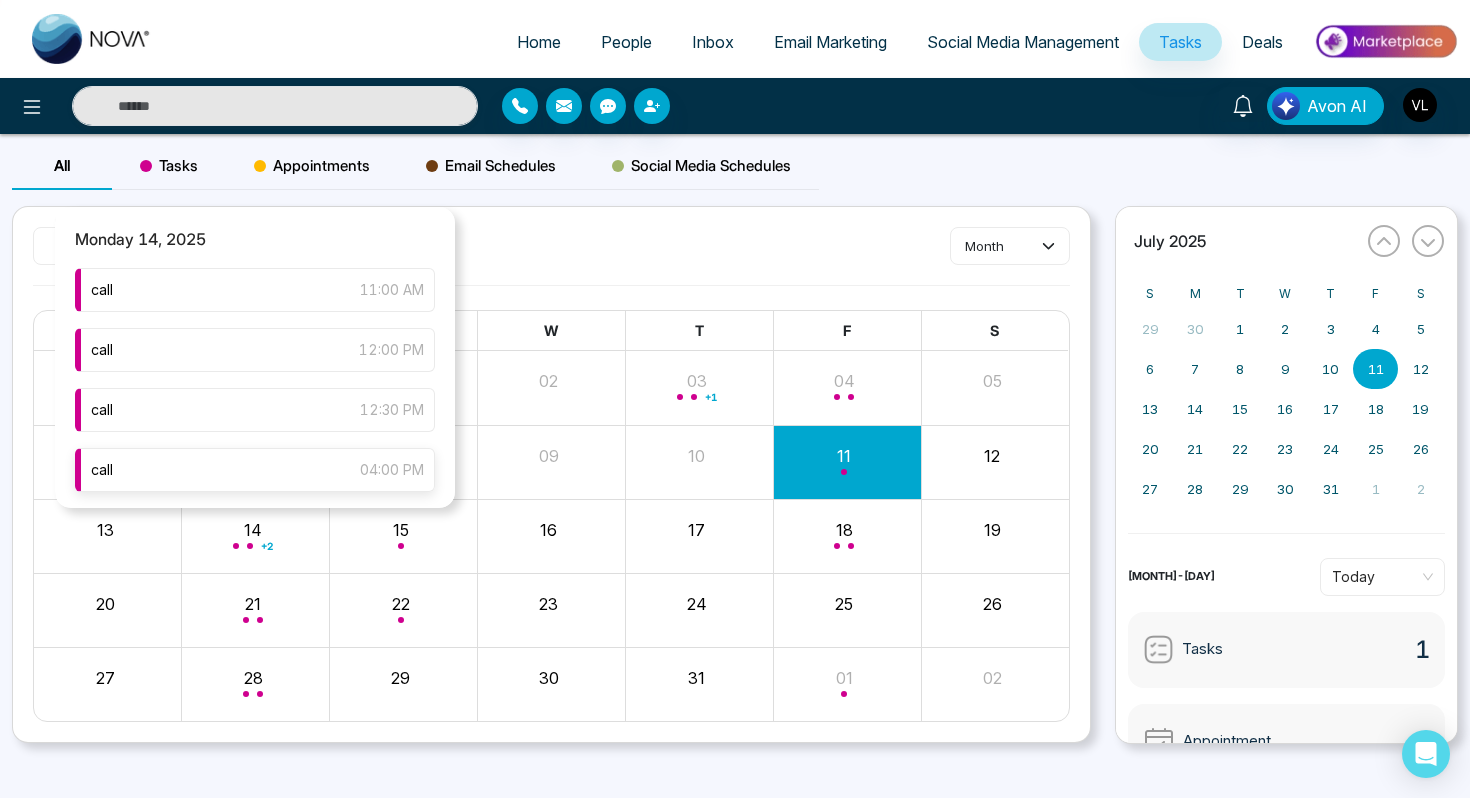 click on "call 04:00 PM" at bounding box center (255, 470) 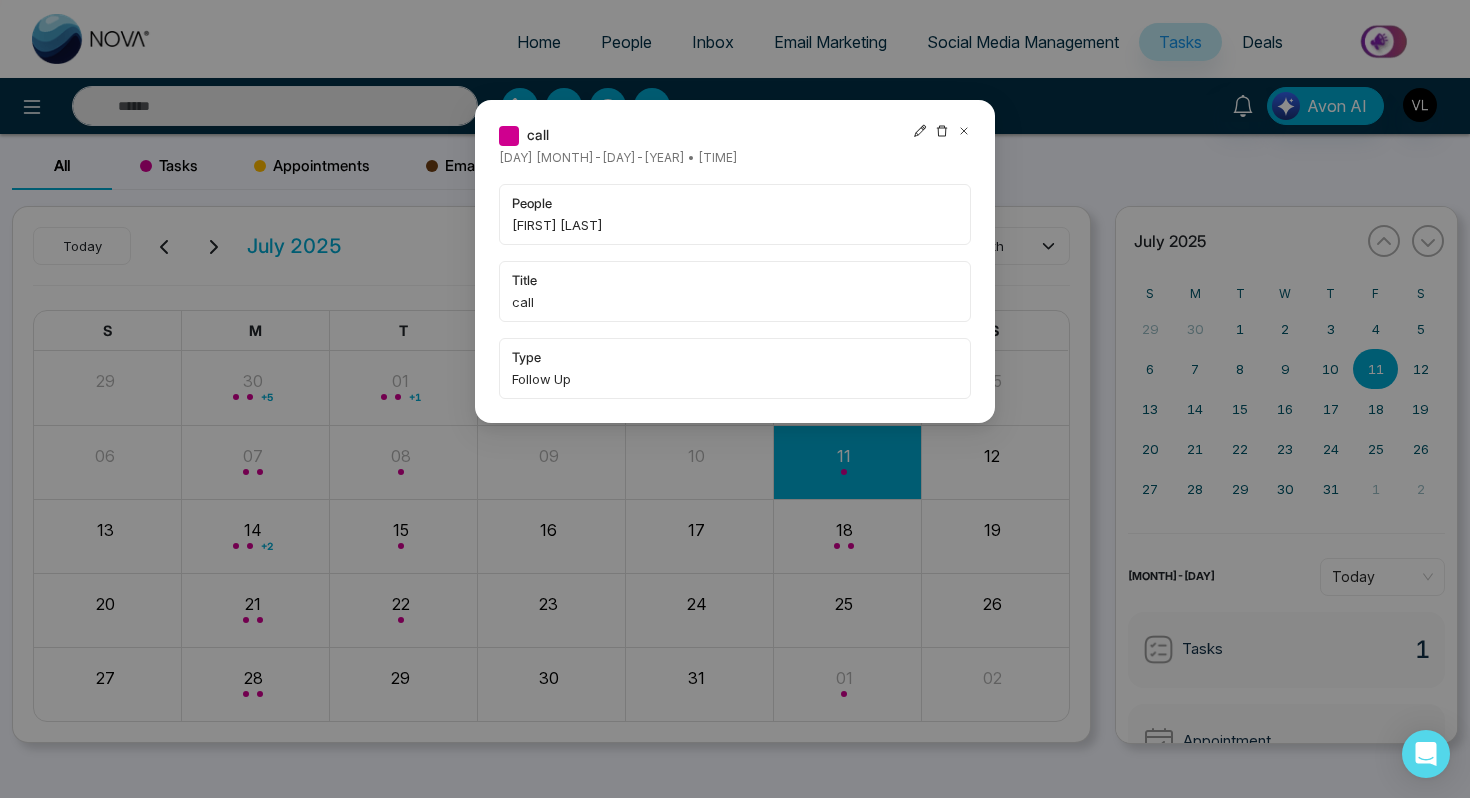 click 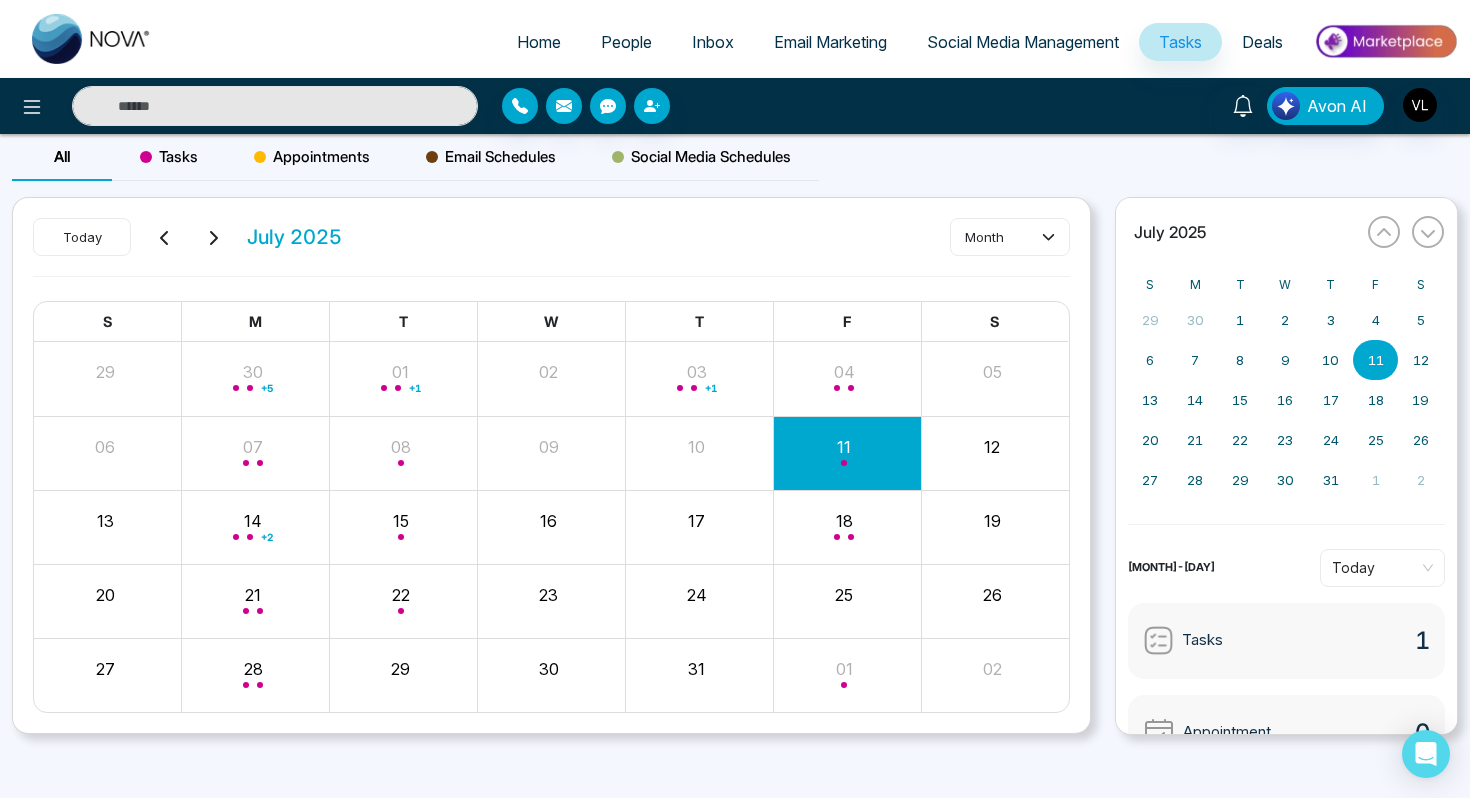 scroll, scrollTop: 12, scrollLeft: 0, axis: vertical 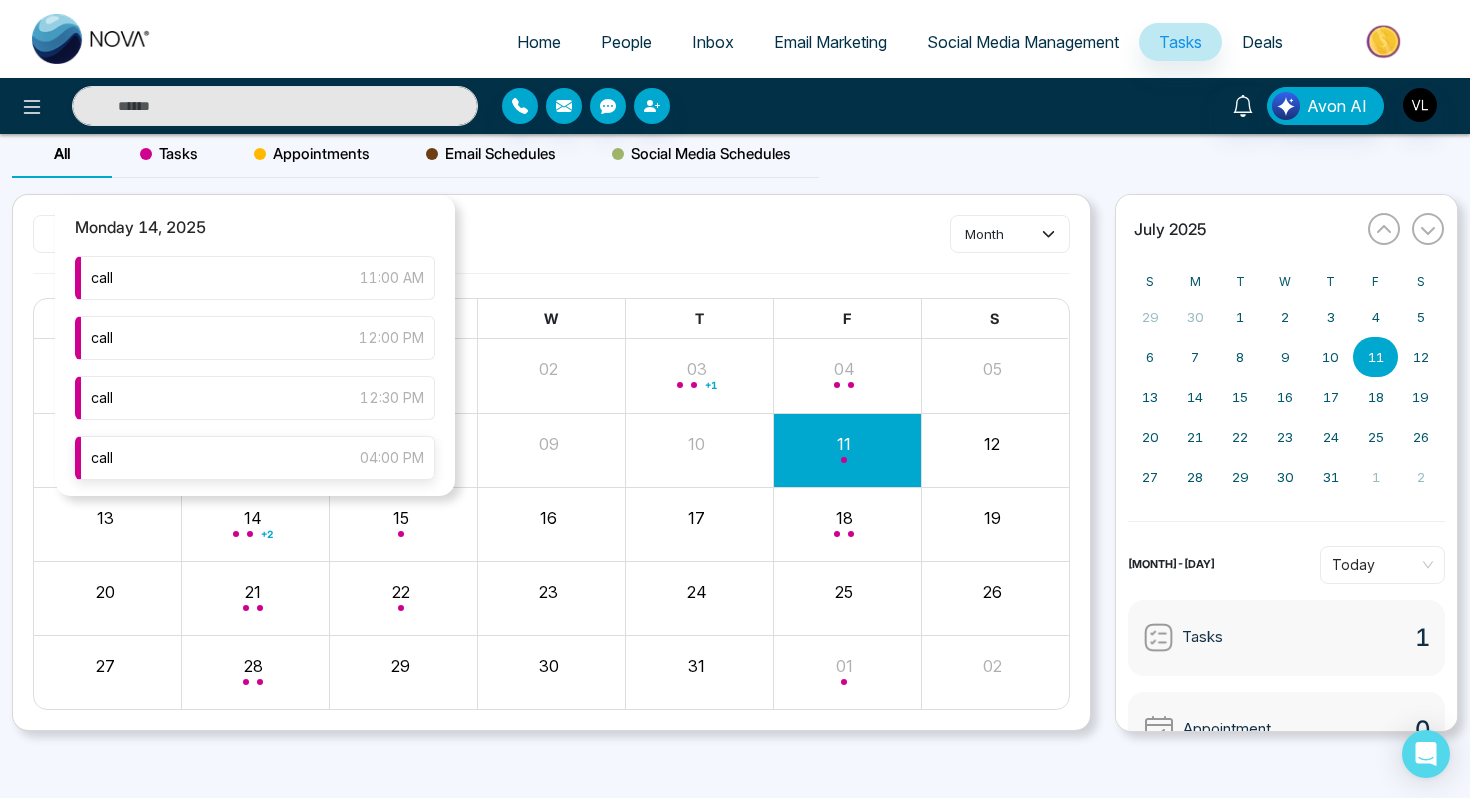click on "call 04:00 PM" at bounding box center [255, 458] 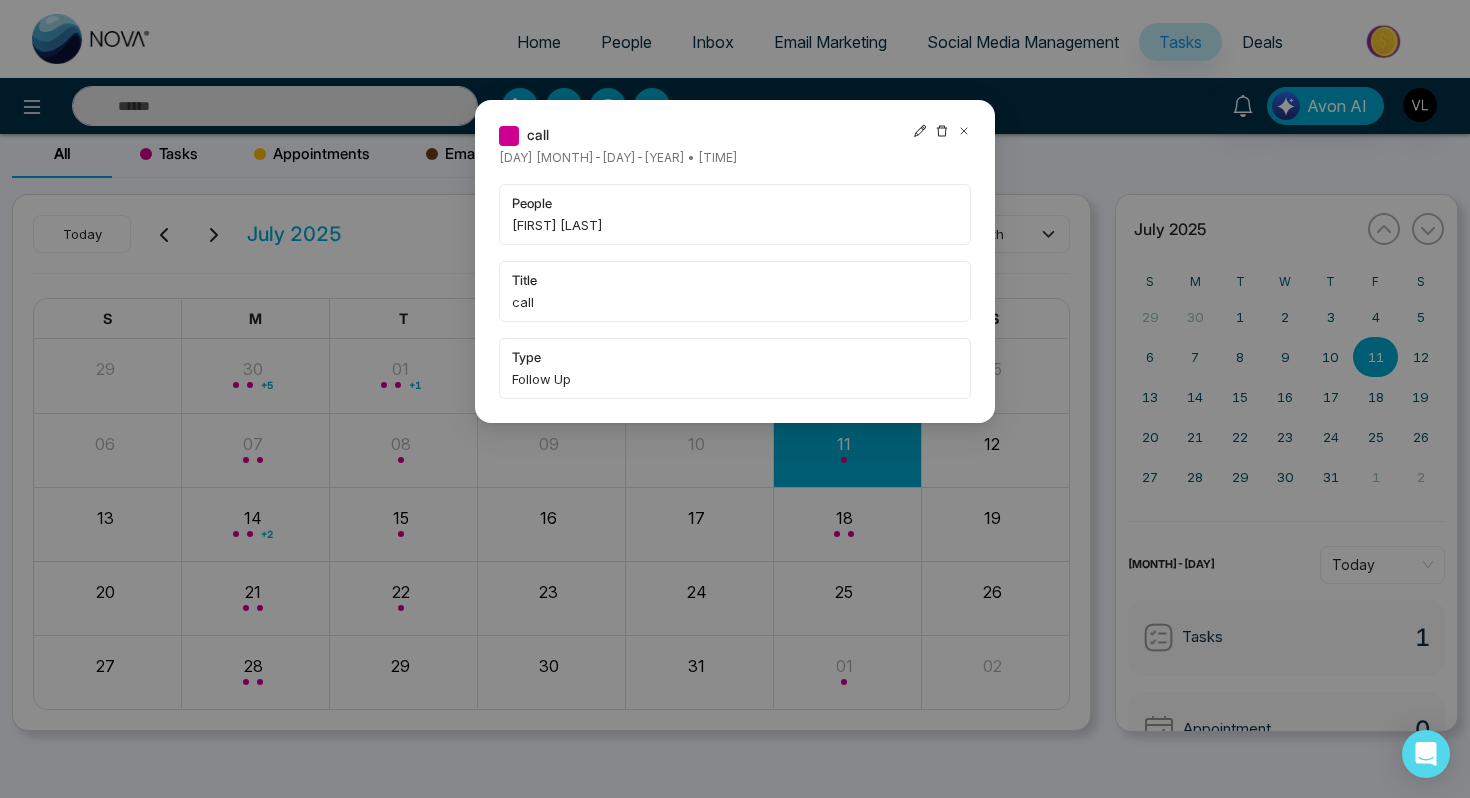 click 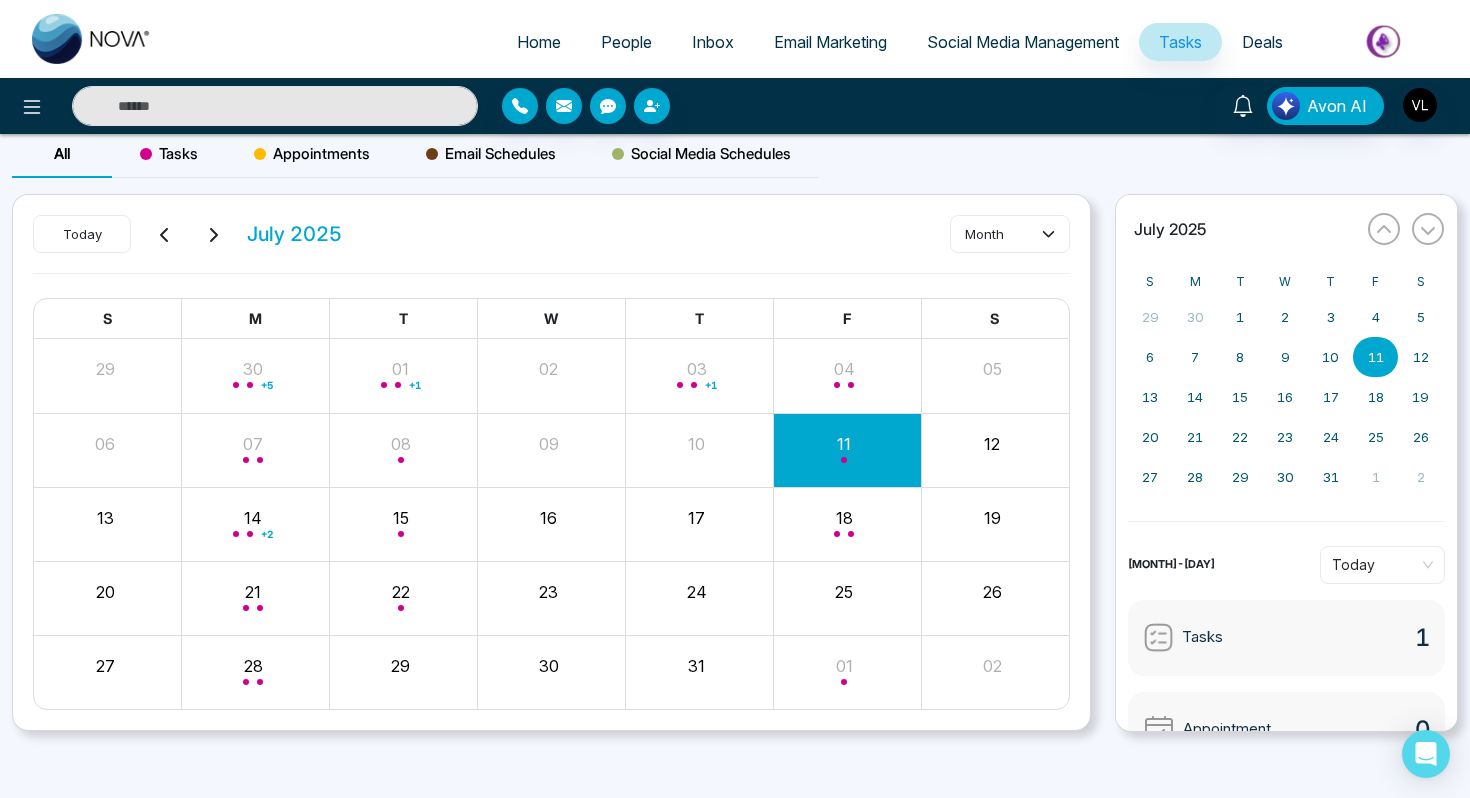 click on "People" at bounding box center (626, 42) 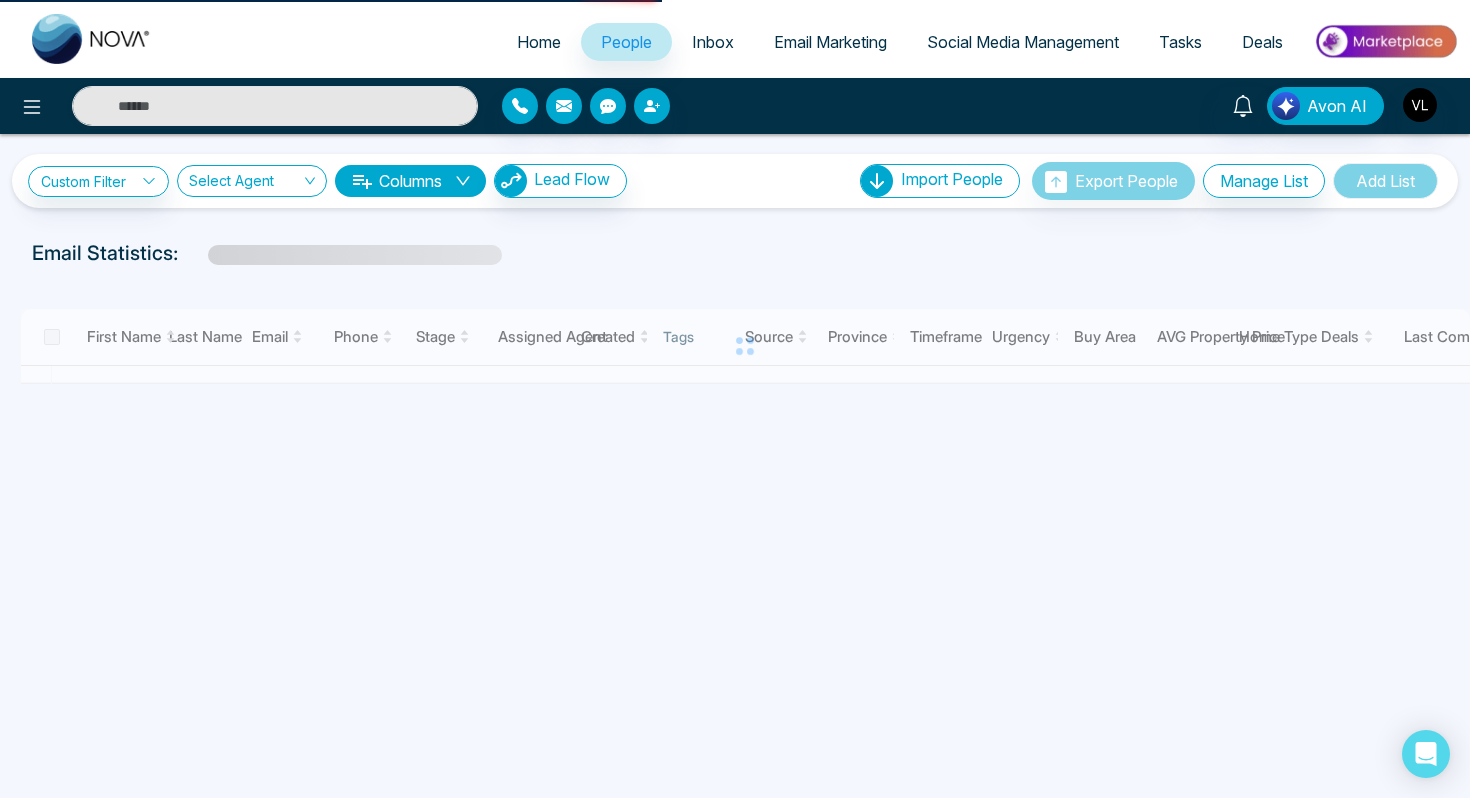 scroll, scrollTop: 0, scrollLeft: 0, axis: both 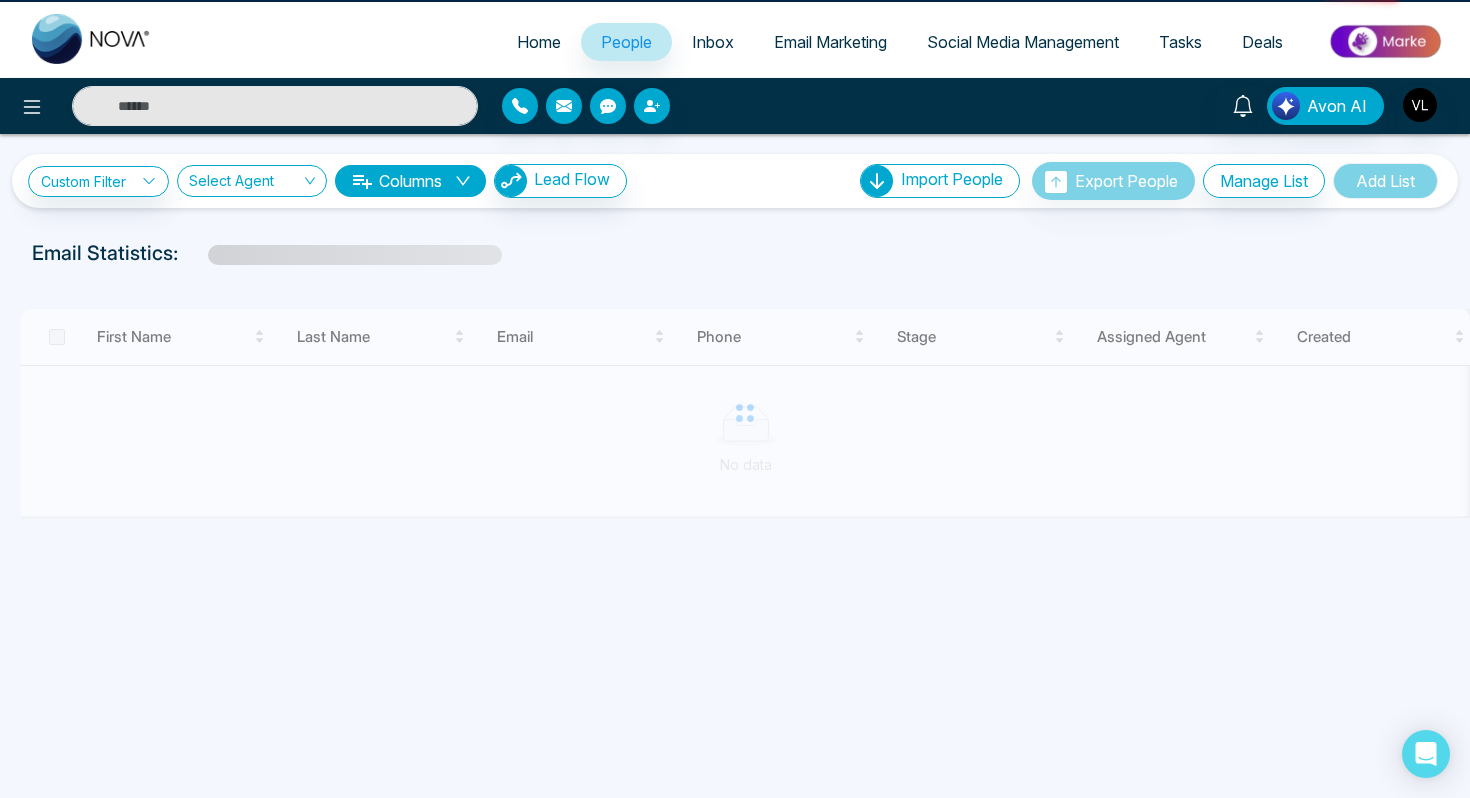 click on "People" at bounding box center (626, 42) 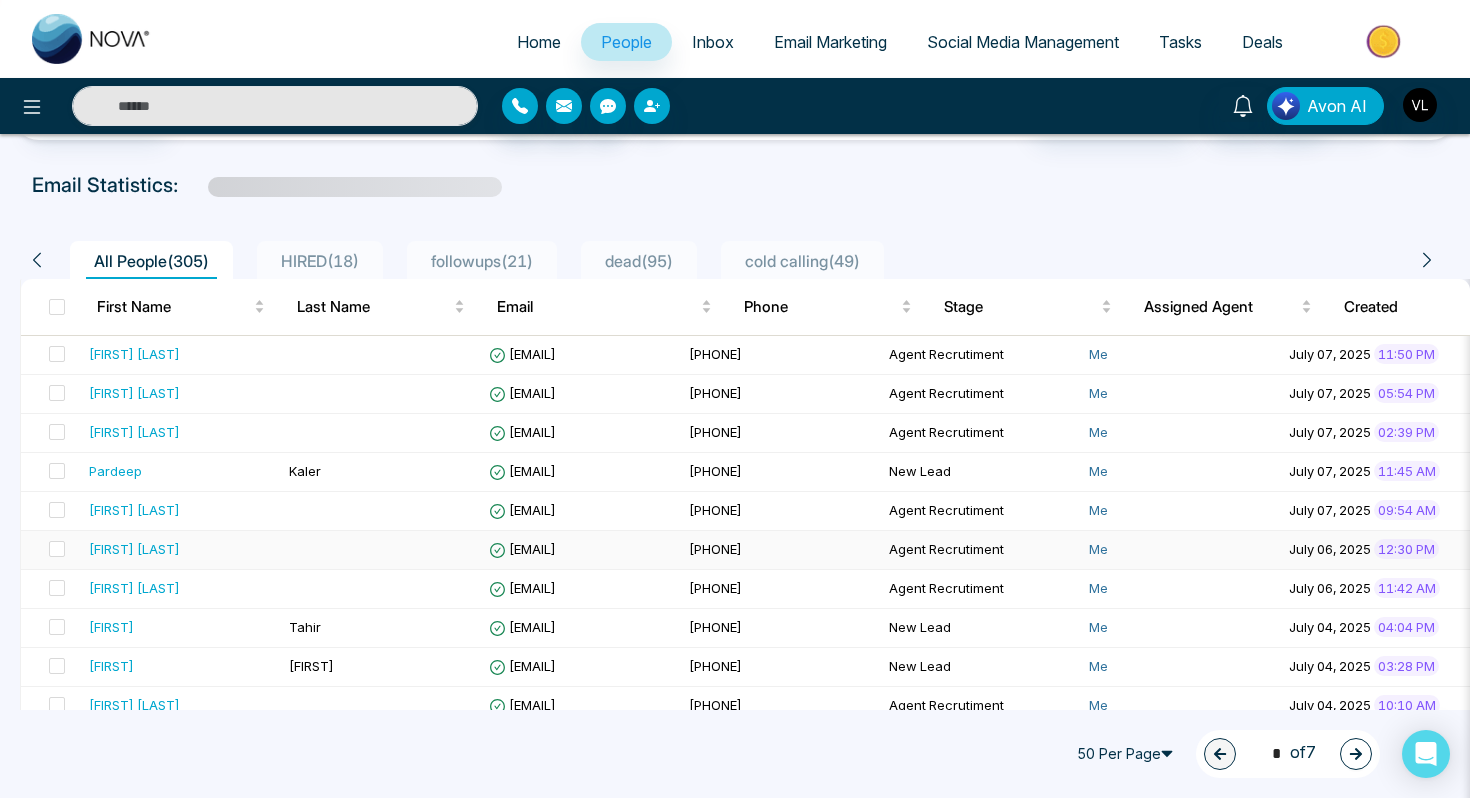scroll, scrollTop: 70, scrollLeft: 0, axis: vertical 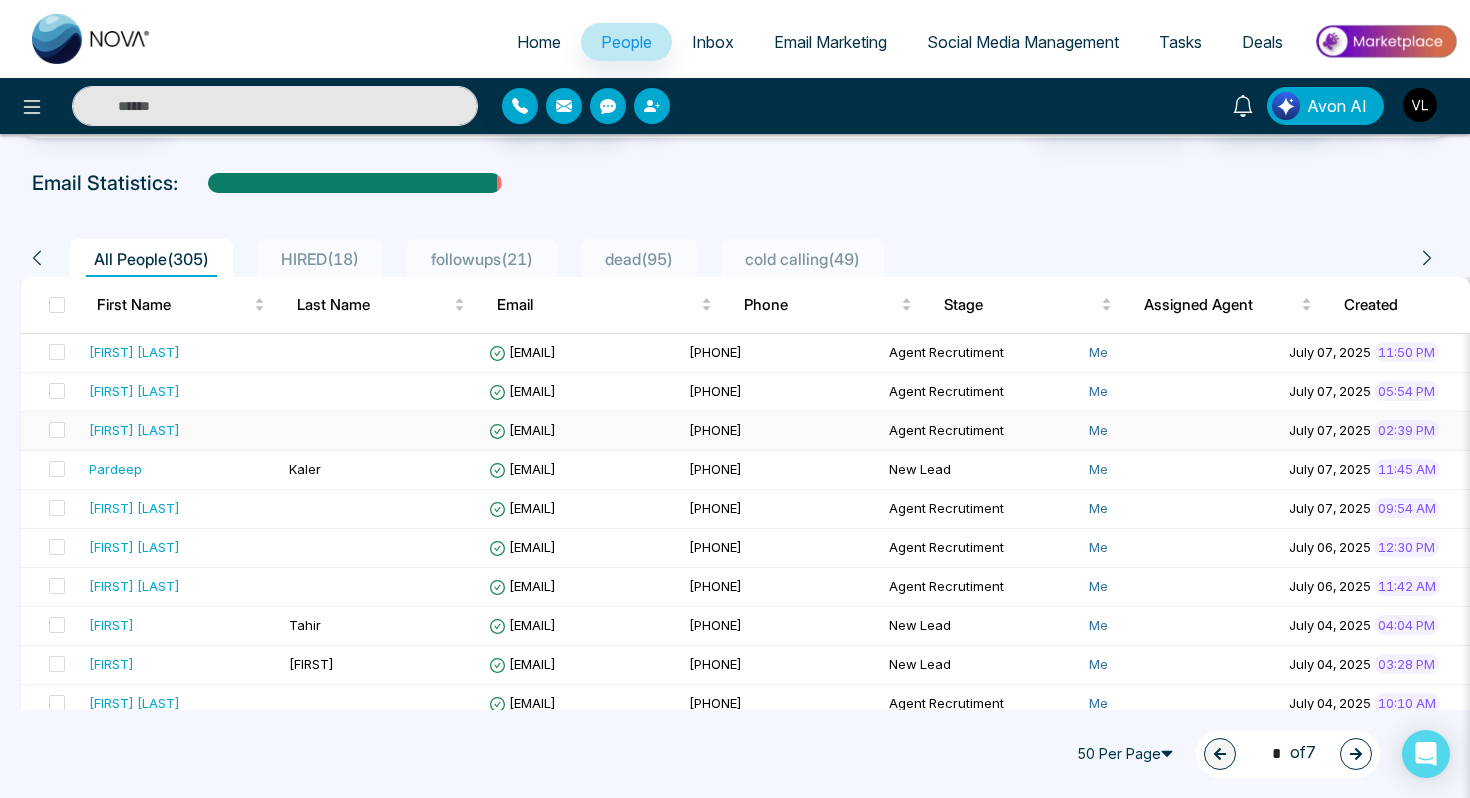 click on "[EMAIL]" at bounding box center [581, 431] 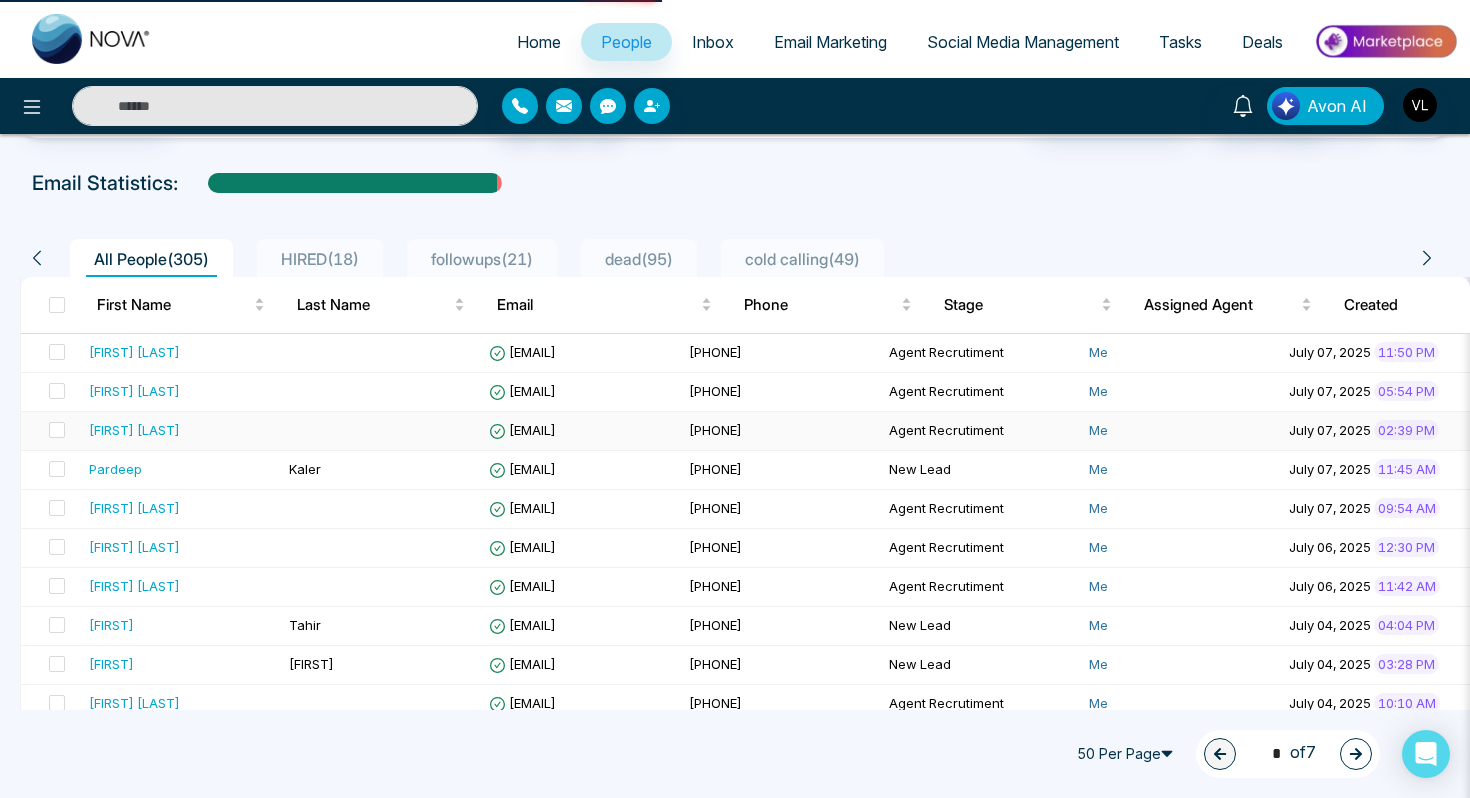 scroll, scrollTop: 0, scrollLeft: 0, axis: both 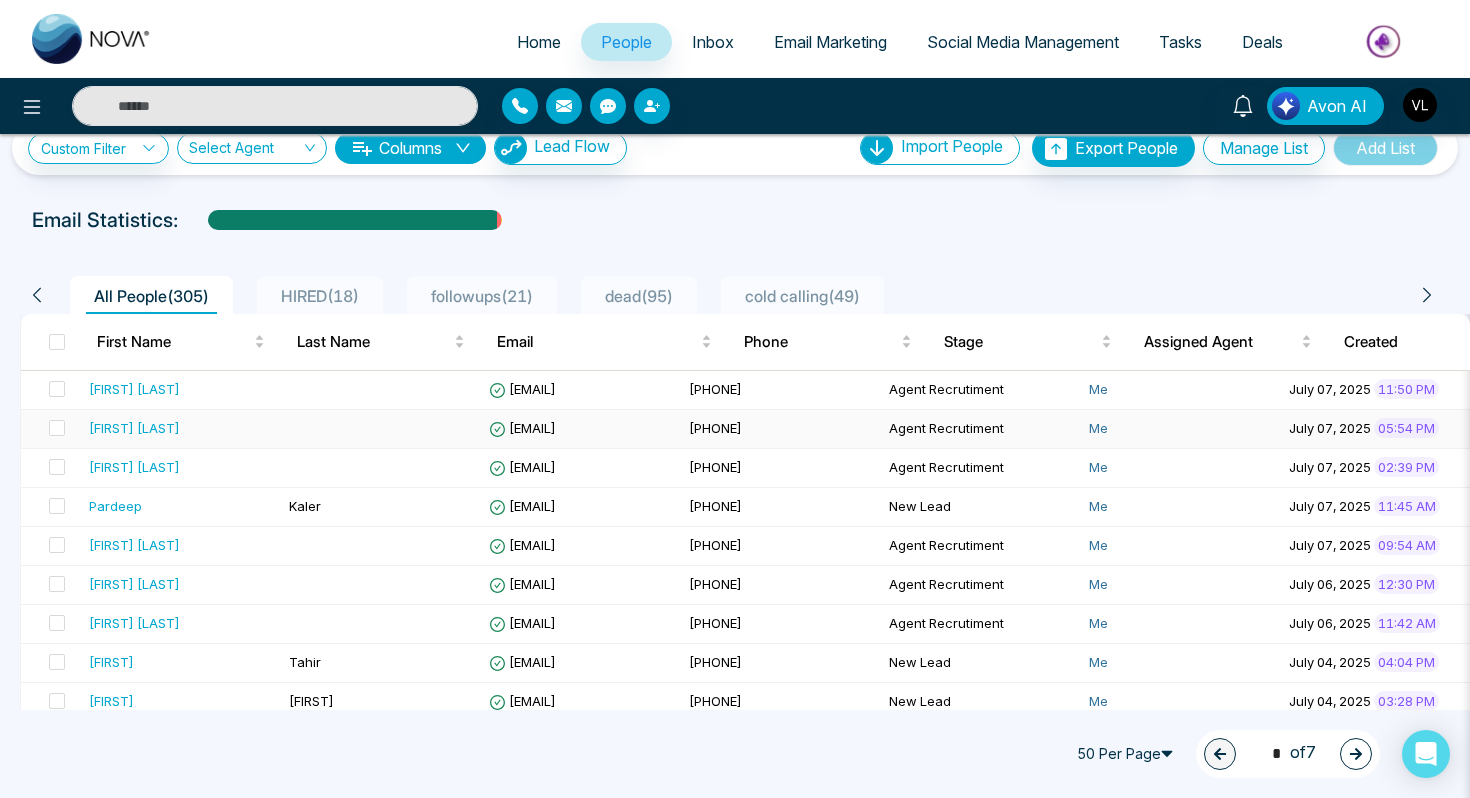 click on "[FIRST] [LAST]" at bounding box center [181, 428] 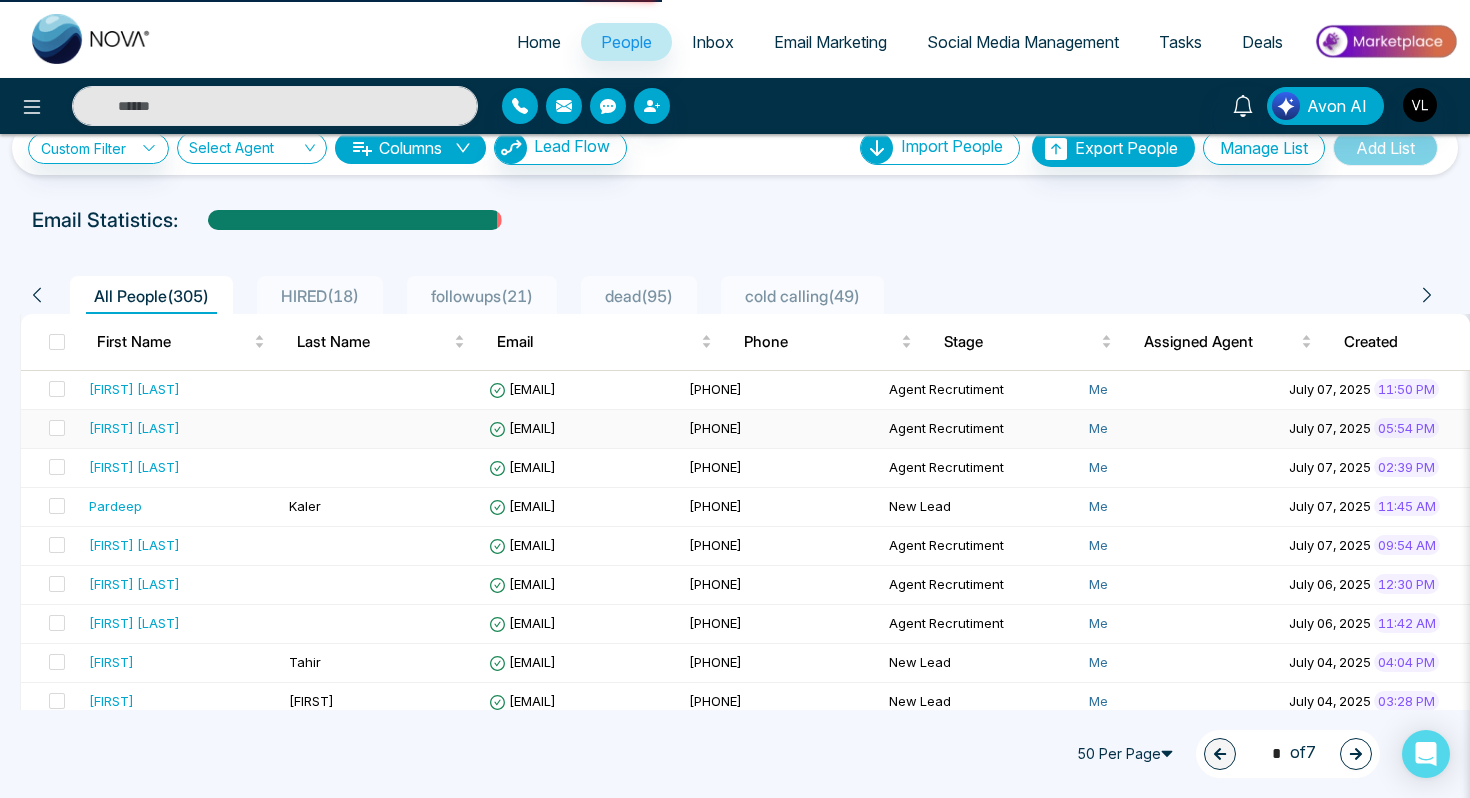 scroll, scrollTop: 0, scrollLeft: 0, axis: both 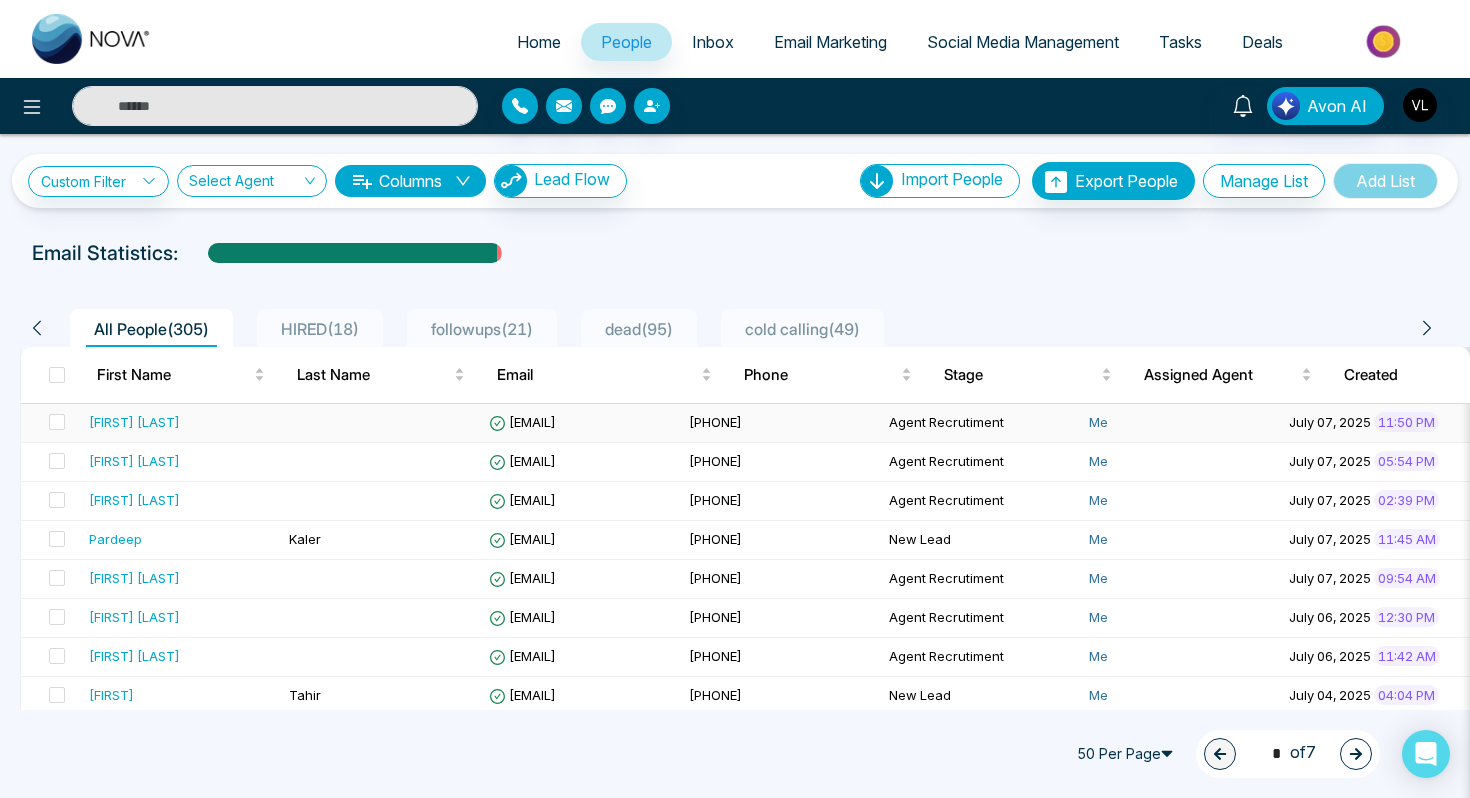 click on "[FIRST] [LAST]" at bounding box center (134, 422) 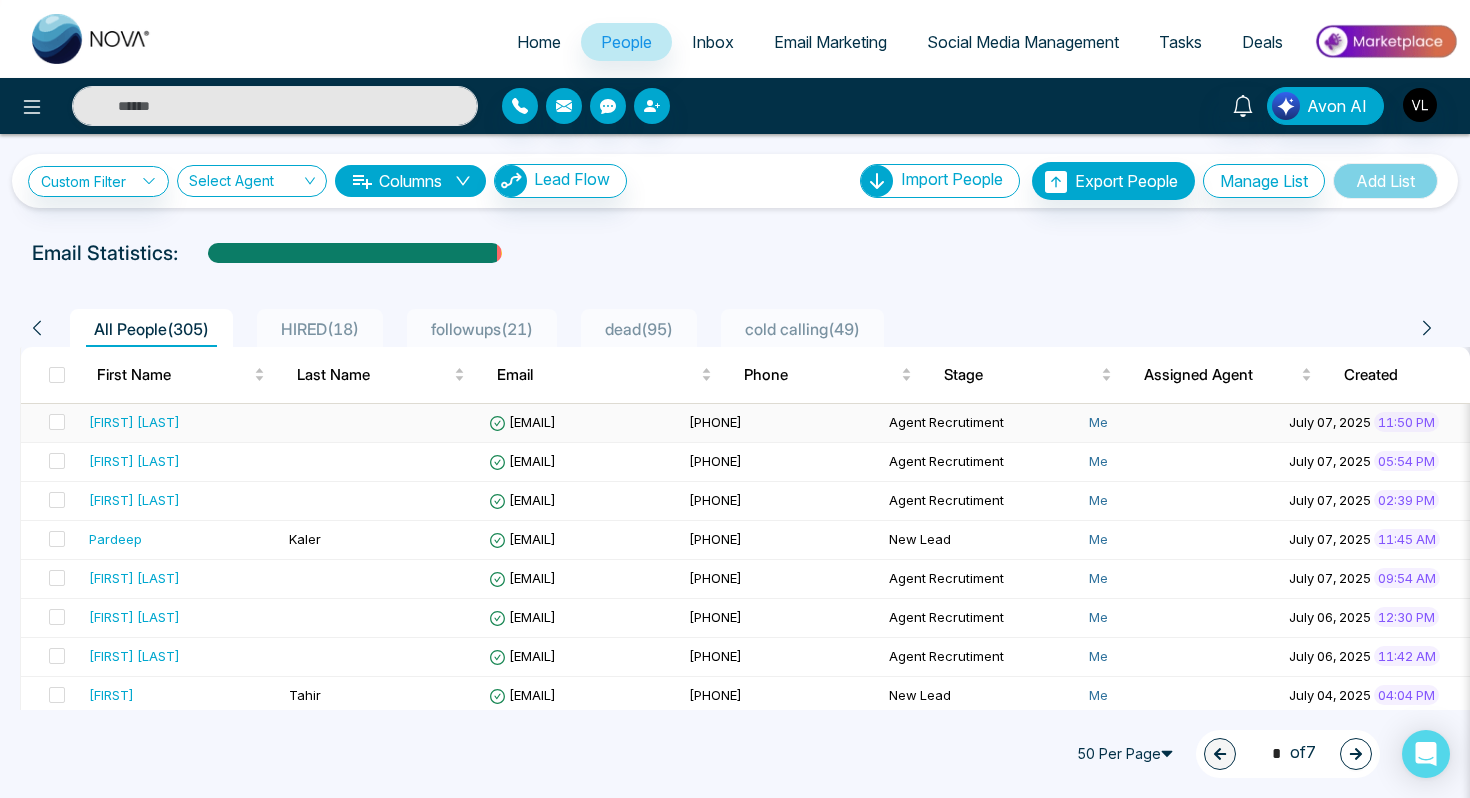 click on "[FIRST] [LAST]" at bounding box center (181, 422) 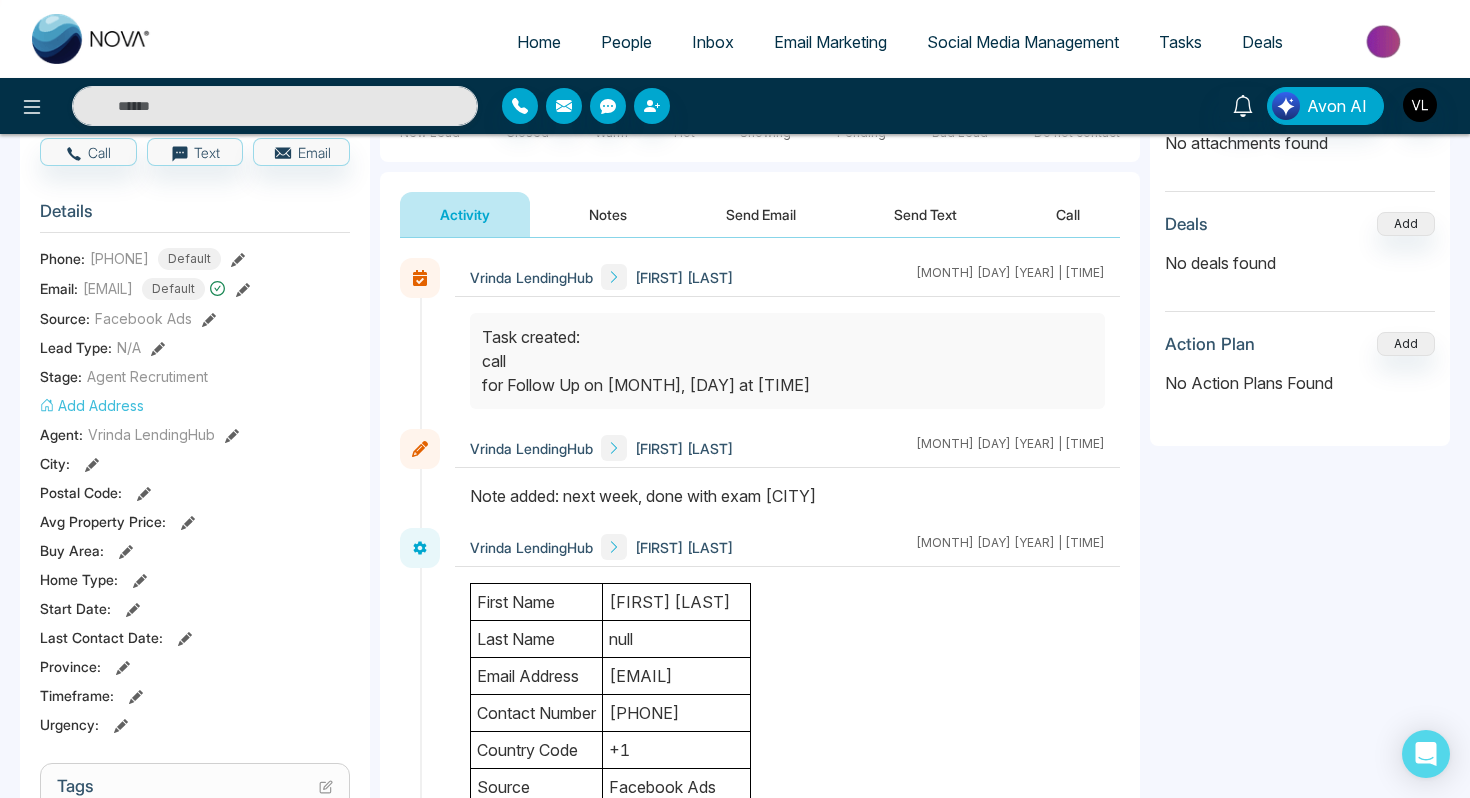 scroll, scrollTop: 0, scrollLeft: 0, axis: both 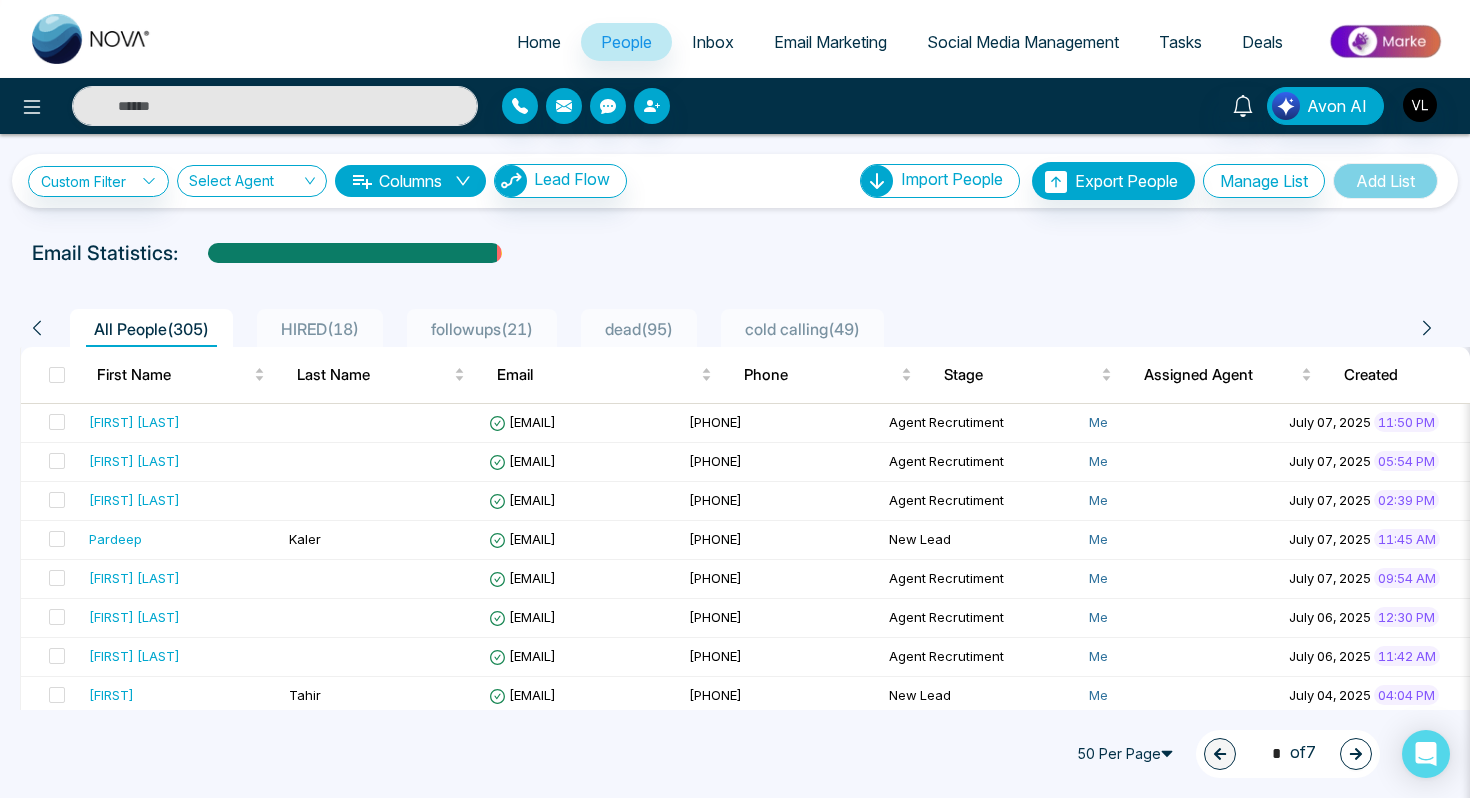 click on "Avon AI" at bounding box center (735, 106) 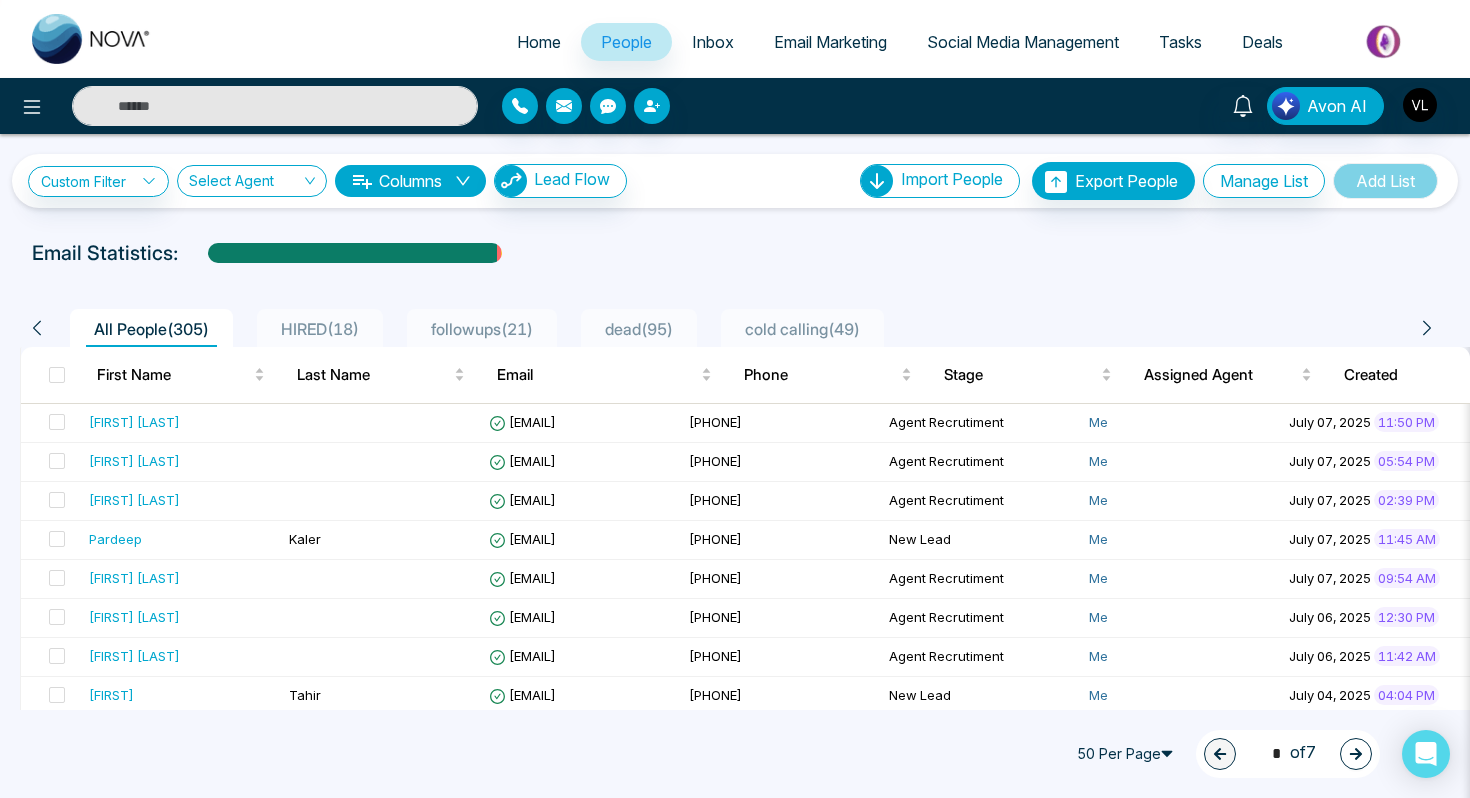 click at bounding box center (275, 106) 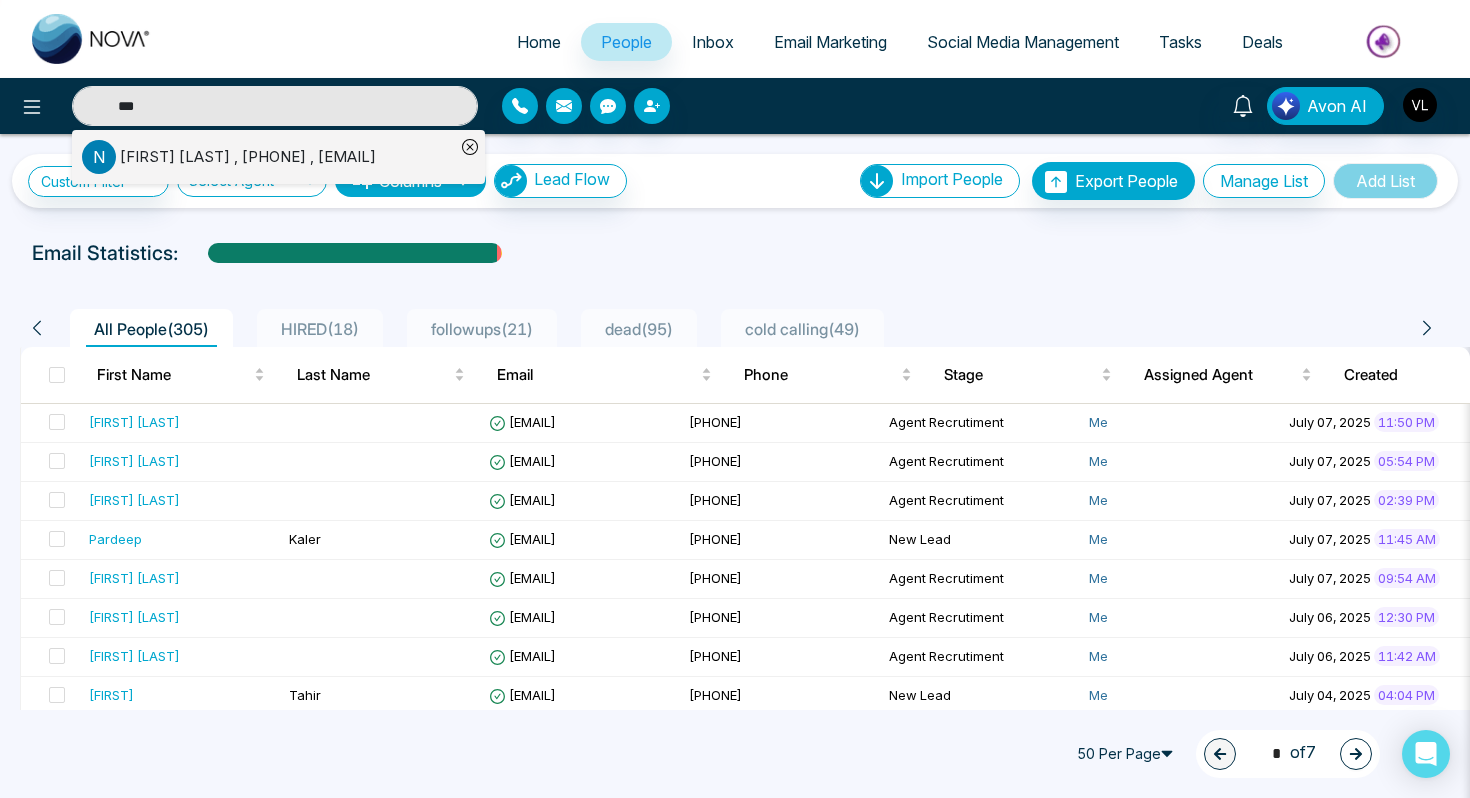 type on "***" 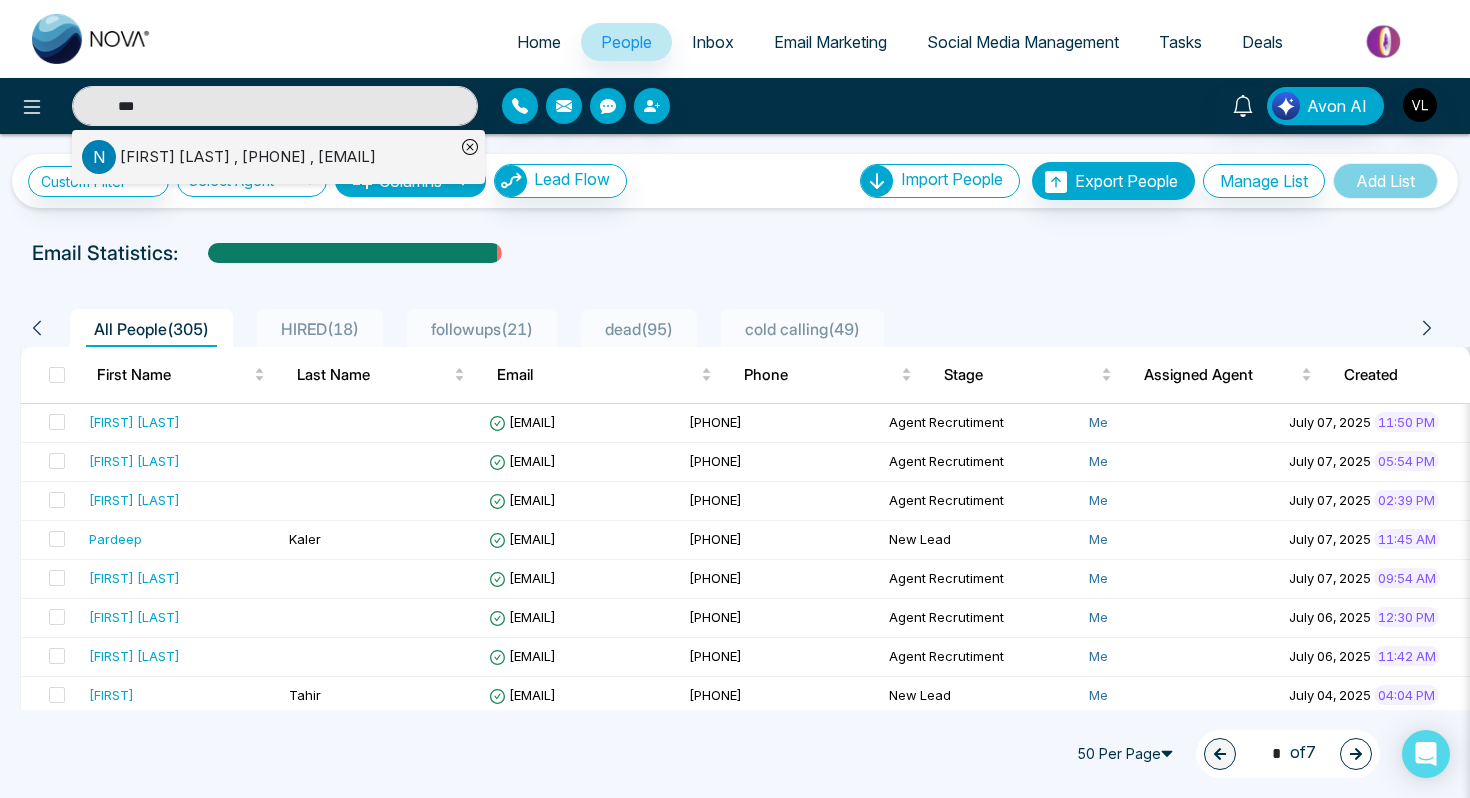 click on "Home" at bounding box center [539, 42] 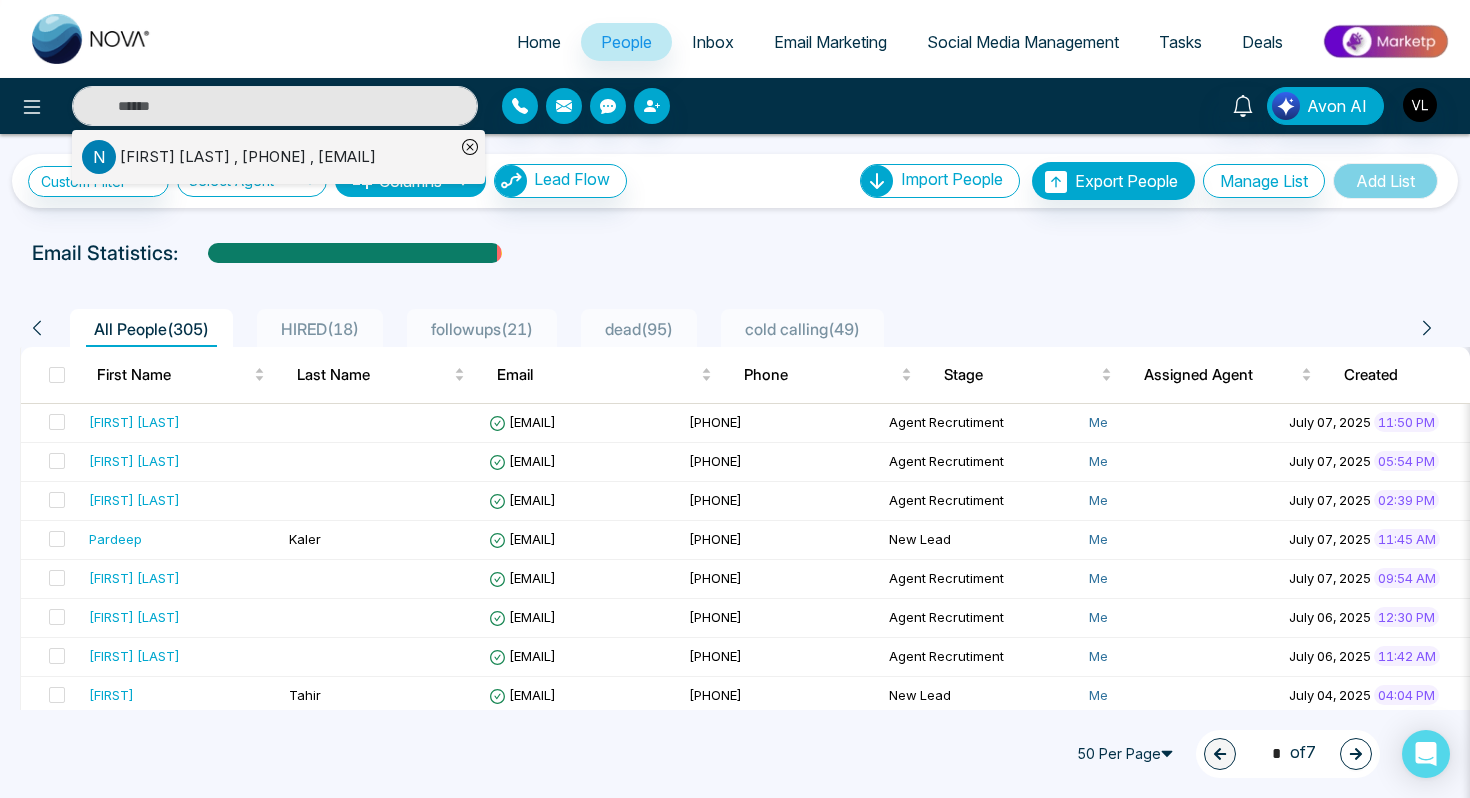 select on "*" 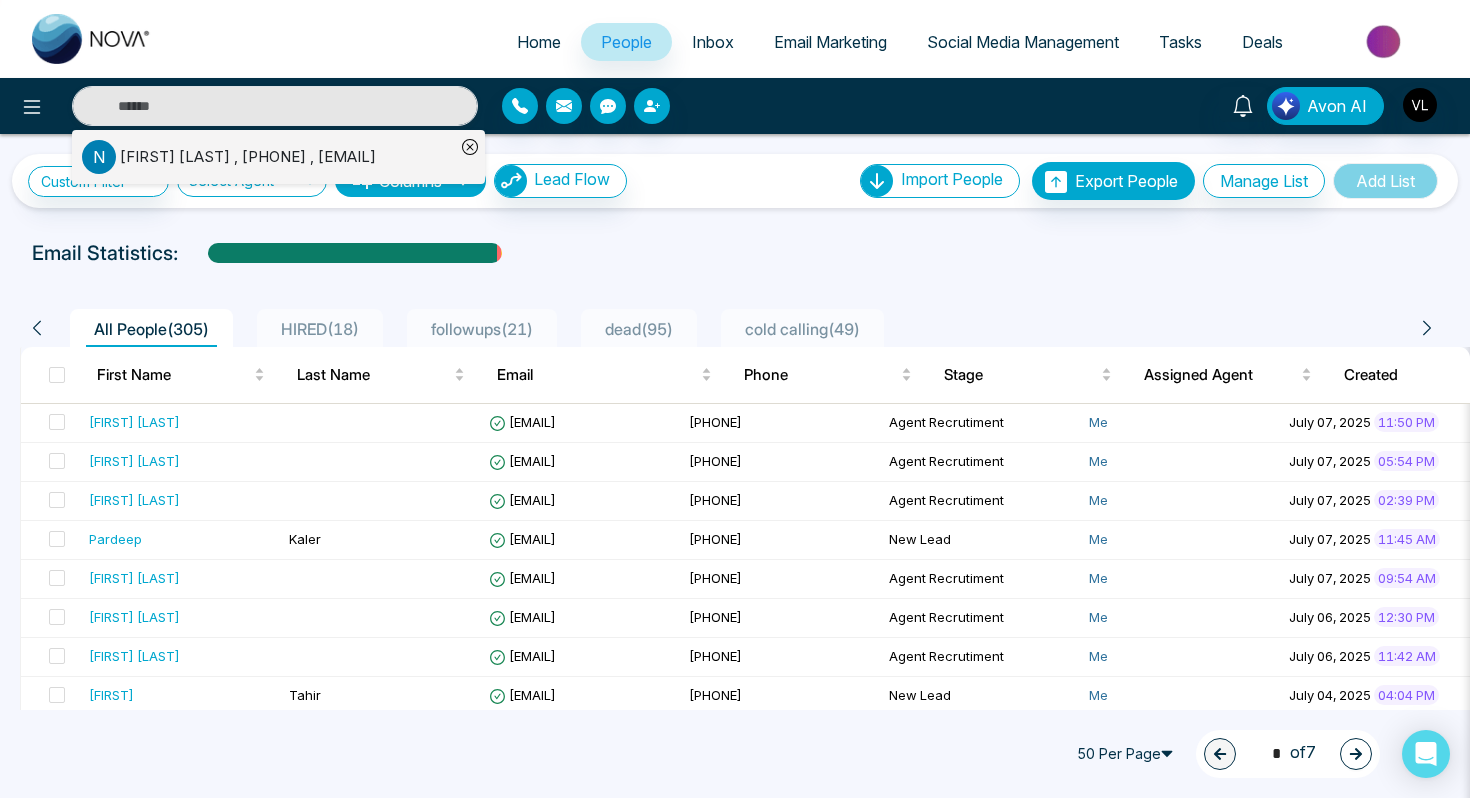 select on "*" 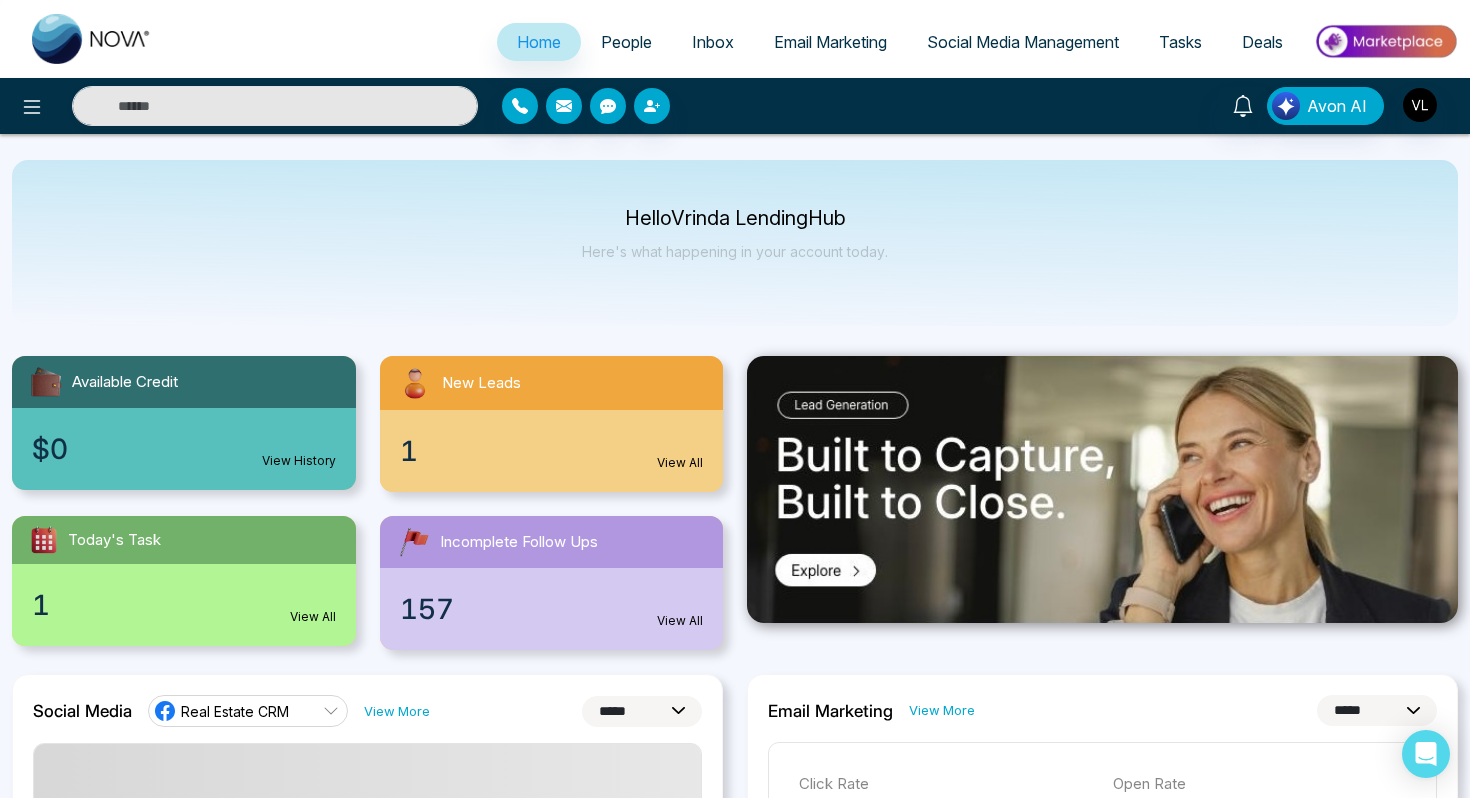 click on "People" at bounding box center [626, 42] 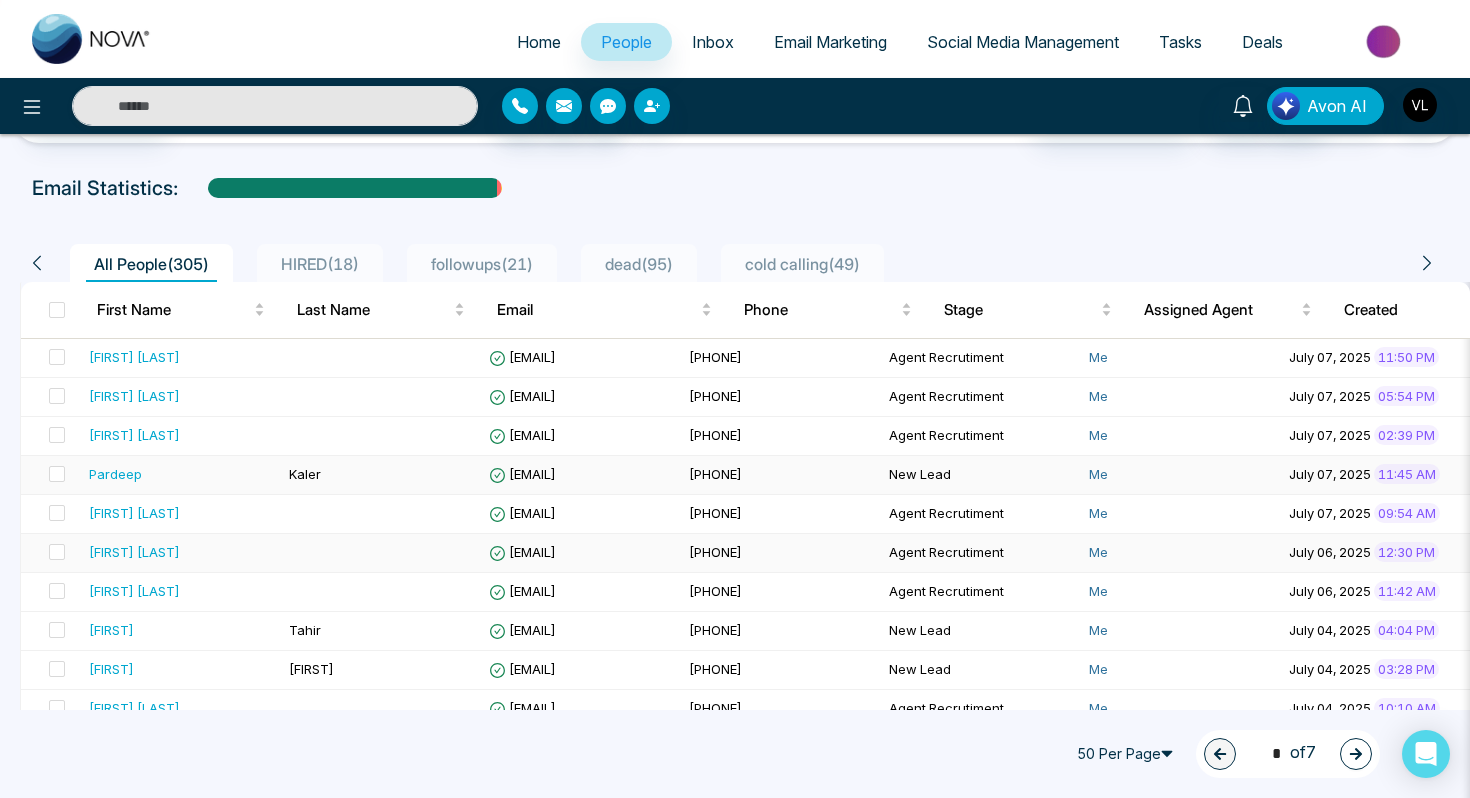 scroll, scrollTop: 61, scrollLeft: 0, axis: vertical 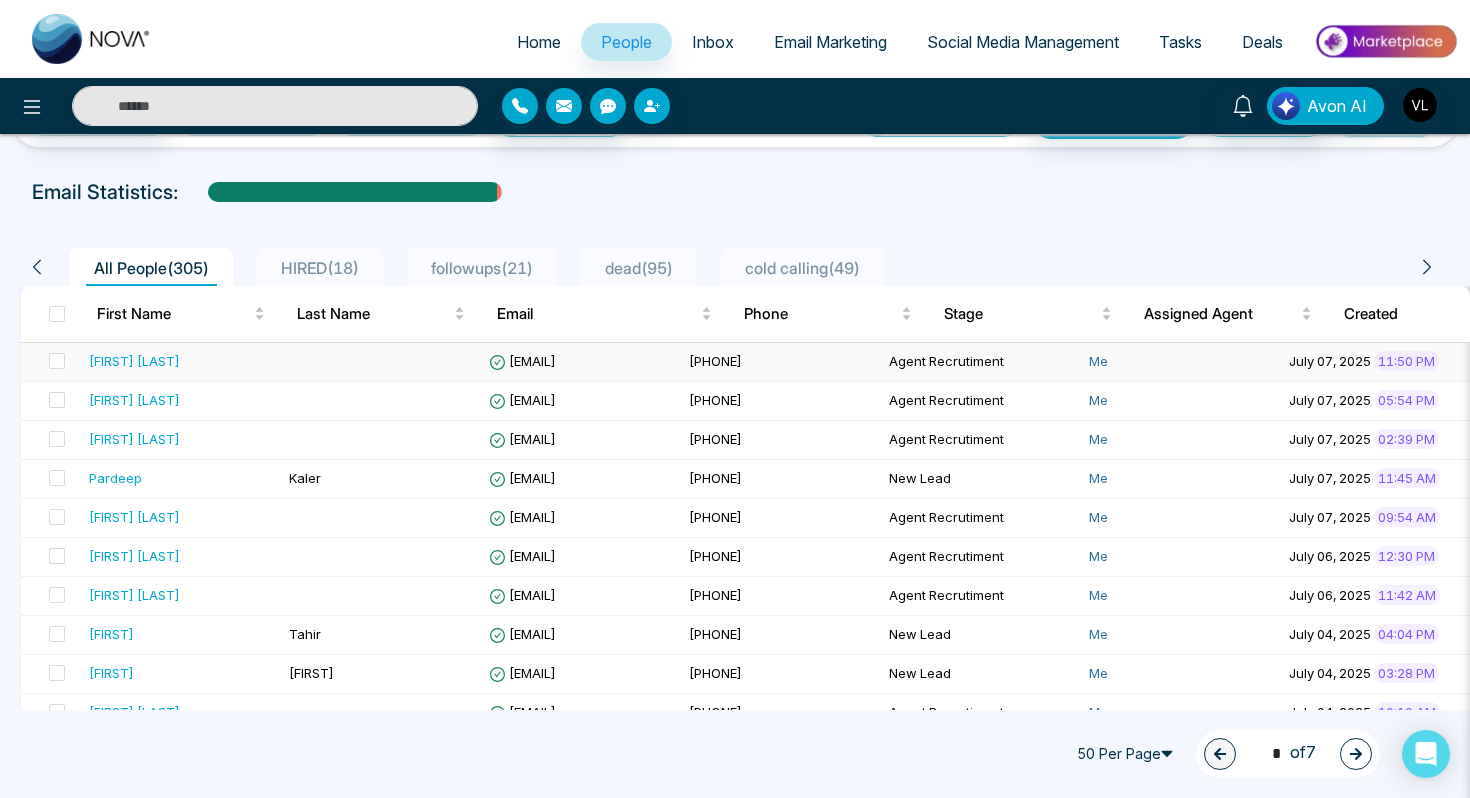 click on "[EMAIL]" at bounding box center (581, 362) 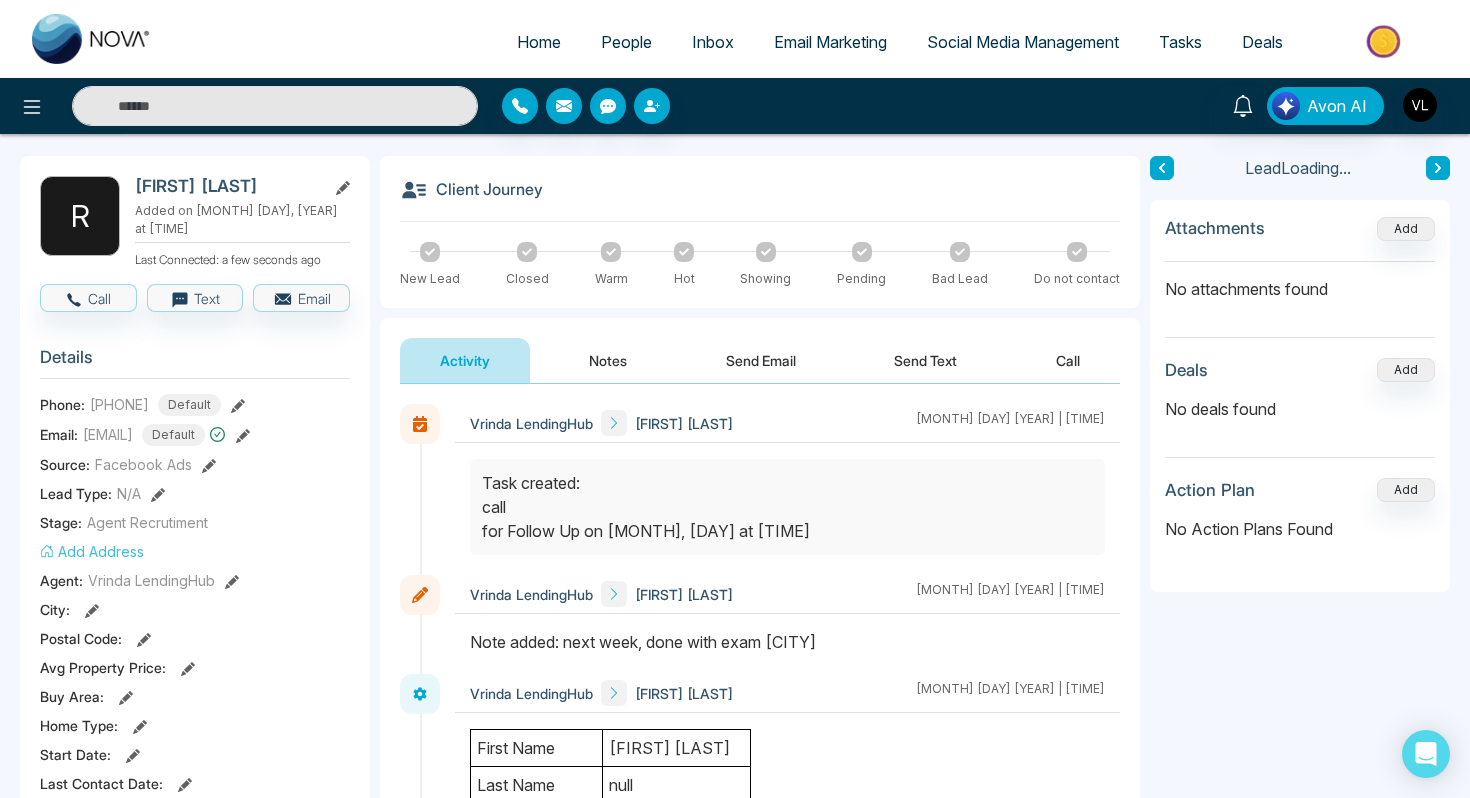 scroll, scrollTop: 76, scrollLeft: 0, axis: vertical 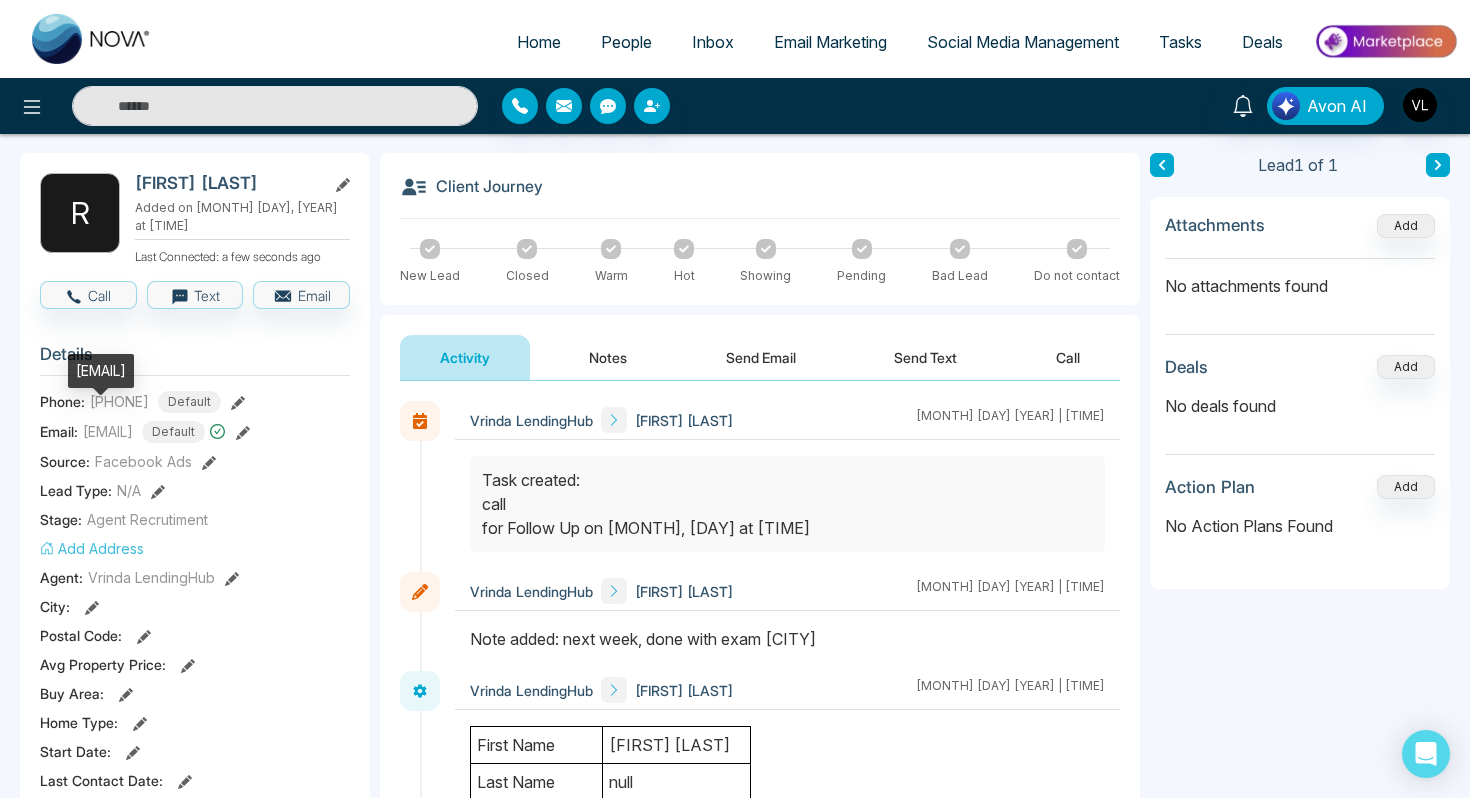 click on "[EMAIL]" at bounding box center [101, 371] 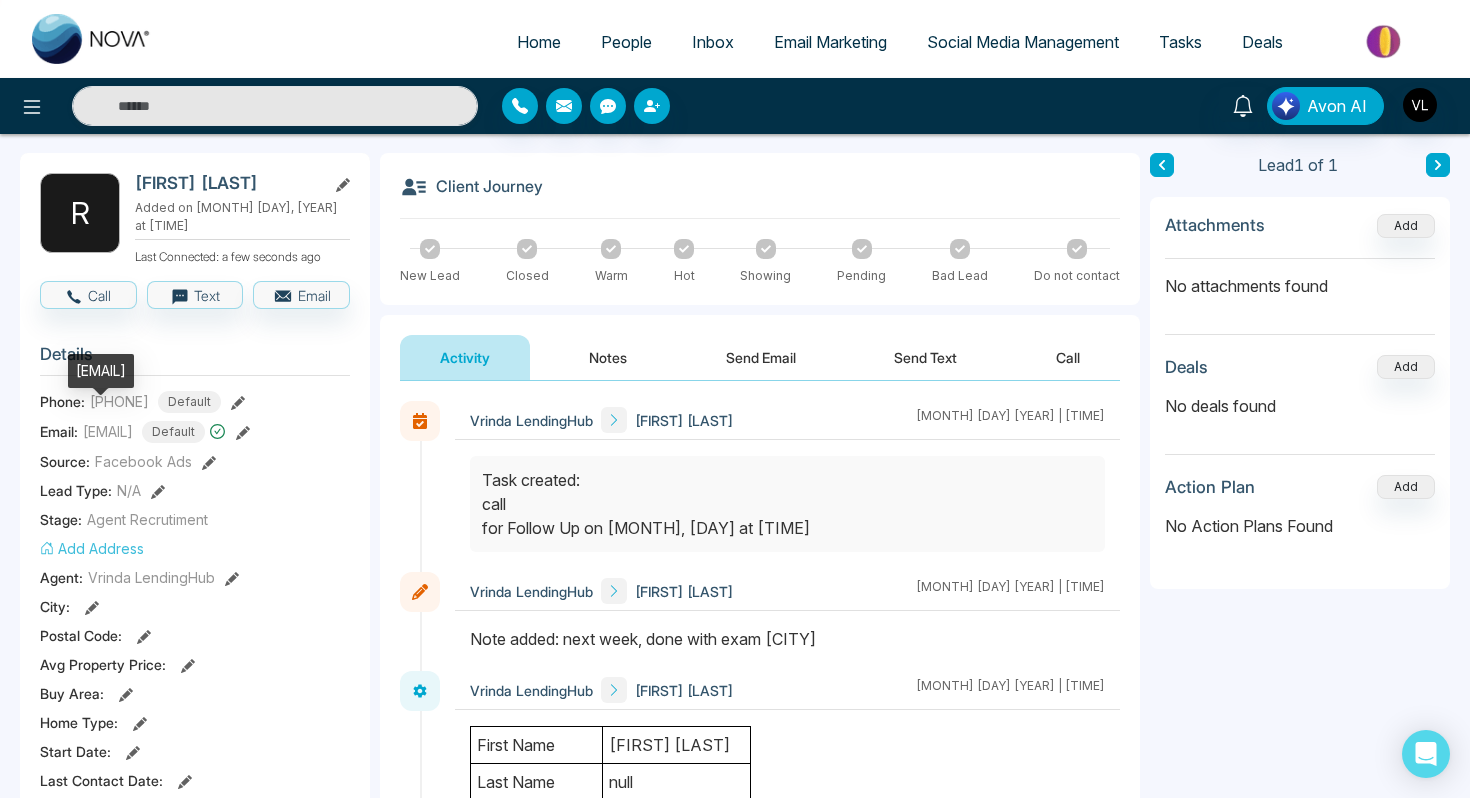 click on "[EMAIL]" at bounding box center [101, 371] 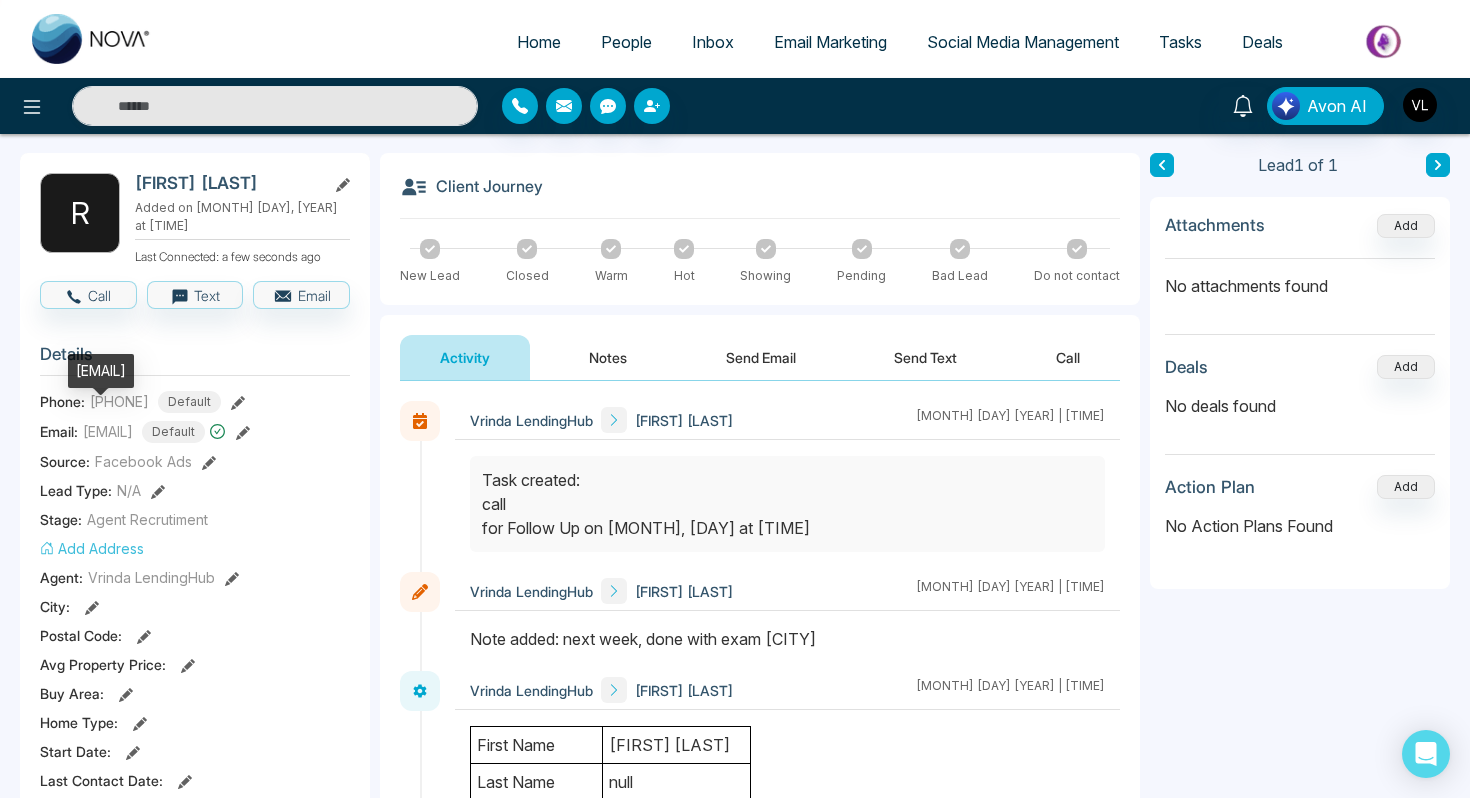 click on "[EMAIL]" at bounding box center [101, 371] 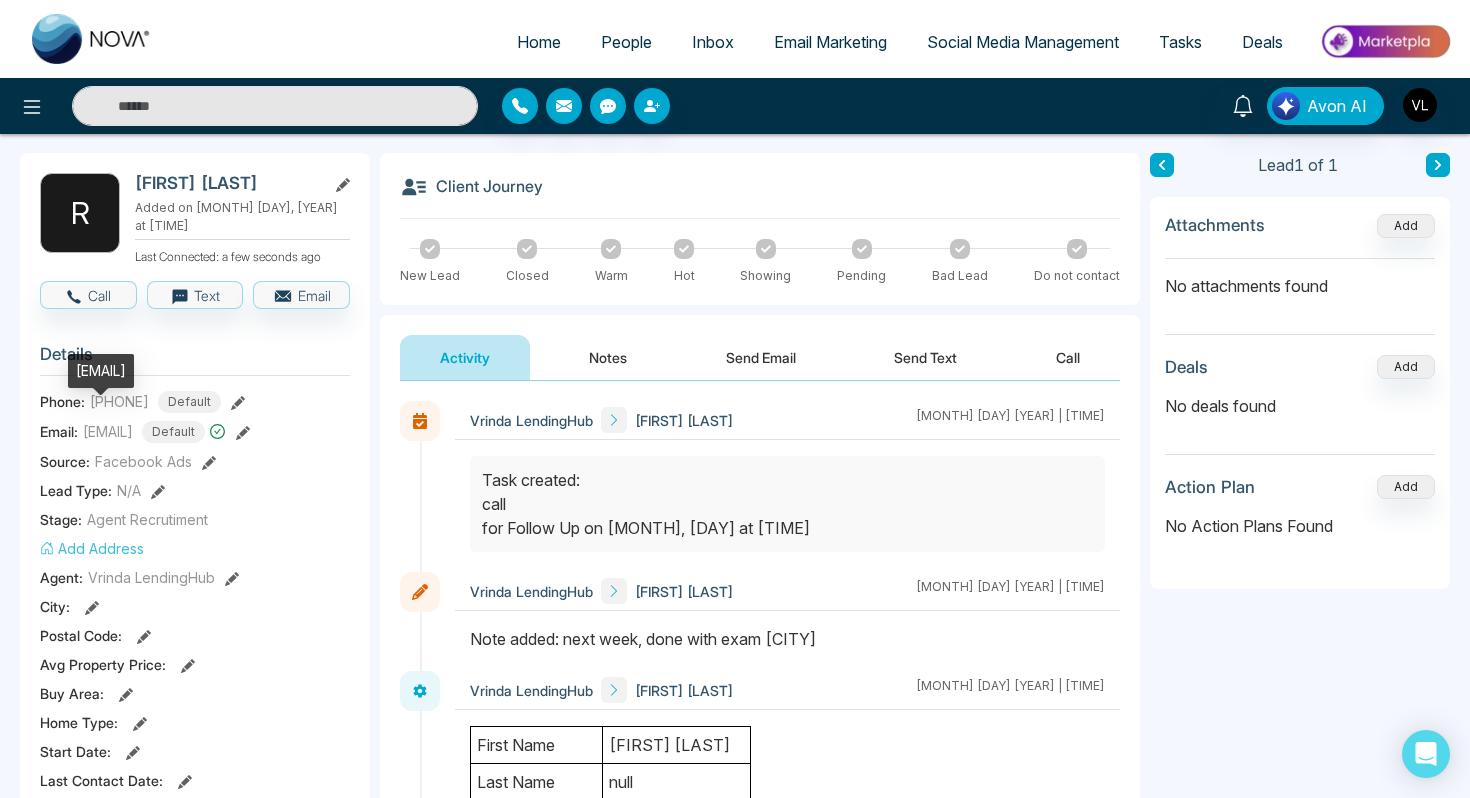 click on "[EMAIL]" at bounding box center (101, 371) 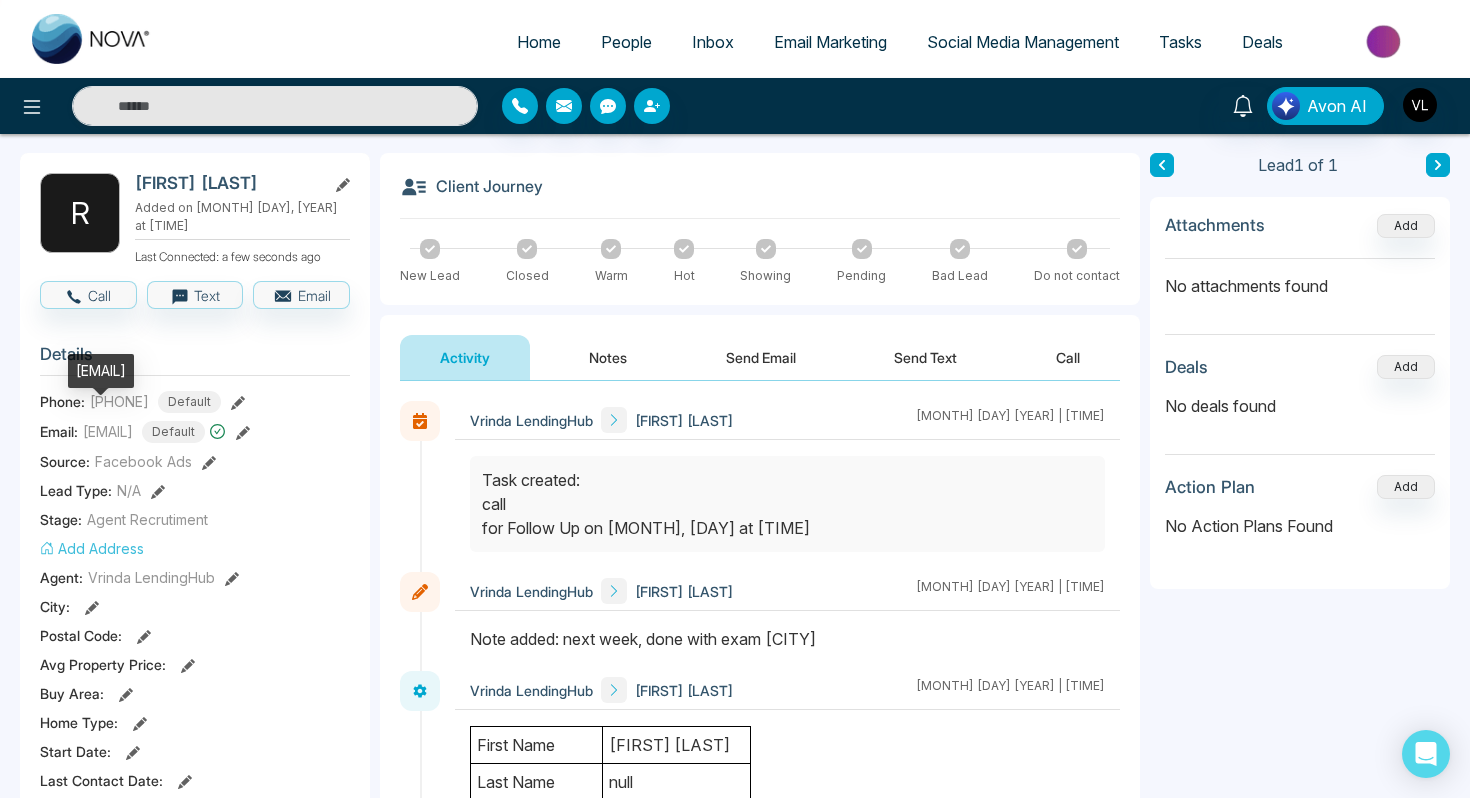 click on "[EMAIL]" at bounding box center [101, 371] 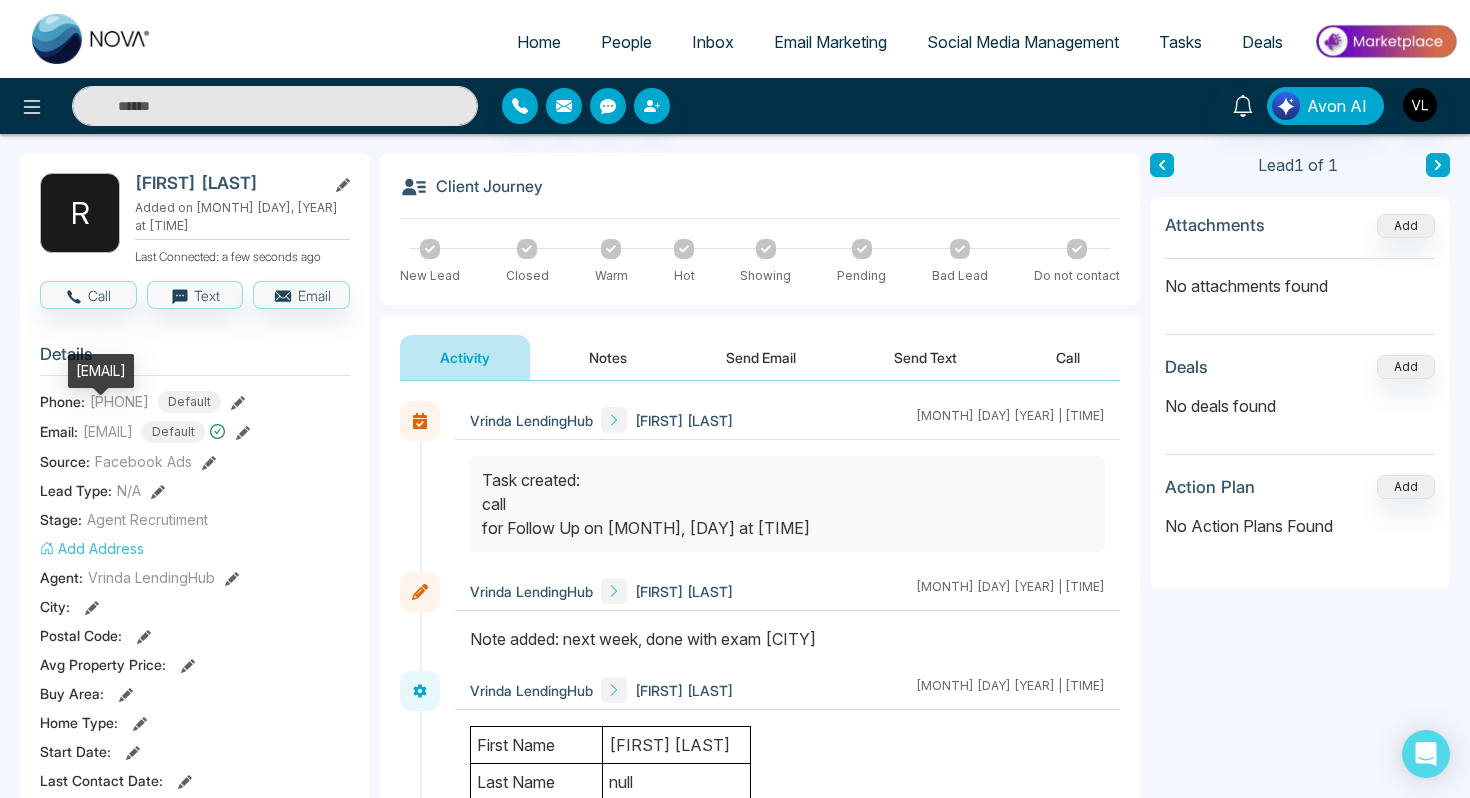 click on "[EMAIL]" at bounding box center (101, 371) 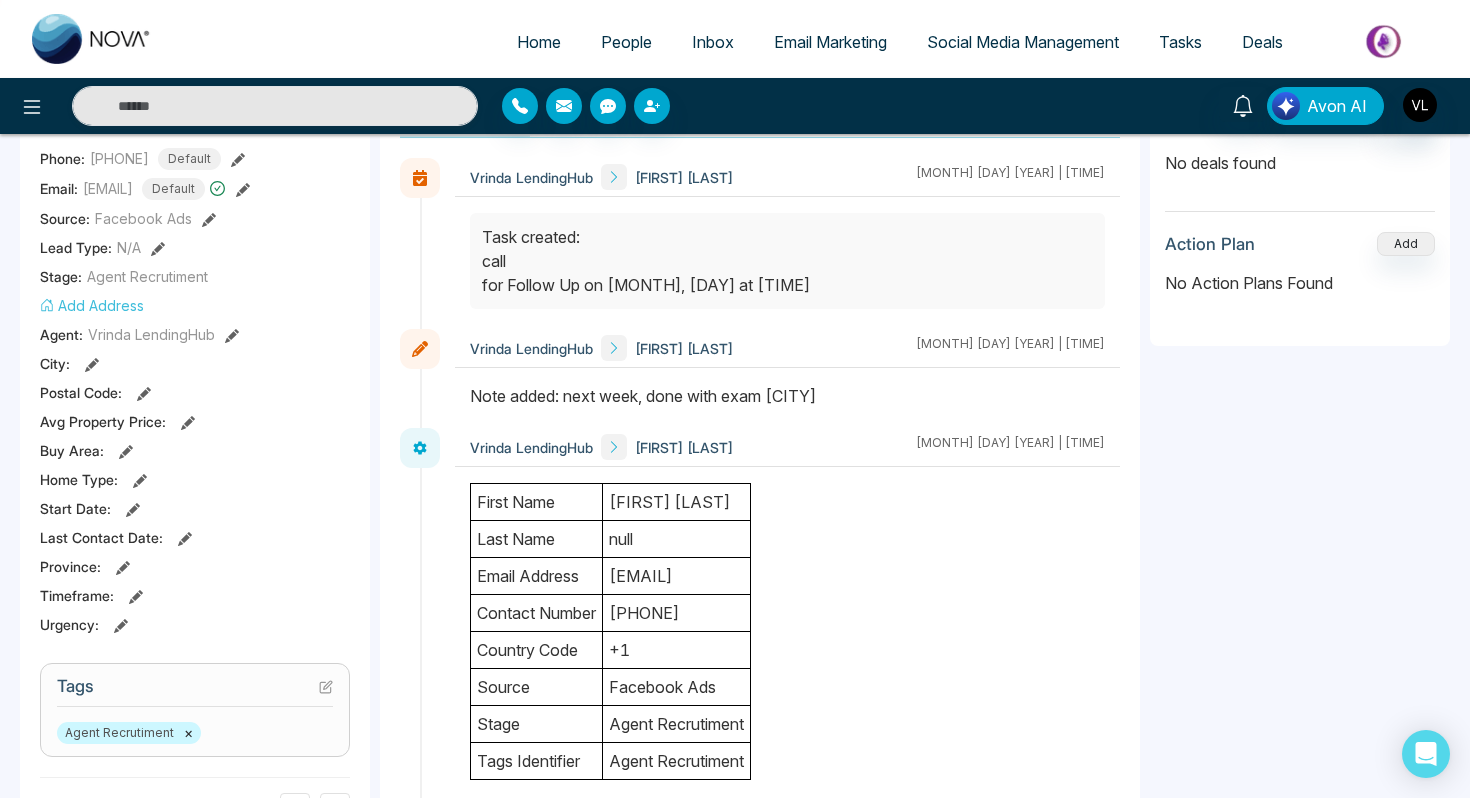 scroll, scrollTop: 342, scrollLeft: 0, axis: vertical 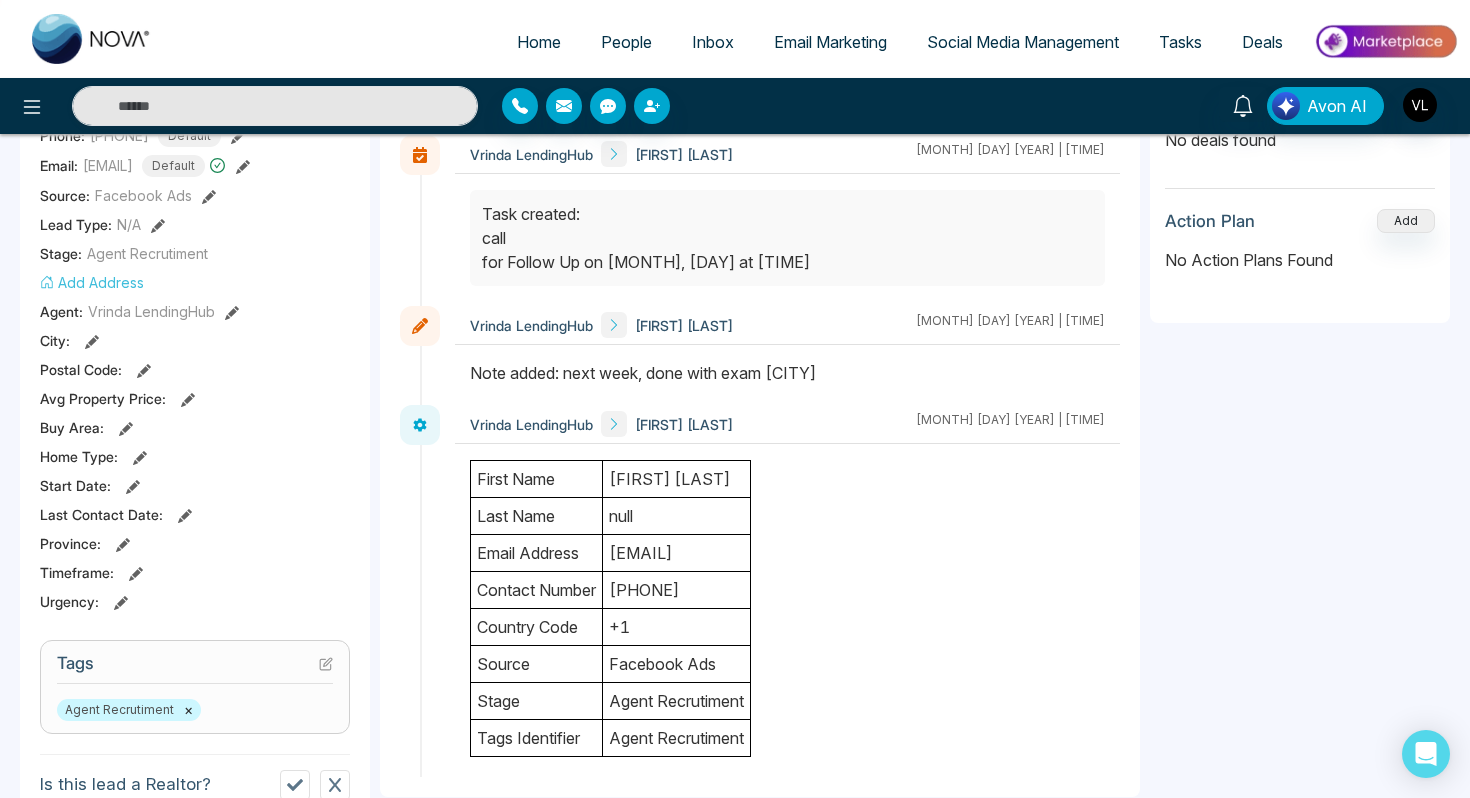 click on "[EMAIL]" at bounding box center (677, 553) 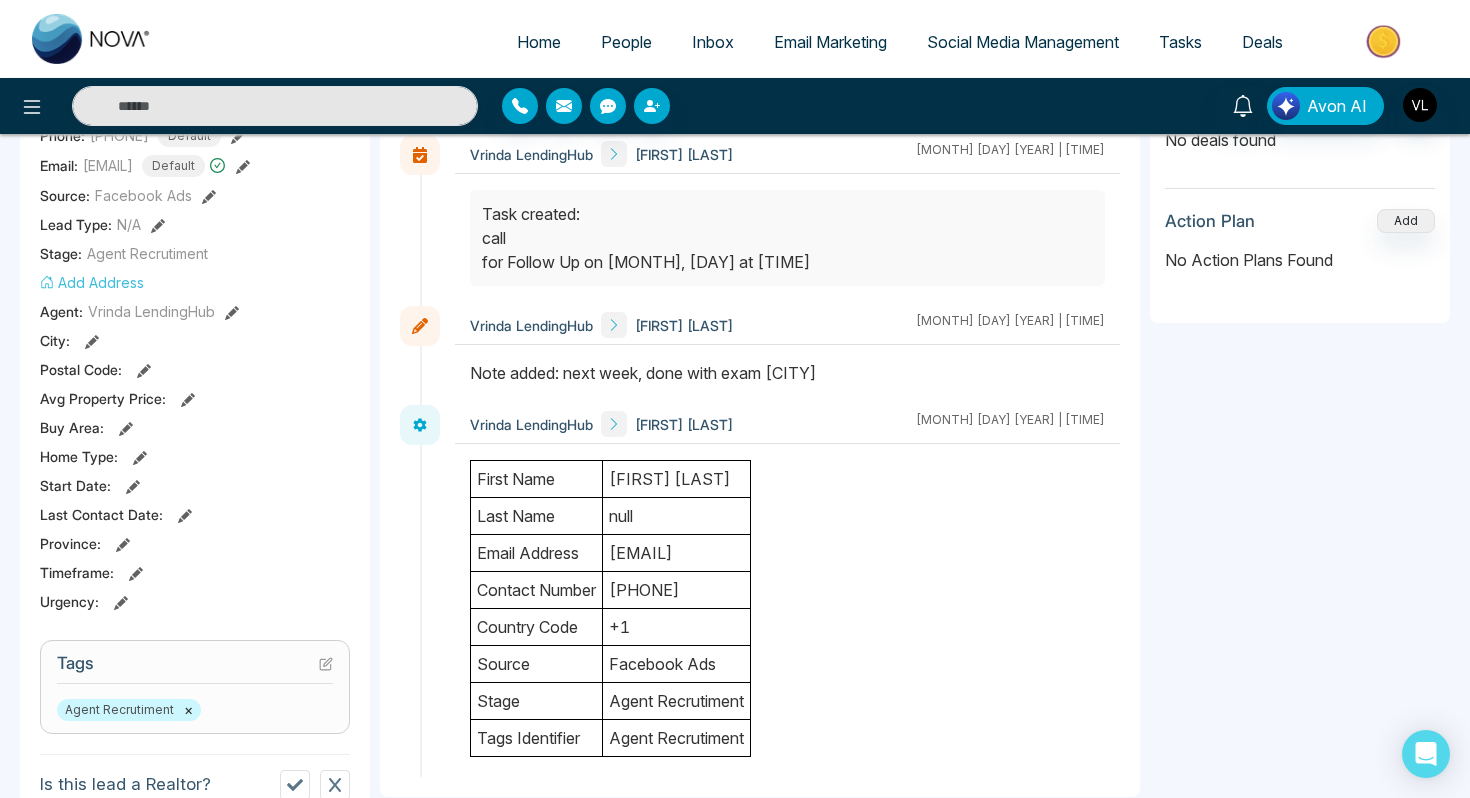 click on "[EMAIL]" at bounding box center (677, 553) 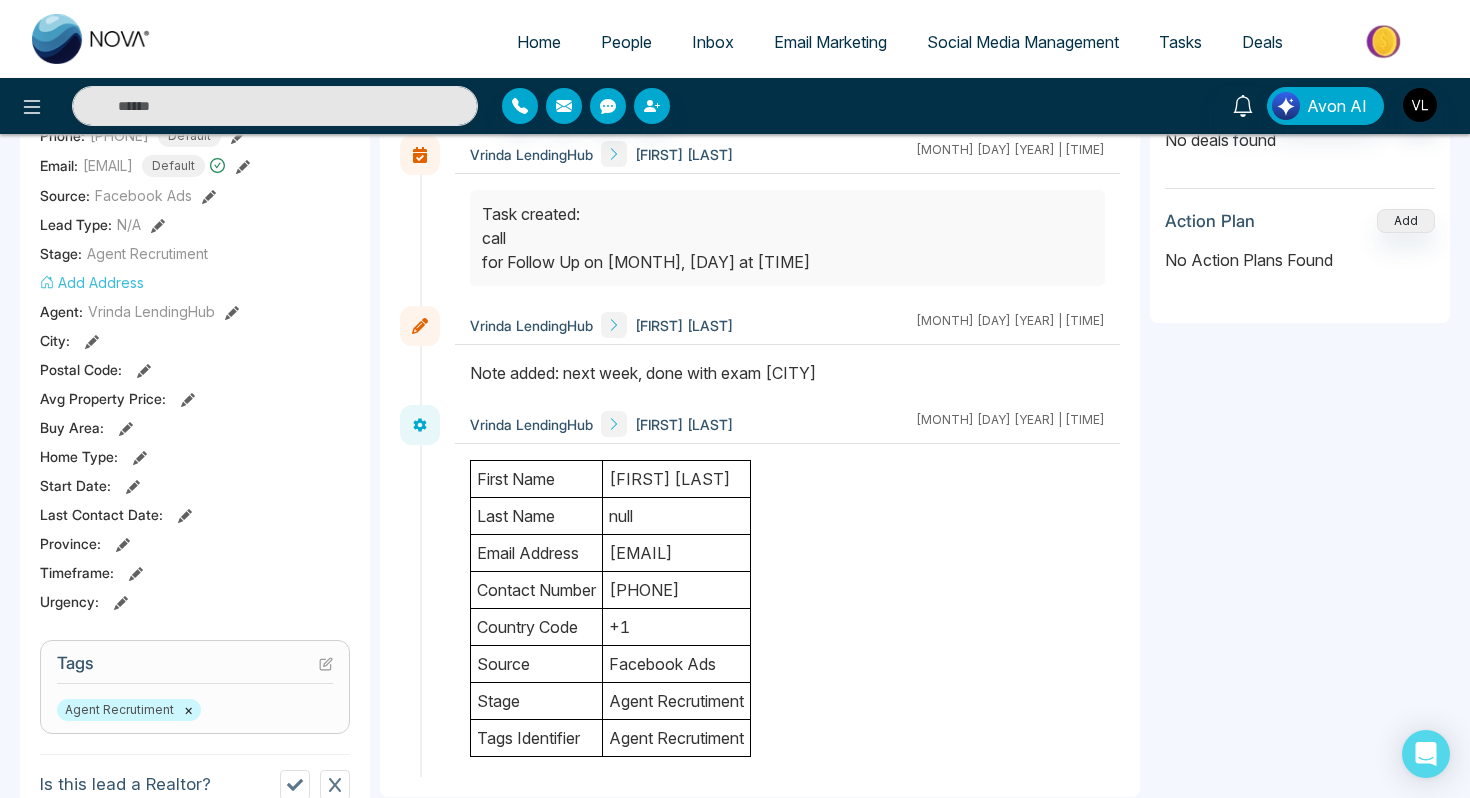 click on "[EMAIL]" at bounding box center [677, 553] 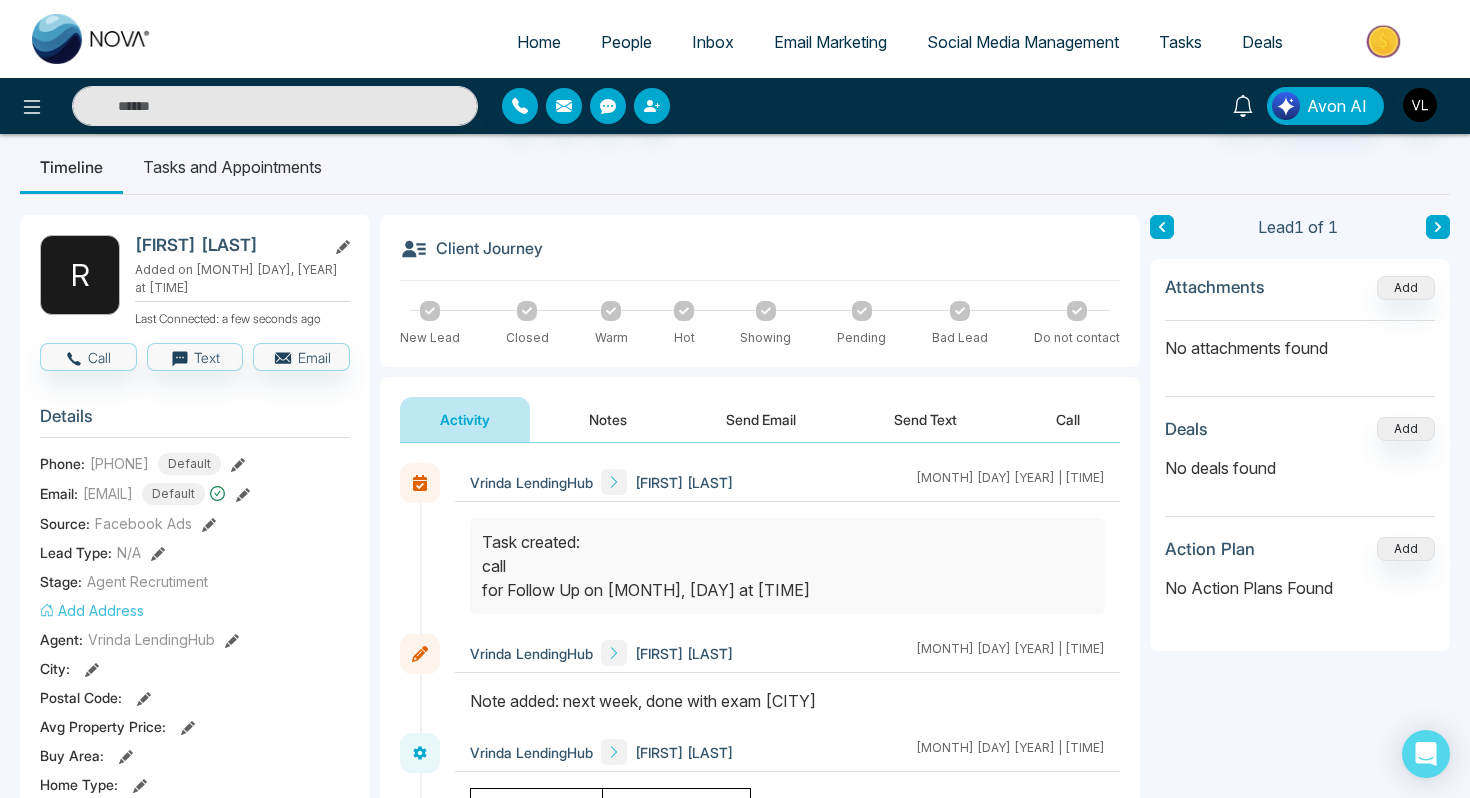 scroll, scrollTop: 0, scrollLeft: 0, axis: both 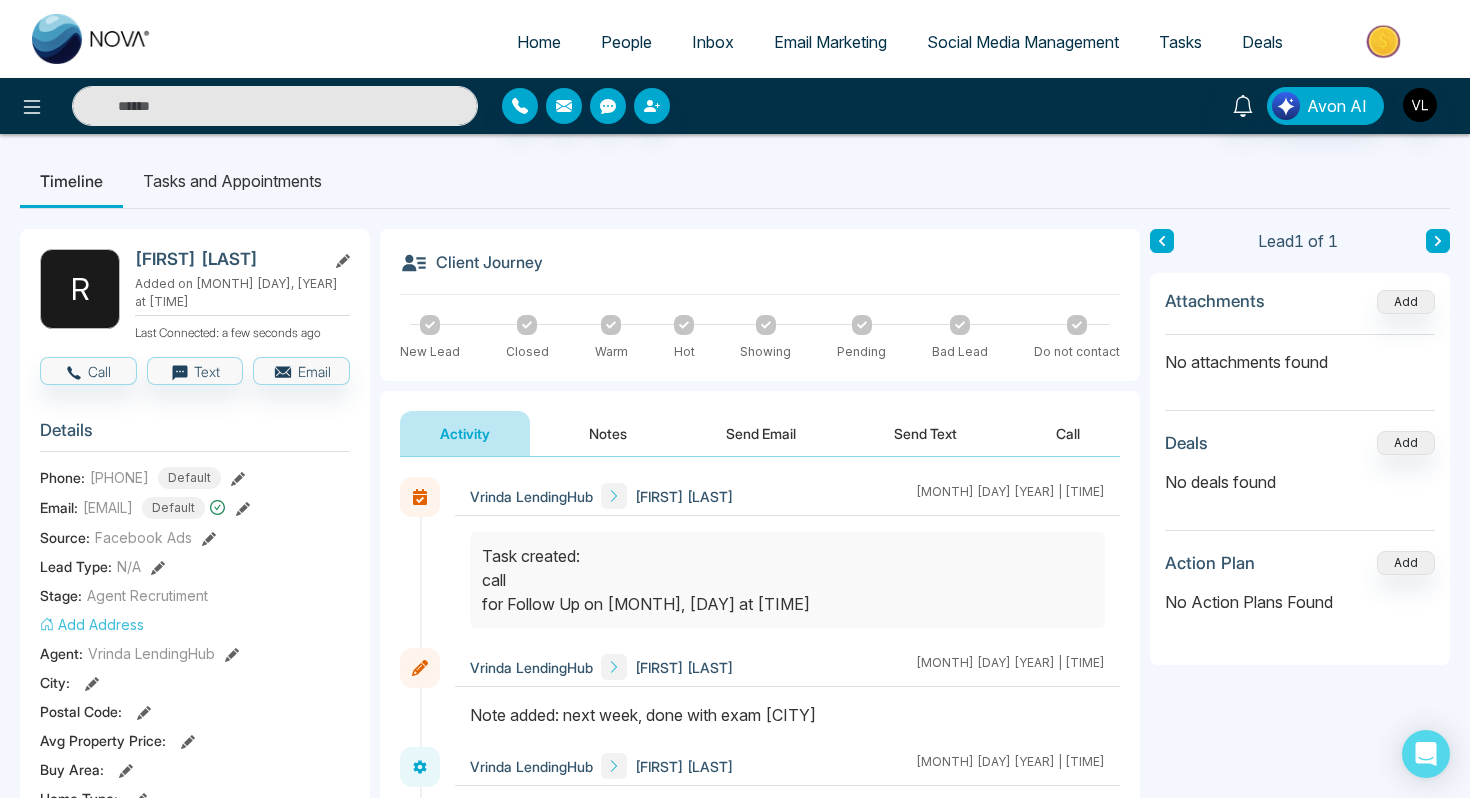click at bounding box center [275, 106] 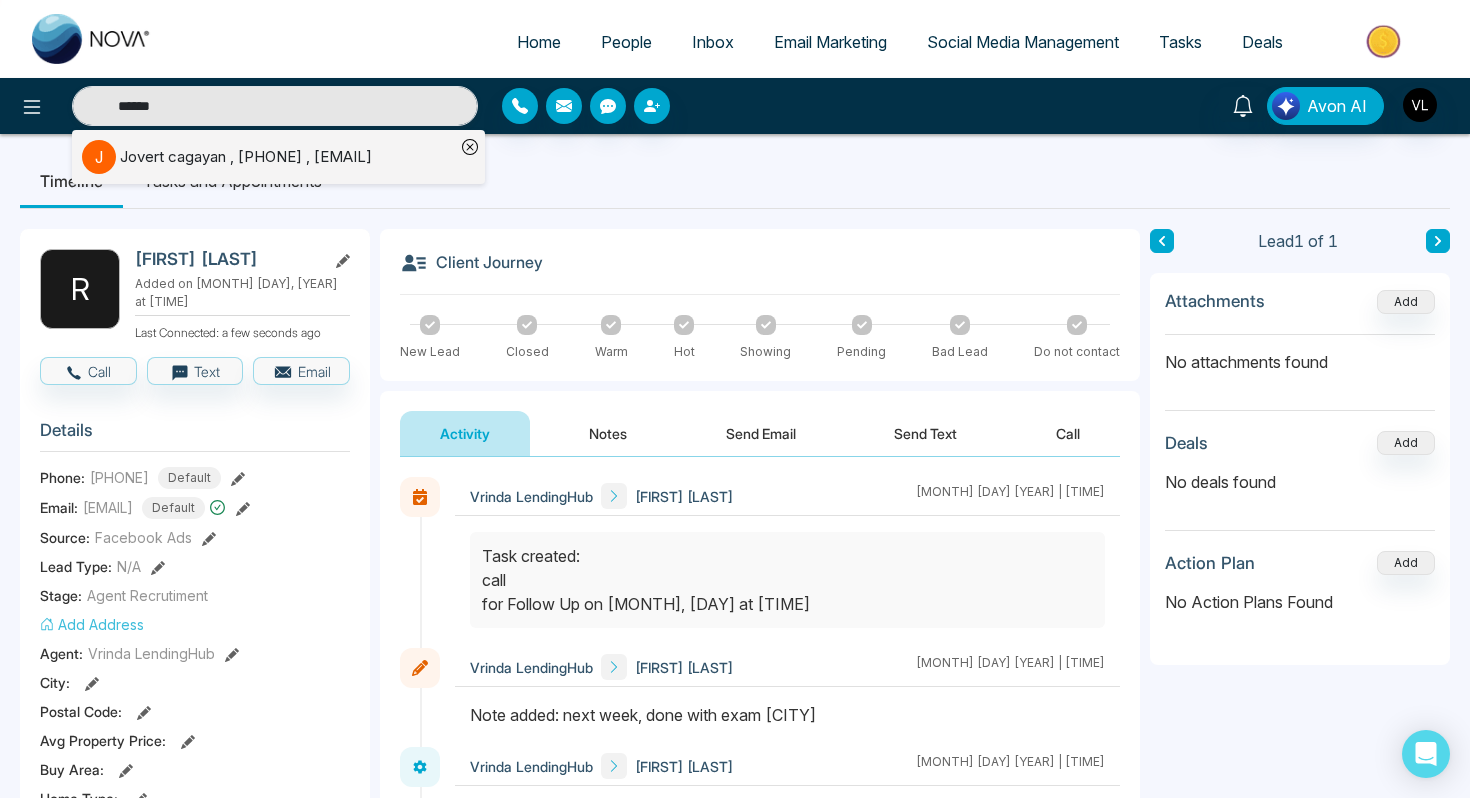click on "[FIRST] [LAST] , [PHONE] , [EMAIL]" at bounding box center [246, 157] 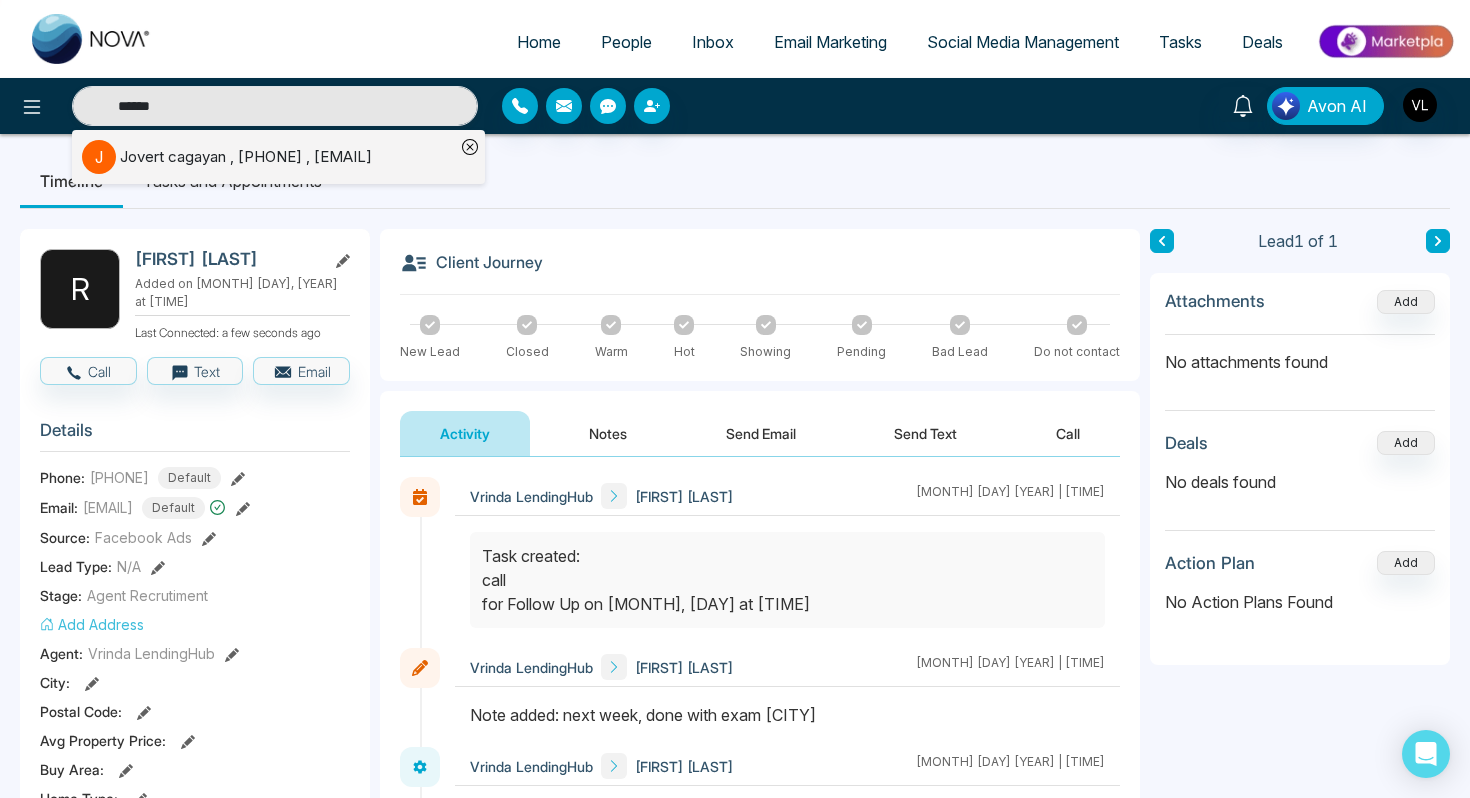 type on "******" 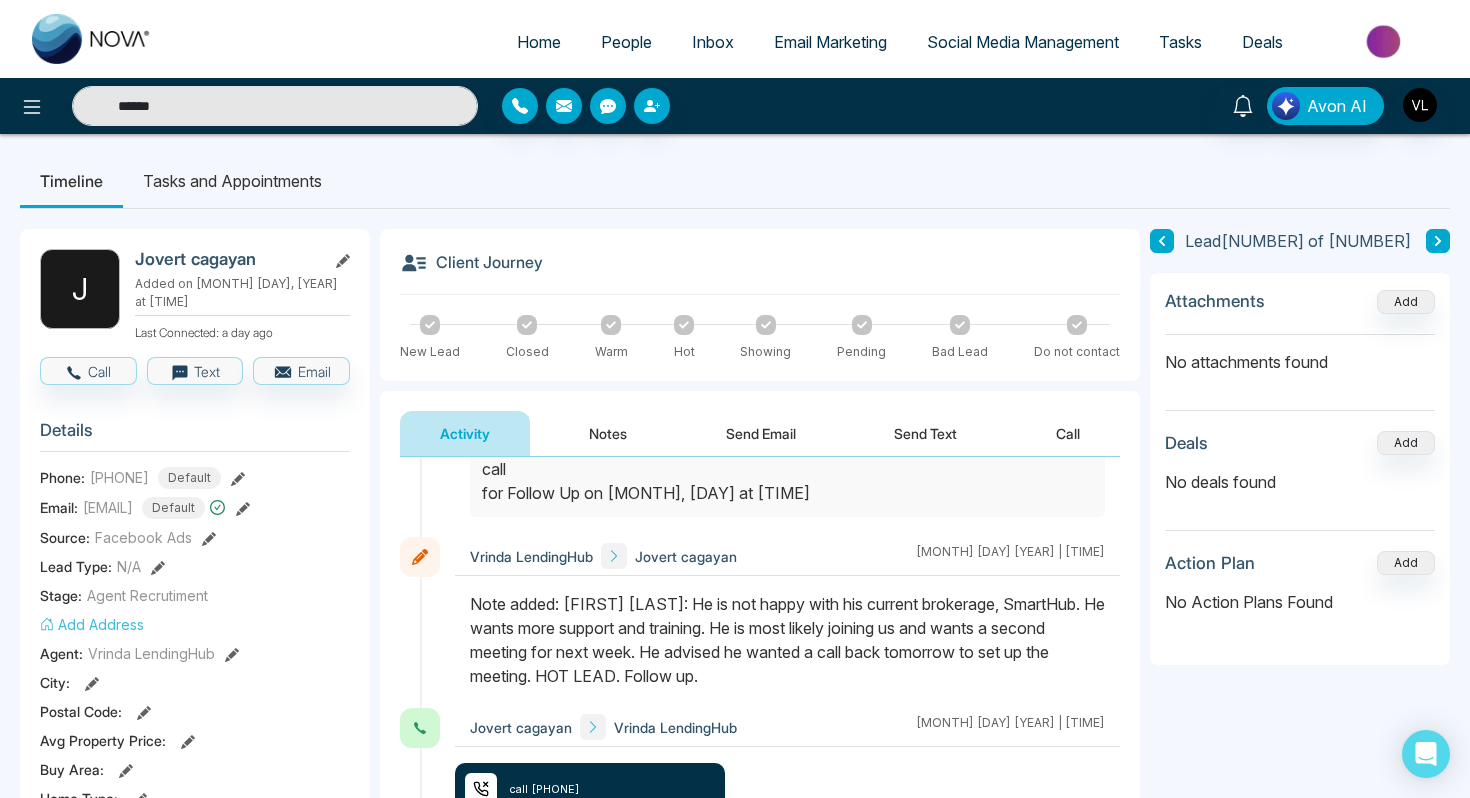 scroll, scrollTop: 0, scrollLeft: 0, axis: both 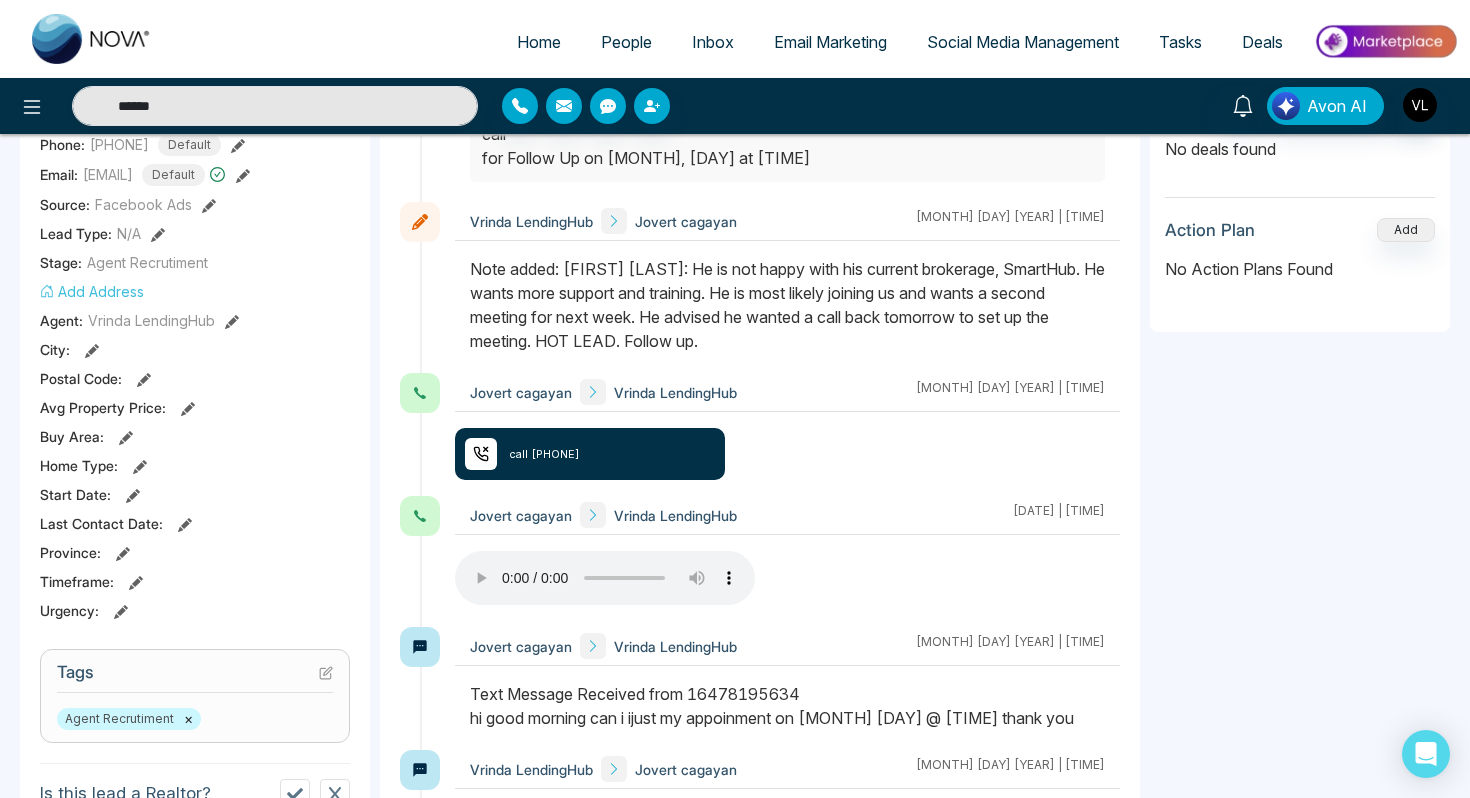 click on "Note added: [FIRST] [LAST]: He is not happy with his current brokerage, SmartHub. He wants more support and training. He is most likely joining us and wants a second meeting for next week. He advised he wanted a call back tomorrow to set up the meeting. HOT LEAD. Follow up." at bounding box center (787, 305) 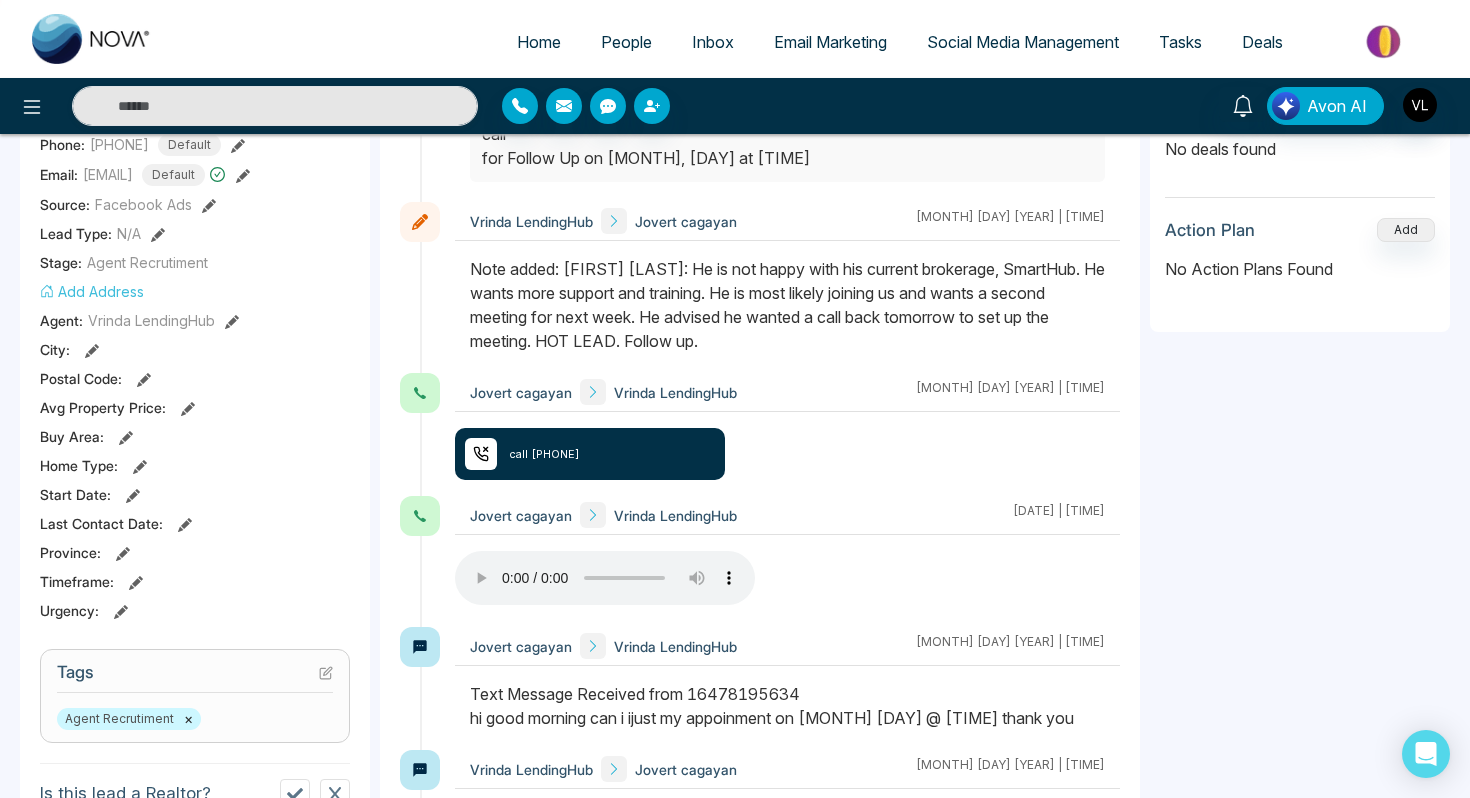 click on "Note added: [FIRST] [LAST]: He is not happy with his current brokerage, SmartHub. He wants more support and training. He is most likely joining us and wants a second meeting for next week. He advised he wanted a call back tomorrow to set up the meeting. HOT LEAD. Follow up." at bounding box center [787, 305] 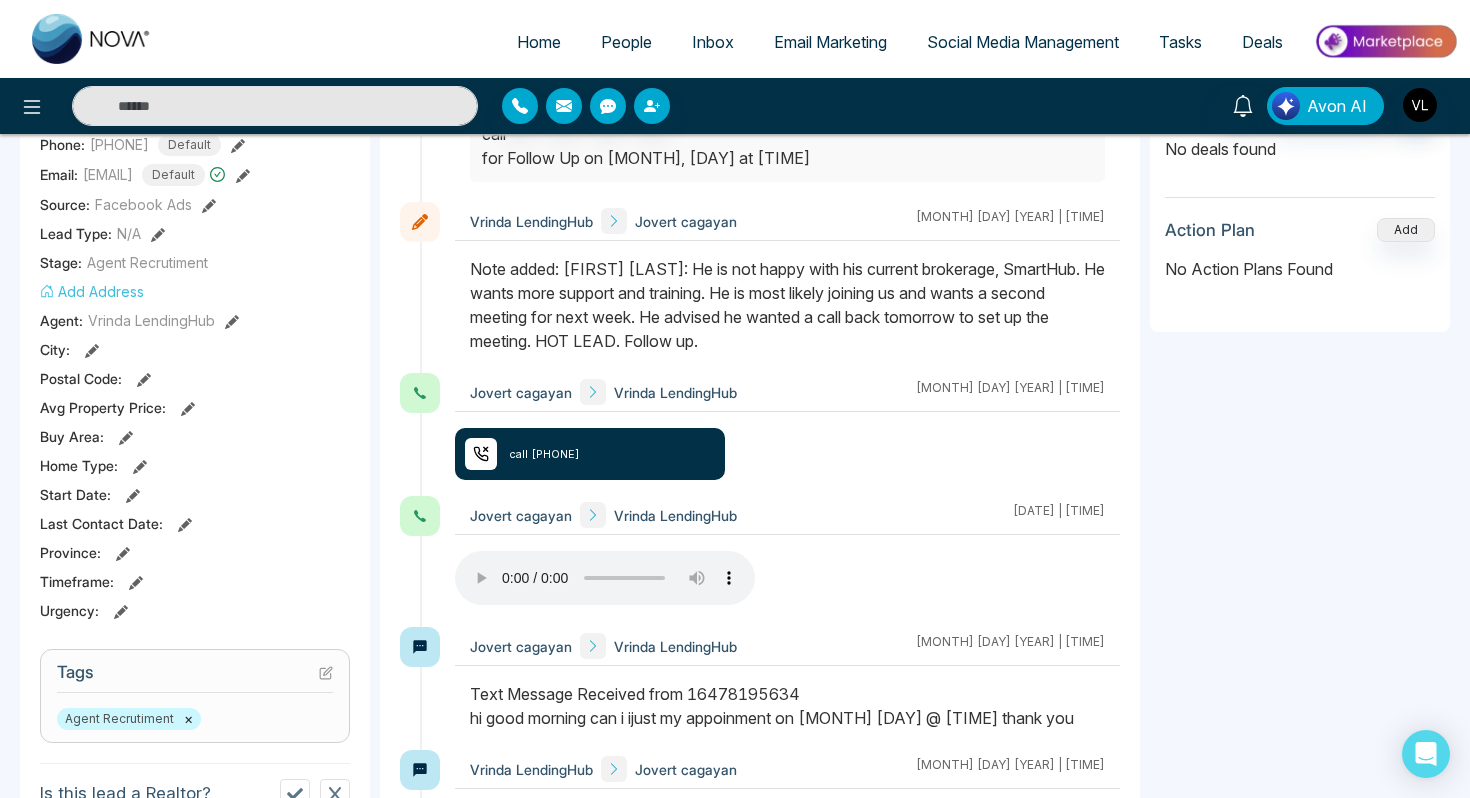 click on "Note added: [FIRST] [LAST]: He is not happy with his current brokerage, SmartHub. He wants more support and training. He is most likely joining us and wants a second meeting for next week. He advised he wanted a call back tomorrow to set up the meeting. HOT LEAD. Follow up." at bounding box center [787, 305] 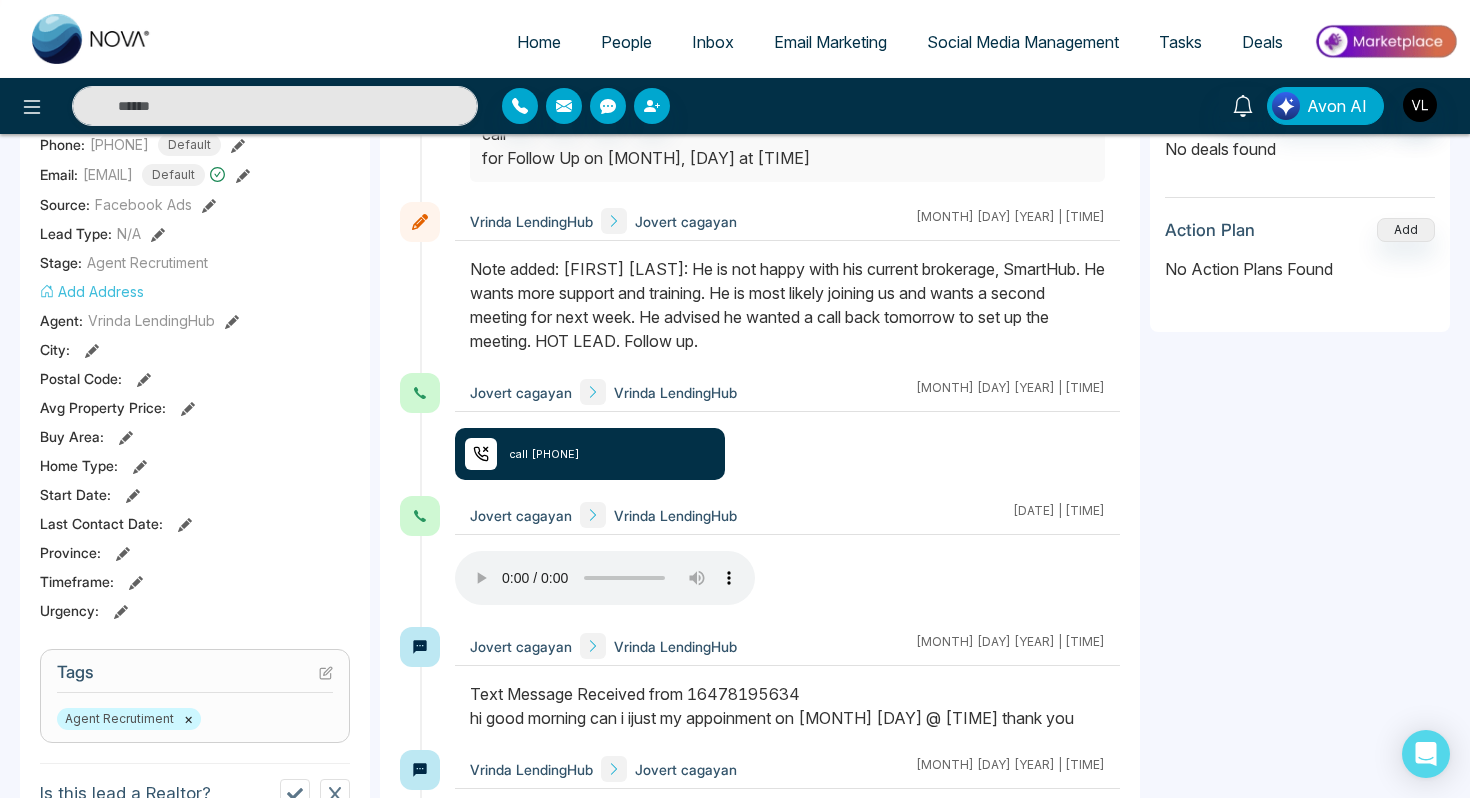 click on "Note added: [FIRST] [LAST]: He is not happy with his current brokerage, SmartHub. He wants more support and training. He is most likely joining us and wants a second meeting for next week. He advised he wanted a call back tomorrow to set up the meeting. HOT LEAD. Follow up." at bounding box center [787, 305] 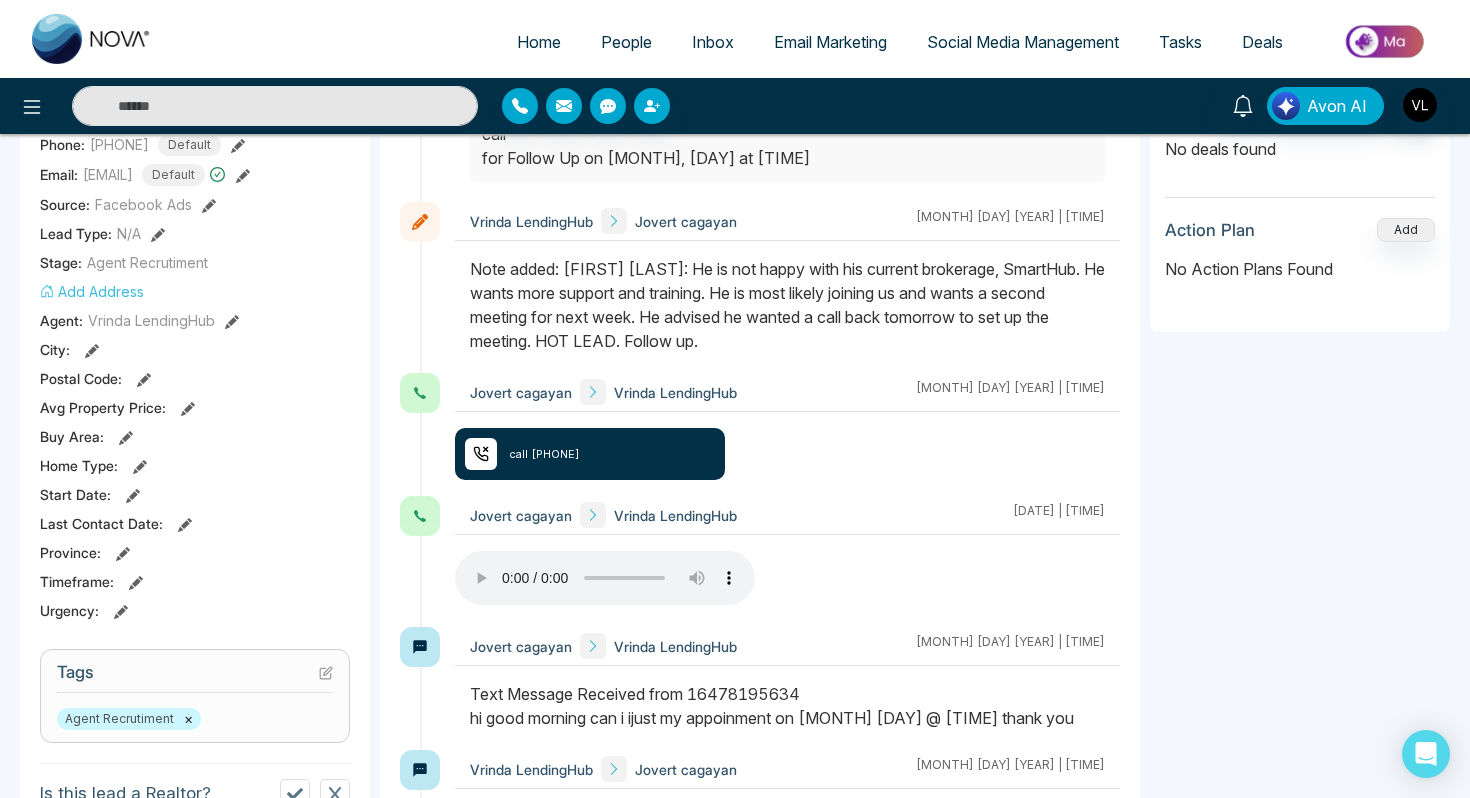 click on "Note added: [FIRST] [LAST]: He is not happy with his current brokerage, SmartHub. He wants more support and training. He is most likely joining us and wants a second meeting for next week. He advised he wanted a call back tomorrow to set up the meeting. HOT LEAD. Follow up." at bounding box center (787, 305) 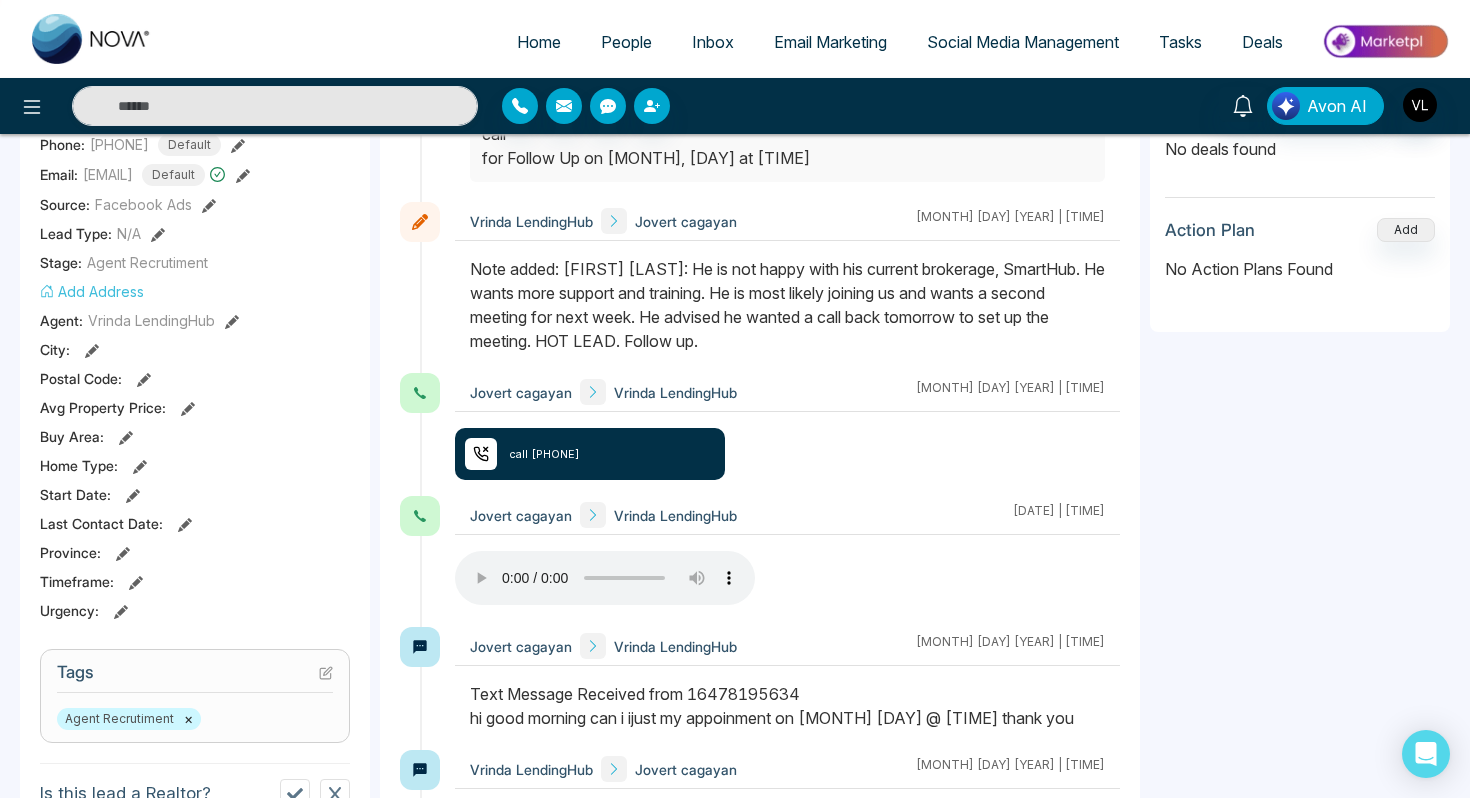 click on "Note added: [FIRST] [LAST]: He is not happy with his current brokerage, SmartHub. He wants more support and training. He is most likely joining us and wants a second meeting for next week. He advised he wanted a call back tomorrow to set up the meeting. HOT LEAD. Follow up." at bounding box center (787, 305) 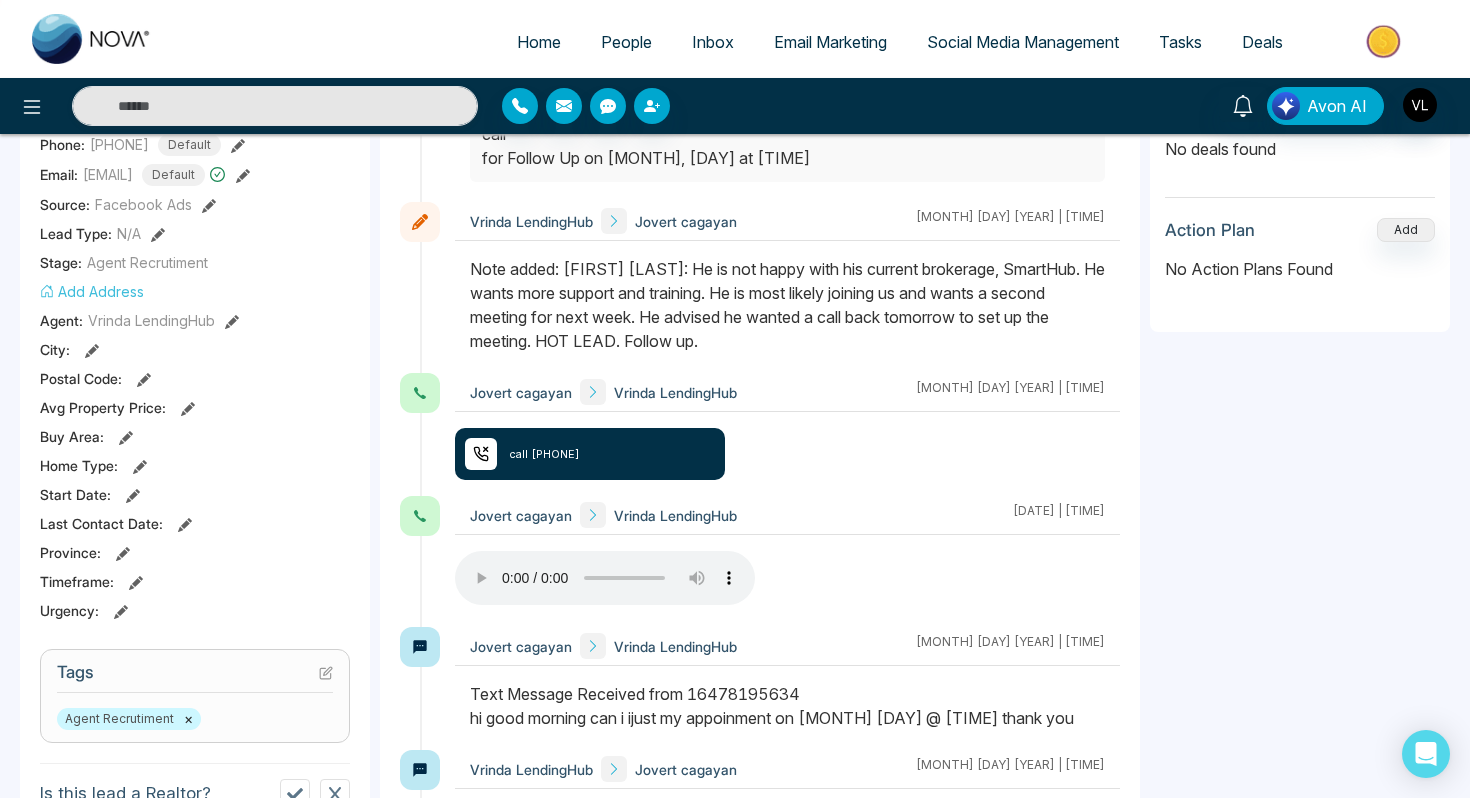 type on "******" 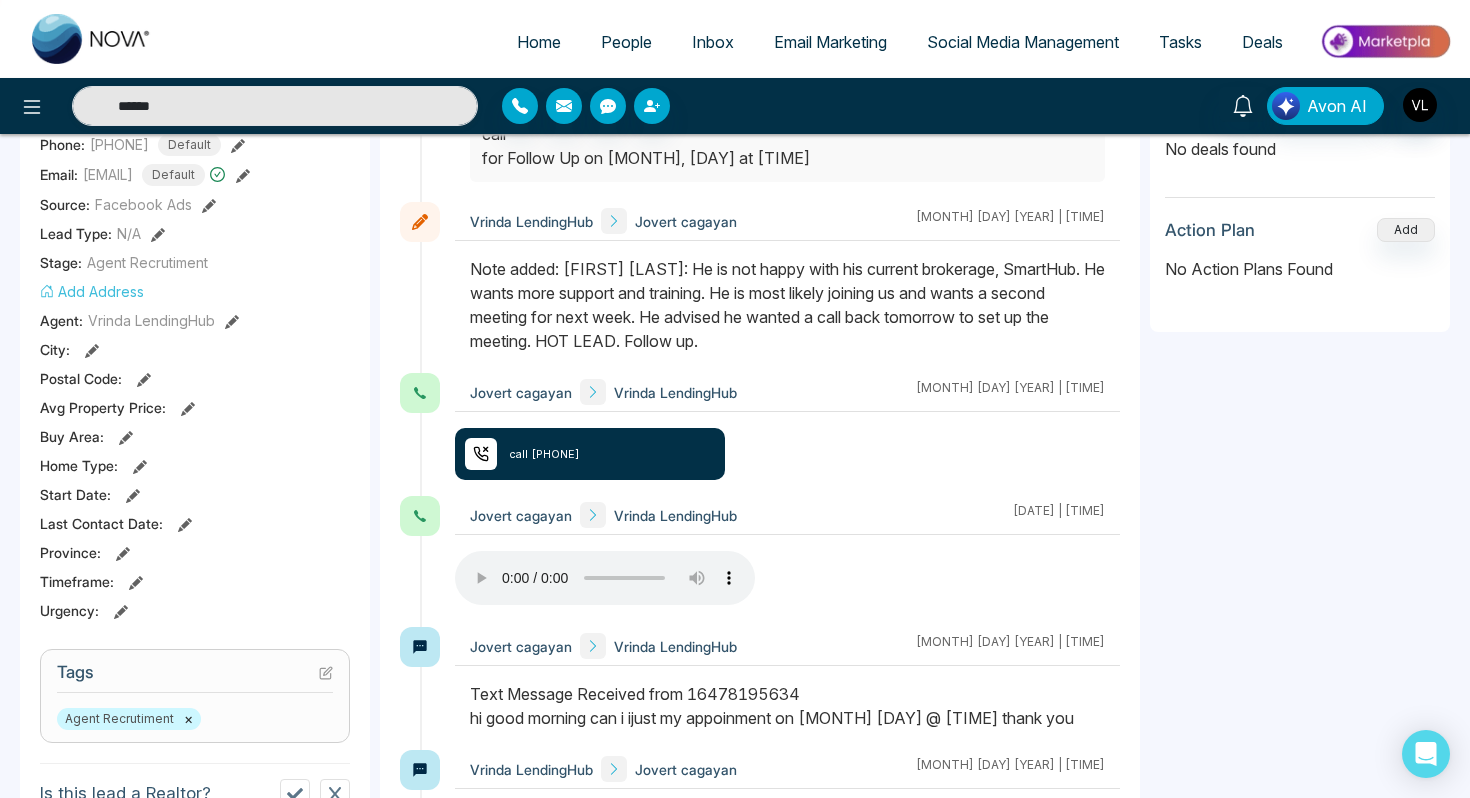 click on "Note added: [FIRST] [LAST]: He is not happy with his current brokerage, SmartHub. He wants more support and training. He is most likely joining us and wants a second meeting for next week. He advised he wanted a call back tomorrow to set up the meeting. HOT LEAD. Follow up." at bounding box center [787, 305] 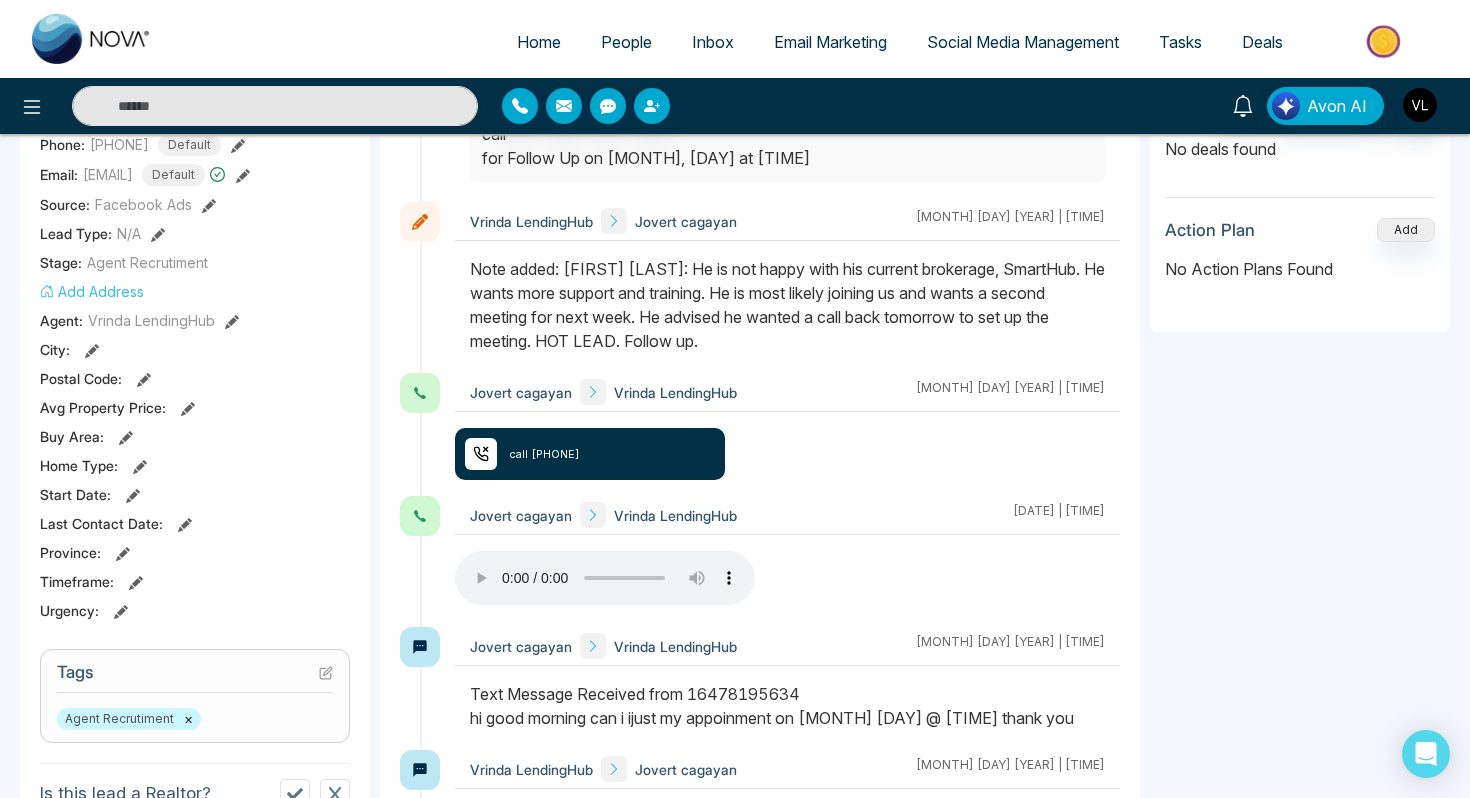 click on "Note added: [FIRST] [LAST]: He is not happy with his current brokerage, SmartHub. He wants more support and training. He is most likely joining us and wants a second meeting for next week. He advised he wanted a call back tomorrow to set up the meeting. HOT LEAD. Follow up." at bounding box center (787, 305) 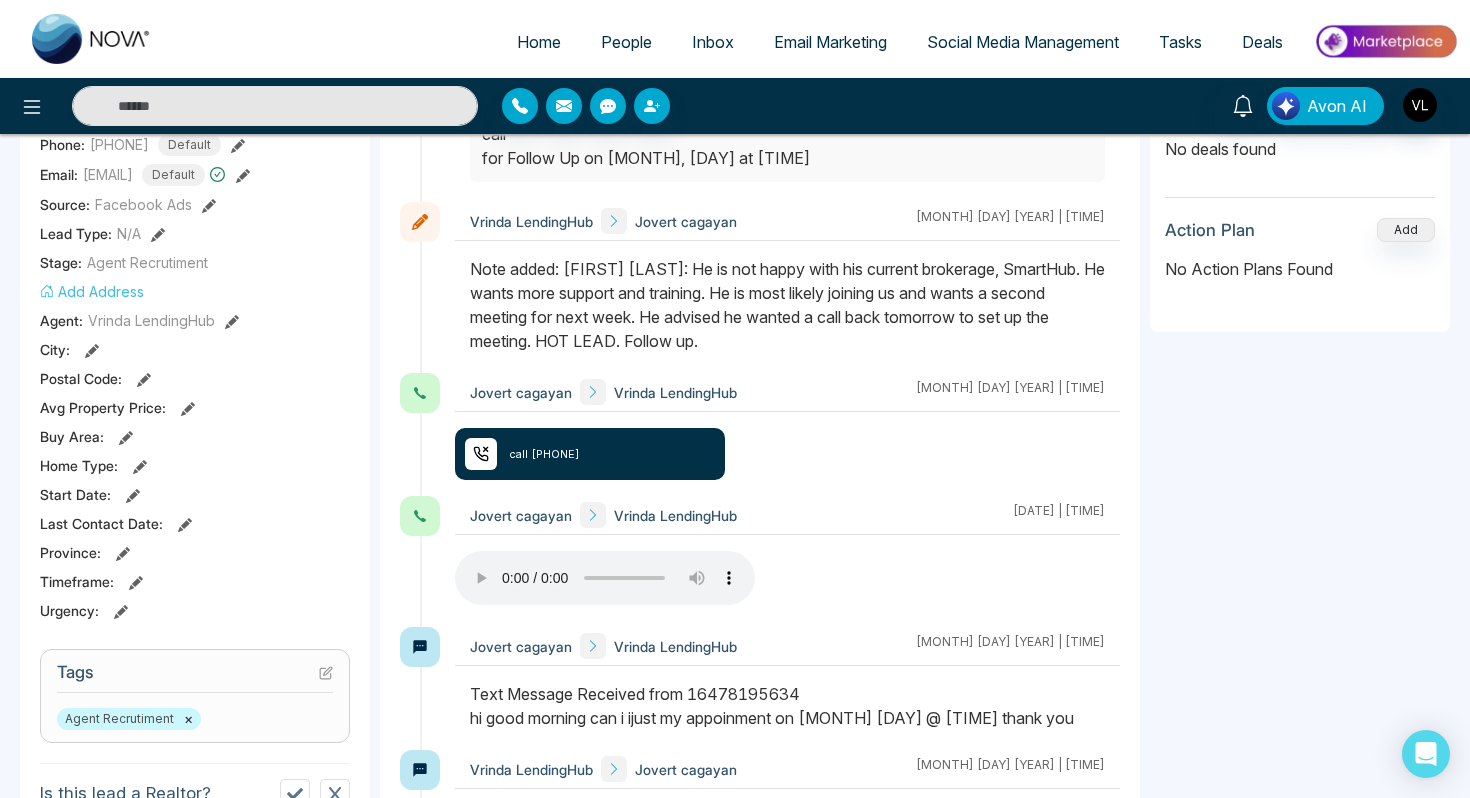 click on "Note added: [FIRST] [LAST]: He is not happy with his current brokerage, SmartHub. He wants more support and training. He is most likely joining us and wants a second meeting for next week. He advised he wanted a call back tomorrow to set up the meeting. HOT LEAD. Follow up." at bounding box center [787, 305] 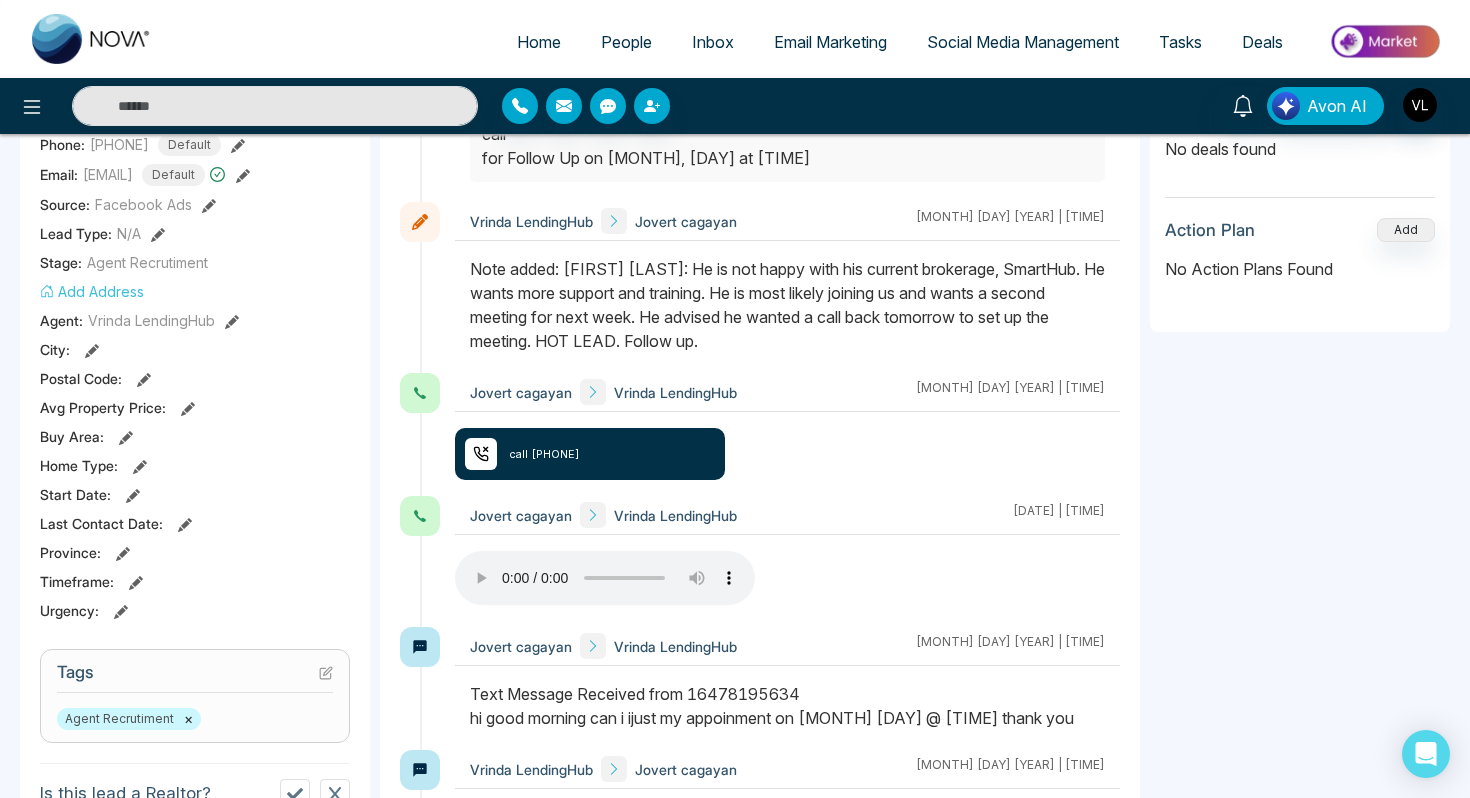 click on "Note added: [FIRST] [LAST]: He is not happy with his current brokerage, SmartHub. He wants more support and training. He is most likely joining us and wants a second meeting for next week. He advised he wanted a call back tomorrow to set up the meeting. HOT LEAD. Follow up." at bounding box center (787, 305) 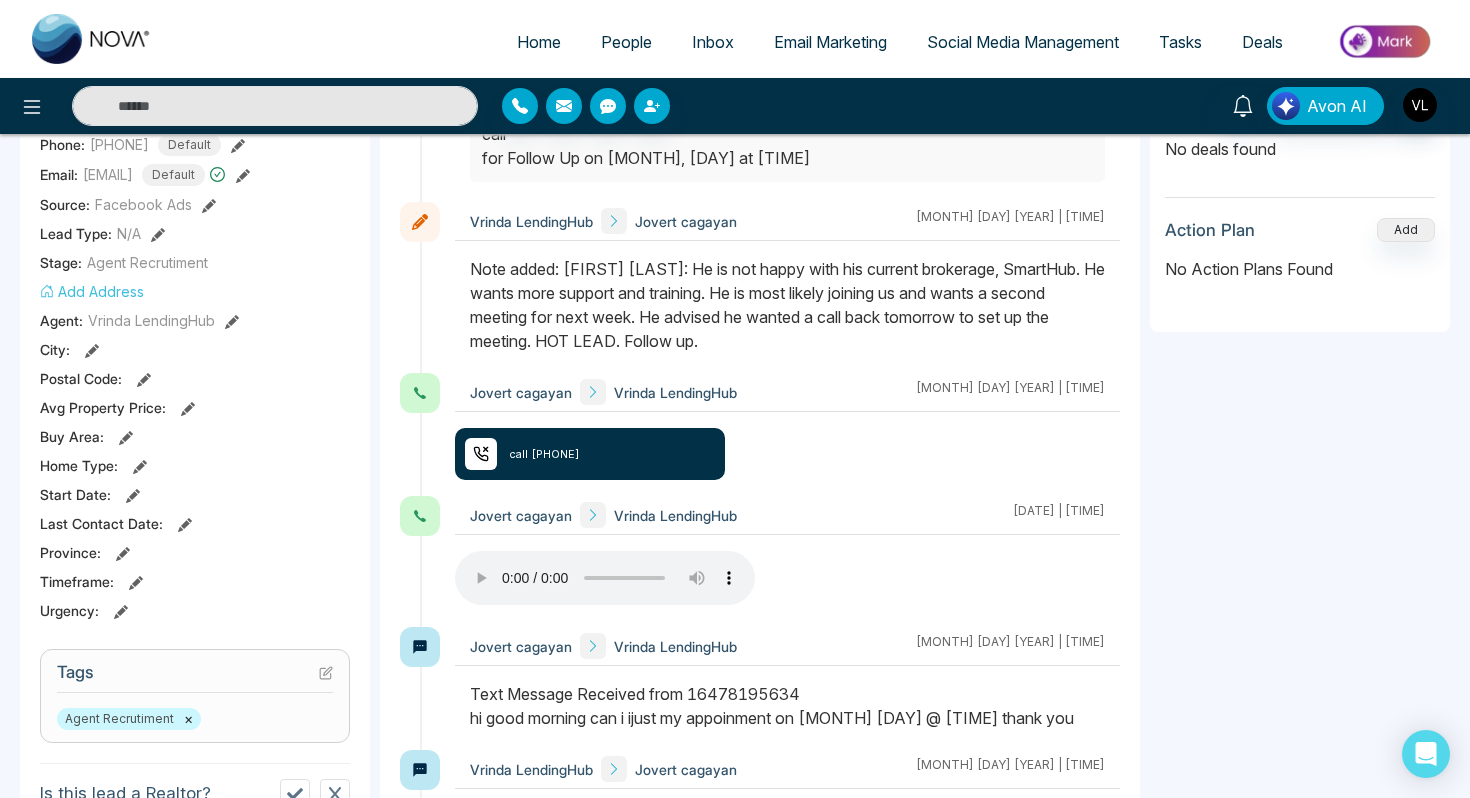 click on "Note added: [FIRST] [LAST]: He is not happy with his current brokerage, SmartHub. He wants more support and training. He is most likely joining us and wants a second meeting for next week. He advised he wanted a call back tomorrow to set up the meeting. HOT LEAD. Follow up." at bounding box center (787, 305) 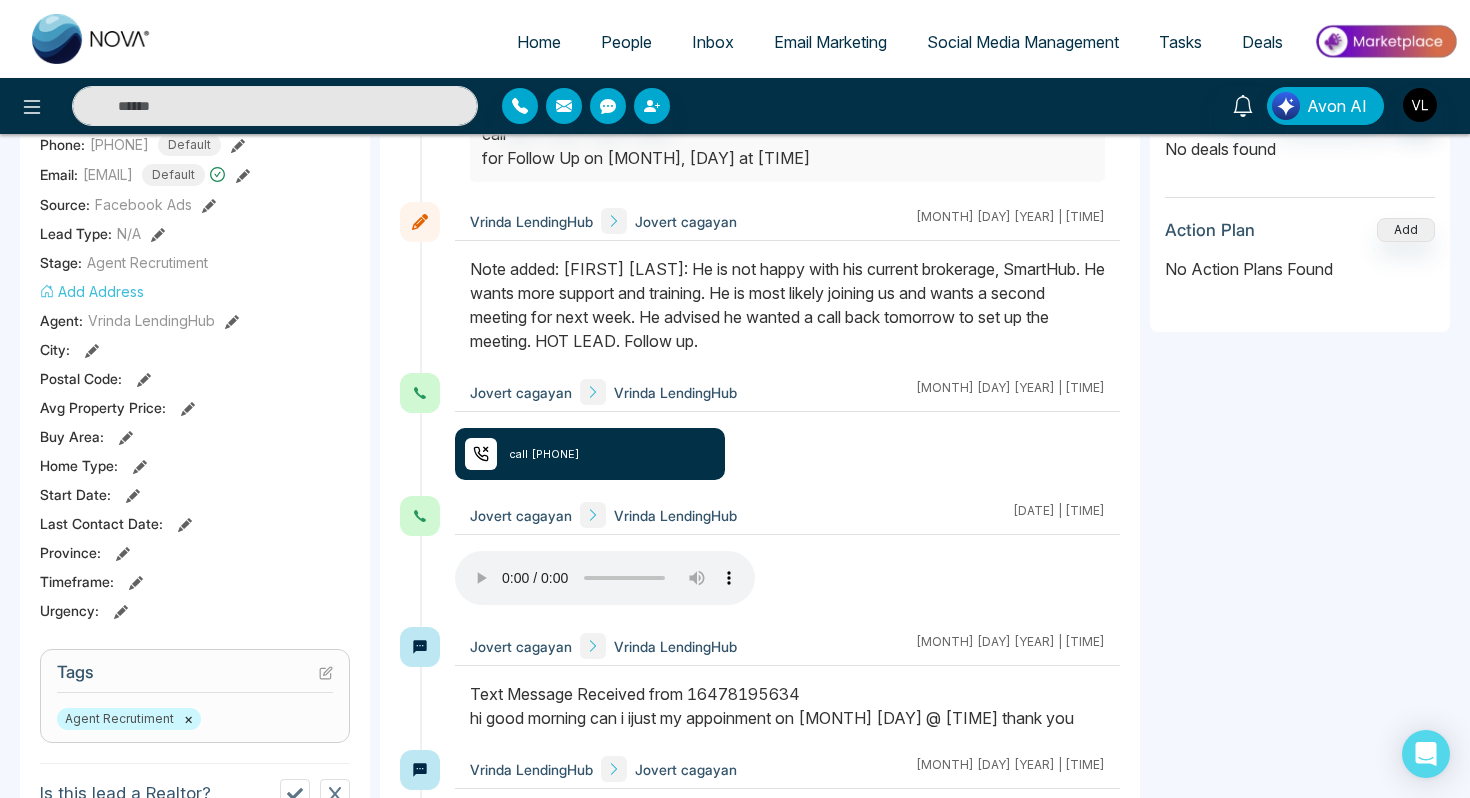 click on "Note added: [FIRST] [LAST]: He is not happy with his current brokerage, SmartHub. He wants more support and training. He is most likely joining us and wants a second meeting for next week. He advised he wanted a call back tomorrow to set up the meeting. HOT LEAD. Follow up." at bounding box center [787, 305] 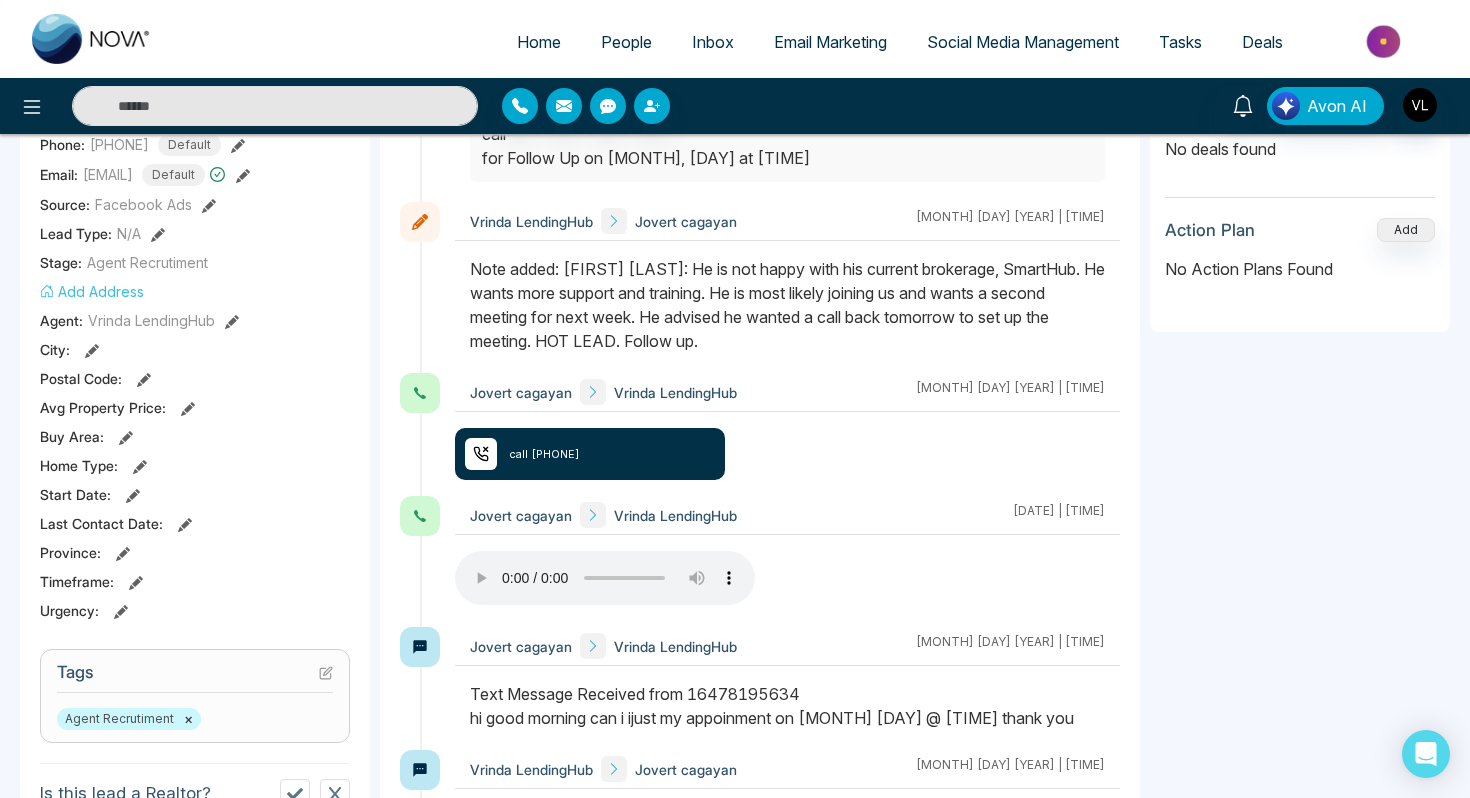 click on "Note added: [FIRST] [LAST]: He is not happy with his current brokerage, SmartHub. He wants more support and training. He is most likely joining us and wants a second meeting for next week. He advised he wanted a call back tomorrow to set up the meeting. HOT LEAD. Follow up." at bounding box center (787, 305) 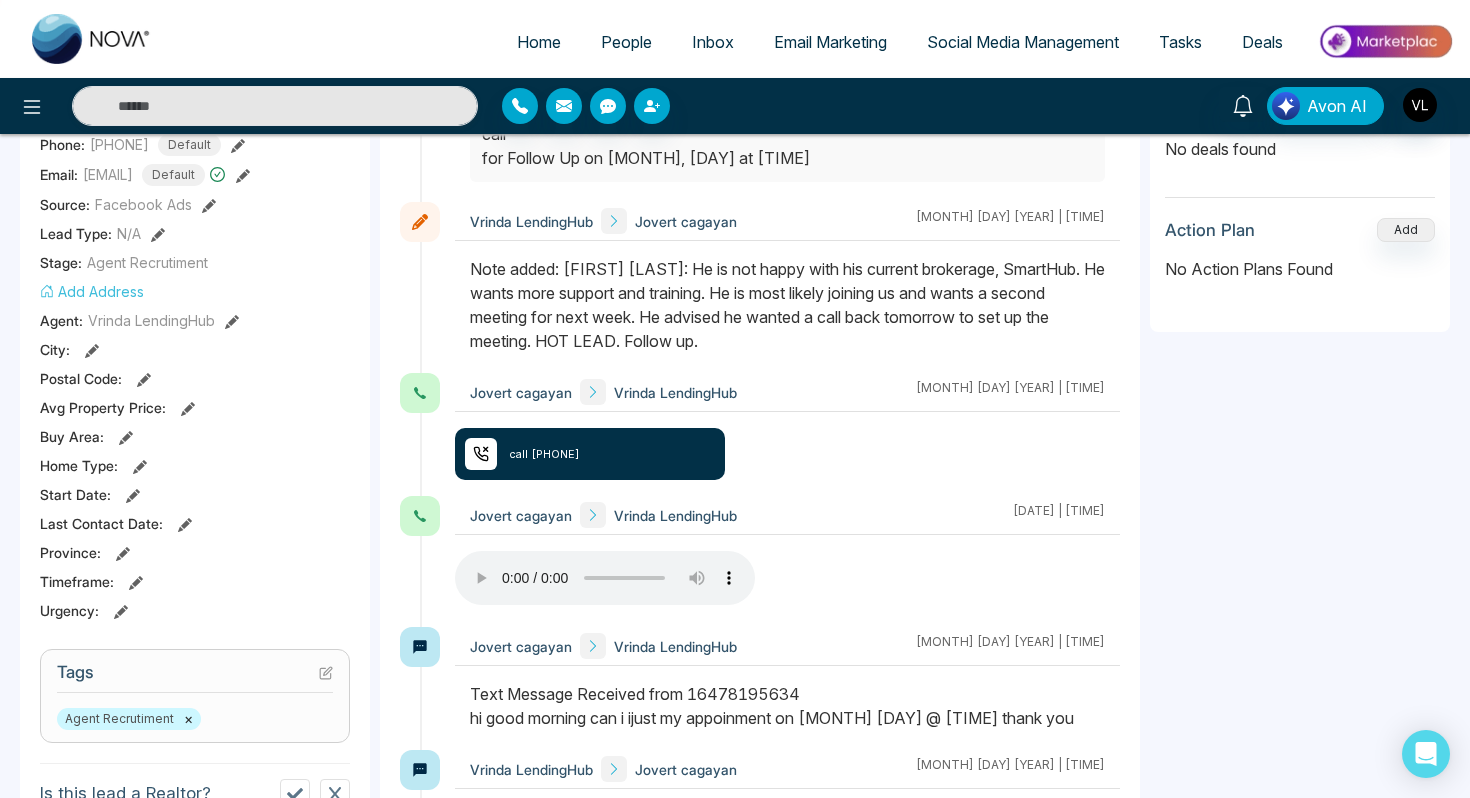 click on "Note added: [FIRST] [LAST]: He is not happy with his current brokerage, SmartHub. He wants more support and training. He is most likely joining us and wants a second meeting for next week. He advised he wanted a call back tomorrow to set up the meeting. HOT LEAD. Follow up." at bounding box center [787, 305] 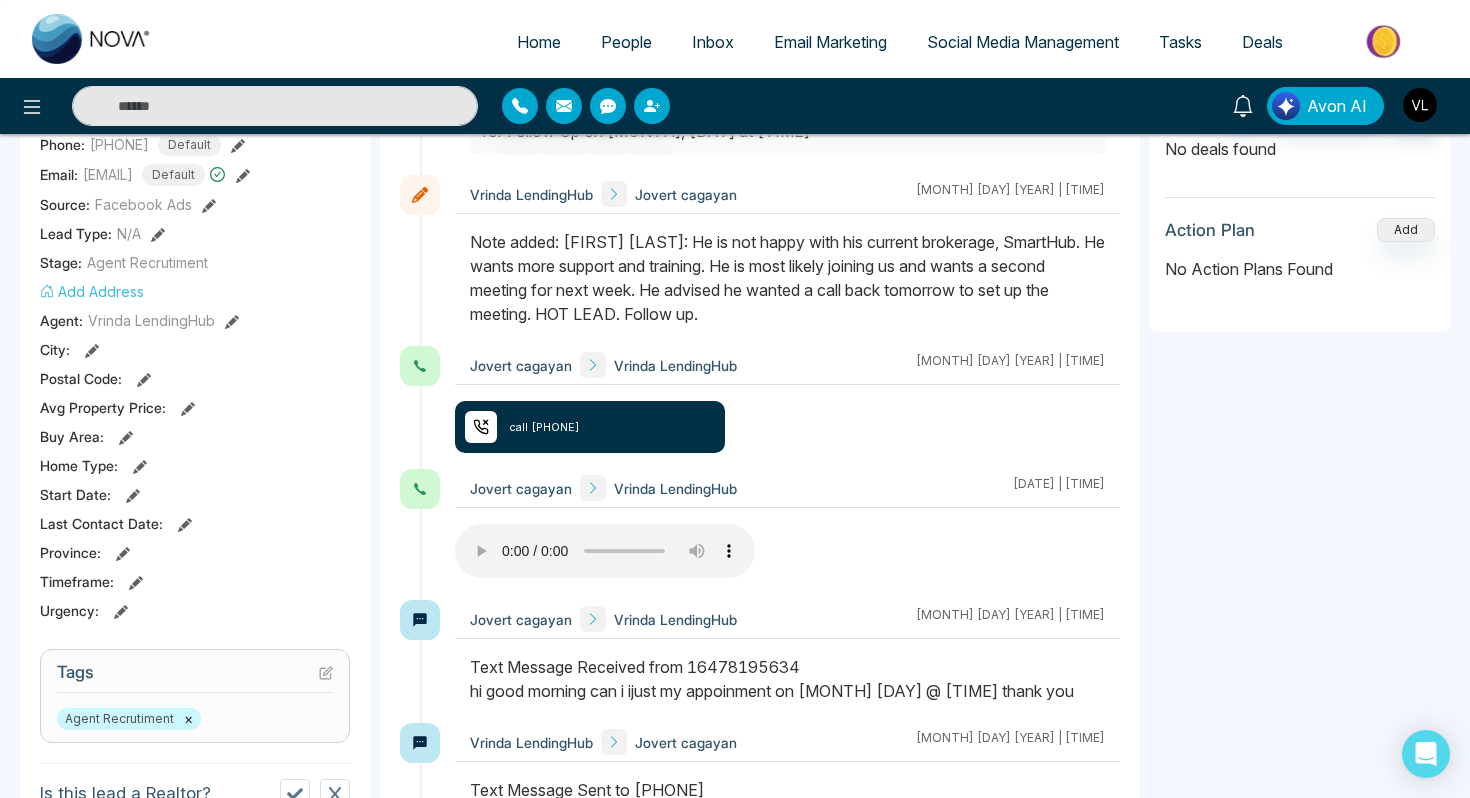 scroll, scrollTop: 147, scrollLeft: 0, axis: vertical 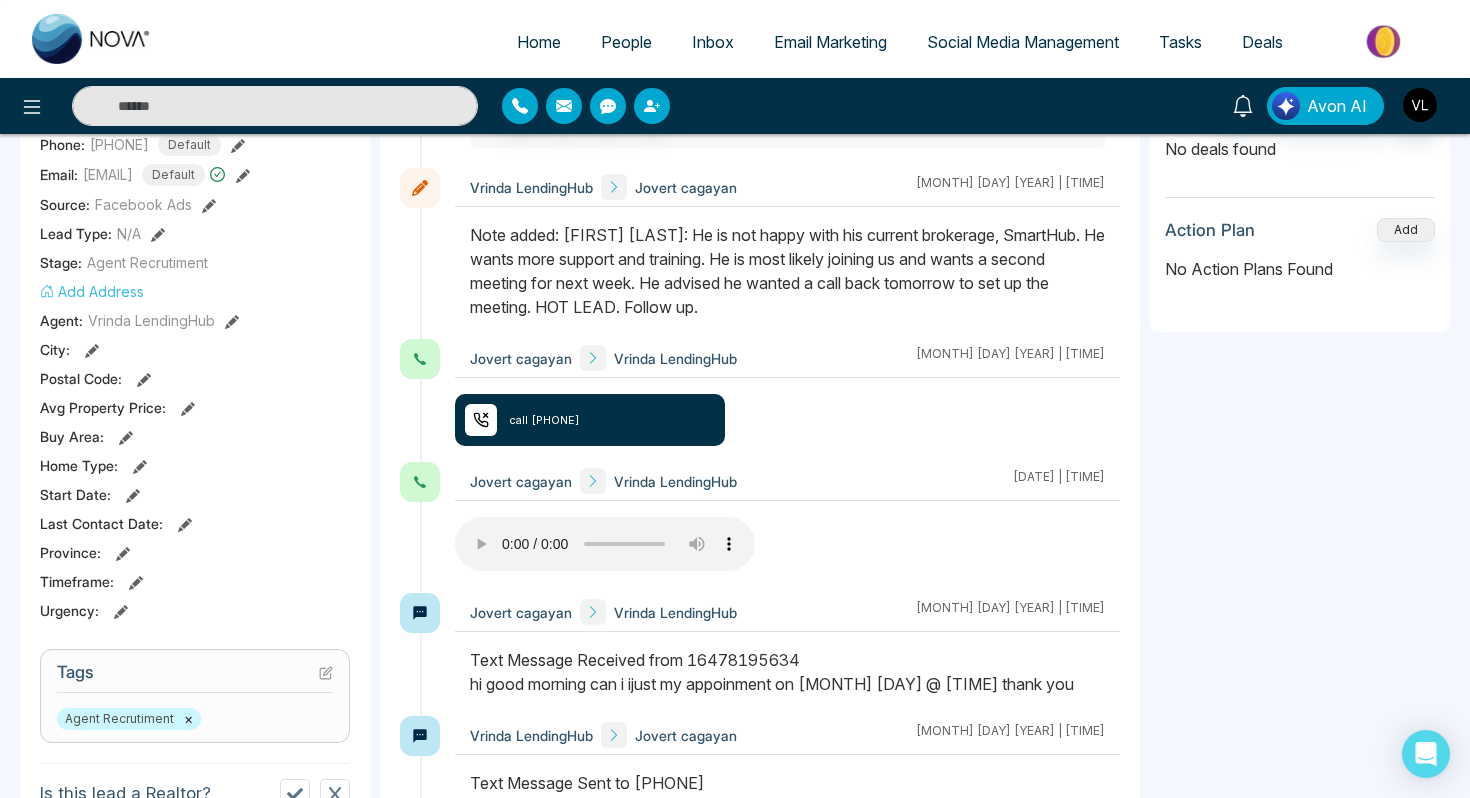 type on "******" 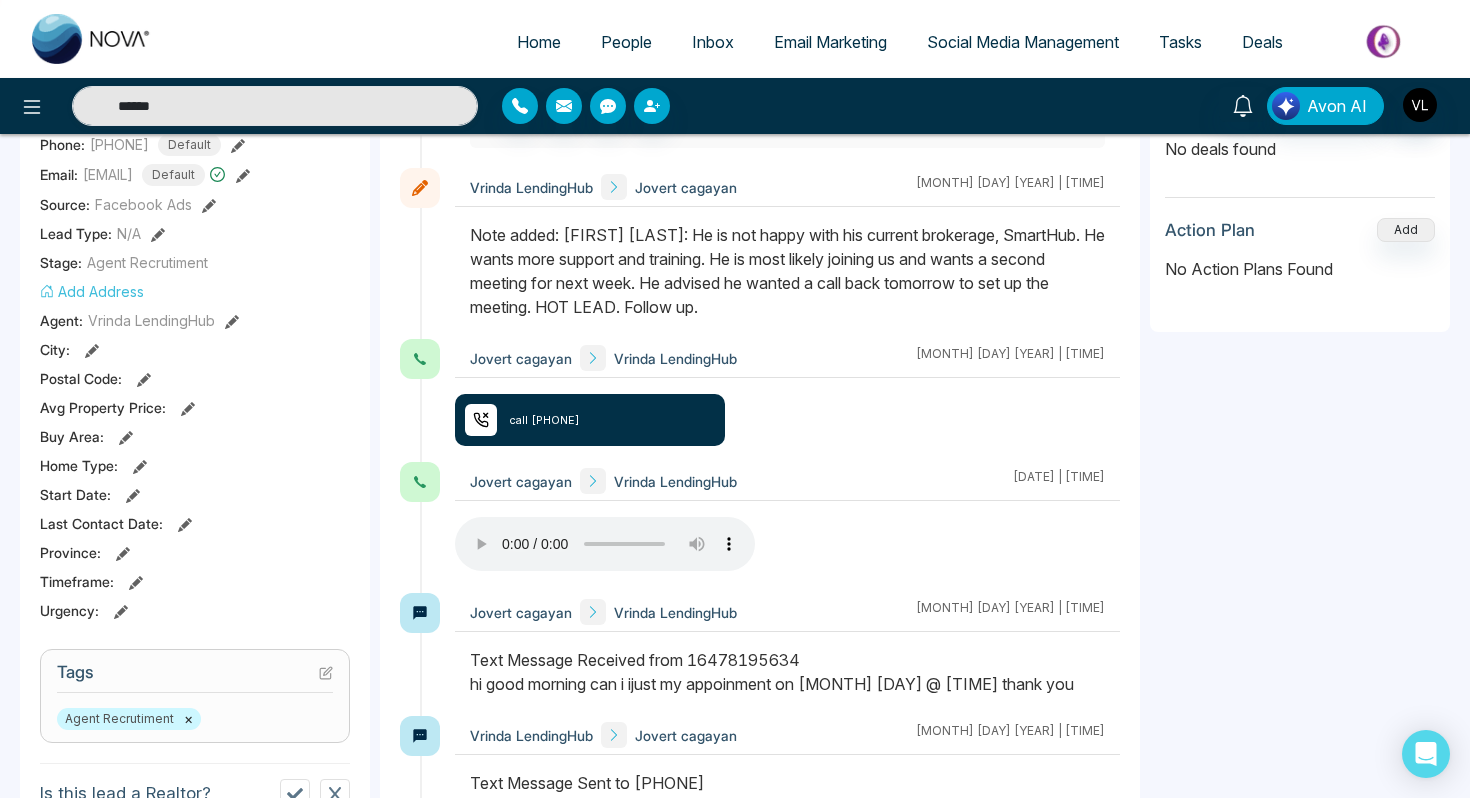 drag, startPoint x: 704, startPoint y: 308, endPoint x: 556, endPoint y: 292, distance: 148.86235 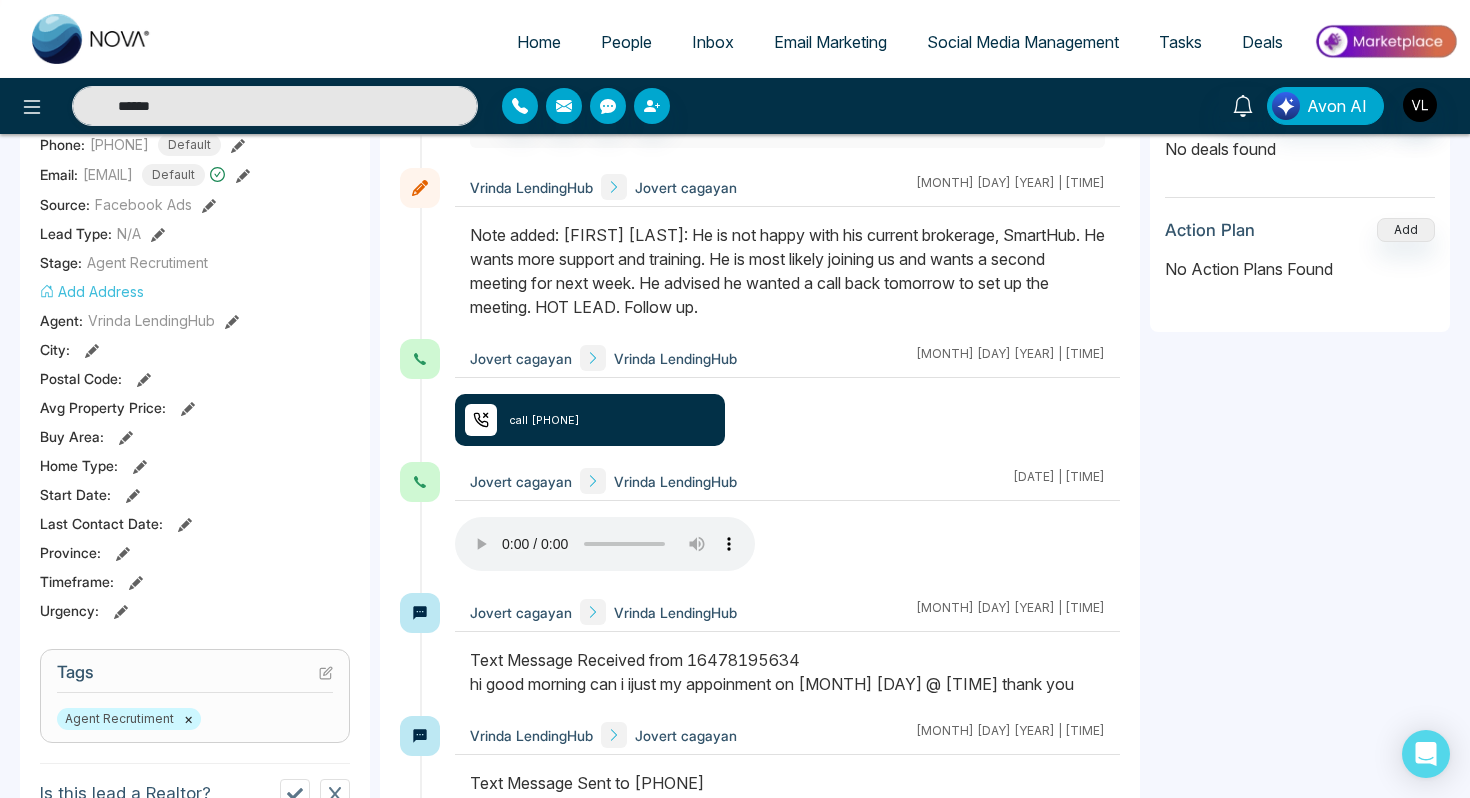 click on "Note added: [FIRST] [LAST]: He is not happy with his current brokerage, SmartHub. He wants more support and training. He is most likely joining us and wants a second meeting for next week. He advised he wanted a call back tomorrow to set up the meeting. HOT LEAD. Follow up." at bounding box center [787, 271] 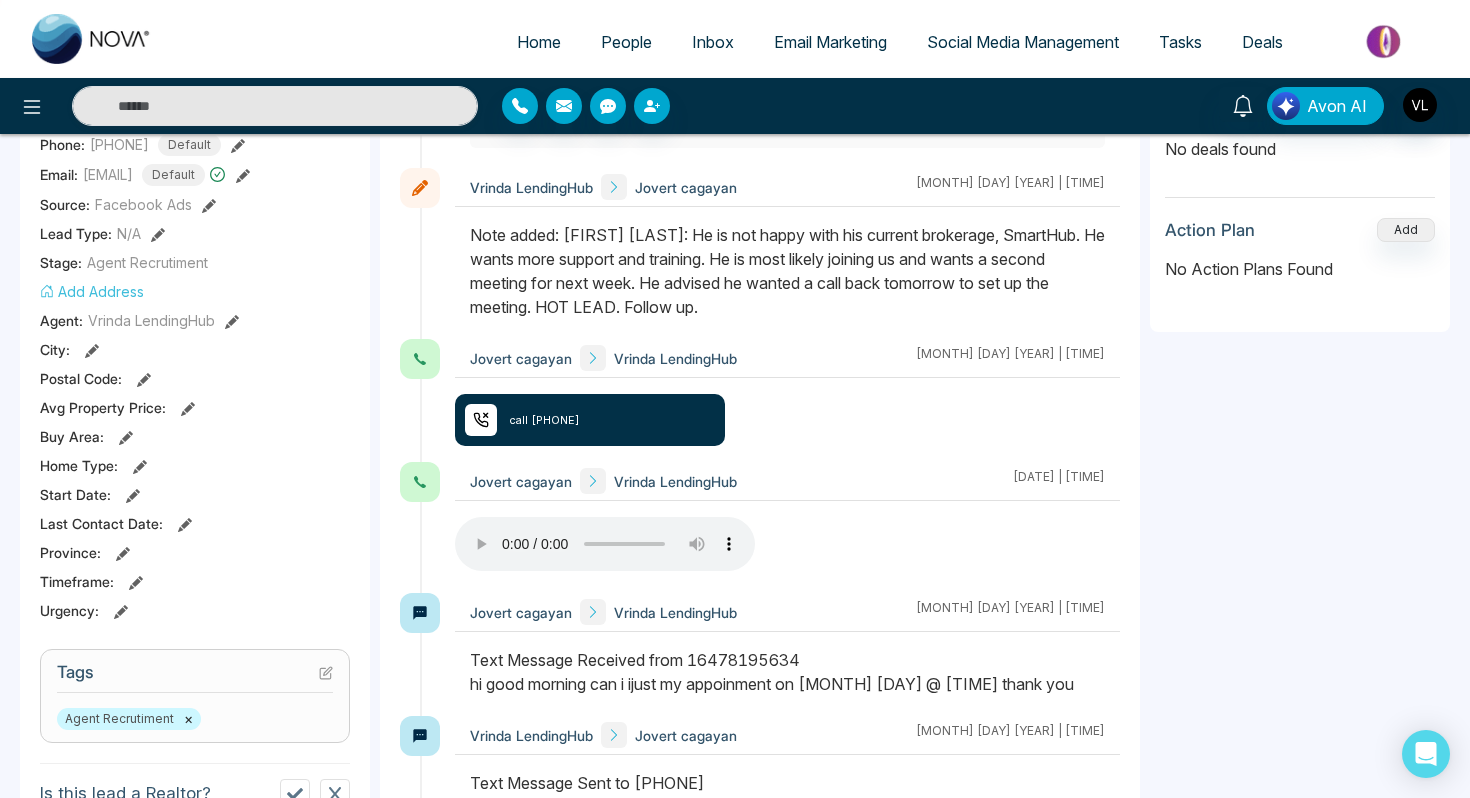 click on "Note added: [FIRST] [LAST]: He is not happy with his current brokerage, SmartHub. He wants more support and training. He is most likely joining us and wants a second meeting for next week. He advised he wanted a call back tomorrow to set up the meeting. HOT LEAD. Follow up." at bounding box center (787, 271) 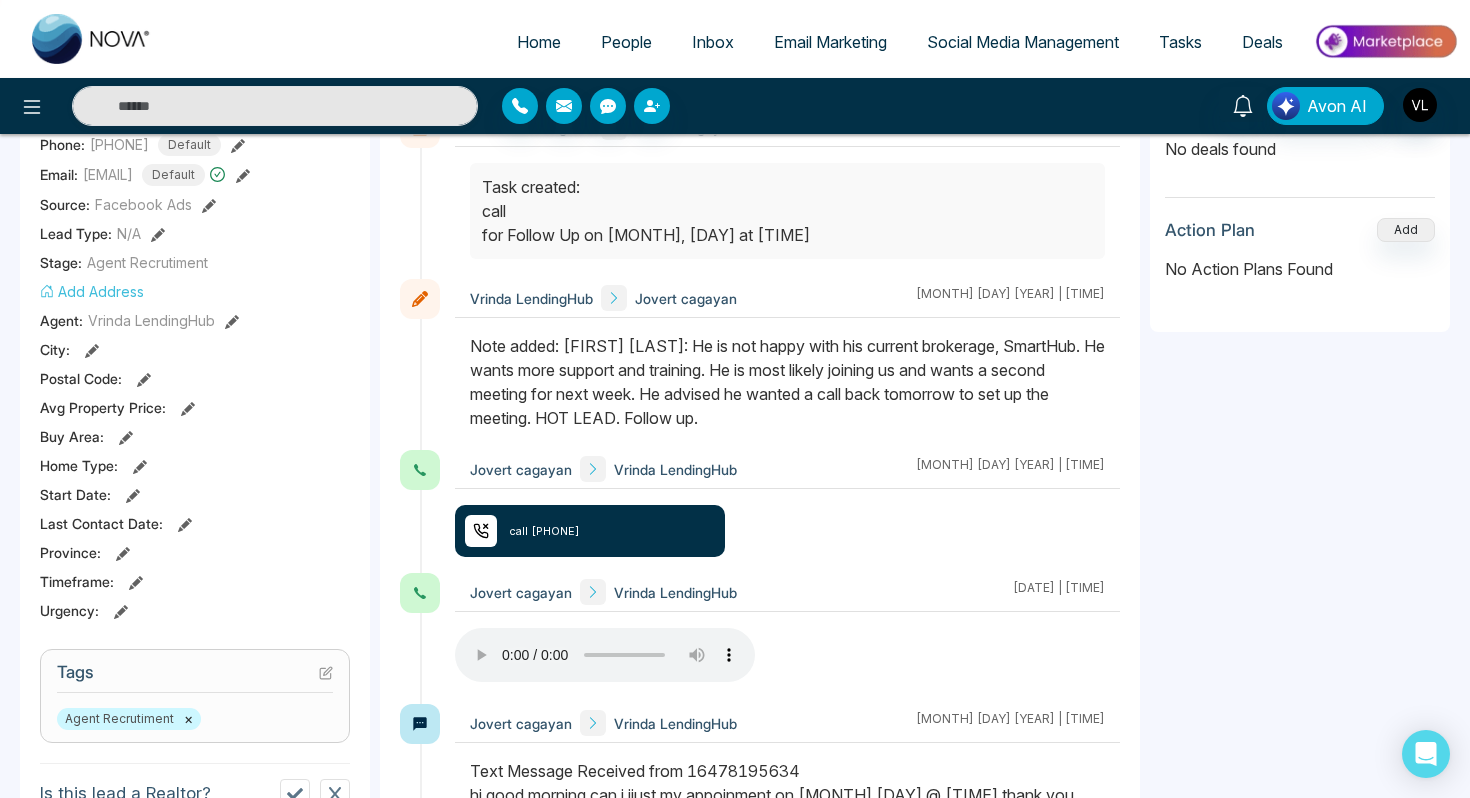 scroll, scrollTop: 0, scrollLeft: 0, axis: both 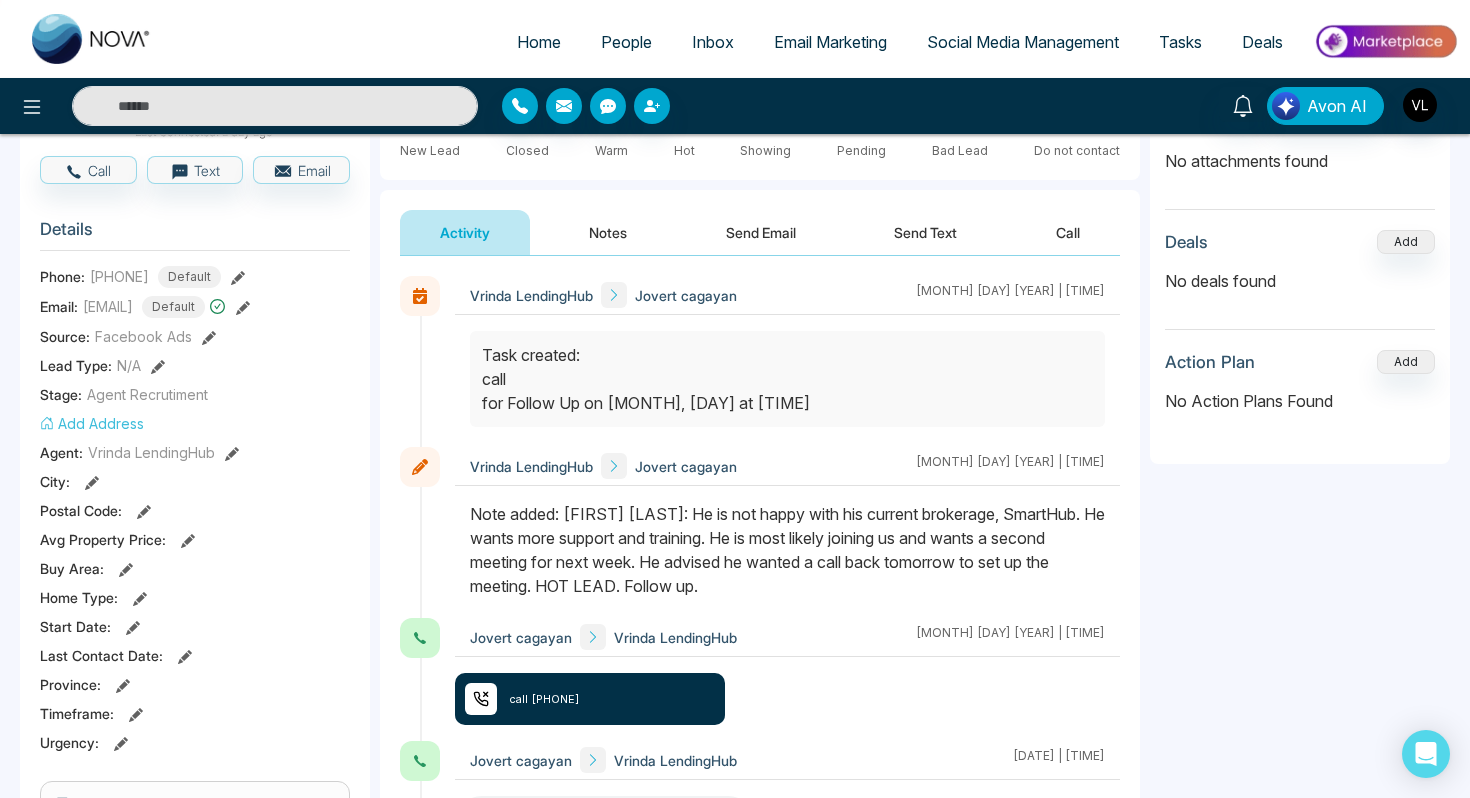 type on "******" 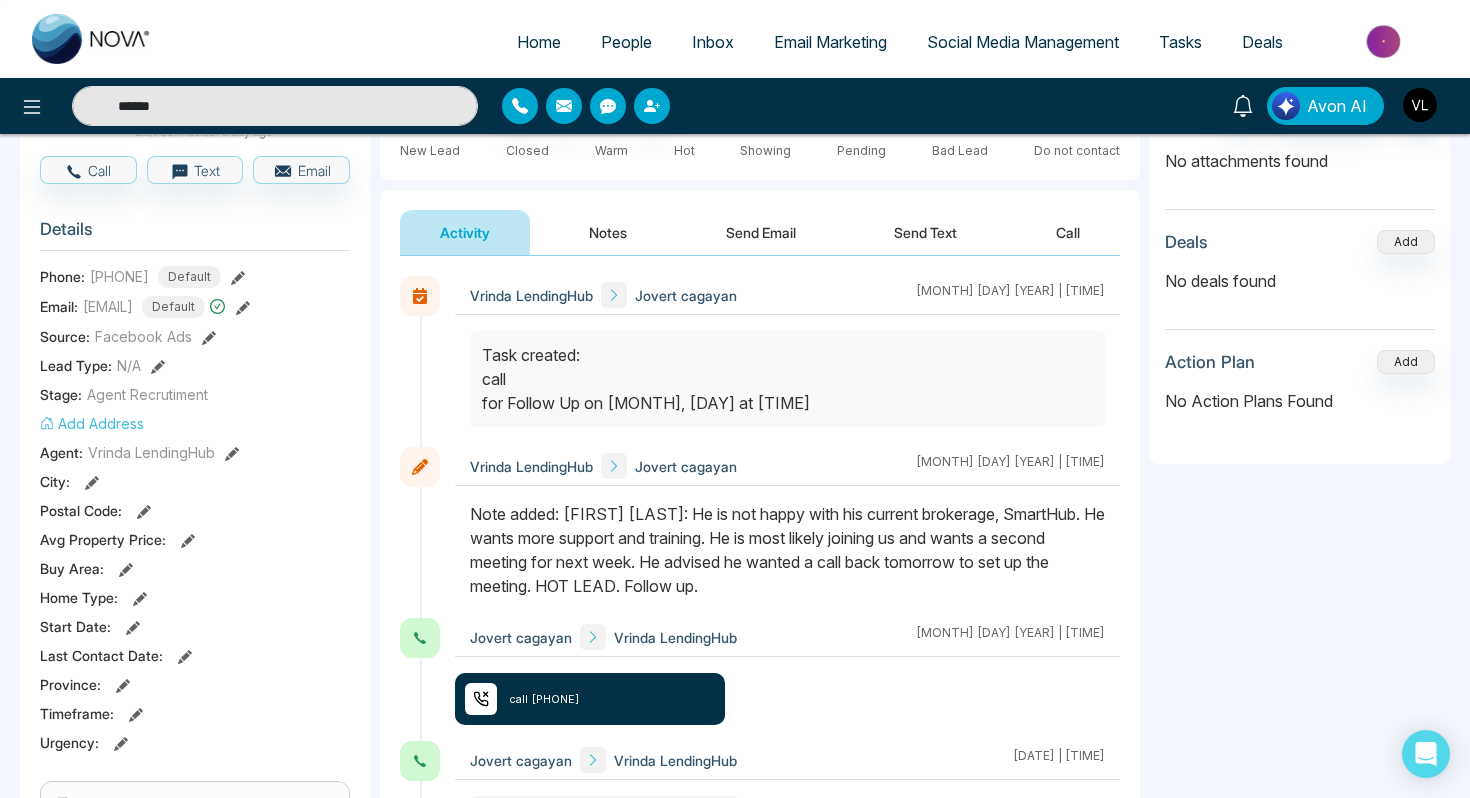 click on "Note added: [FIRST] [LAST]: He is not happy with his current brokerage, SmartHub. He wants more support and training. He is most likely joining us and wants a second meeting for next week. He advised he wanted a call back tomorrow to set up the meeting. HOT LEAD. Follow up." at bounding box center [787, 550] 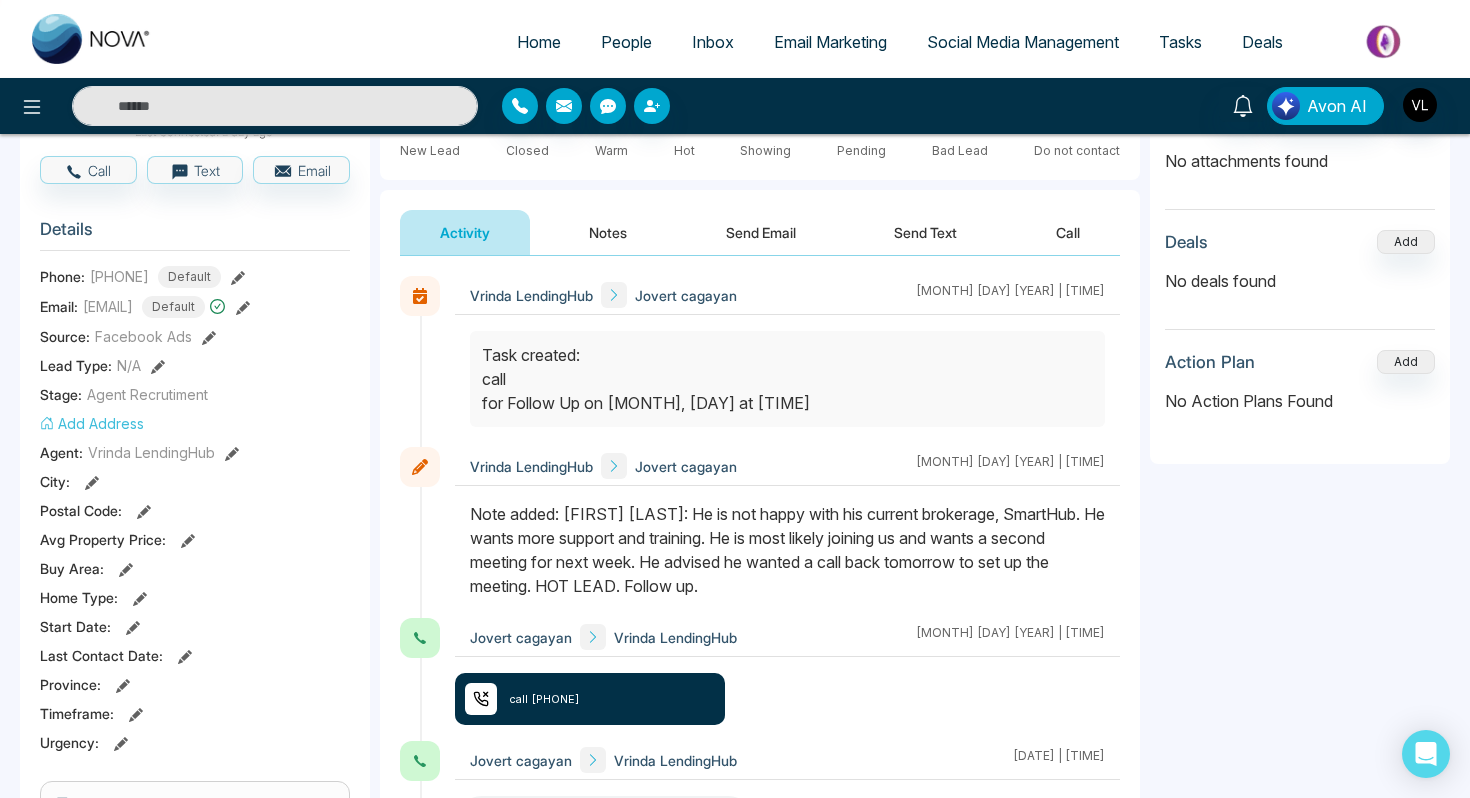 click on "Note added: [FIRST] [LAST]: He is not happy with his current brokerage, SmartHub. He wants more support and training. He is most likely joining us and wants a second meeting for next week. He advised he wanted a call back tomorrow to set up the meeting. HOT LEAD. Follow up." at bounding box center [787, 550] 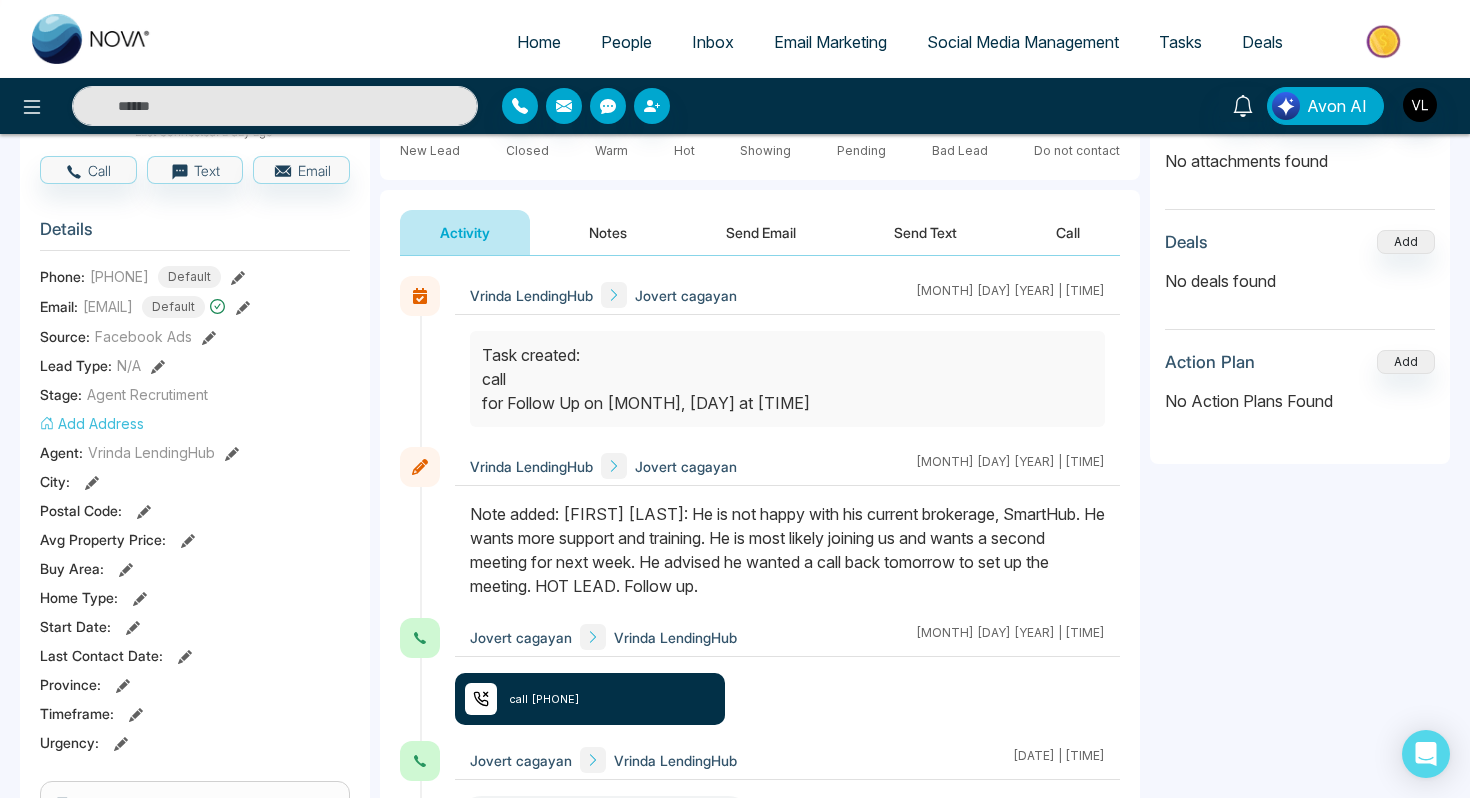 click on "Note added: [FIRST] [LAST]: He is not happy with his current brokerage, SmartHub. He wants more support and training. He is most likely joining us and wants a second meeting for next week. He advised he wanted a call back tomorrow to set up the meeting. HOT LEAD. Follow up." at bounding box center (787, 550) 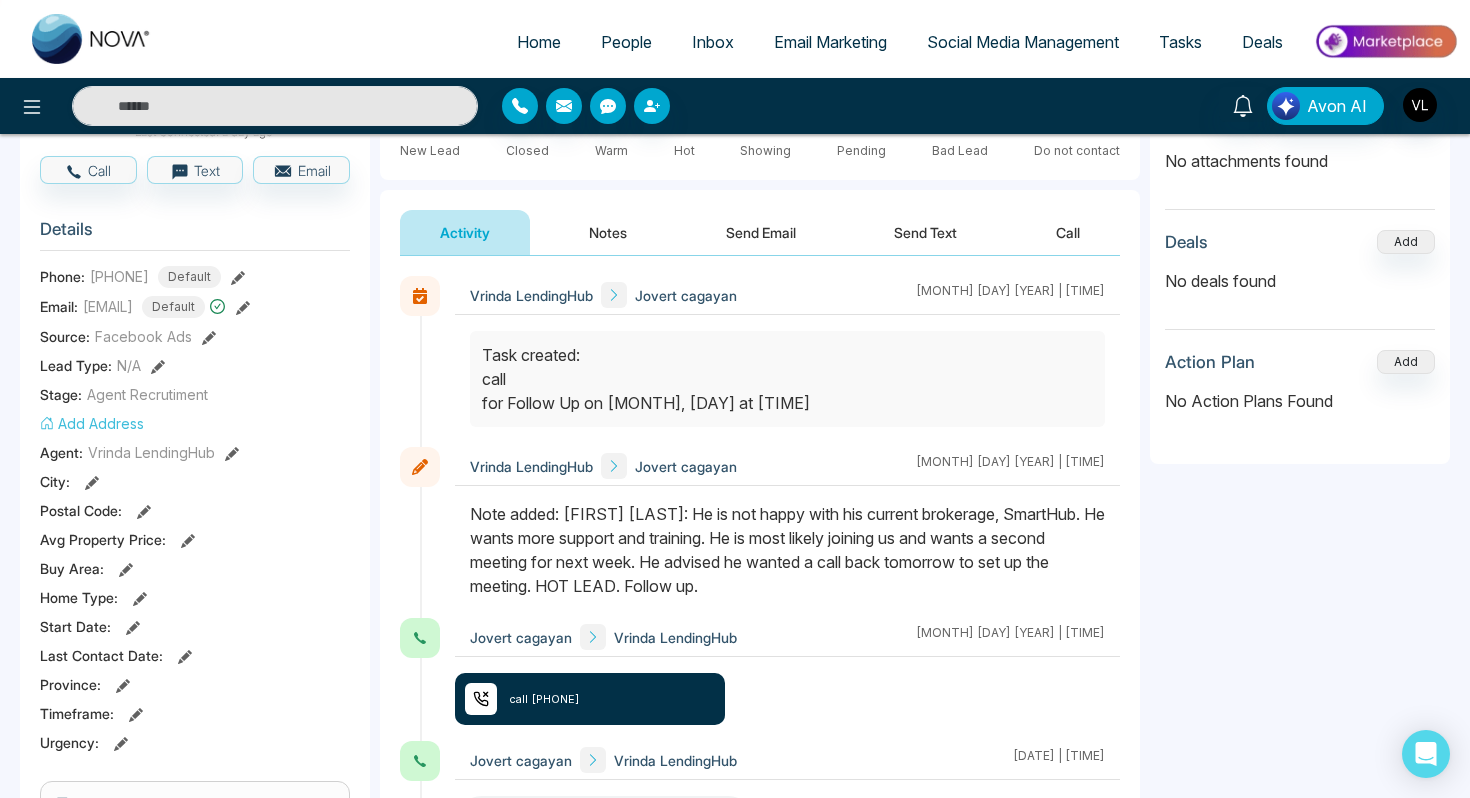 type on "******" 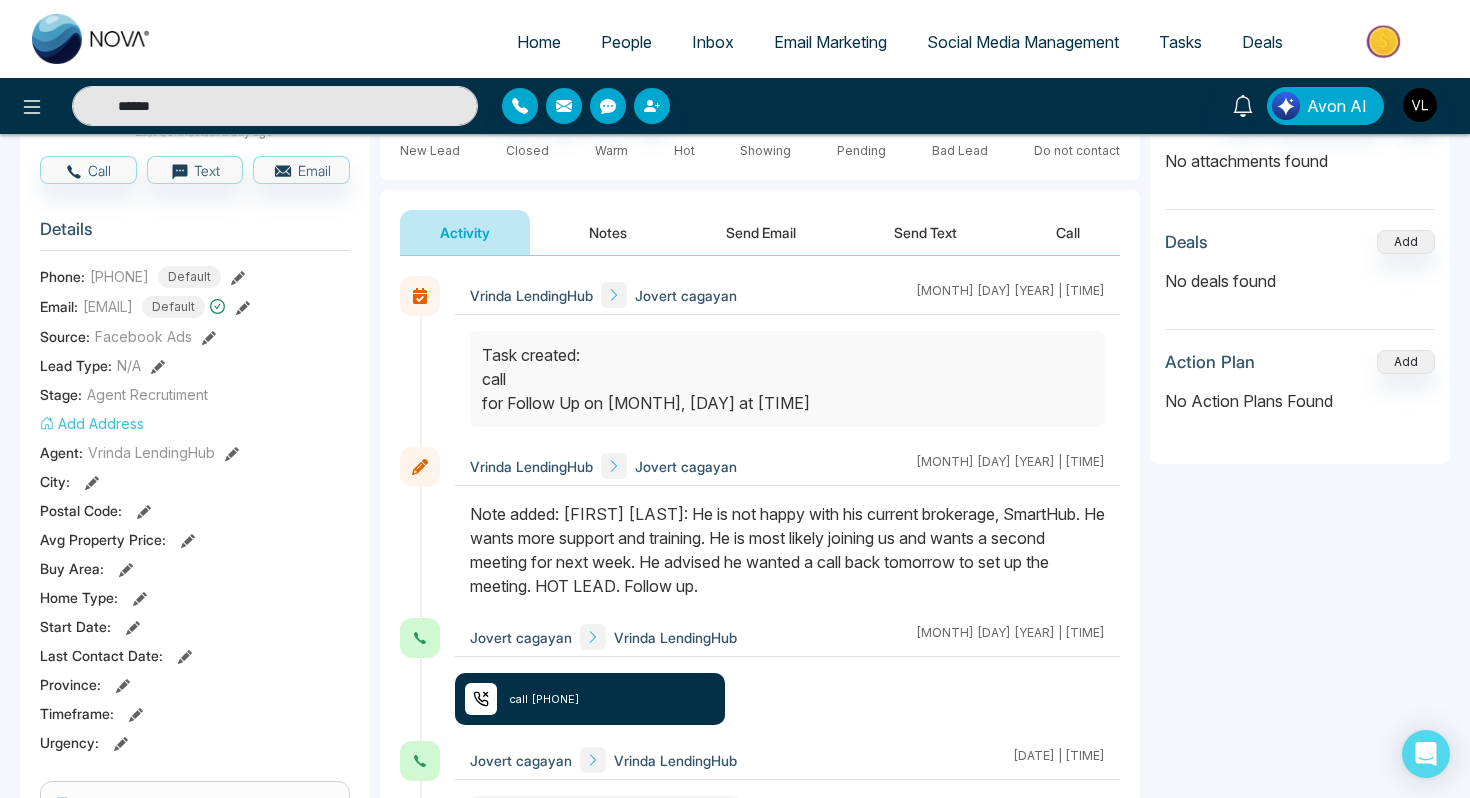 click on "Notes" at bounding box center (608, 232) 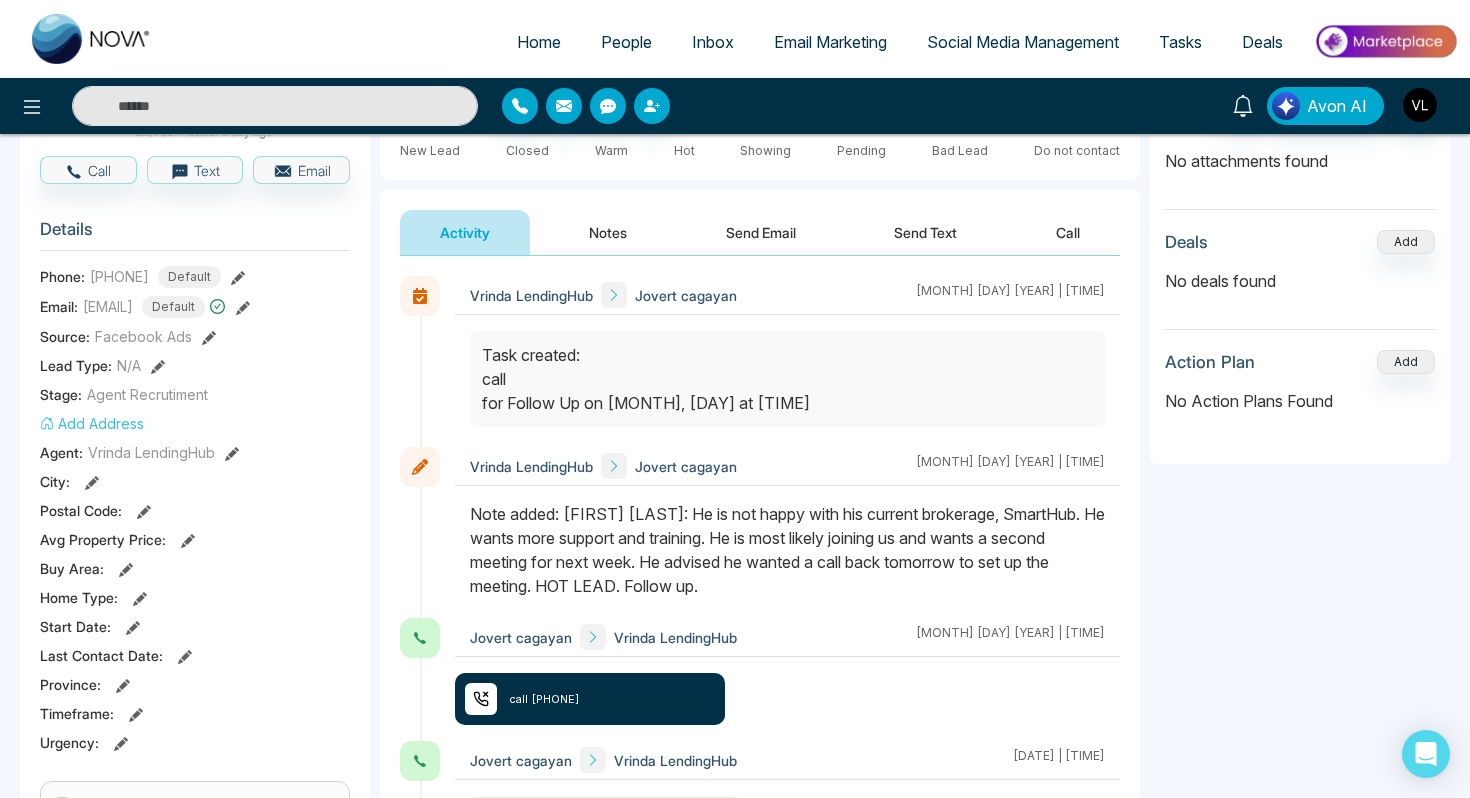 type on "******" 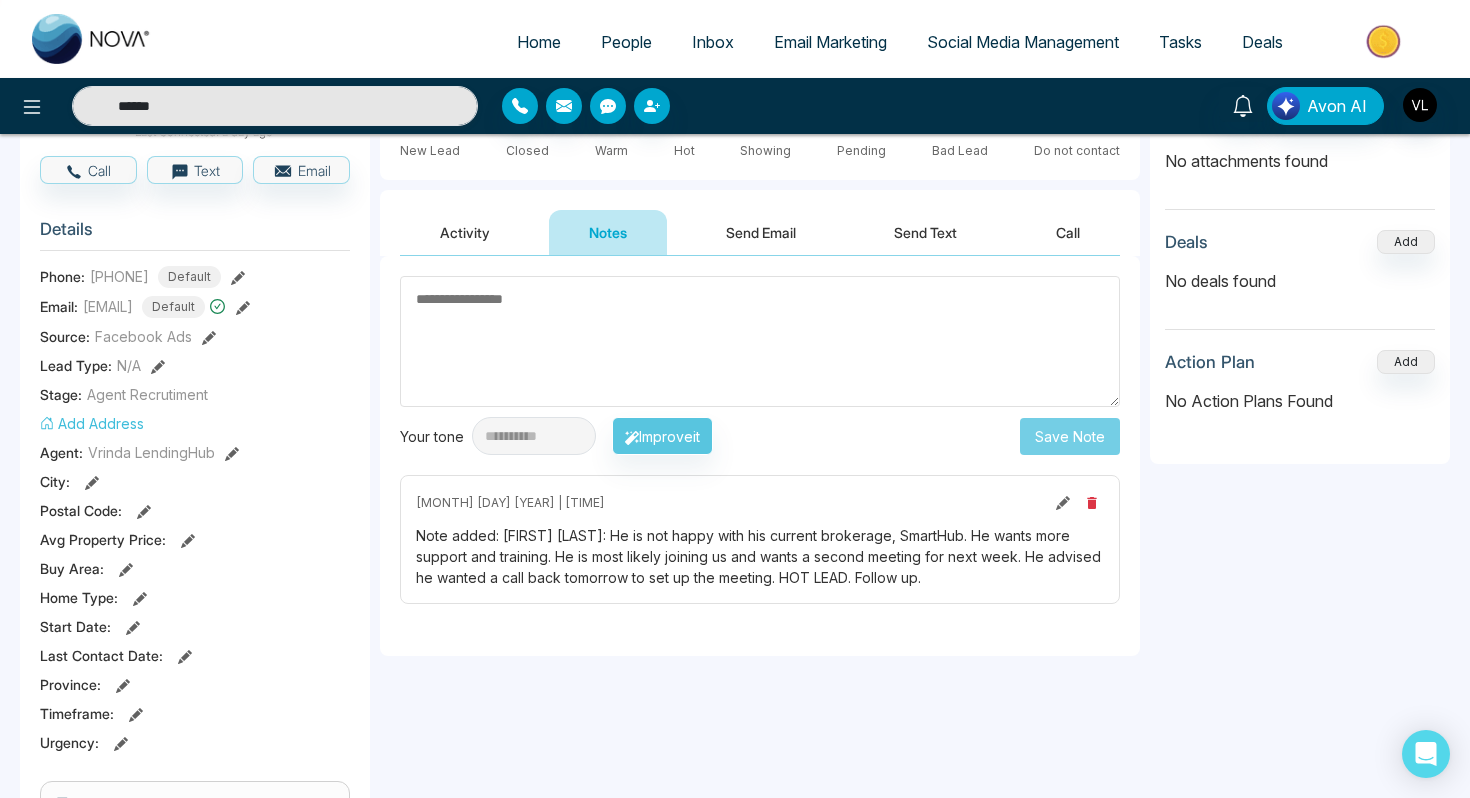 click on "Activity" at bounding box center (465, 232) 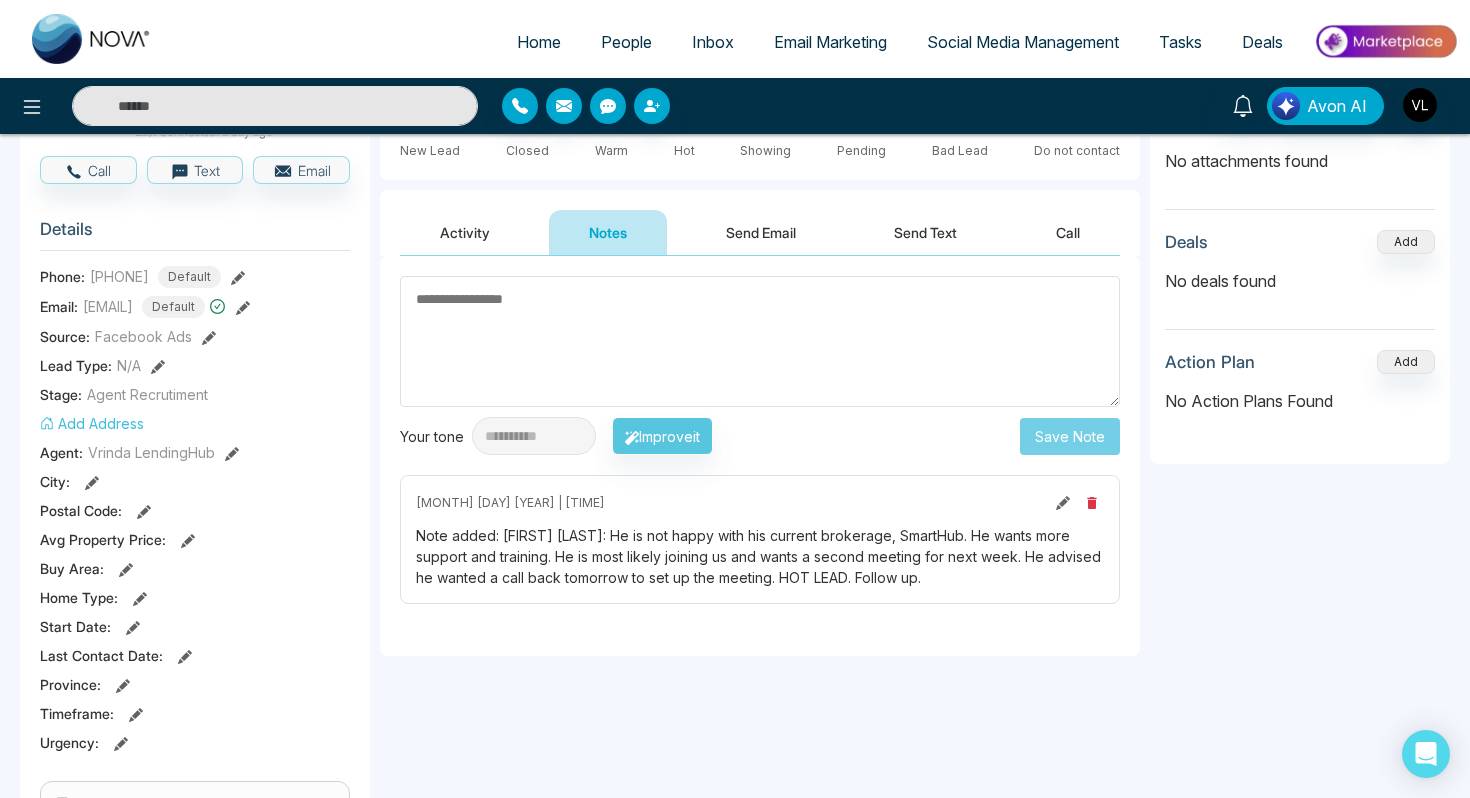 type on "******" 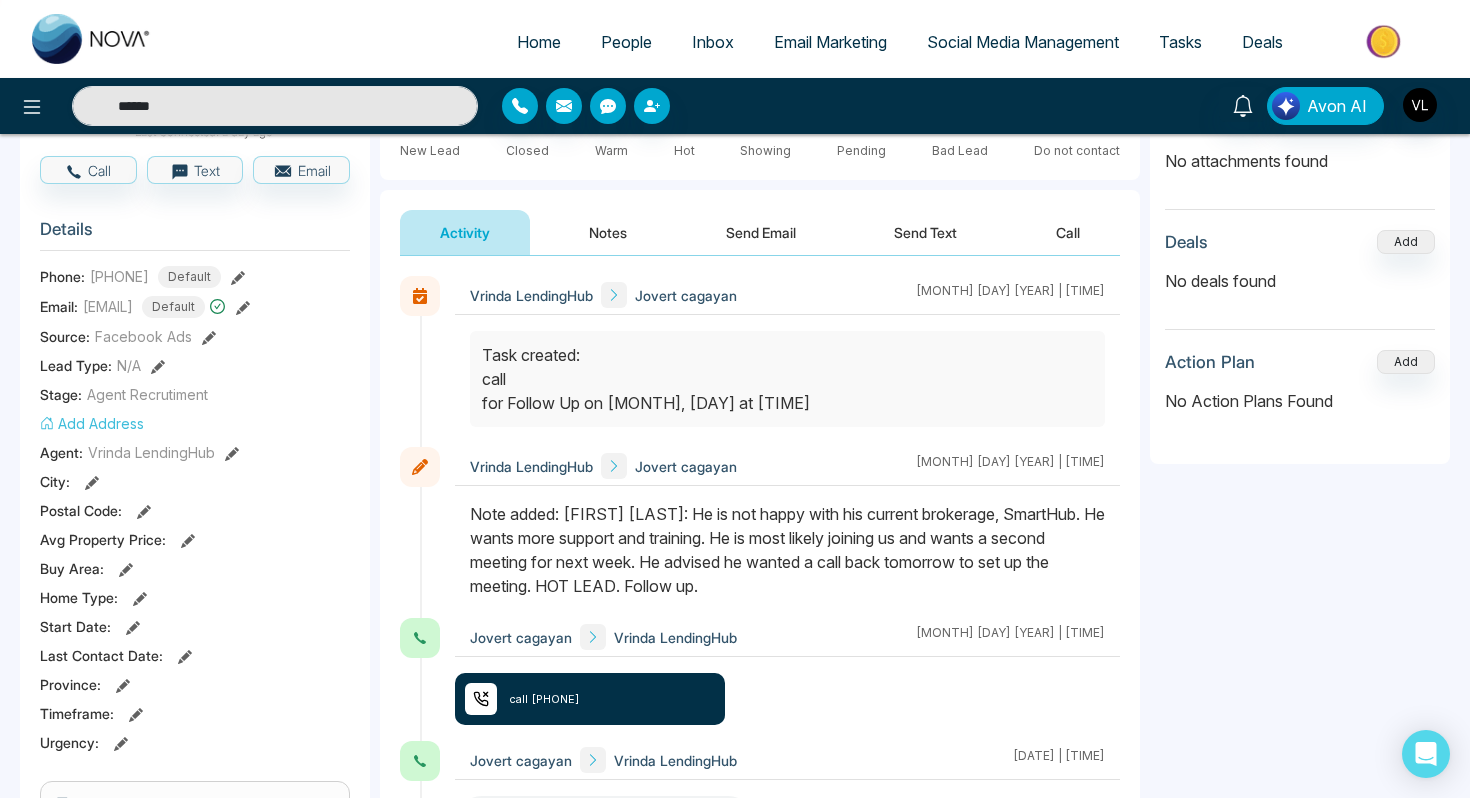 click on "Notes" at bounding box center [608, 232] 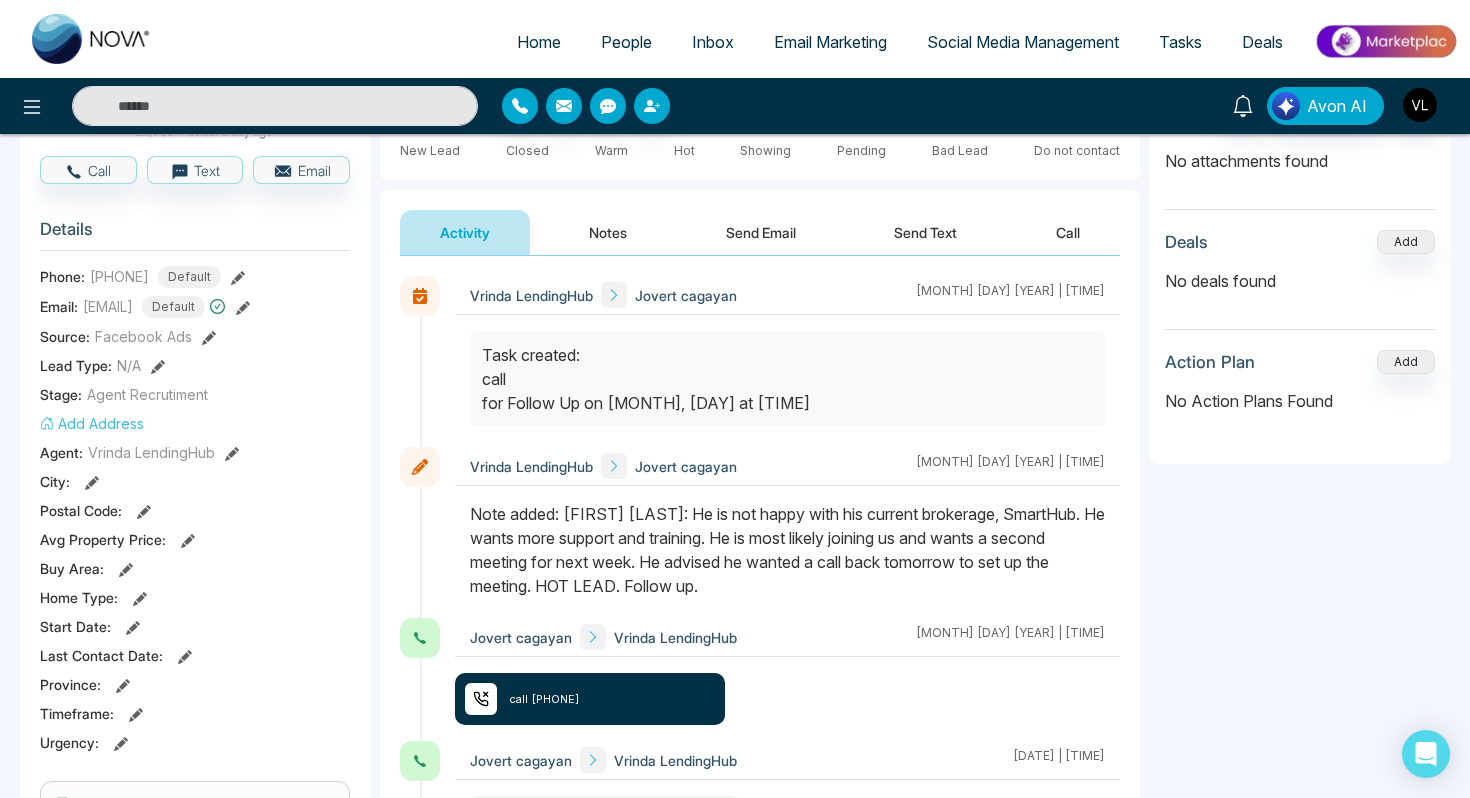 type on "******" 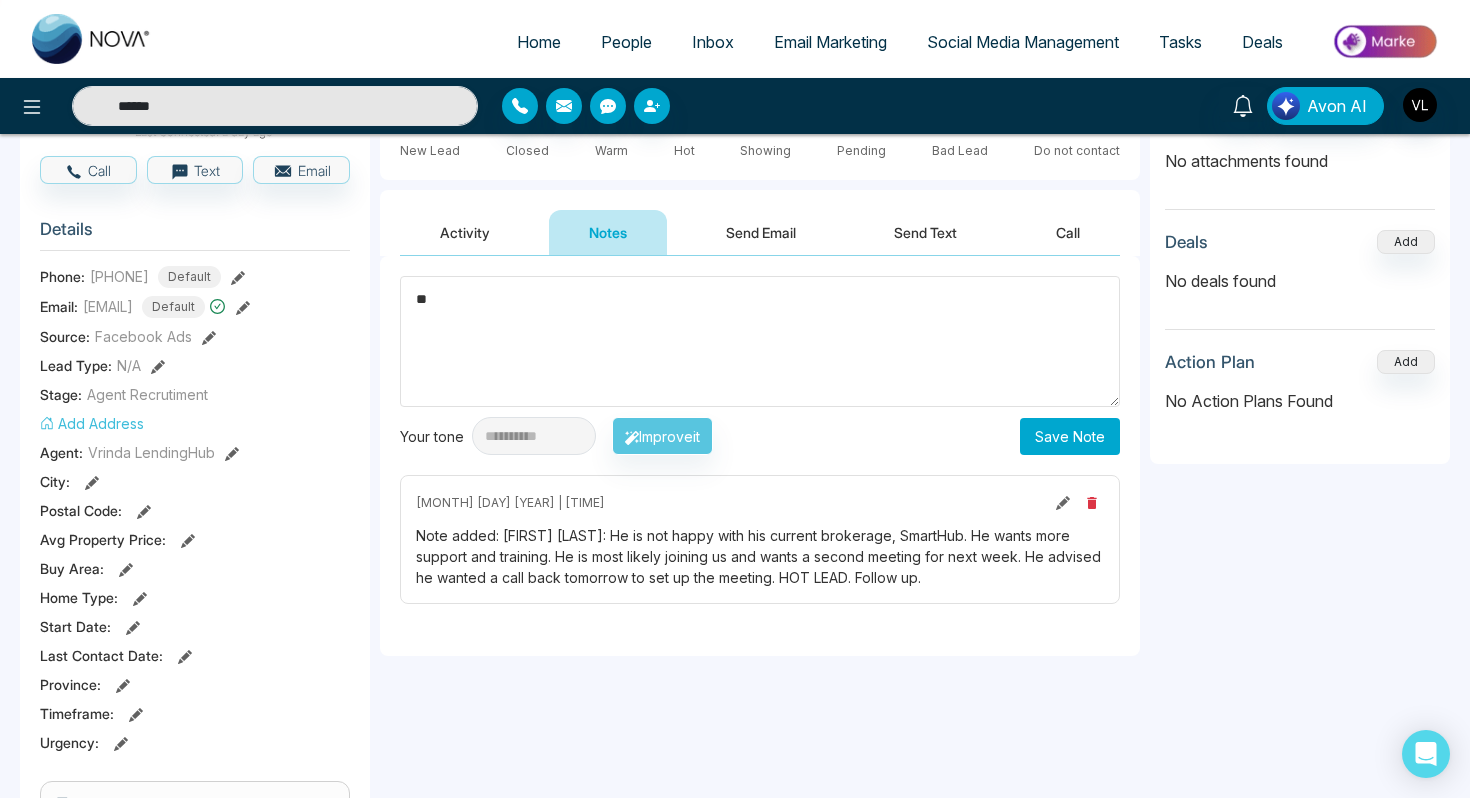 type on "*" 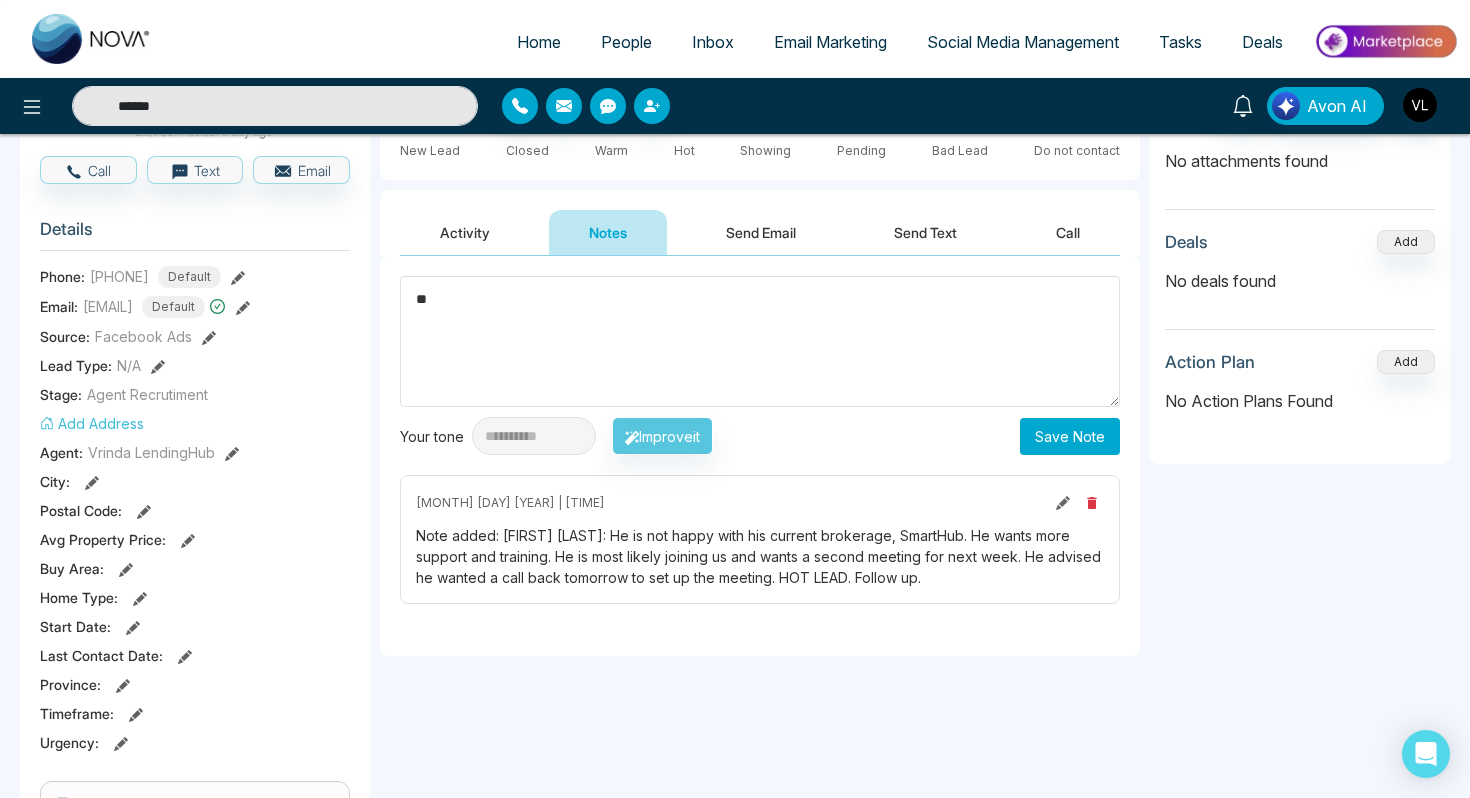 type on "*" 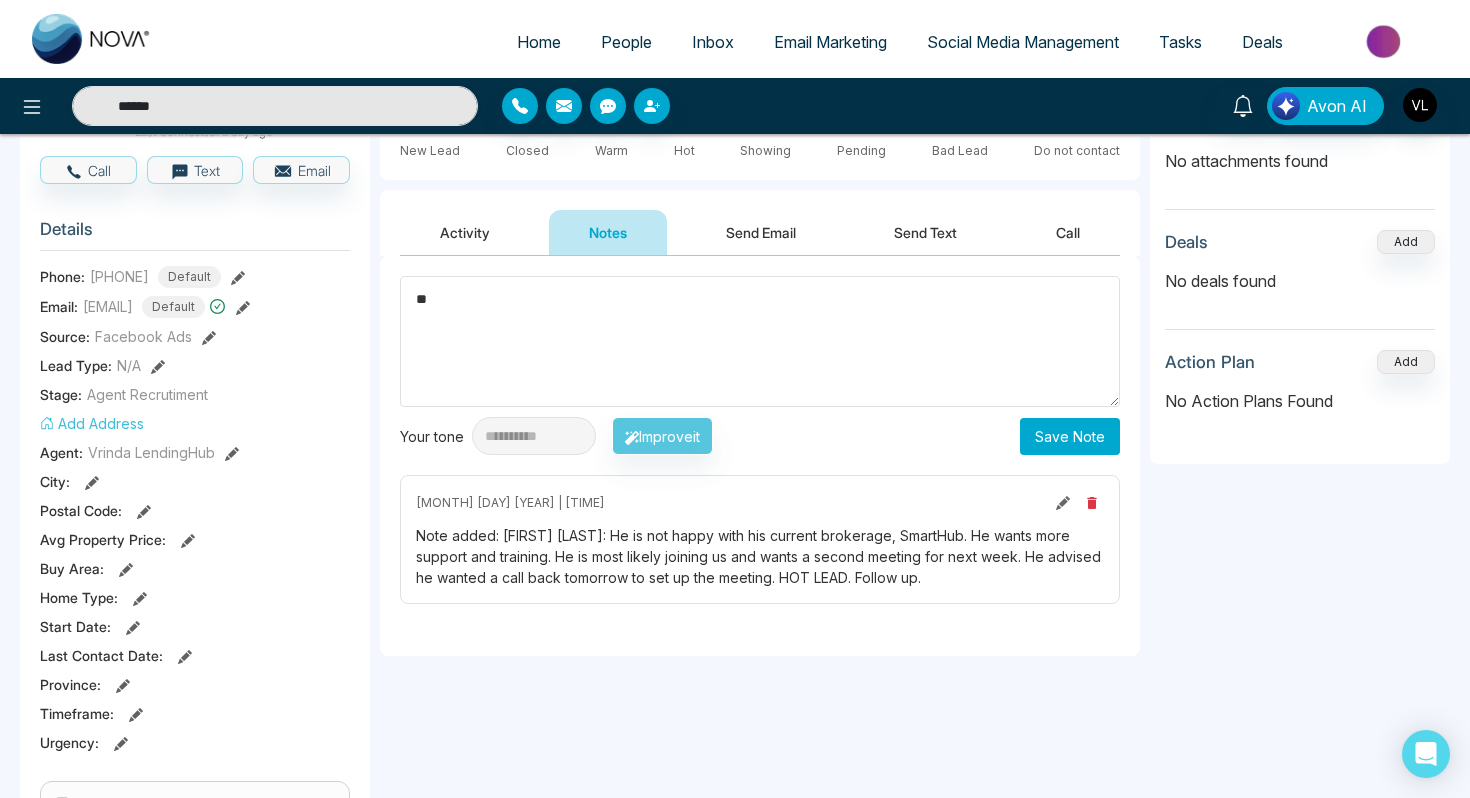 type on "*" 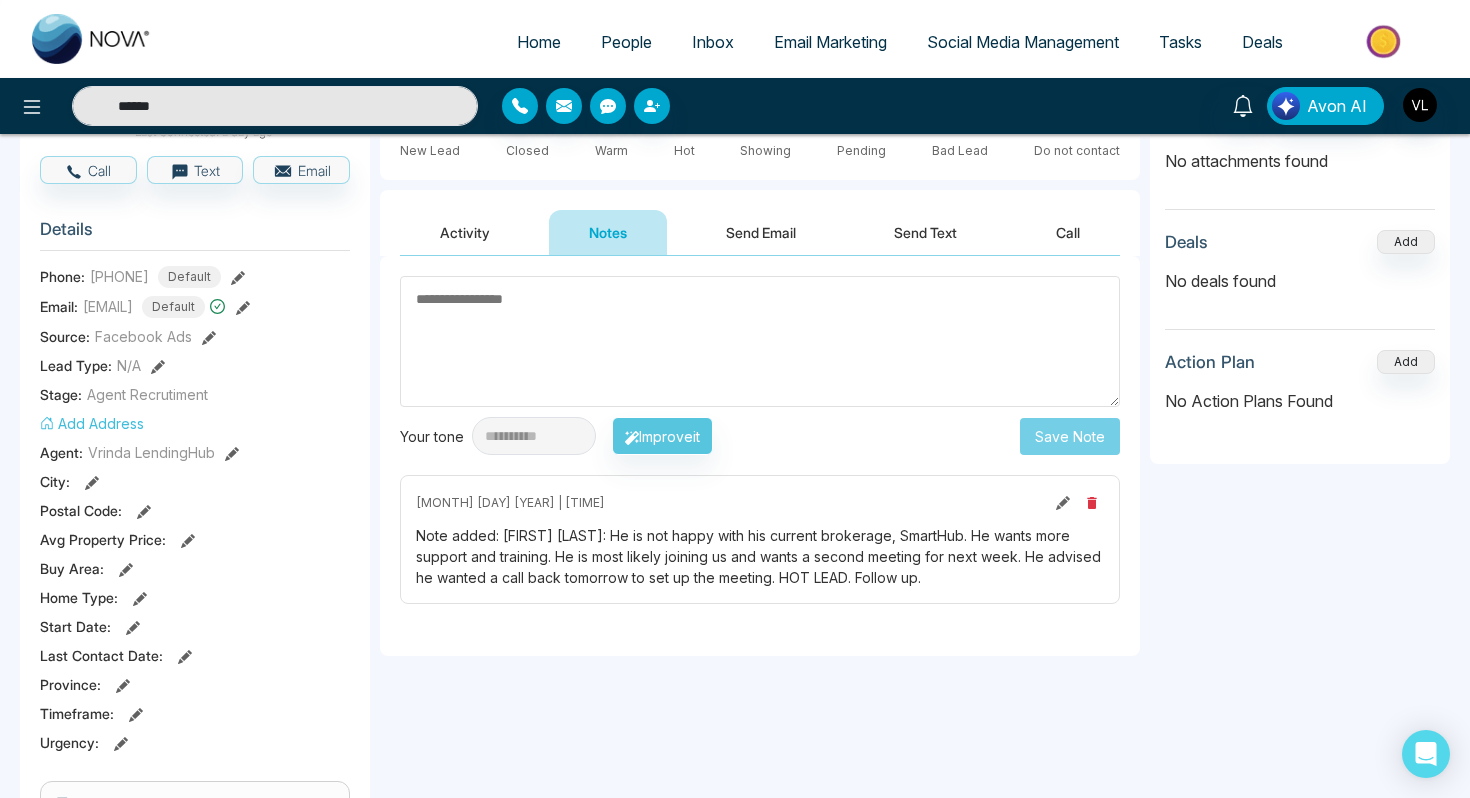type on "*" 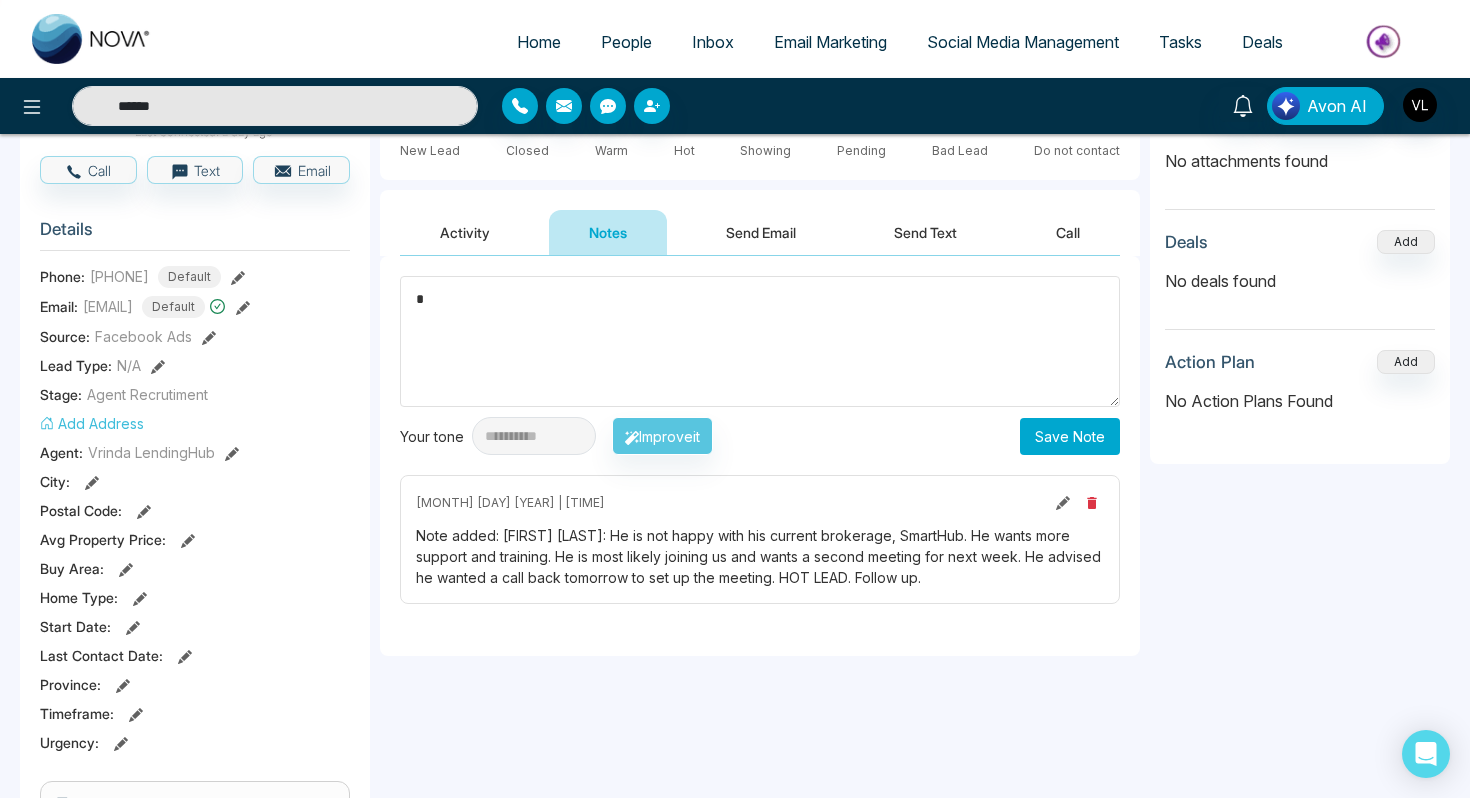 type 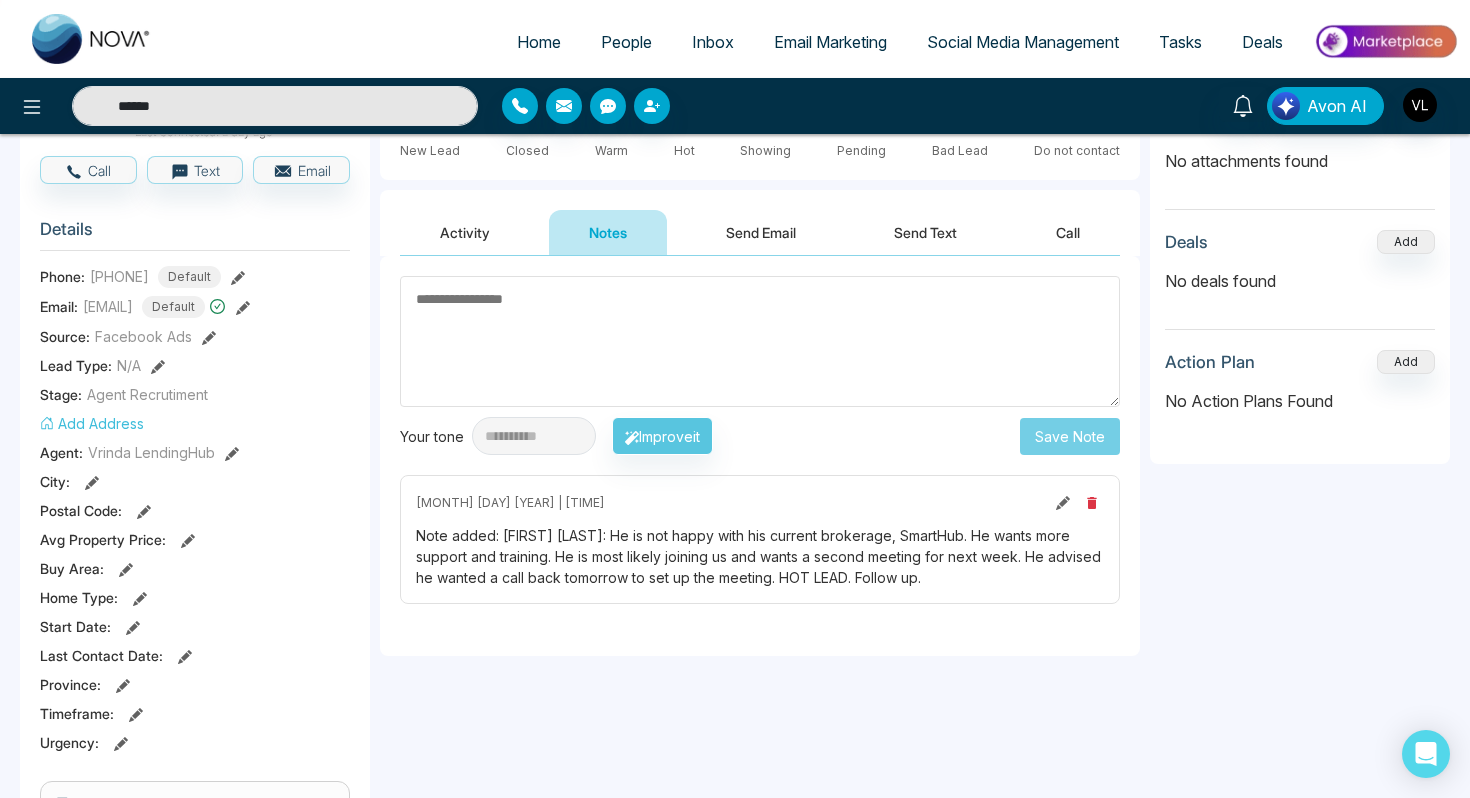 click on "Activity" at bounding box center (465, 232) 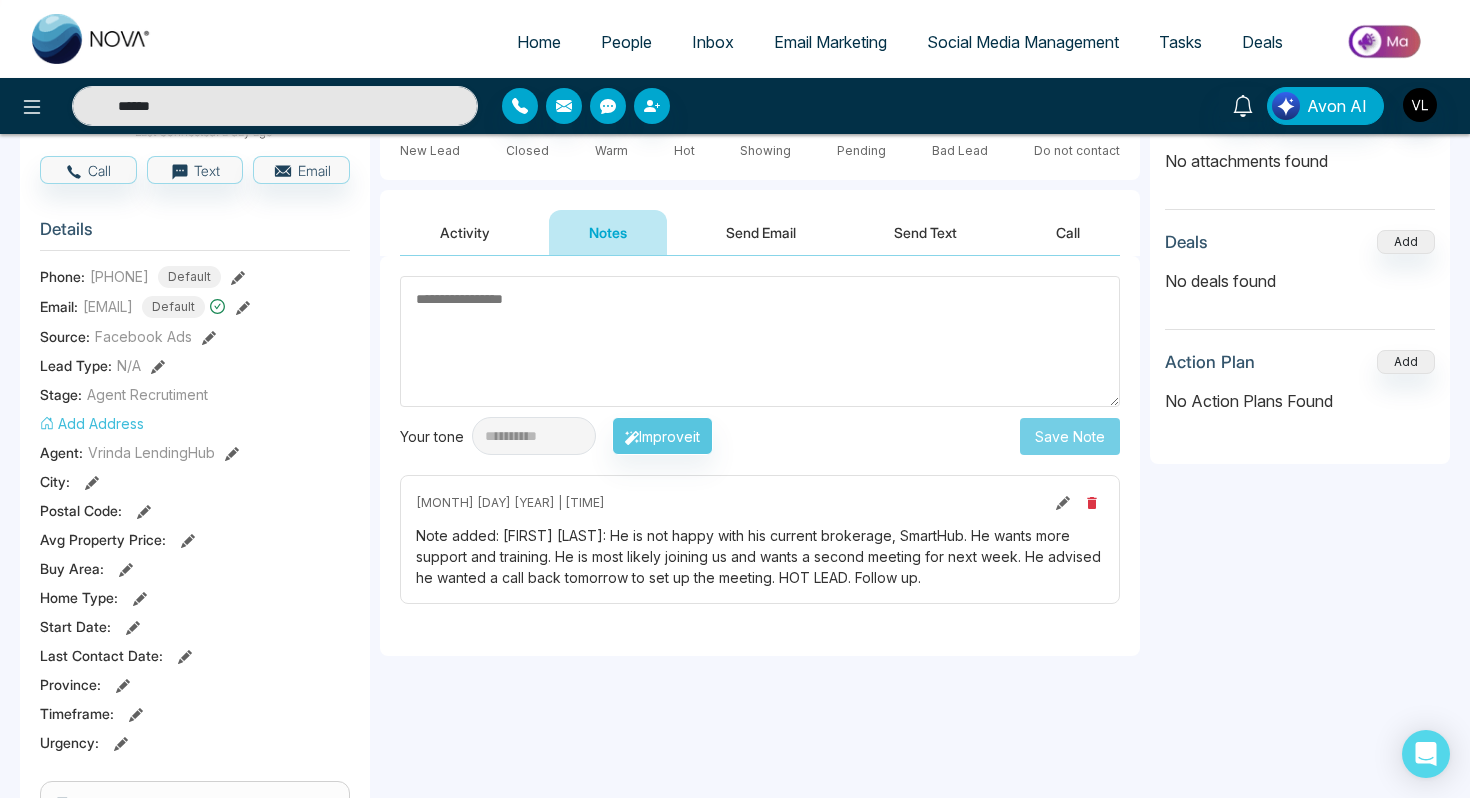 type on "******" 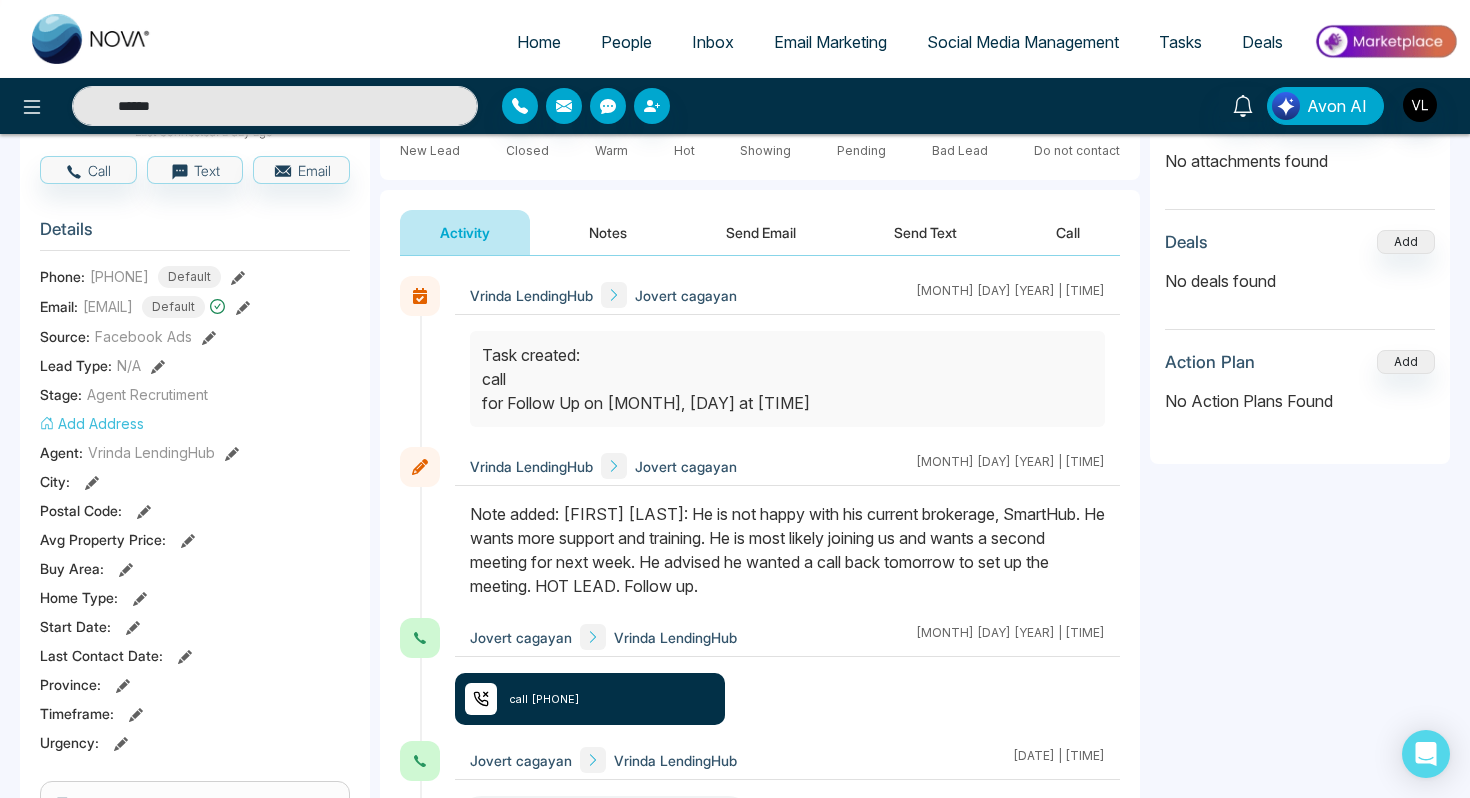 click on "Notes" at bounding box center [608, 232] 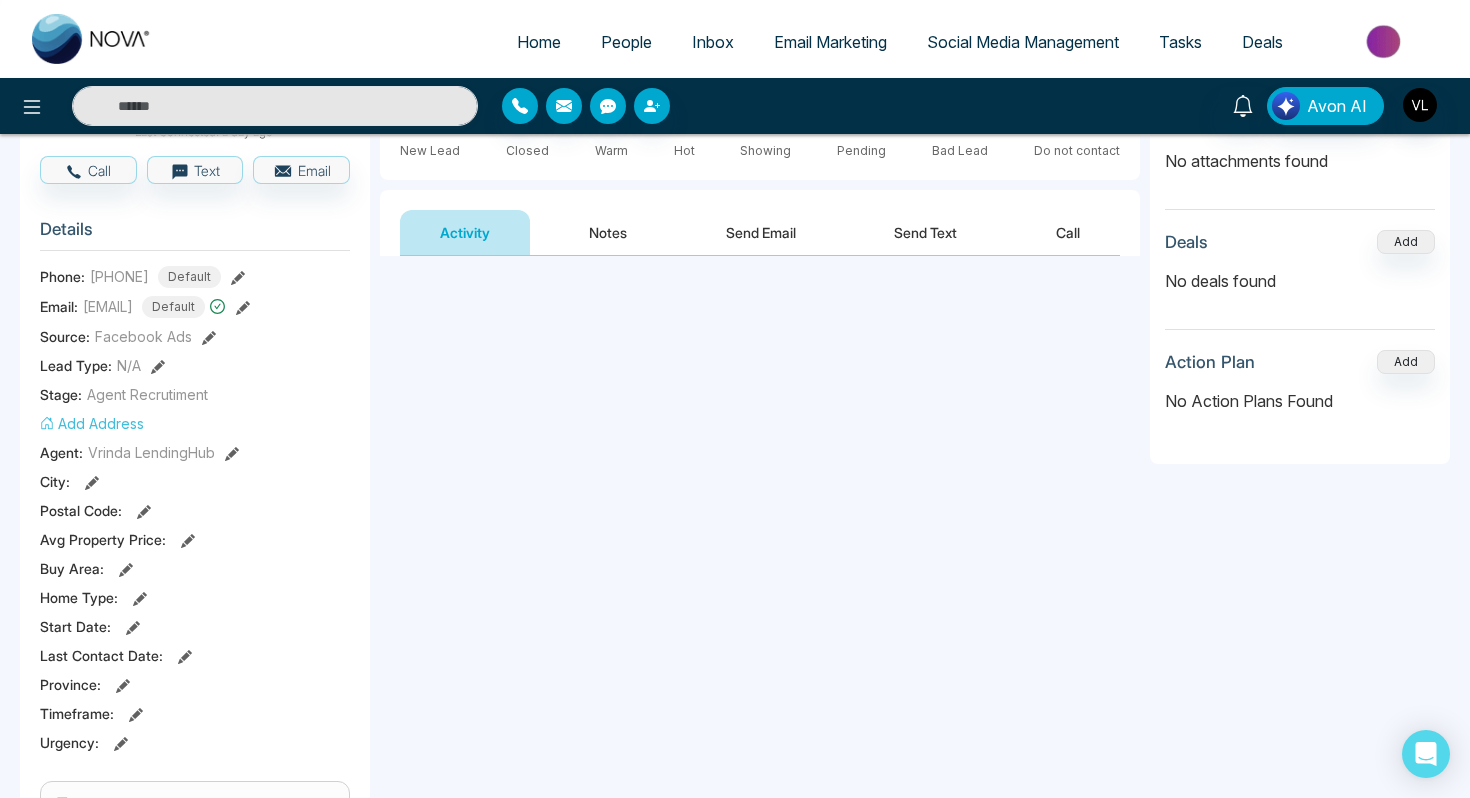type on "******" 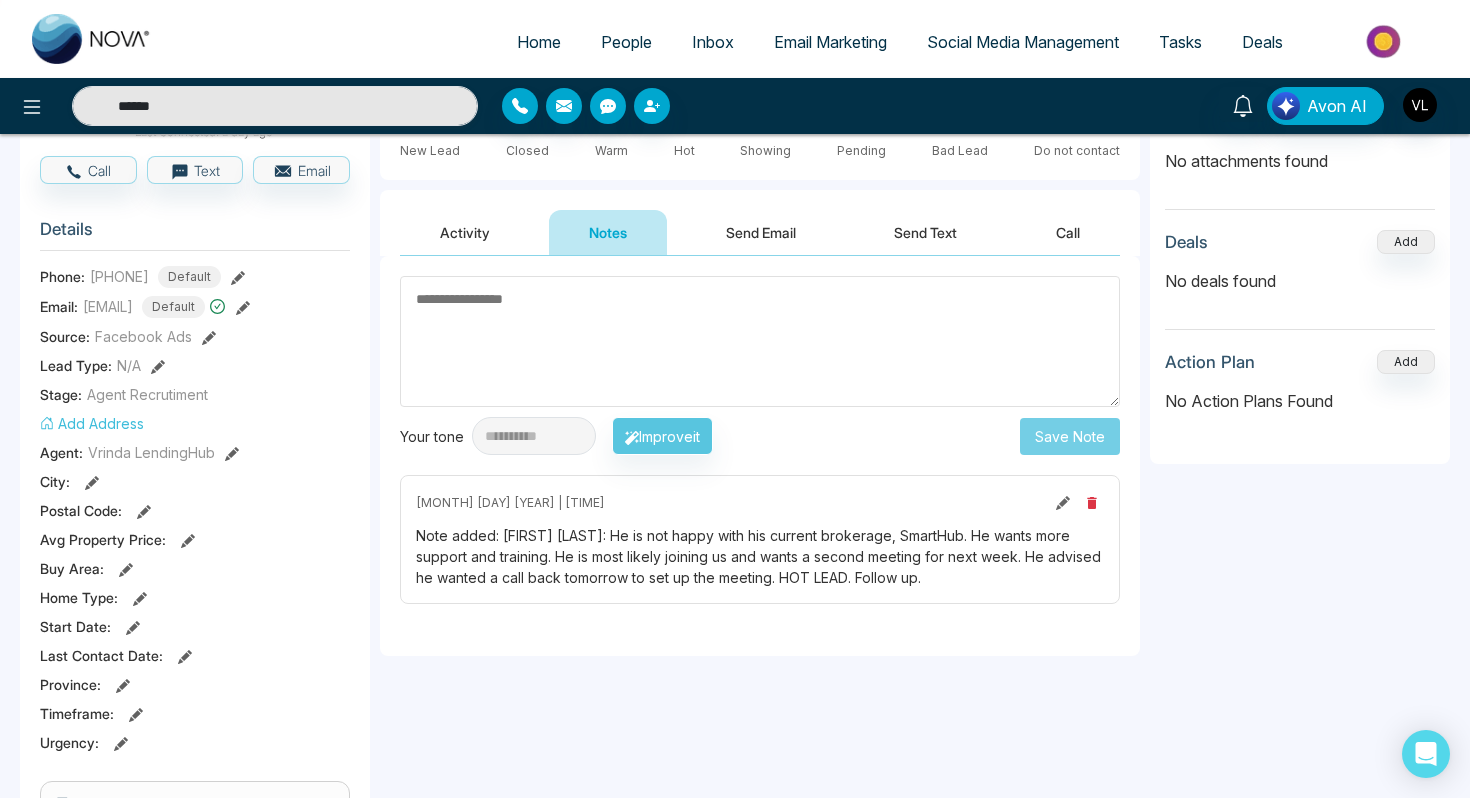 click on "Activity" at bounding box center (465, 232) 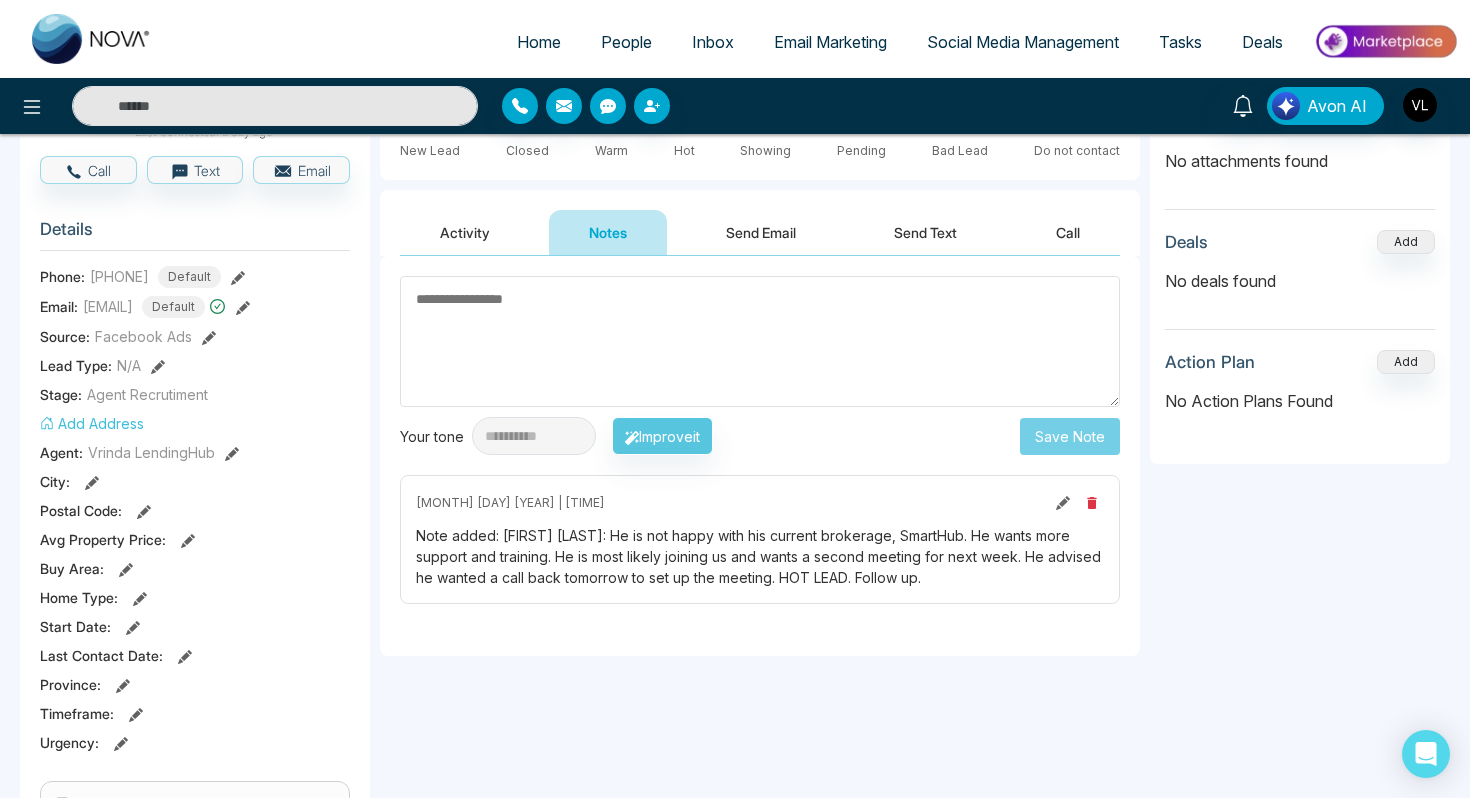 type on "******" 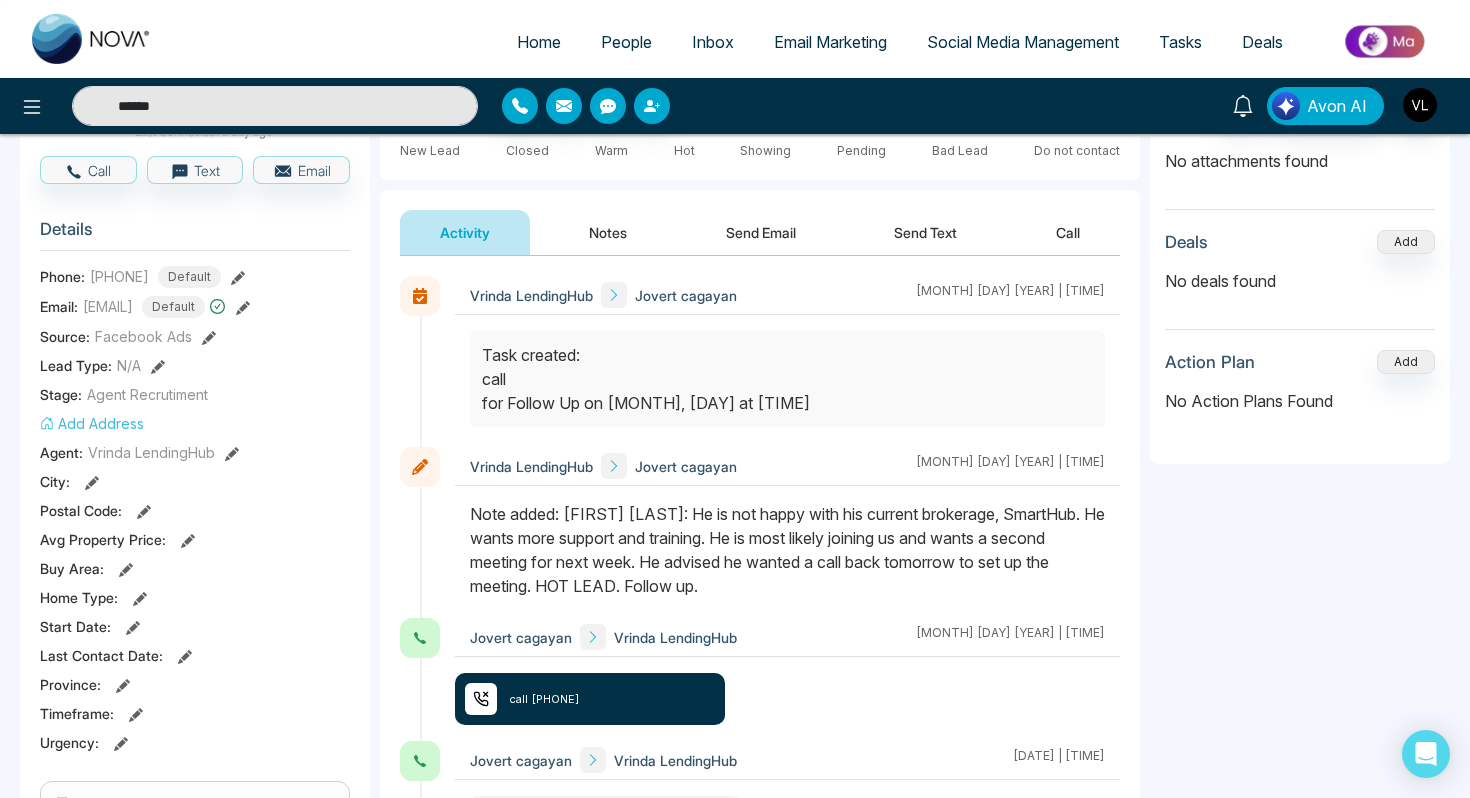 click on "Notes" at bounding box center [608, 232] 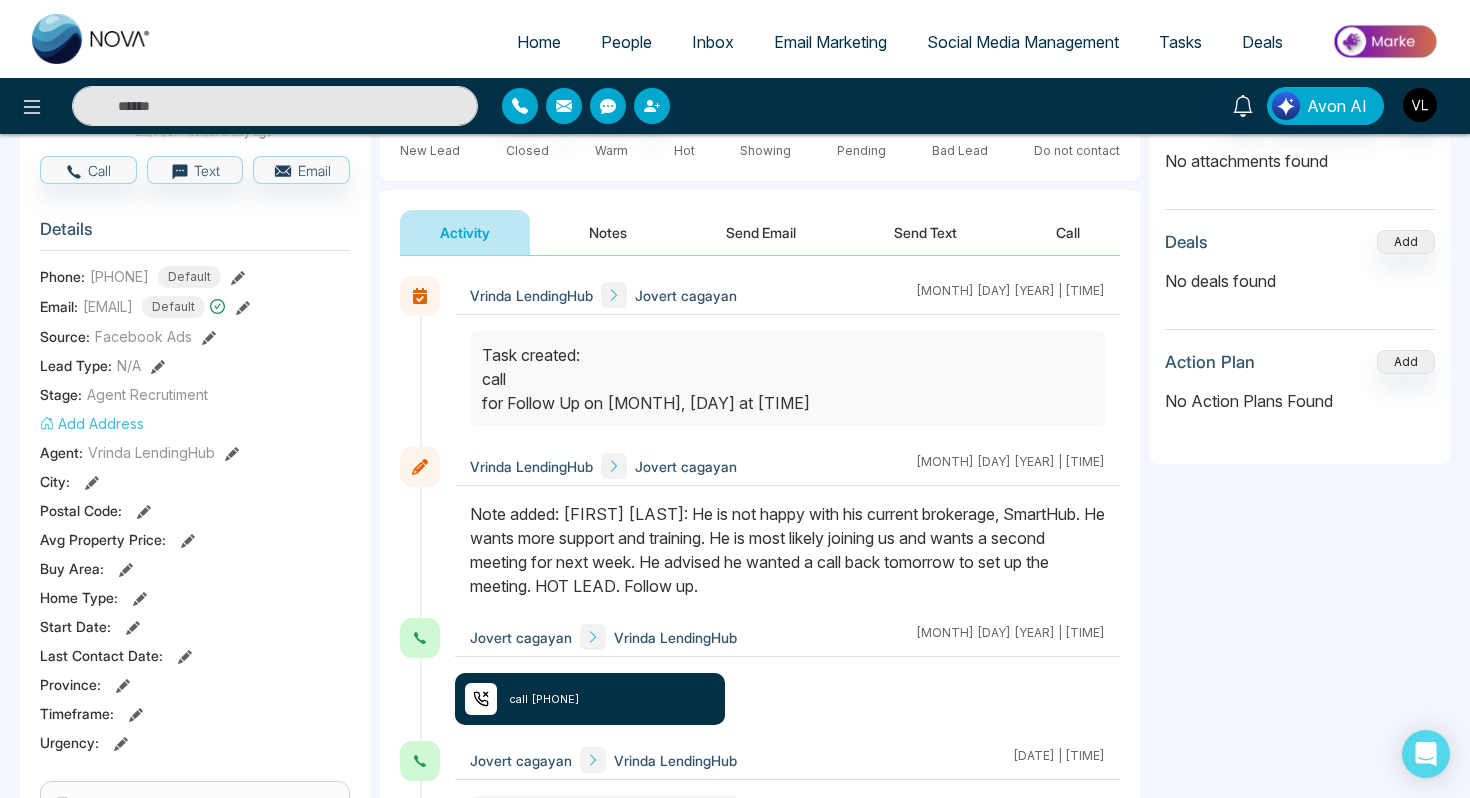 type on "******" 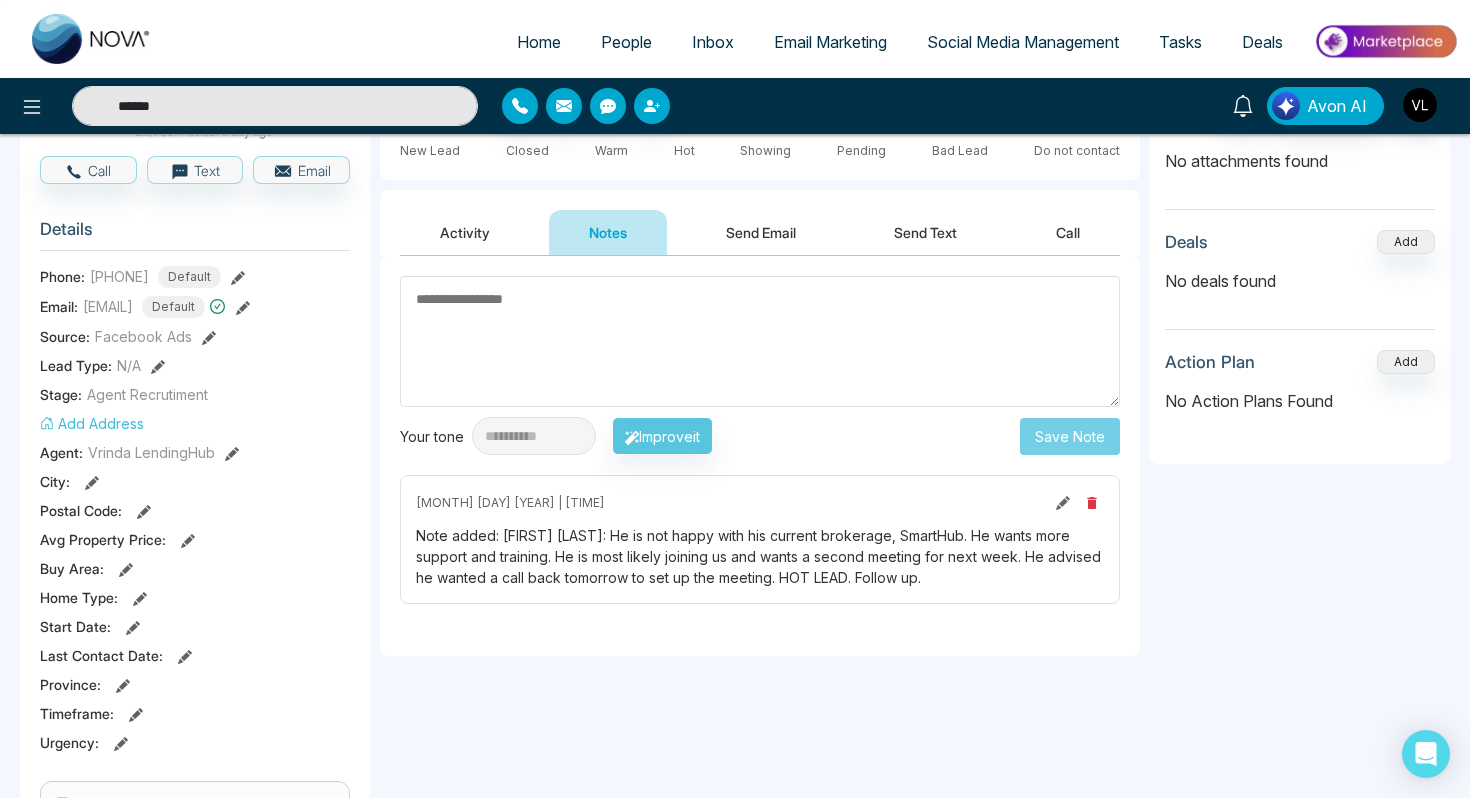 click on "Activity" at bounding box center (465, 232) 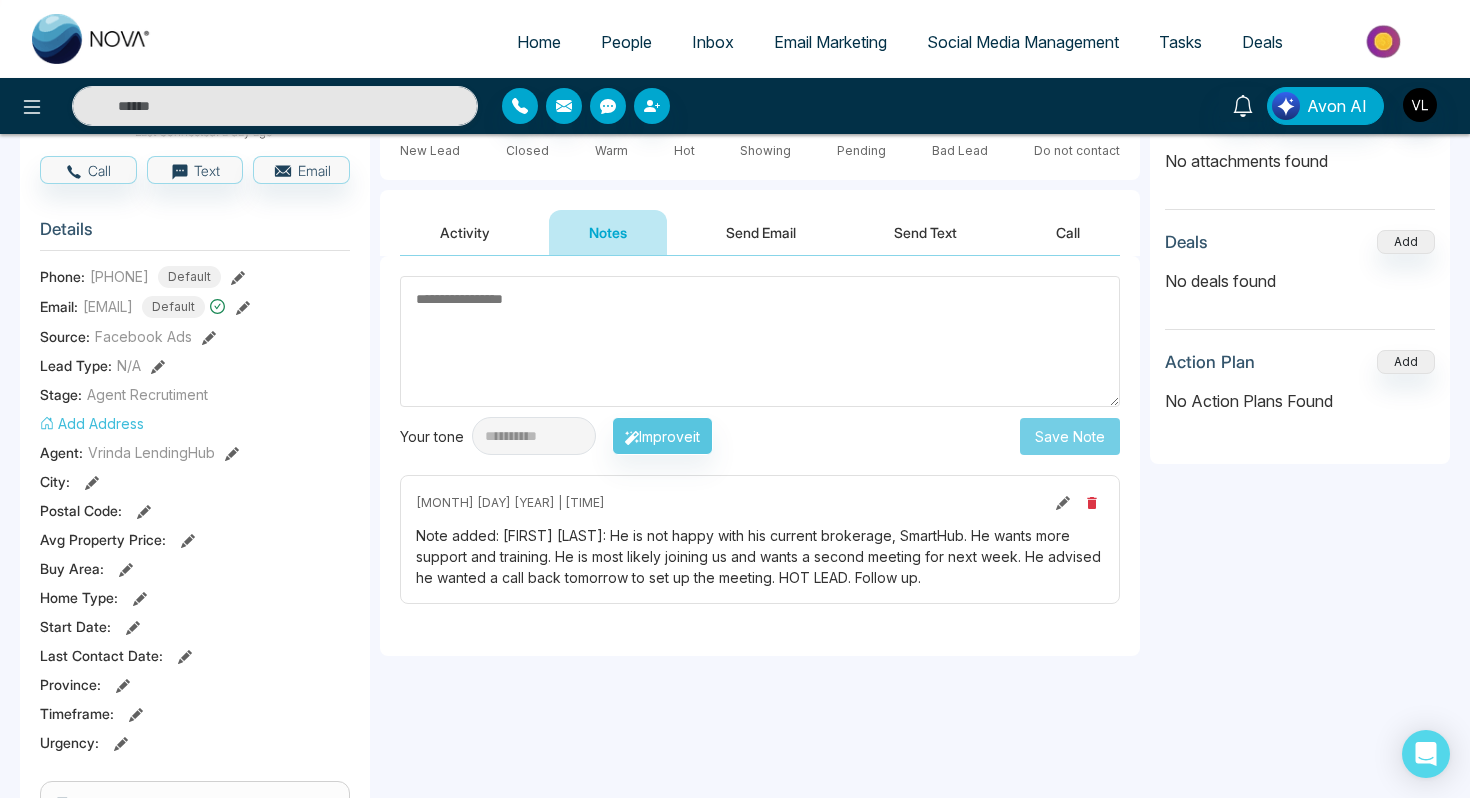 type on "******" 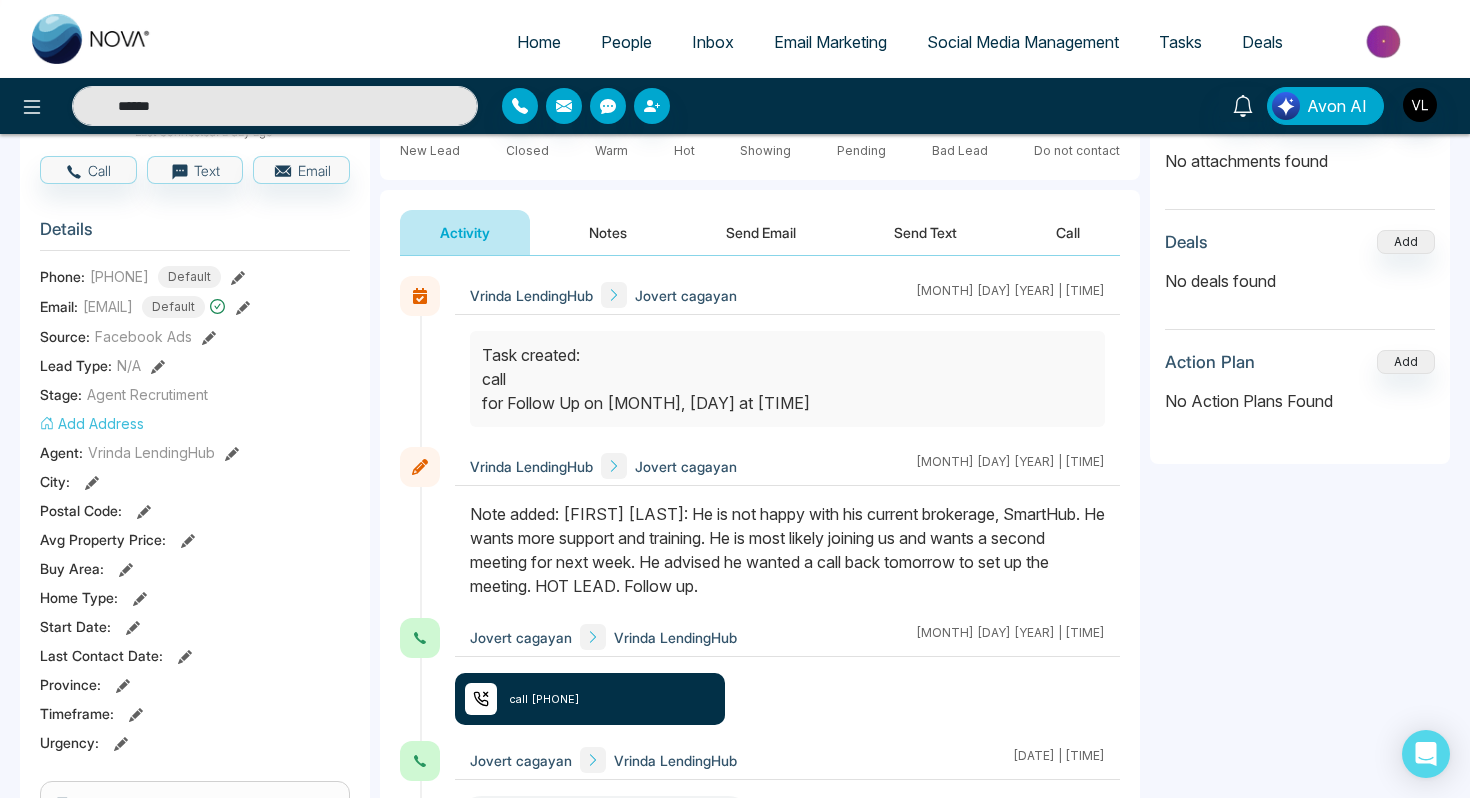click on "Notes" at bounding box center (608, 232) 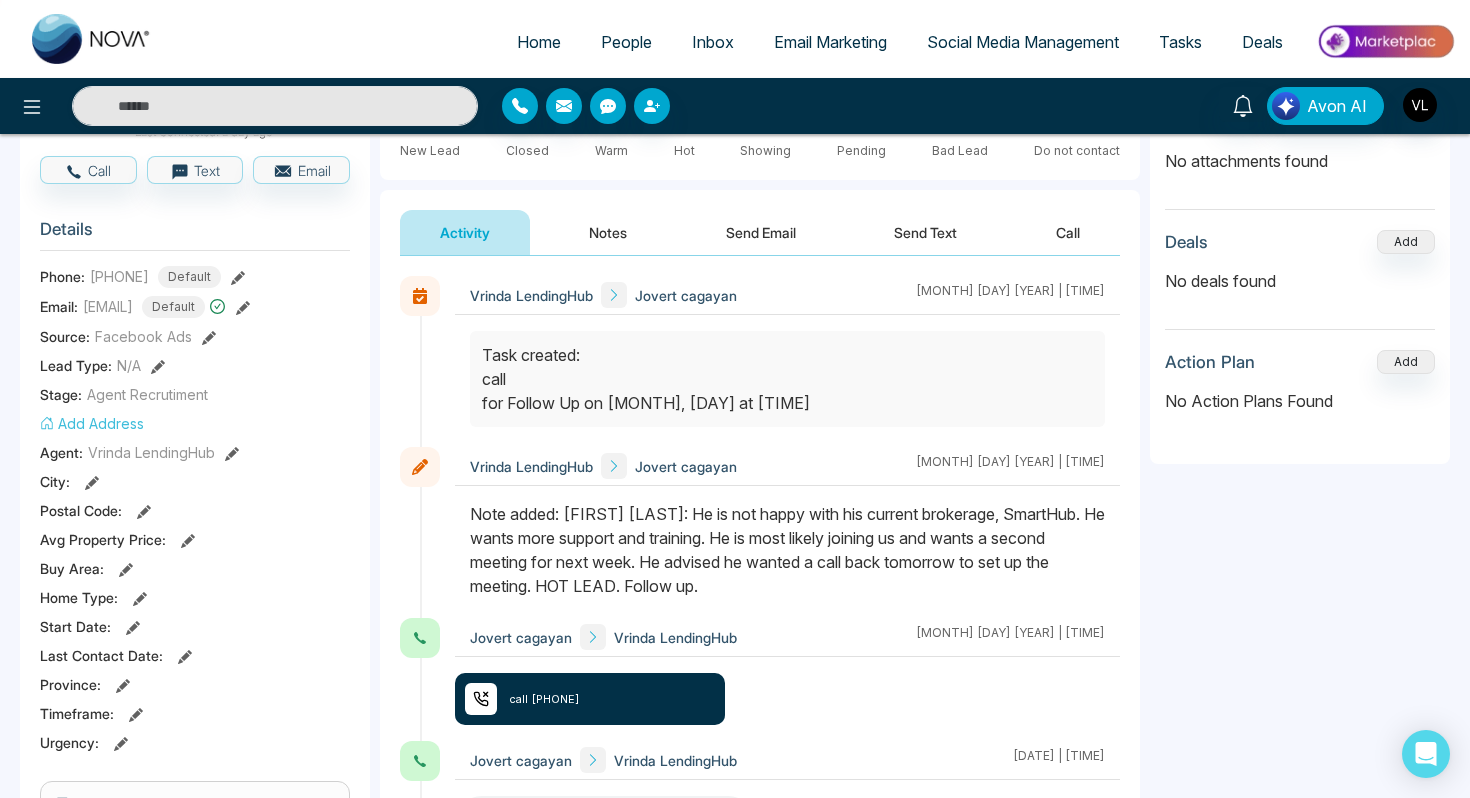 type on "******" 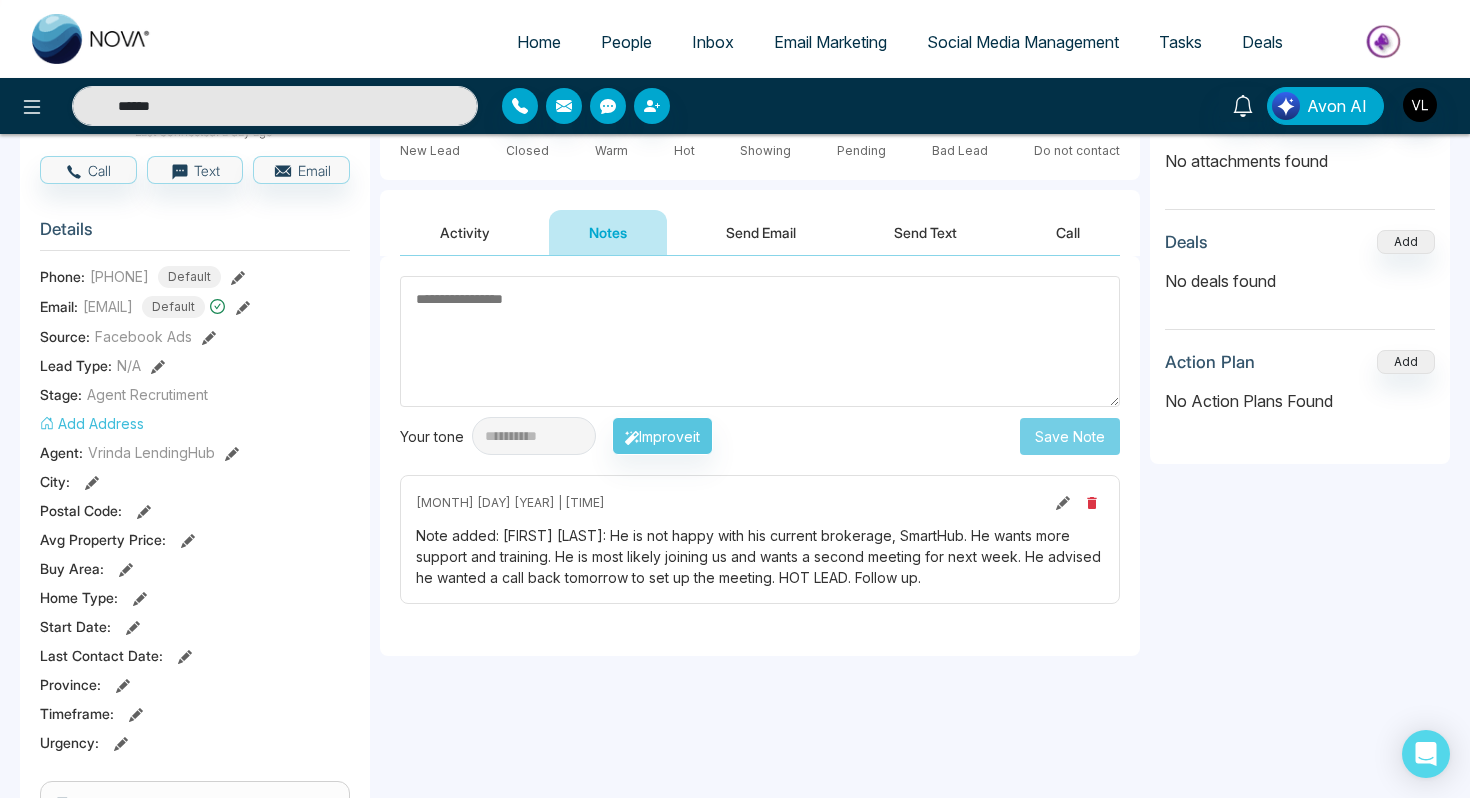click on "Activity" at bounding box center (465, 232) 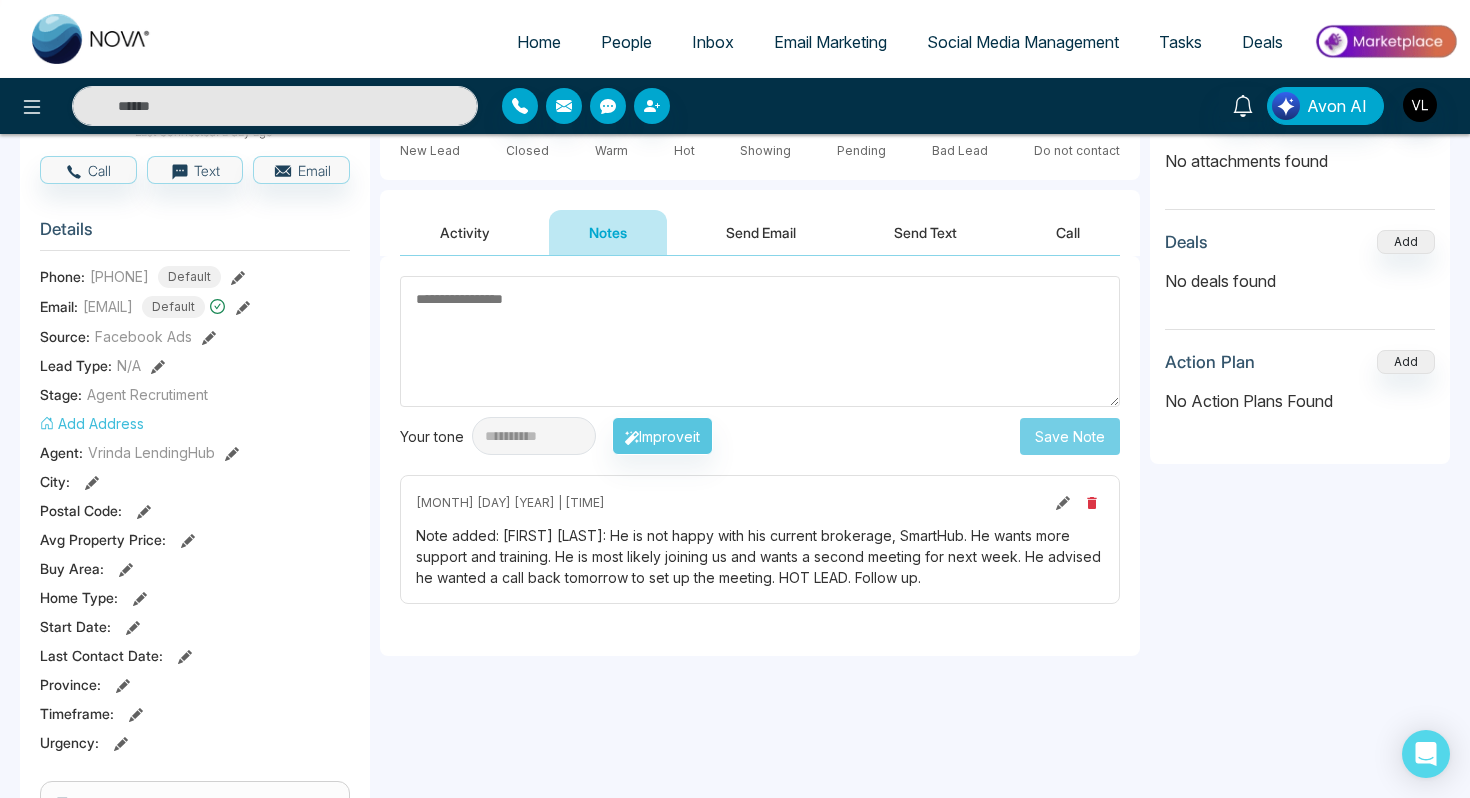 type on "******" 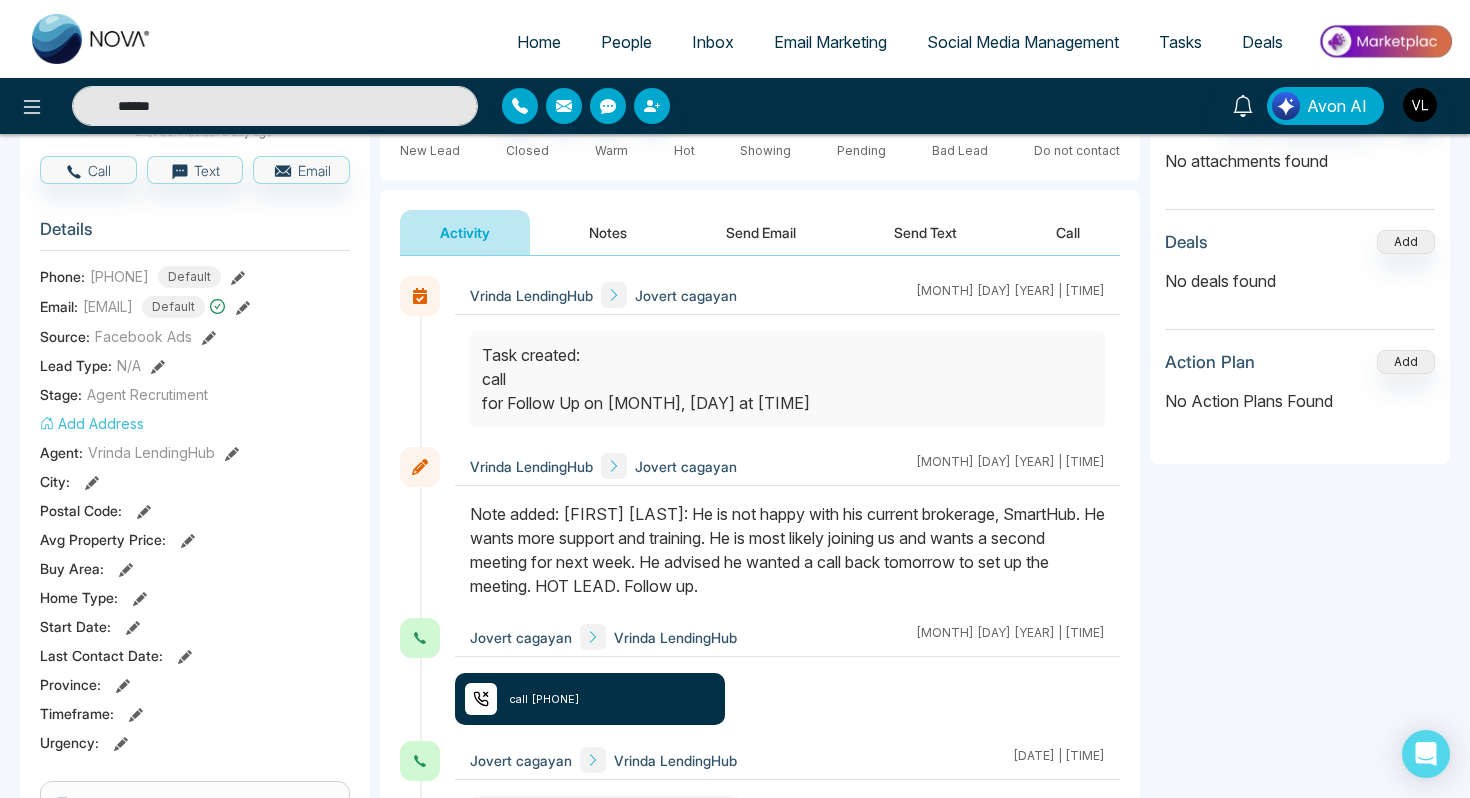 click on "Notes" at bounding box center (608, 232) 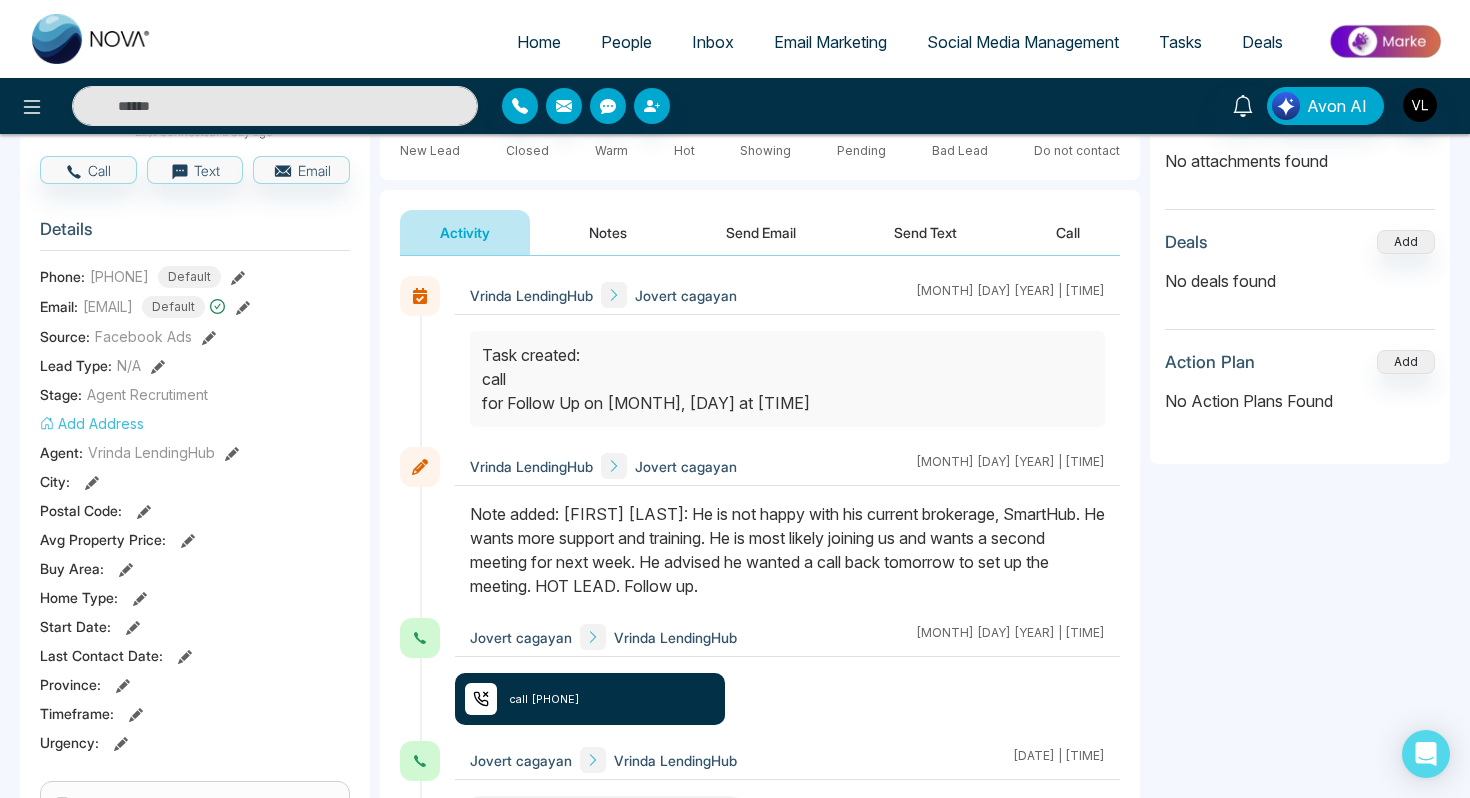 type on "******" 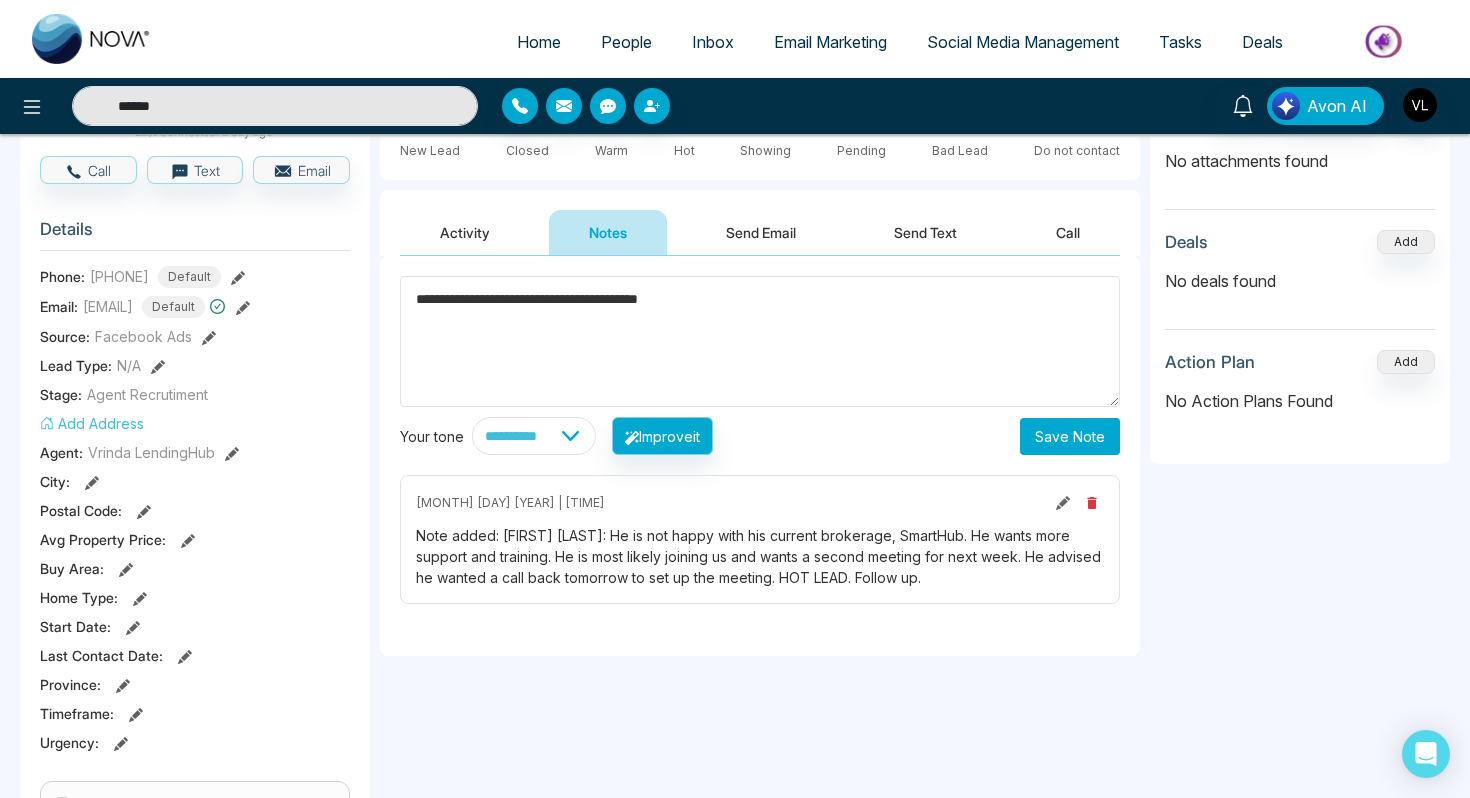 type on "**********" 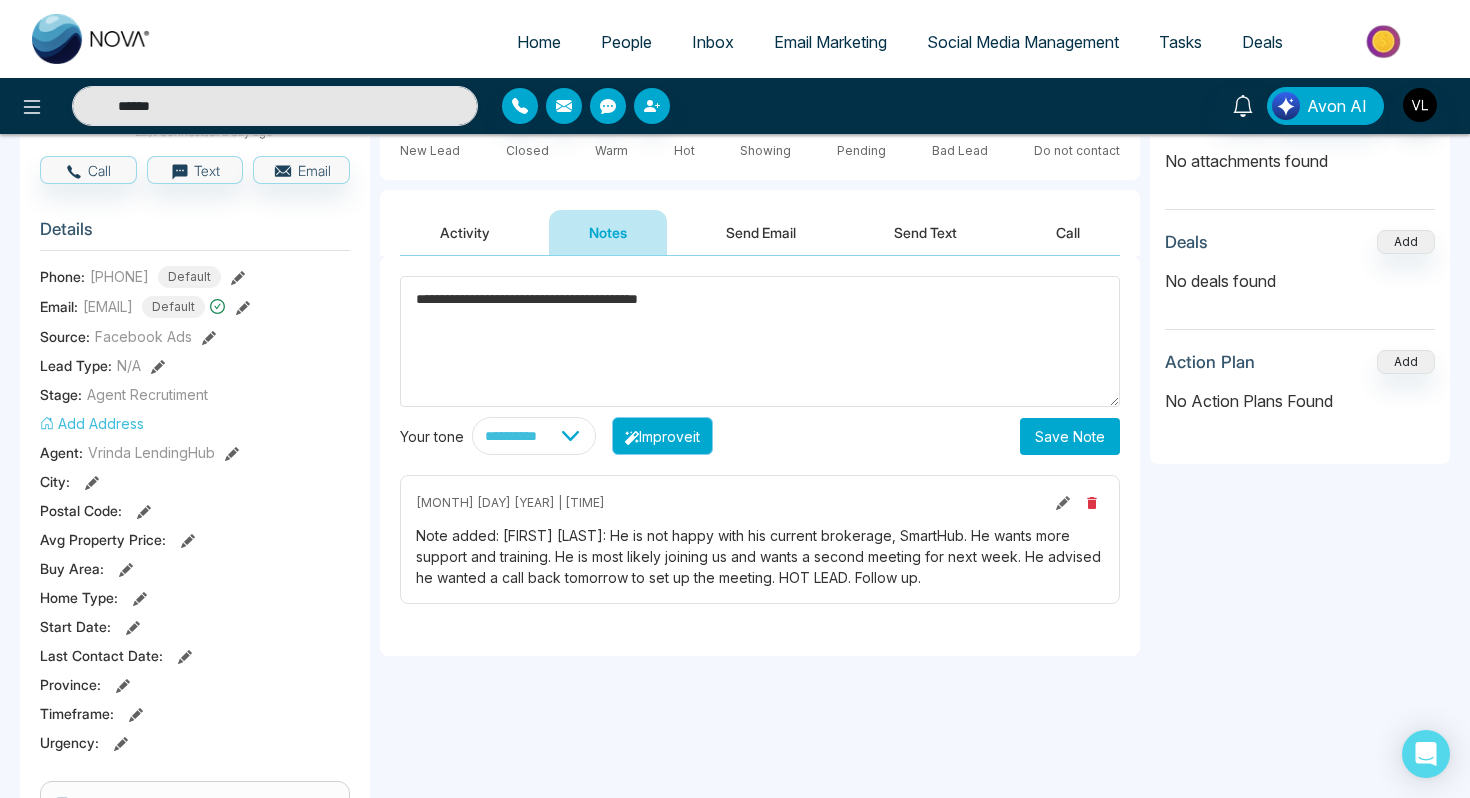 click on "Improve  it" at bounding box center (662, 436) 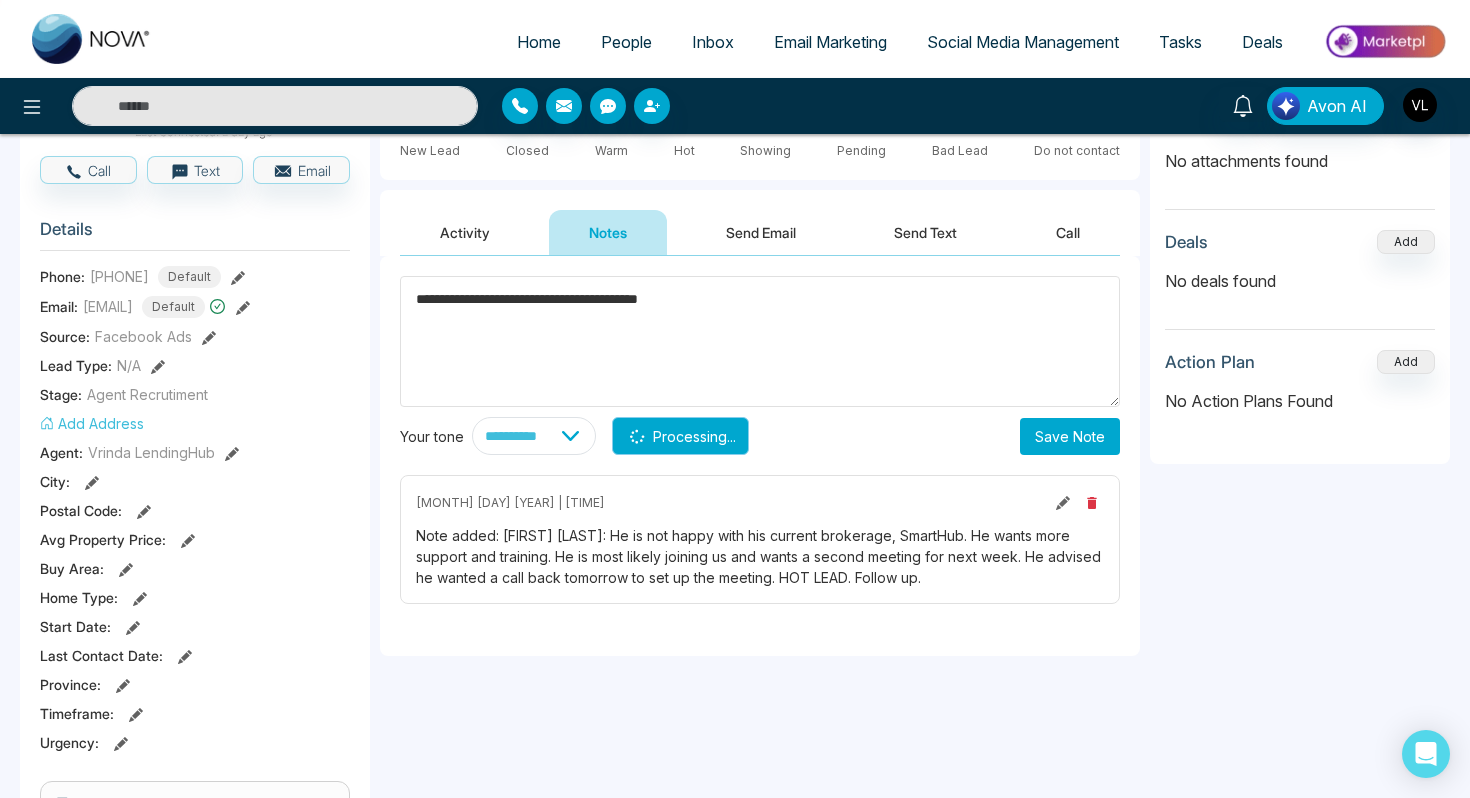 type on "******" 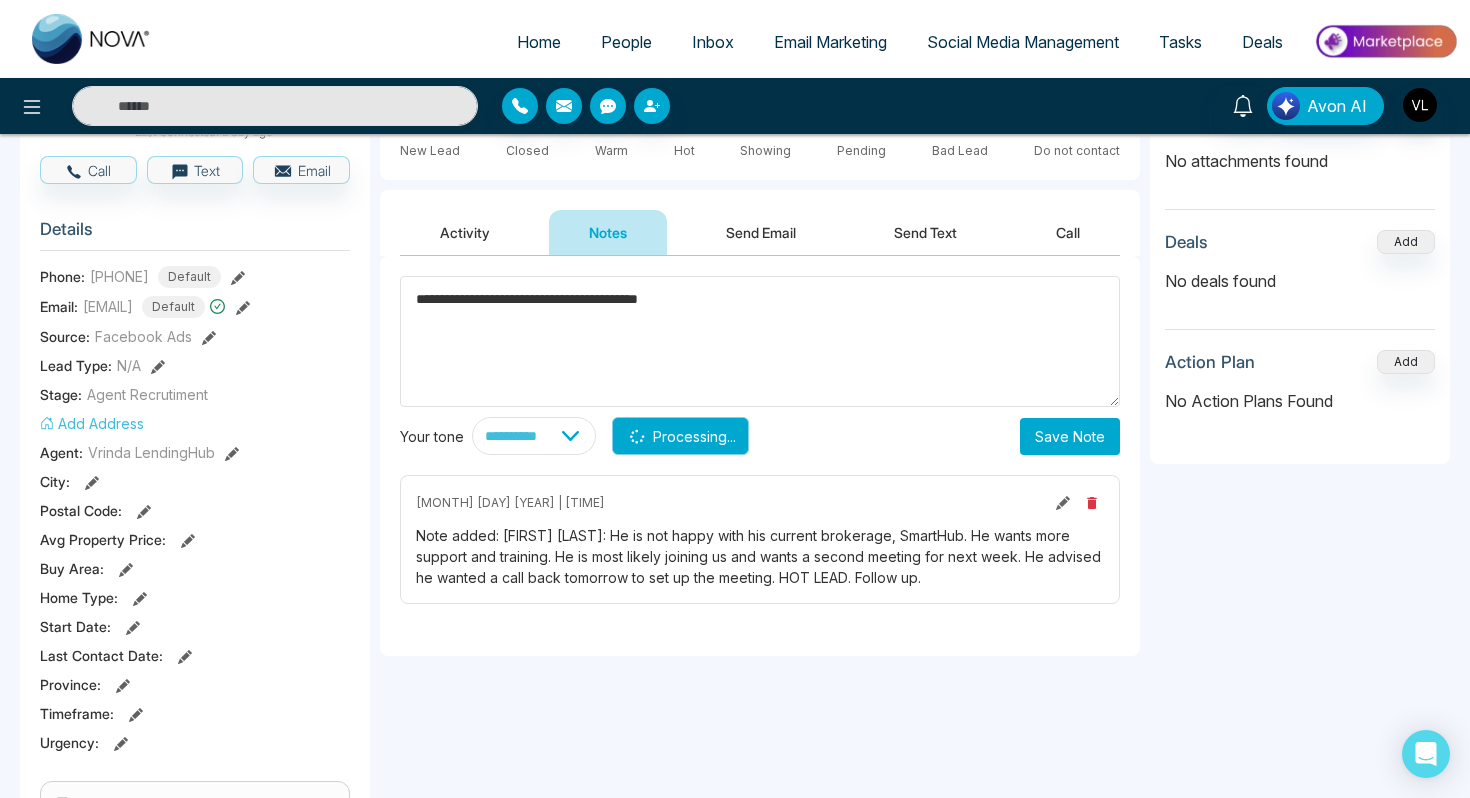 type on "**********" 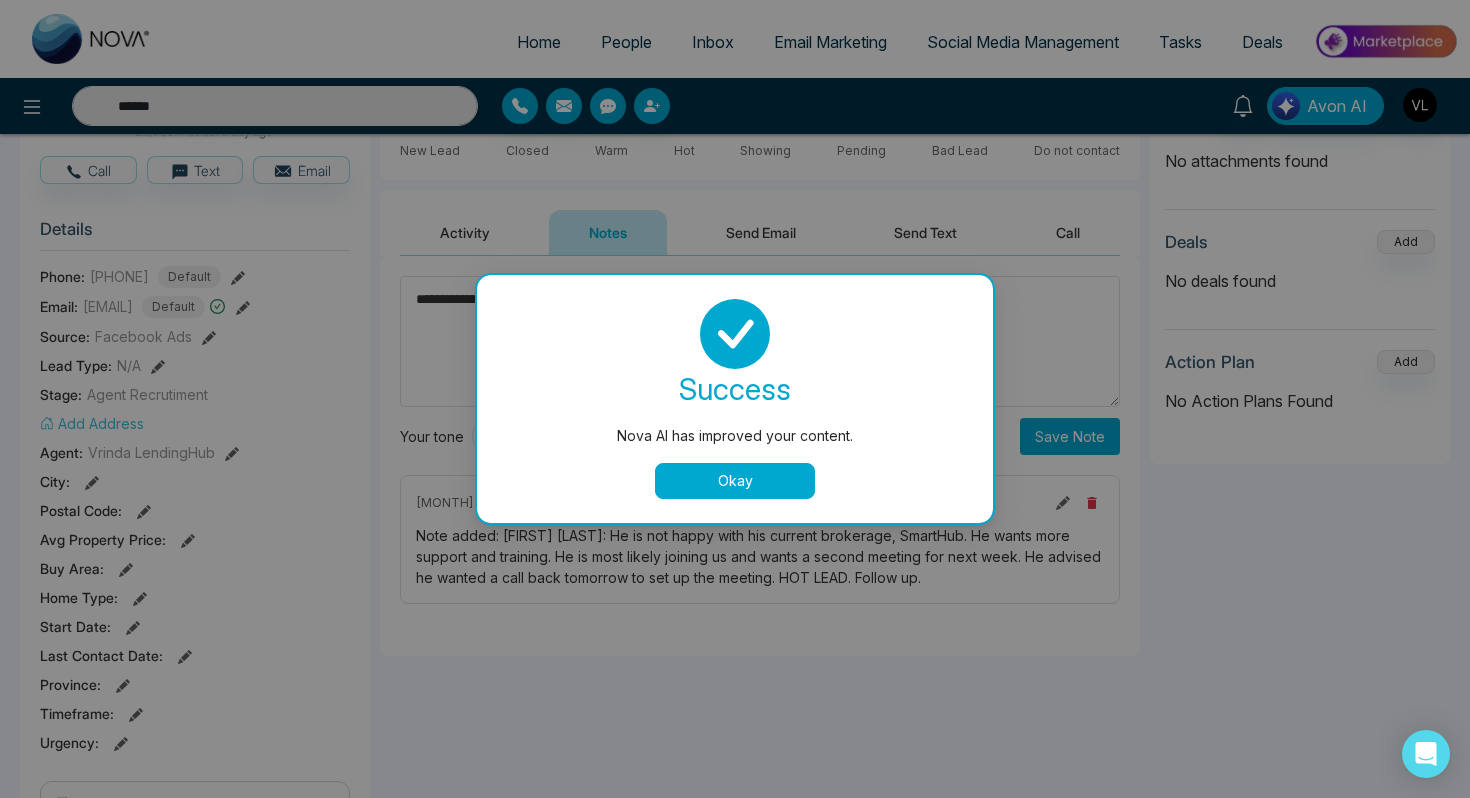 click on "Okay" at bounding box center [735, 481] 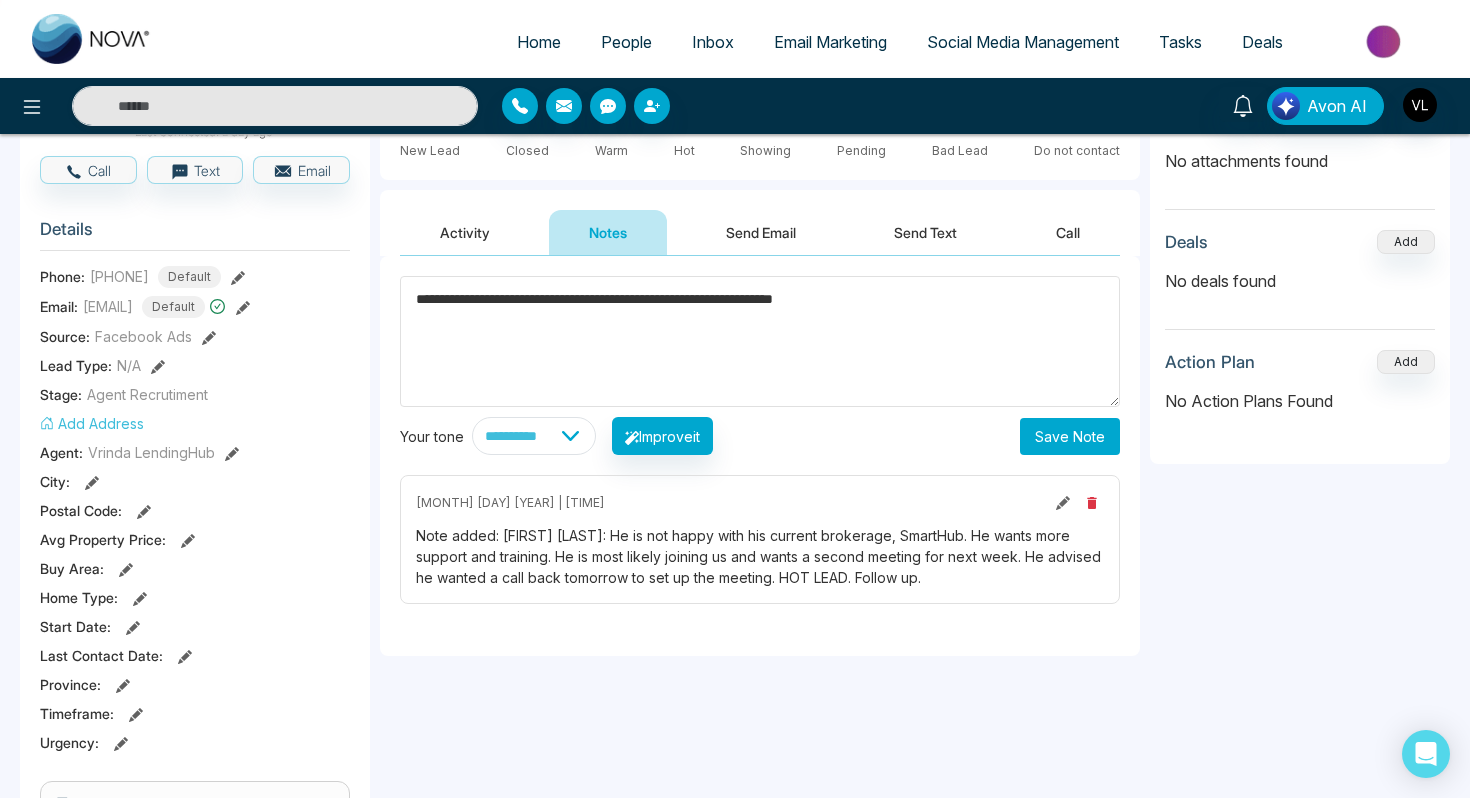 type on "******" 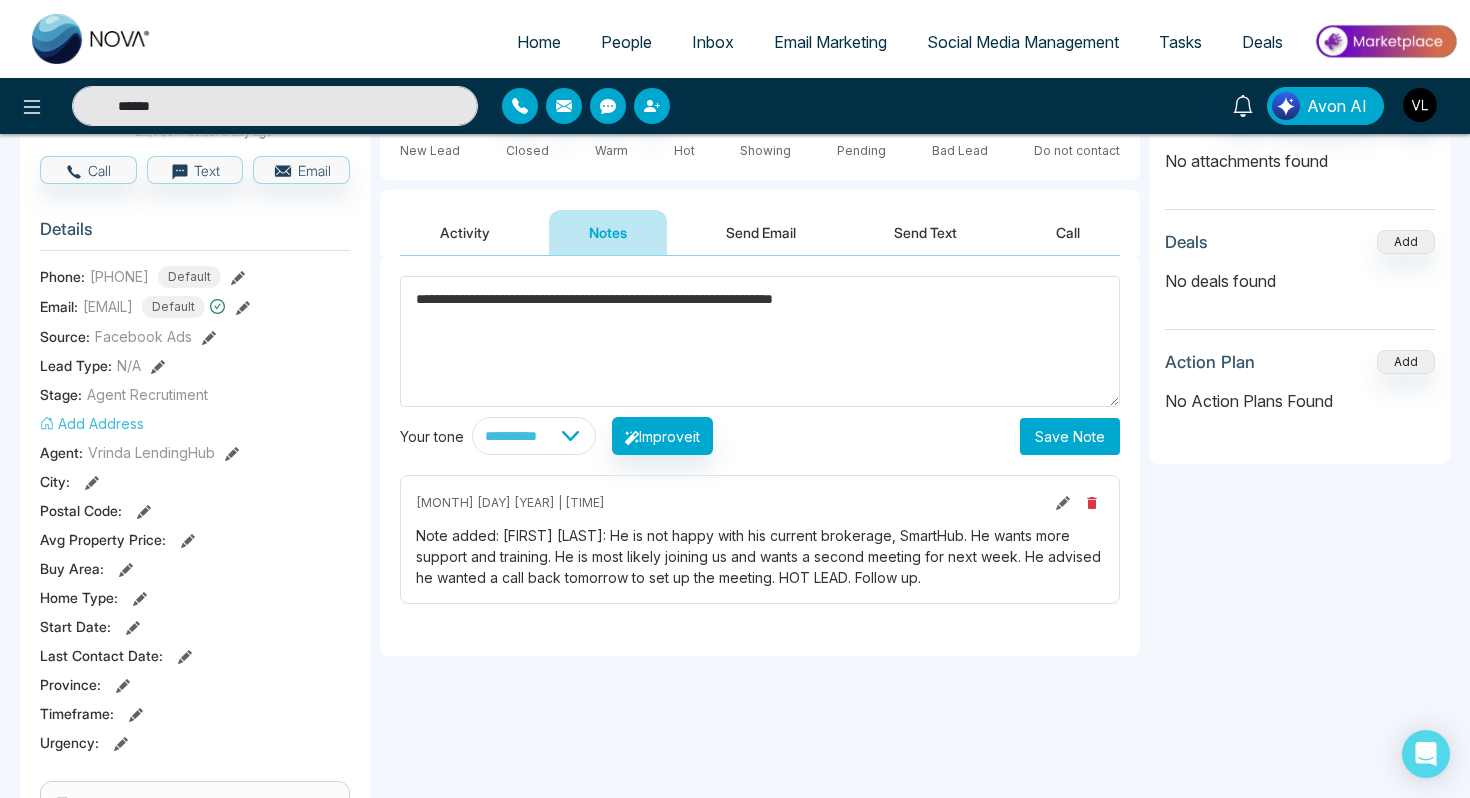drag, startPoint x: 904, startPoint y: 314, endPoint x: 405, endPoint y: 306, distance: 499.06412 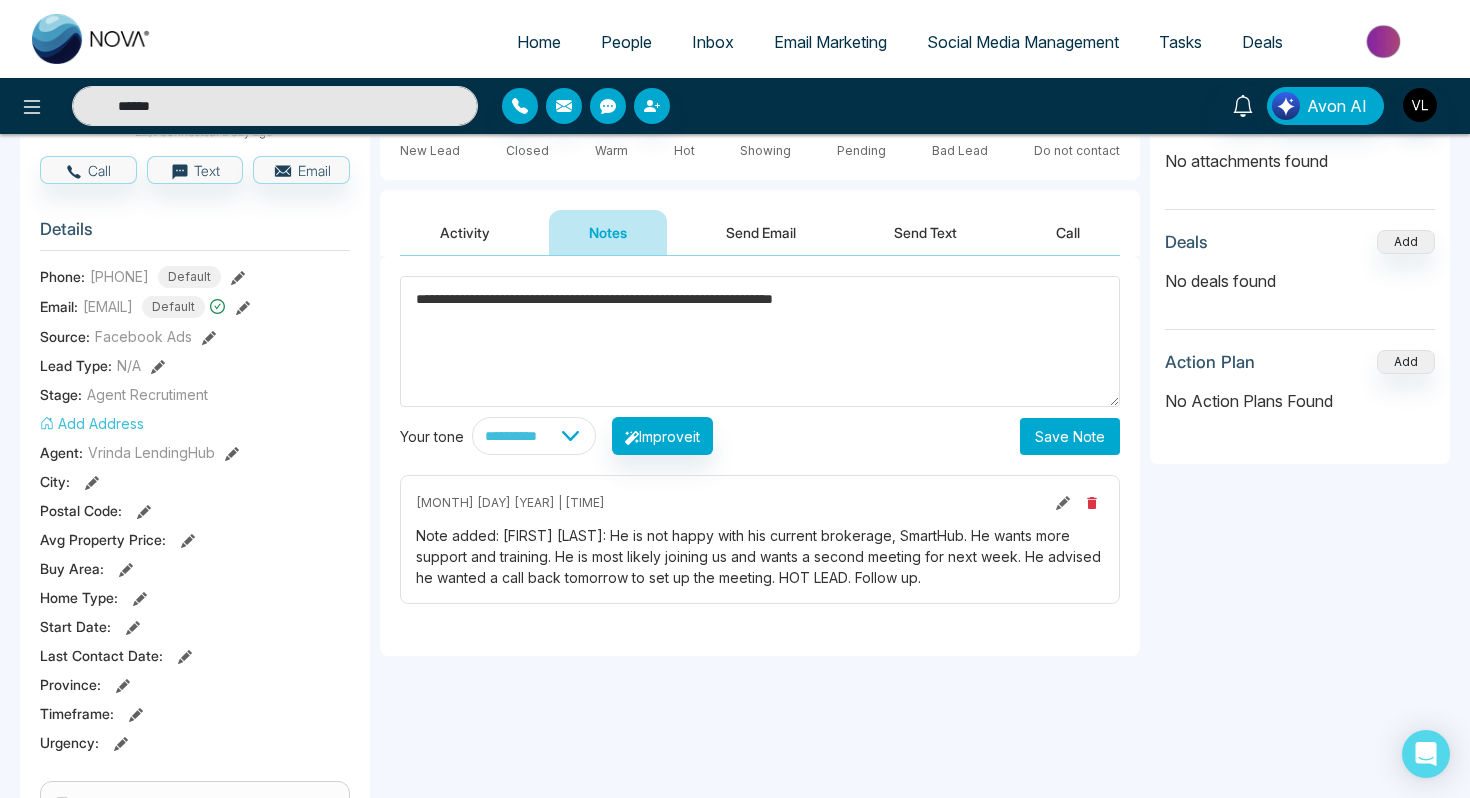 click on "**********" at bounding box center [760, 341] 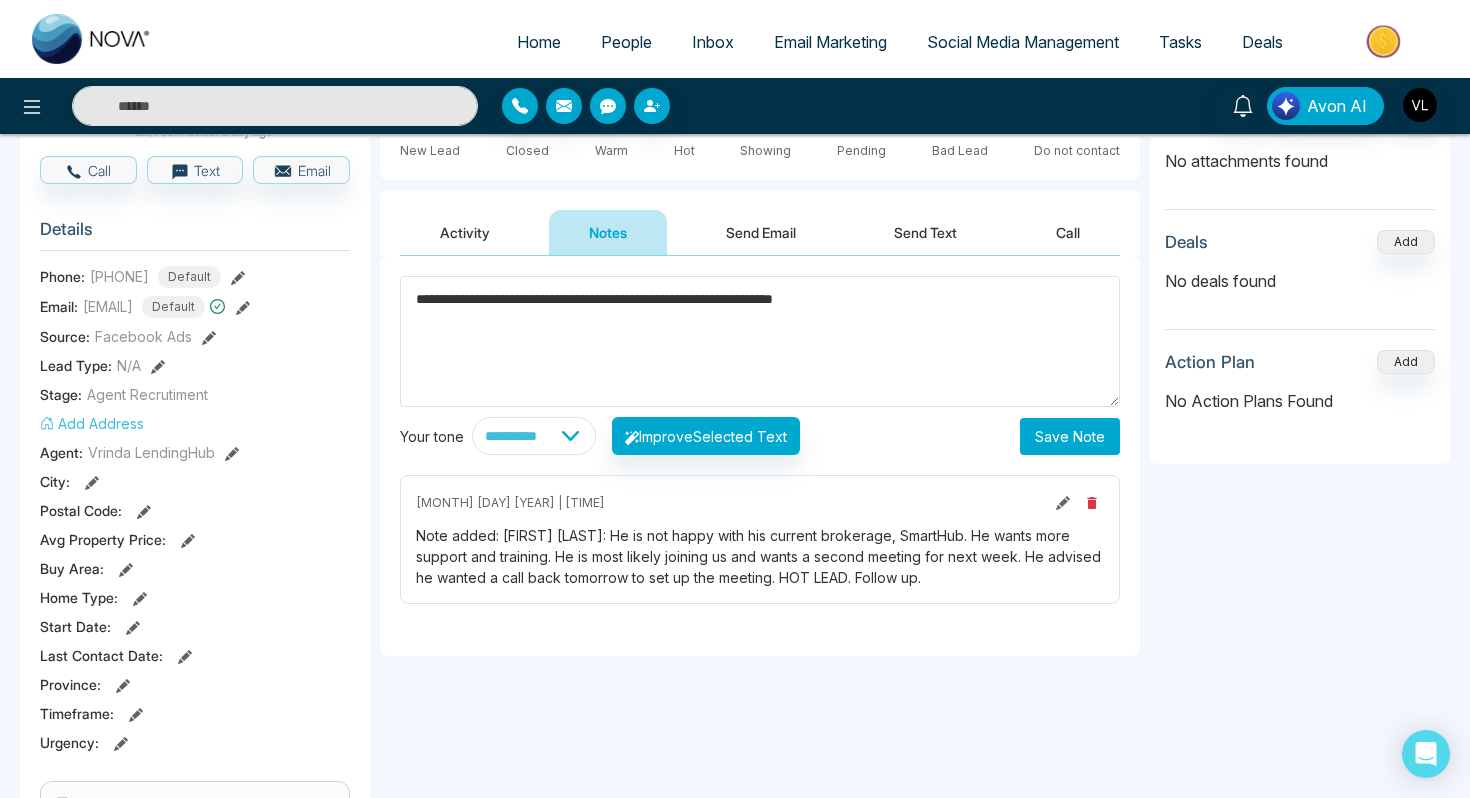 type on "******" 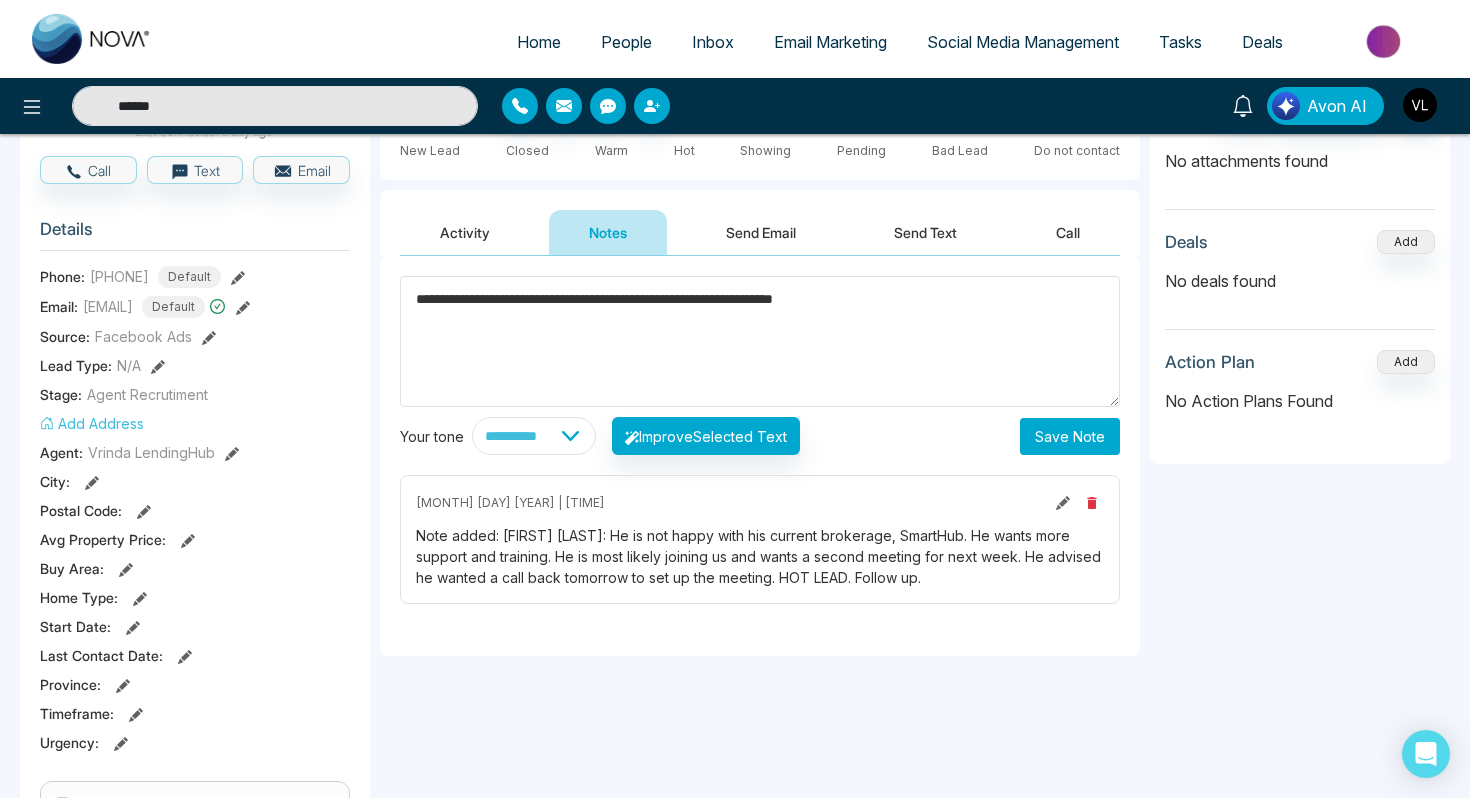 click on "**********" at bounding box center [760, 341] 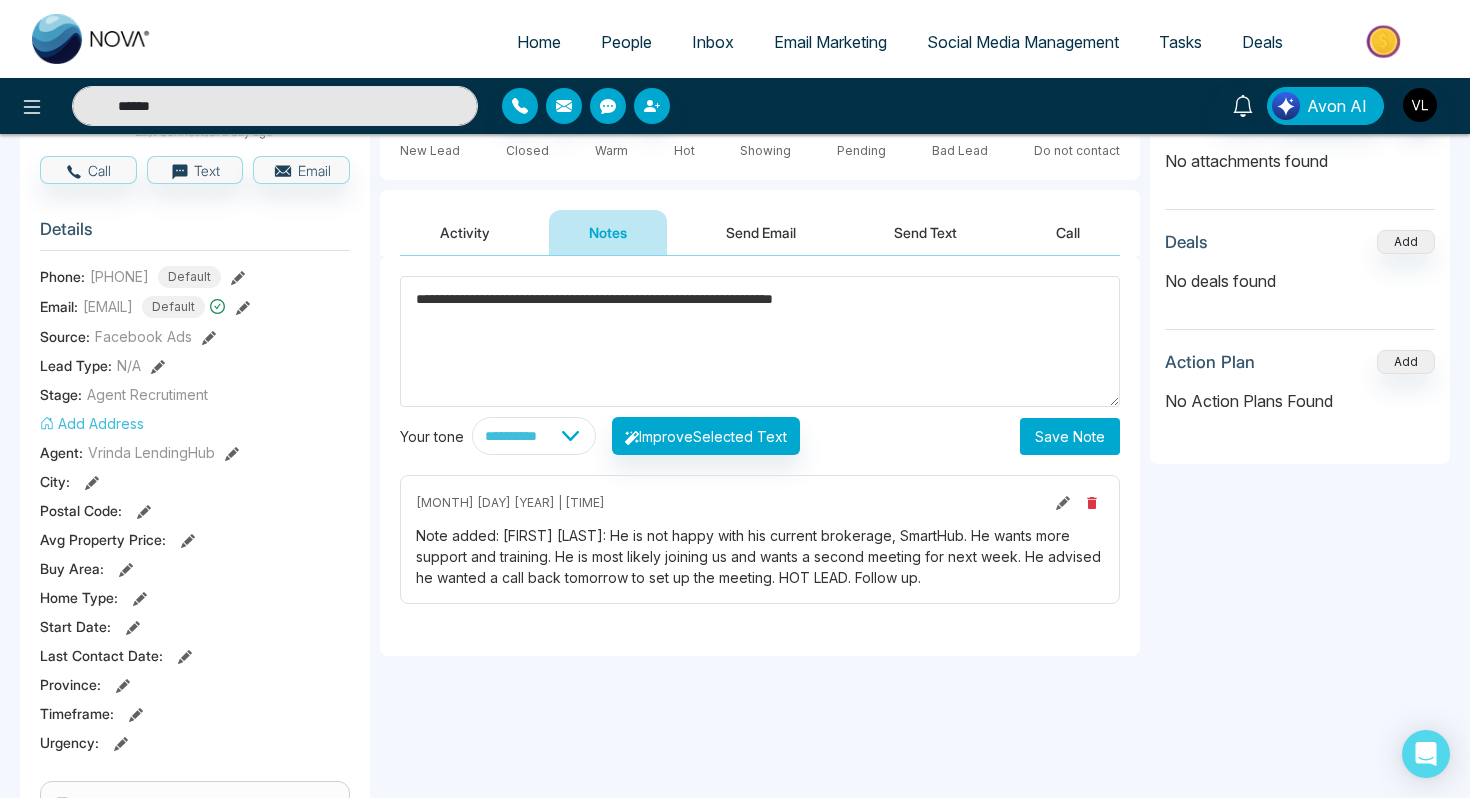 type 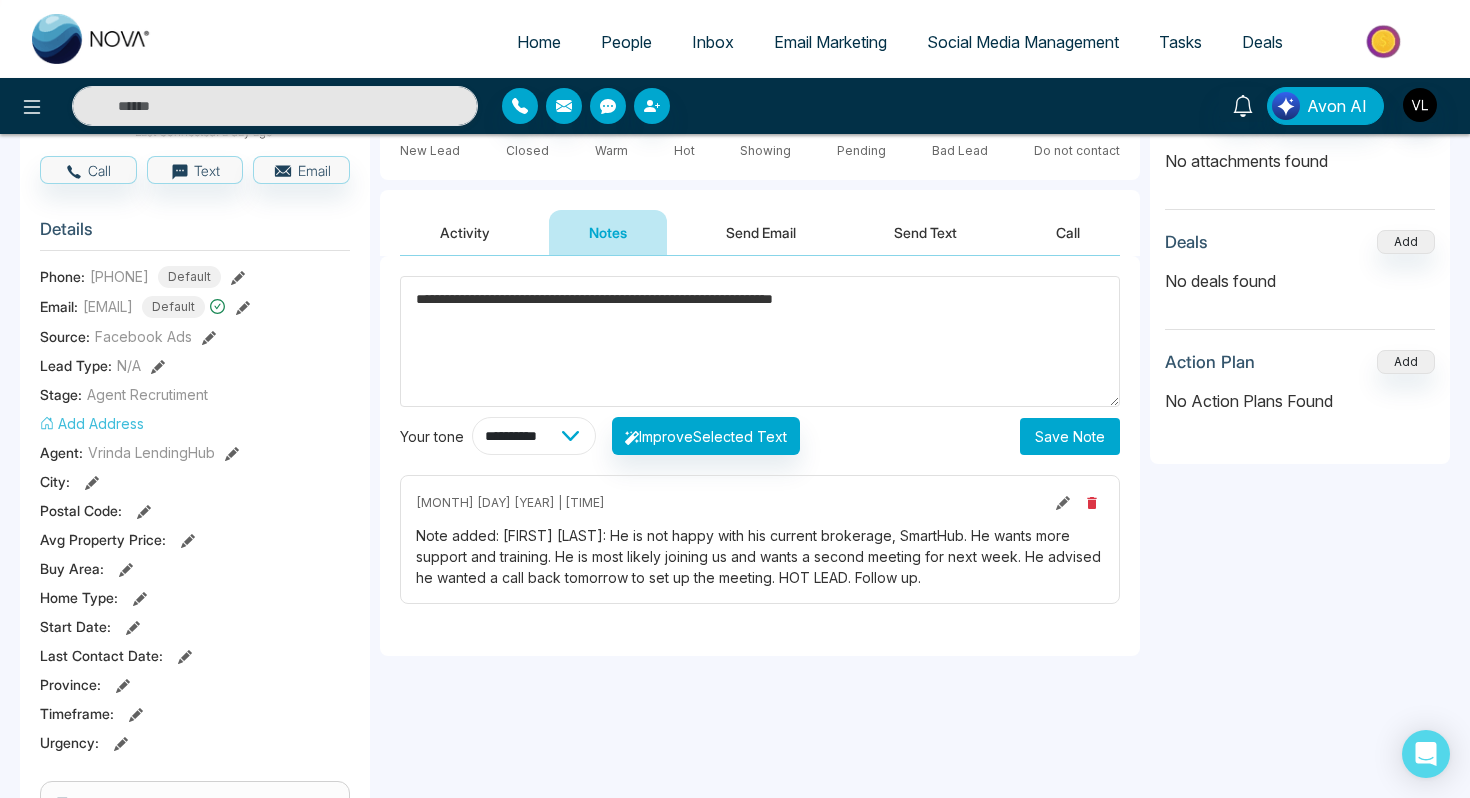 click on "**********" at bounding box center [534, 436] 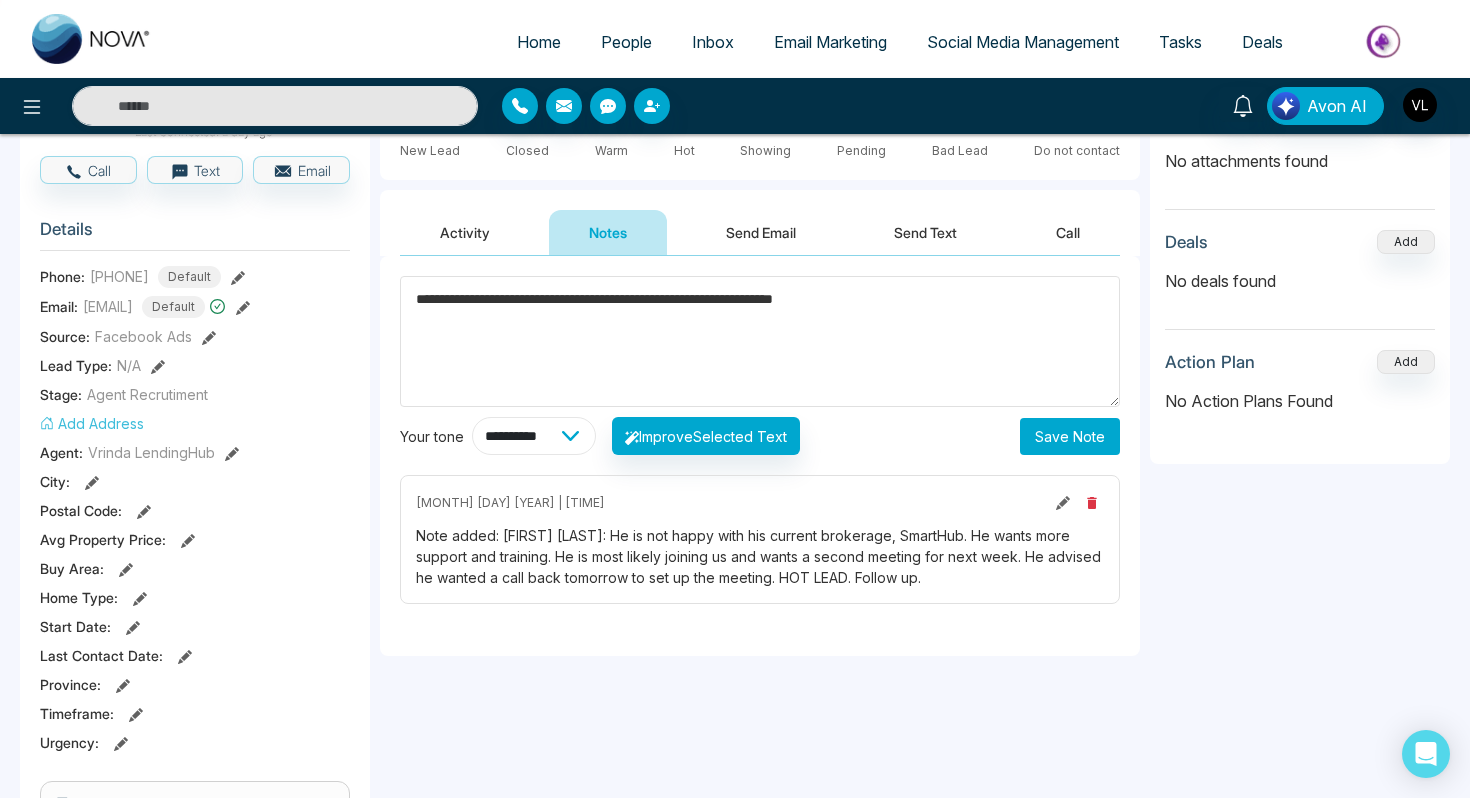 select on "********" 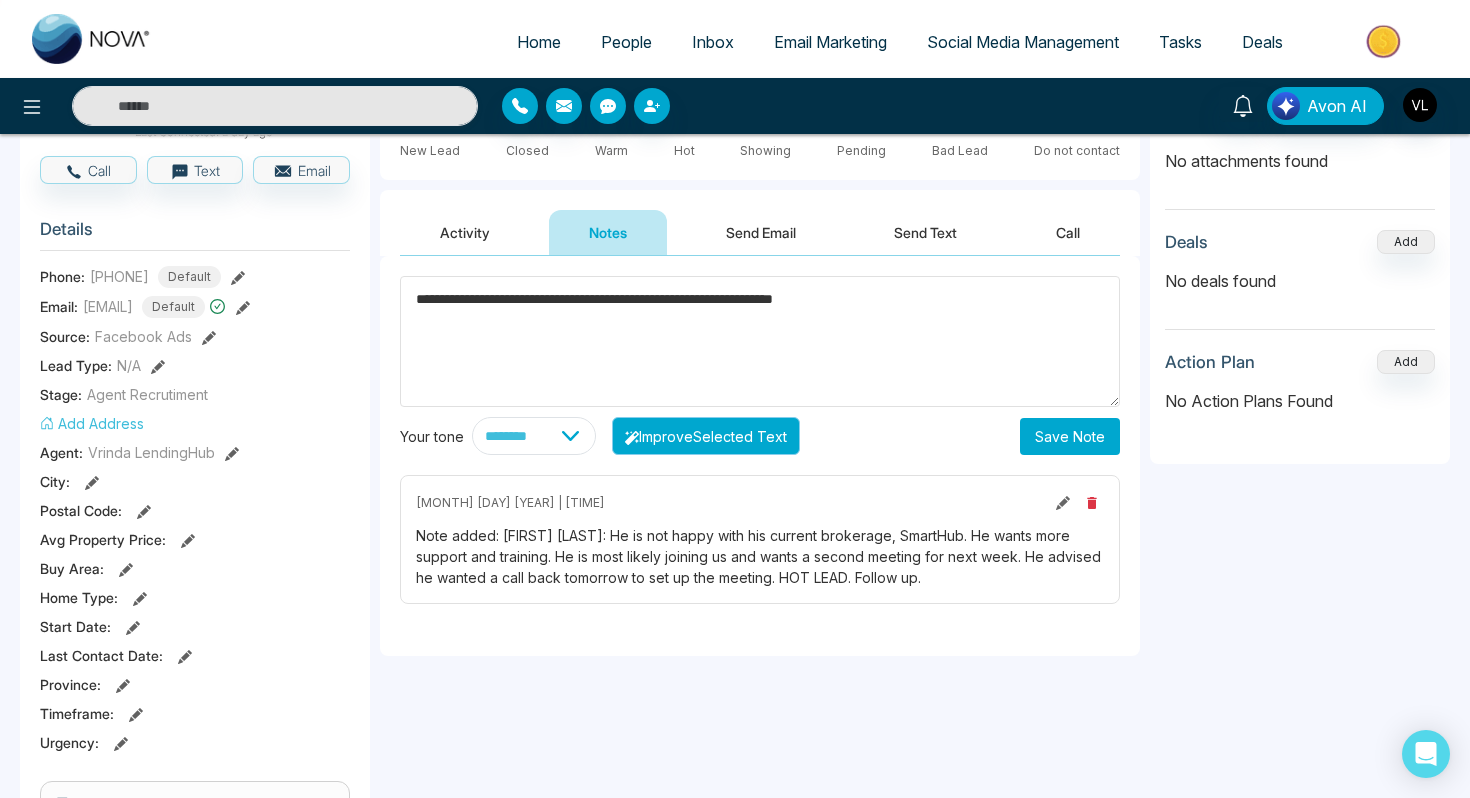 click on "Improve  Selected Text" at bounding box center (706, 436) 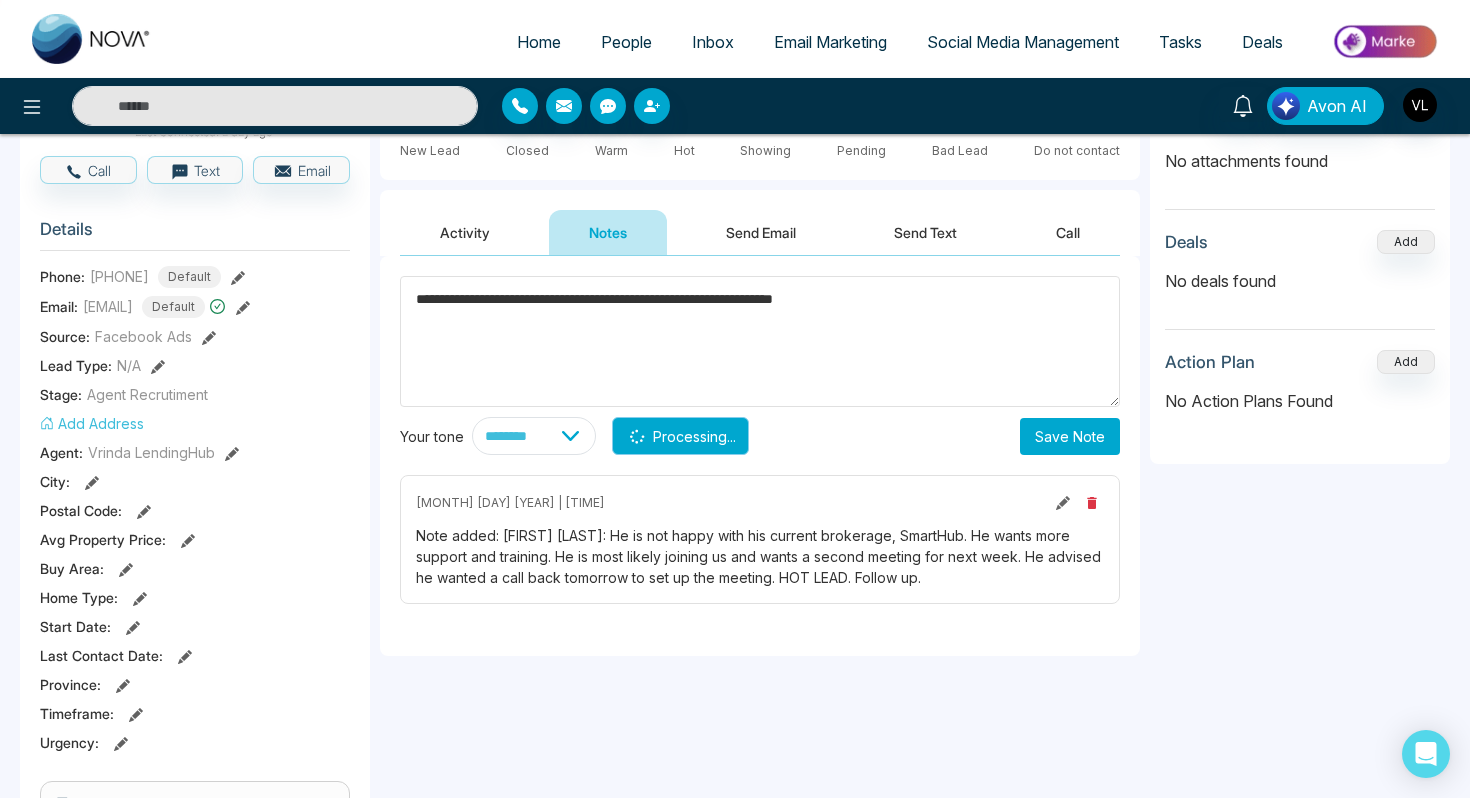 type on "******" 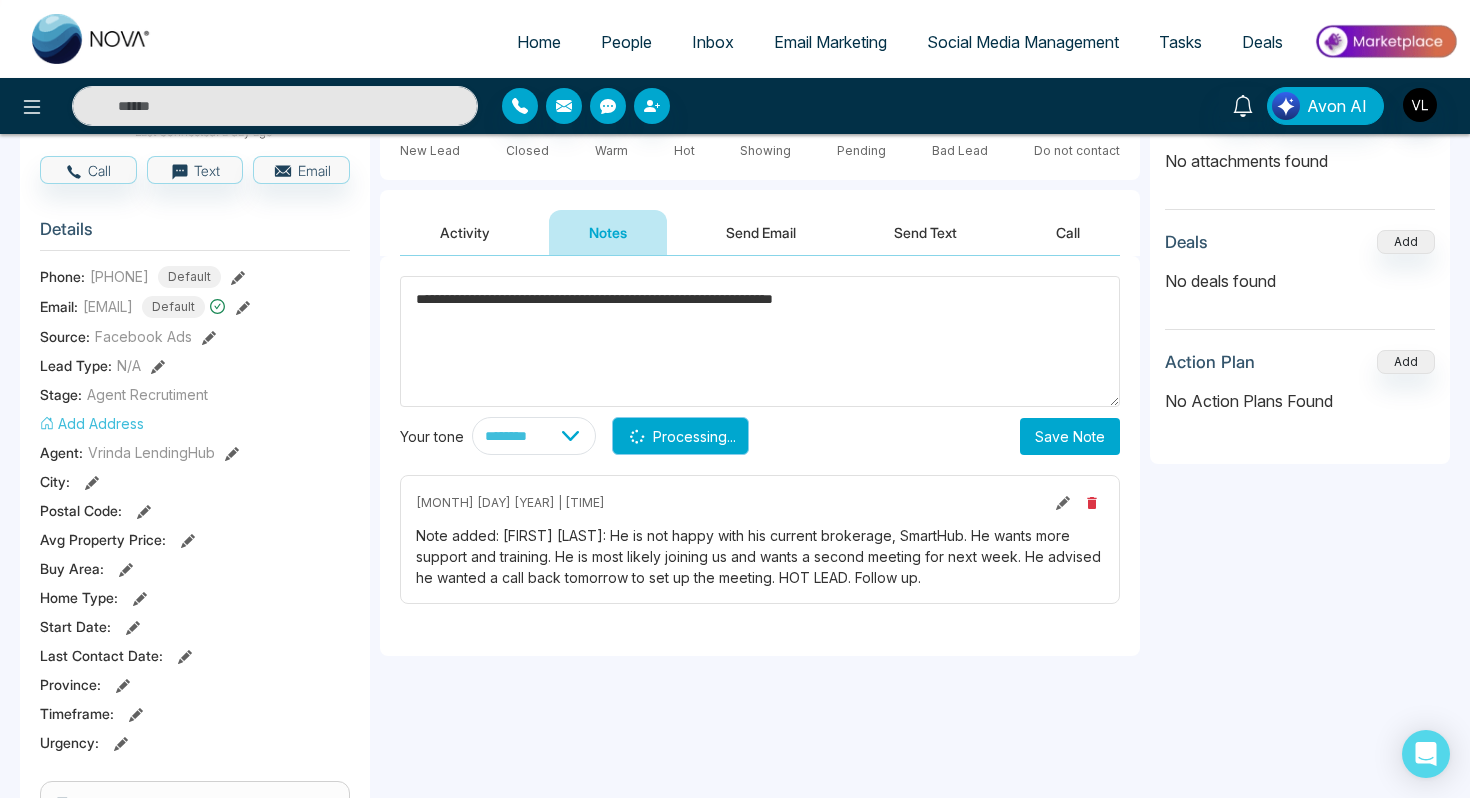 type on "**********" 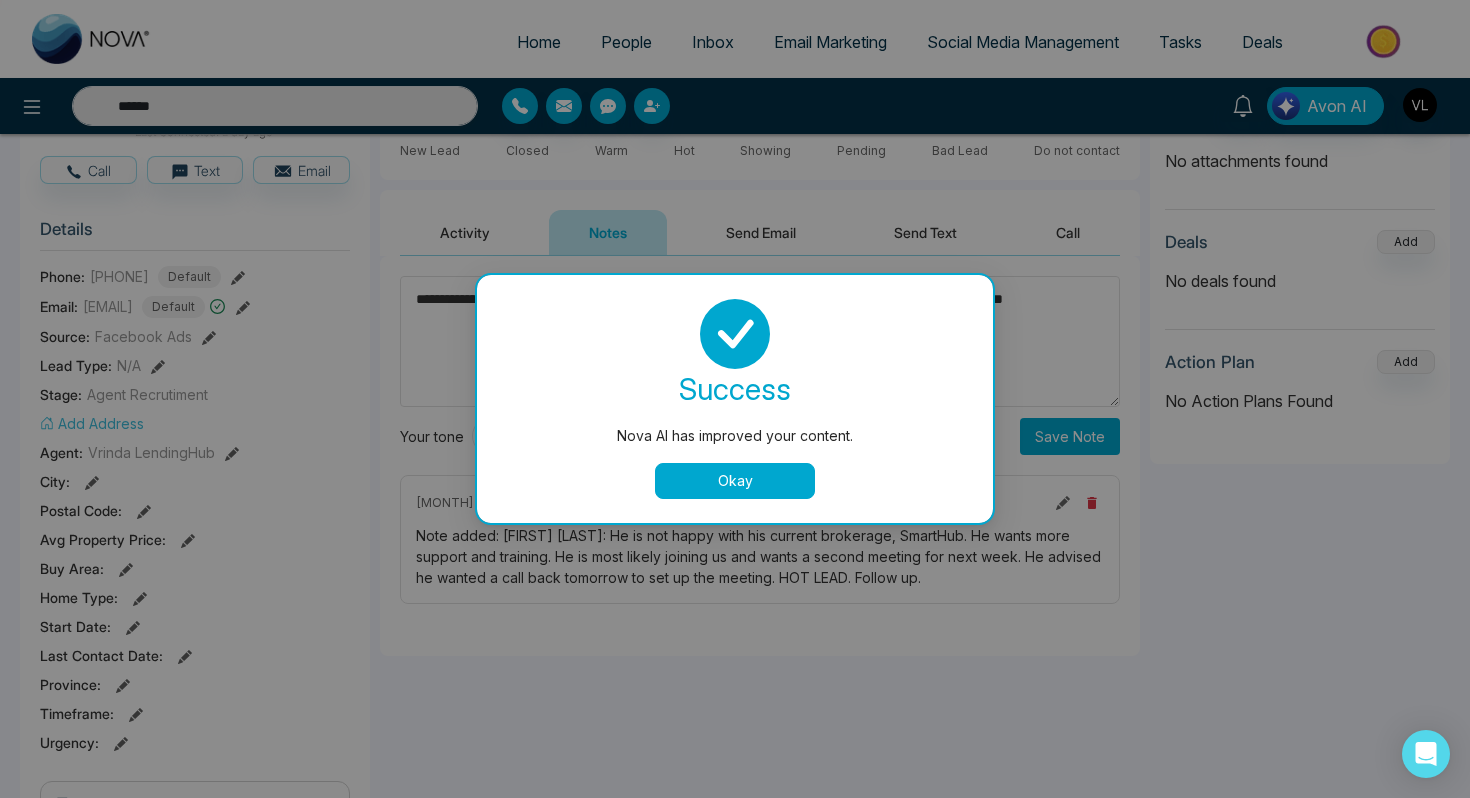 click on "Okay" at bounding box center [735, 481] 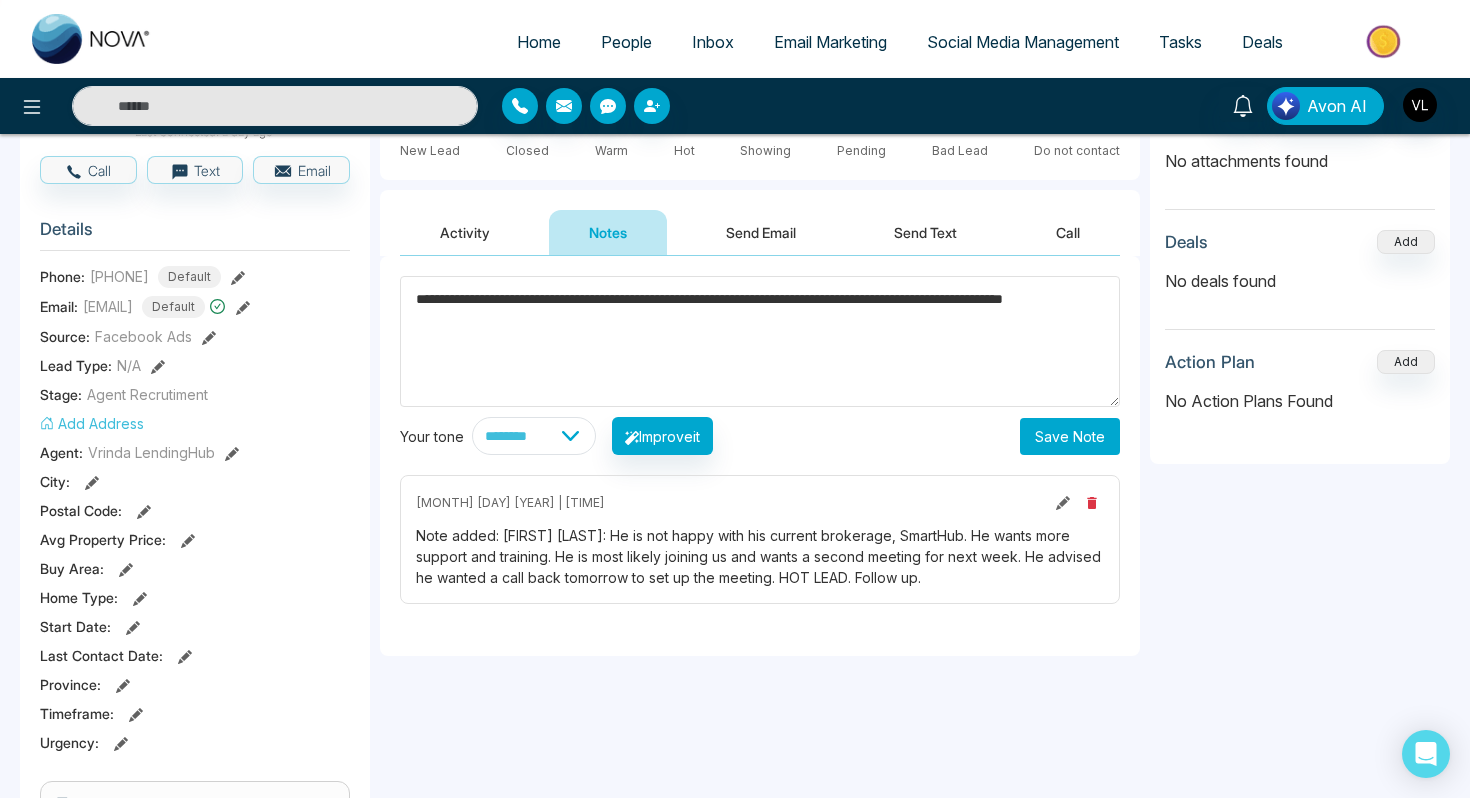 type on "******" 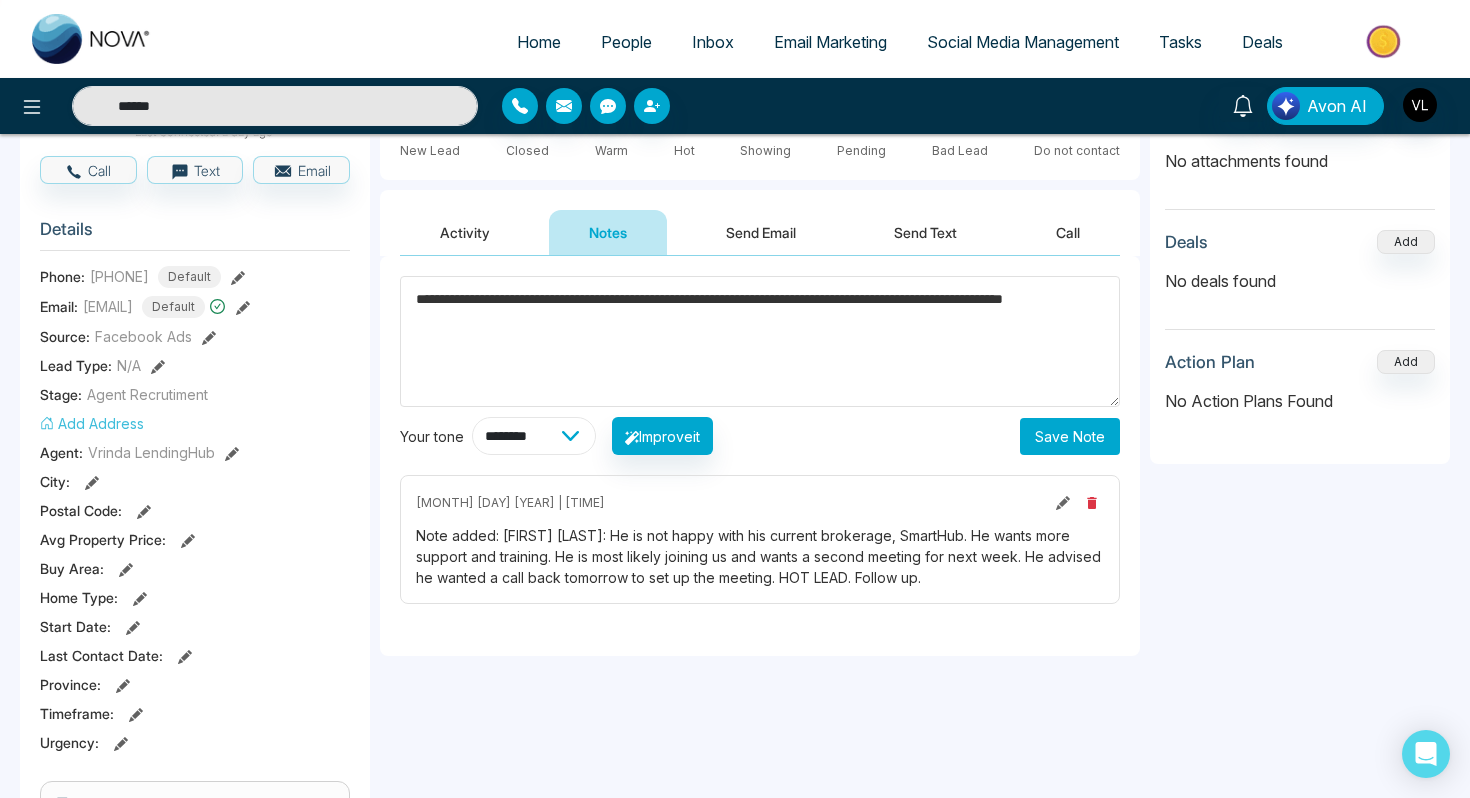 click on "**********" at bounding box center (534, 436) 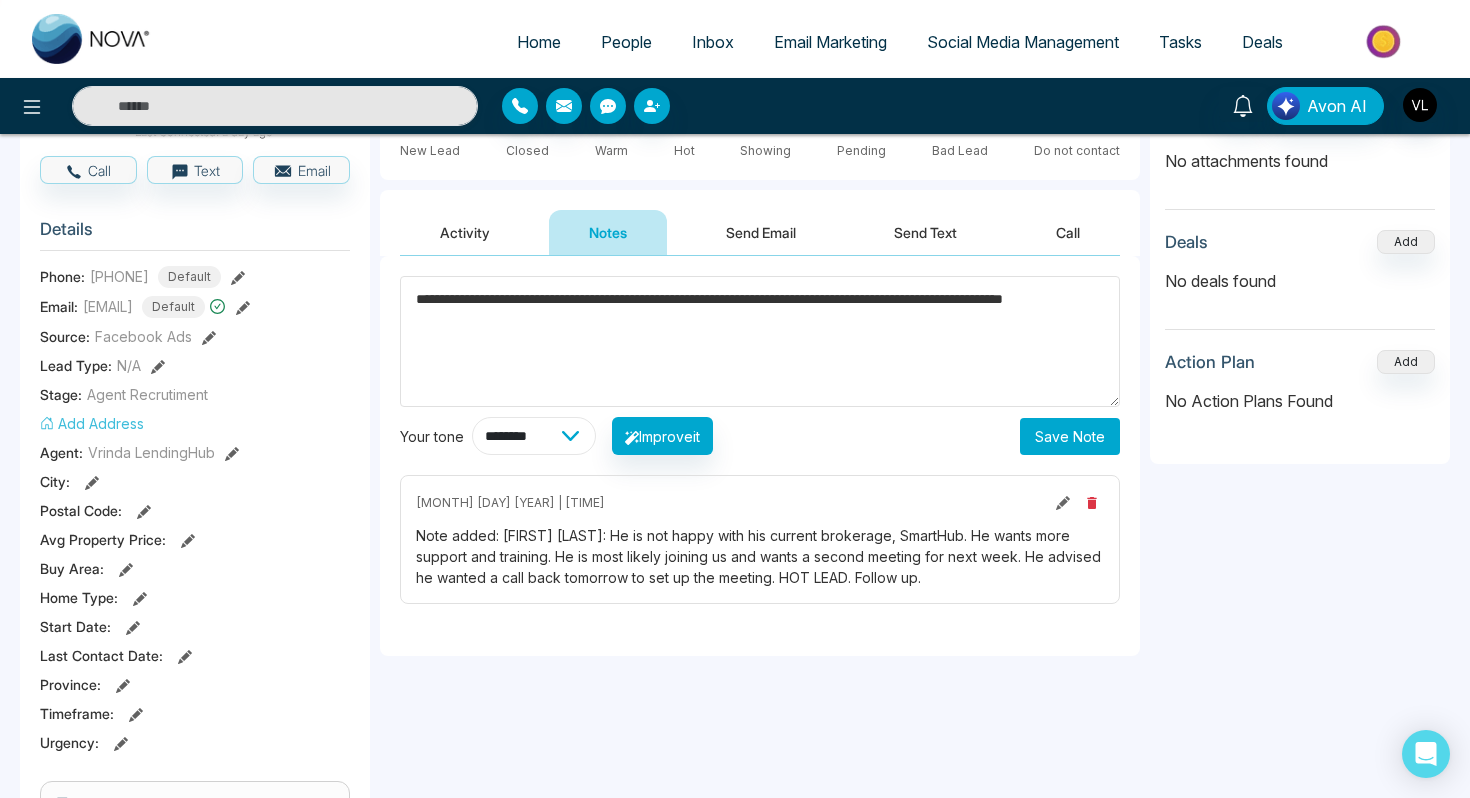 type on "******" 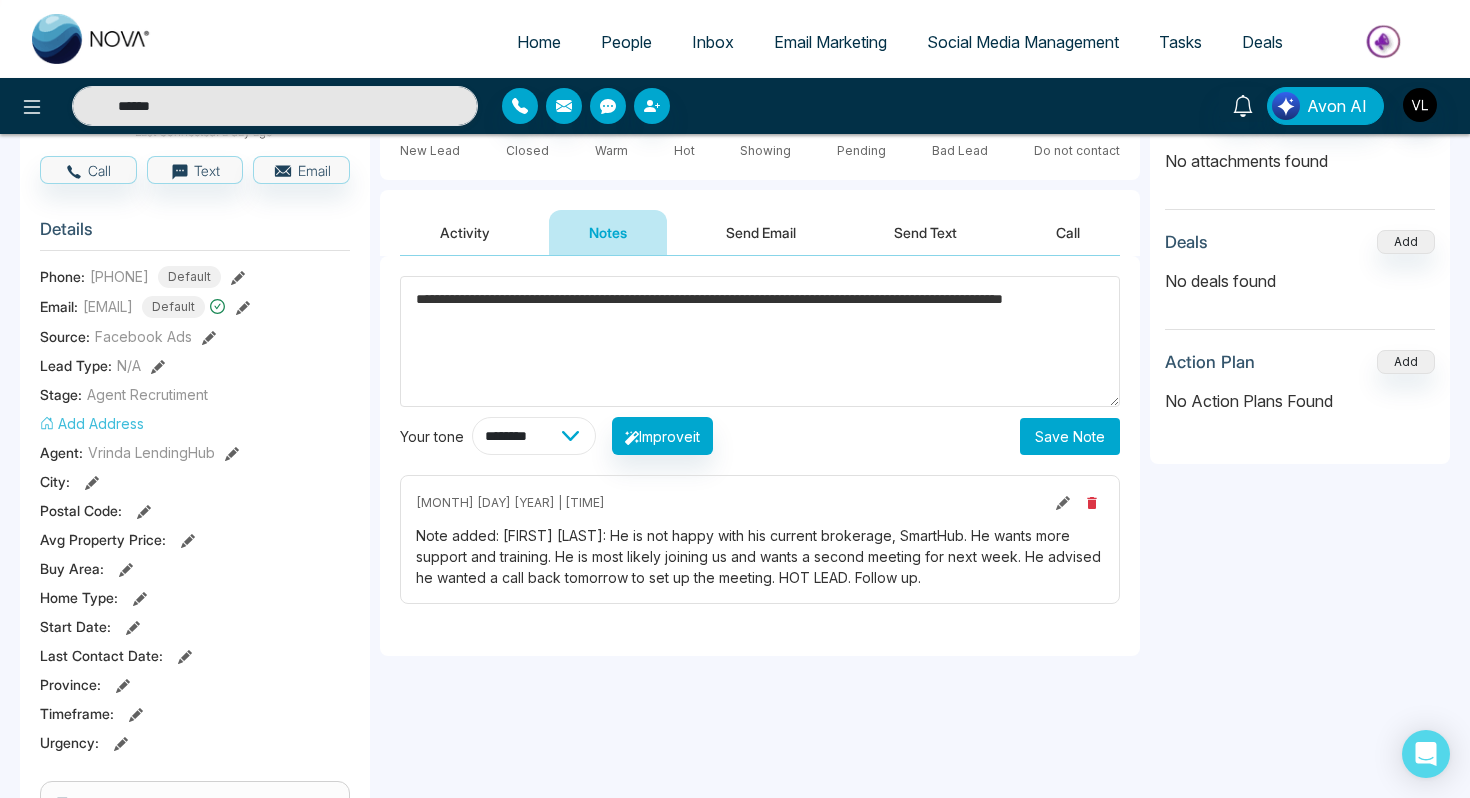 select on "**********" 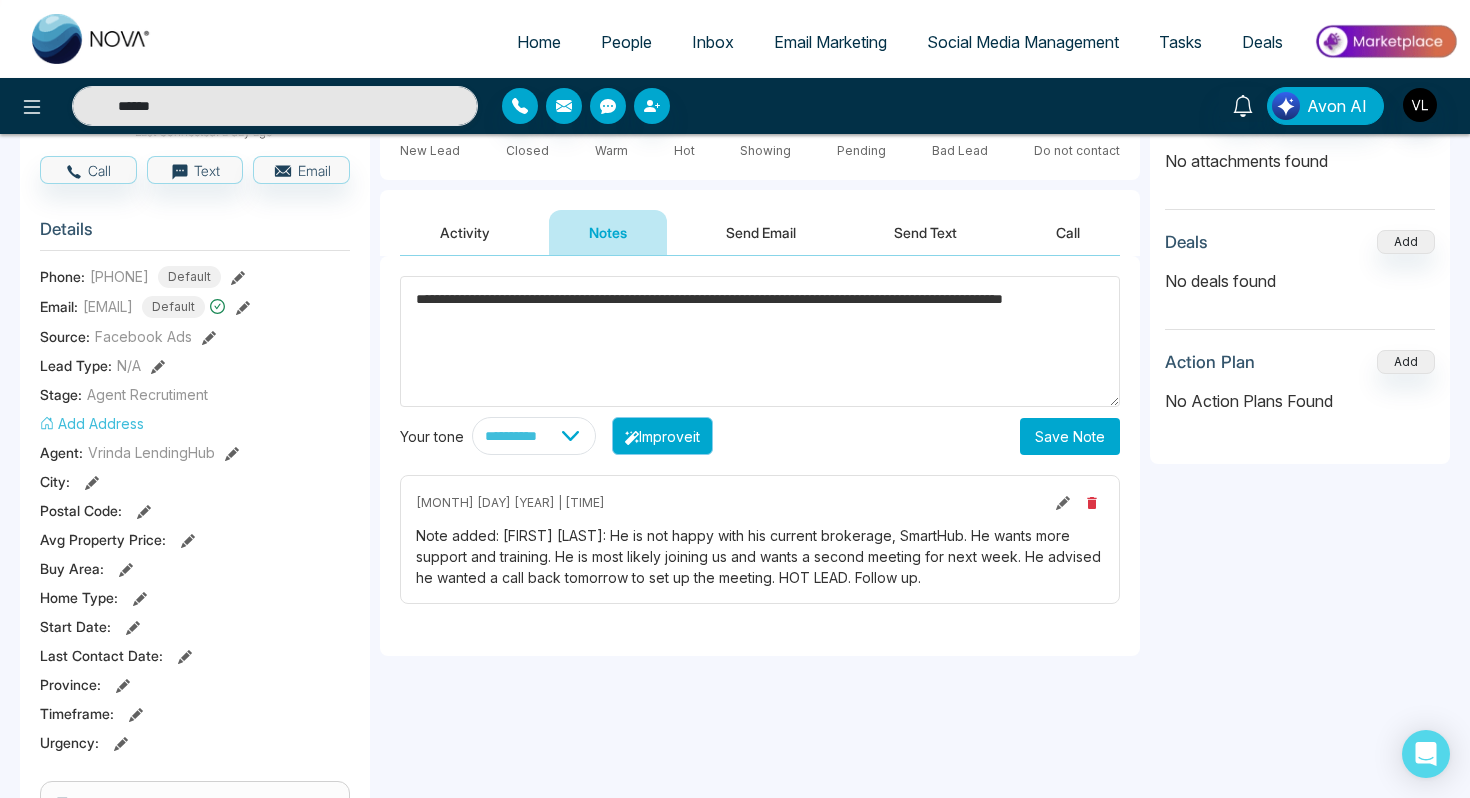 click on "Improve  it" at bounding box center (662, 436) 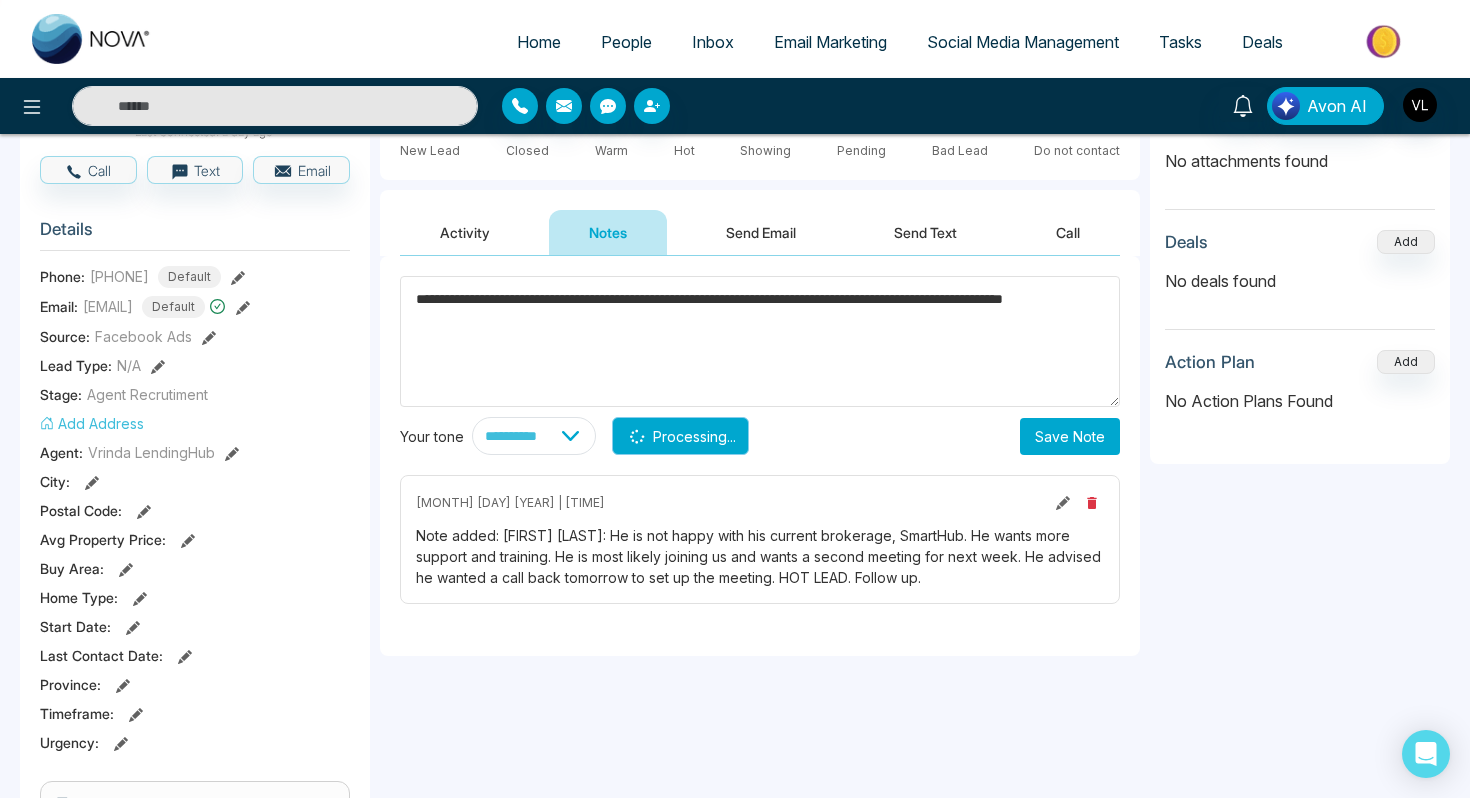 type on "******" 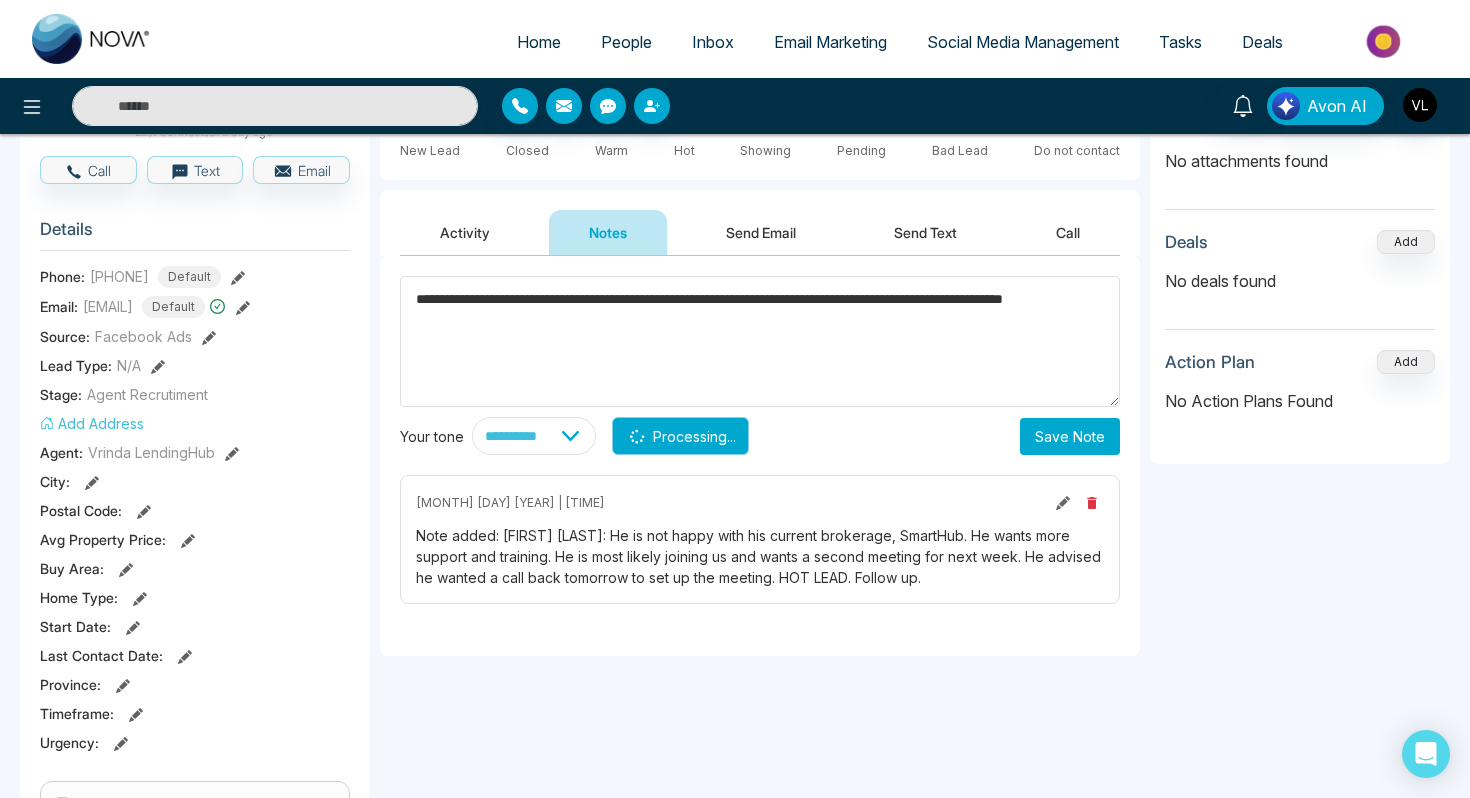 type on "**********" 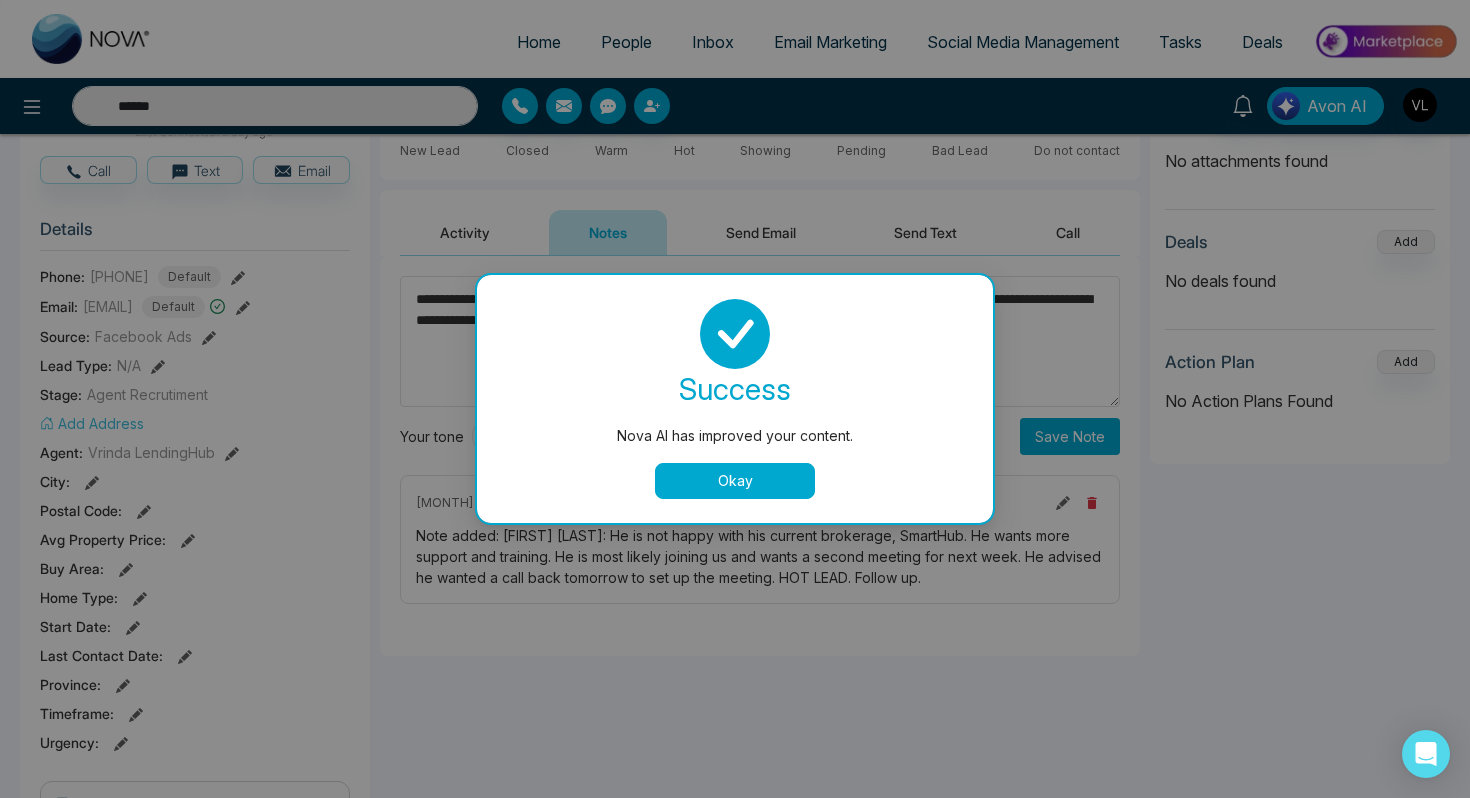 click on "Okay" at bounding box center (735, 481) 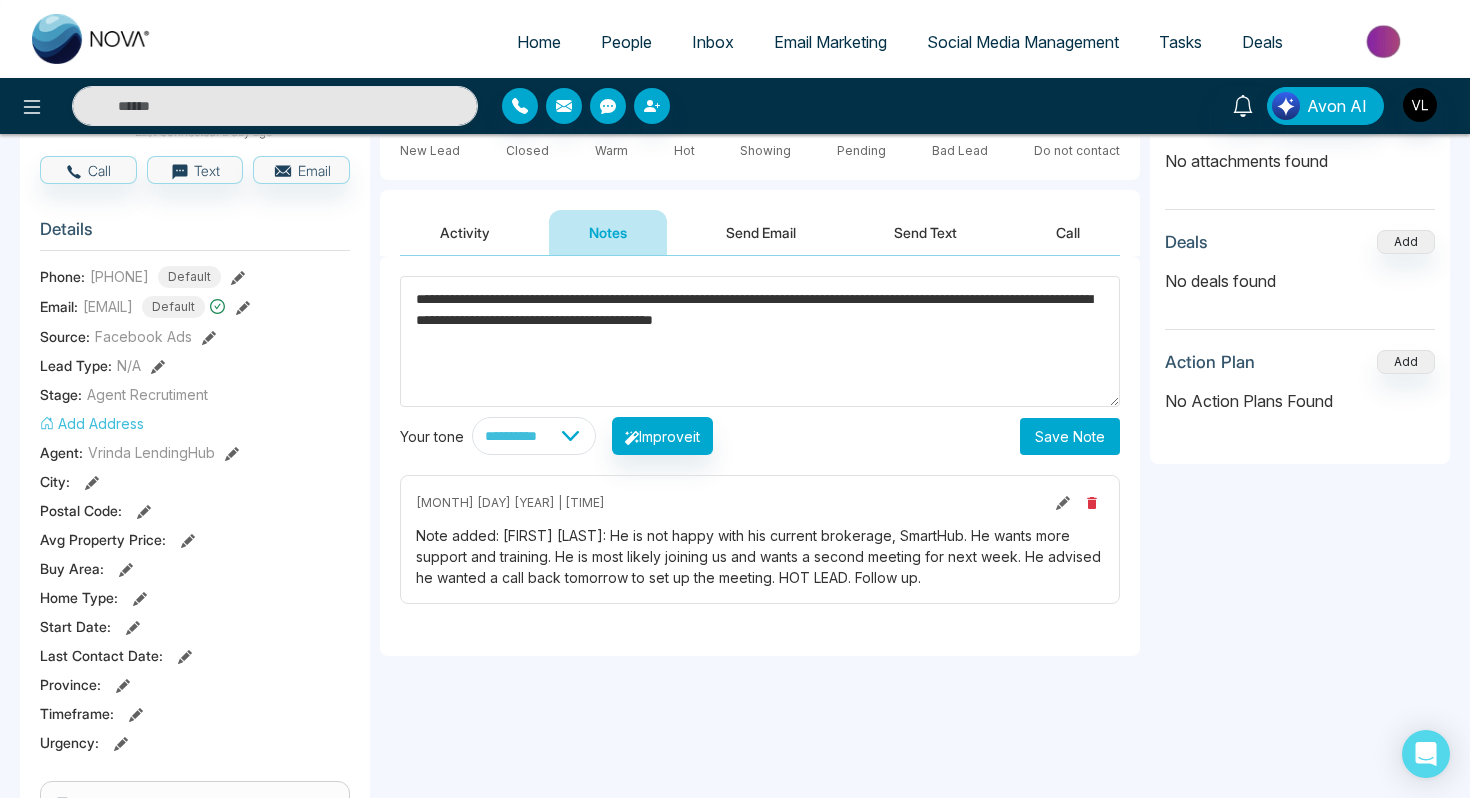 type on "******" 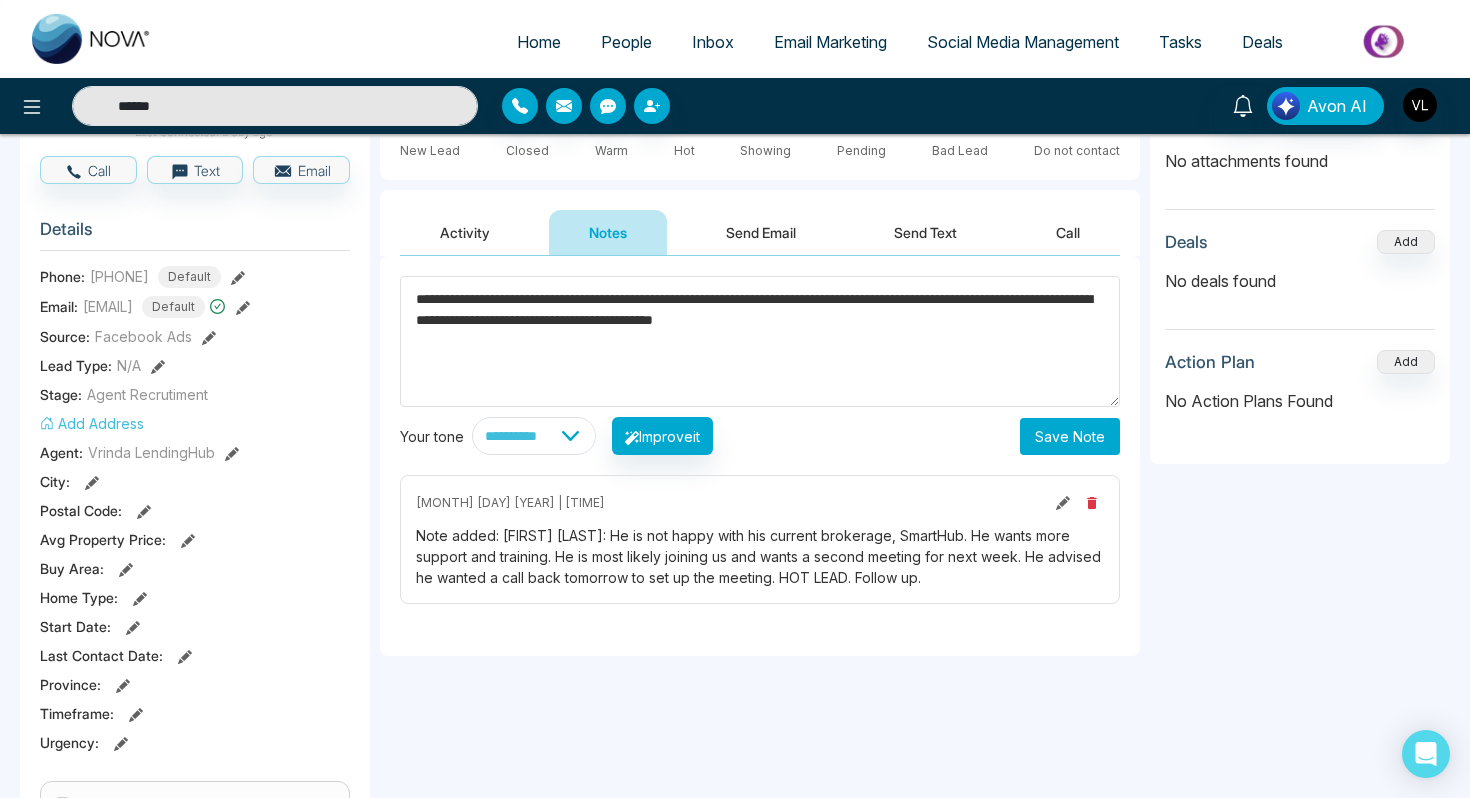 click on "**********" at bounding box center [760, 341] 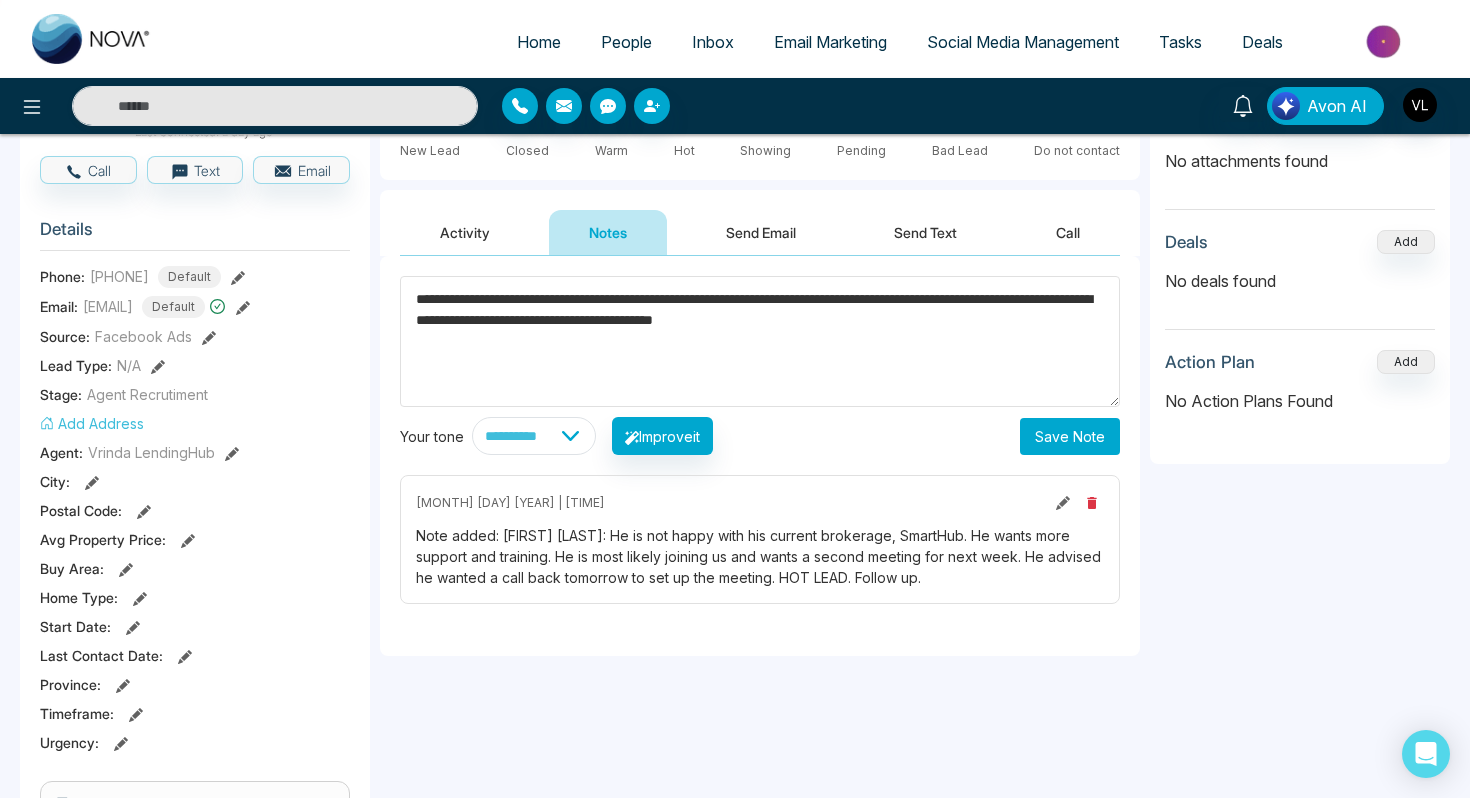 click on "**********" at bounding box center [760, 341] 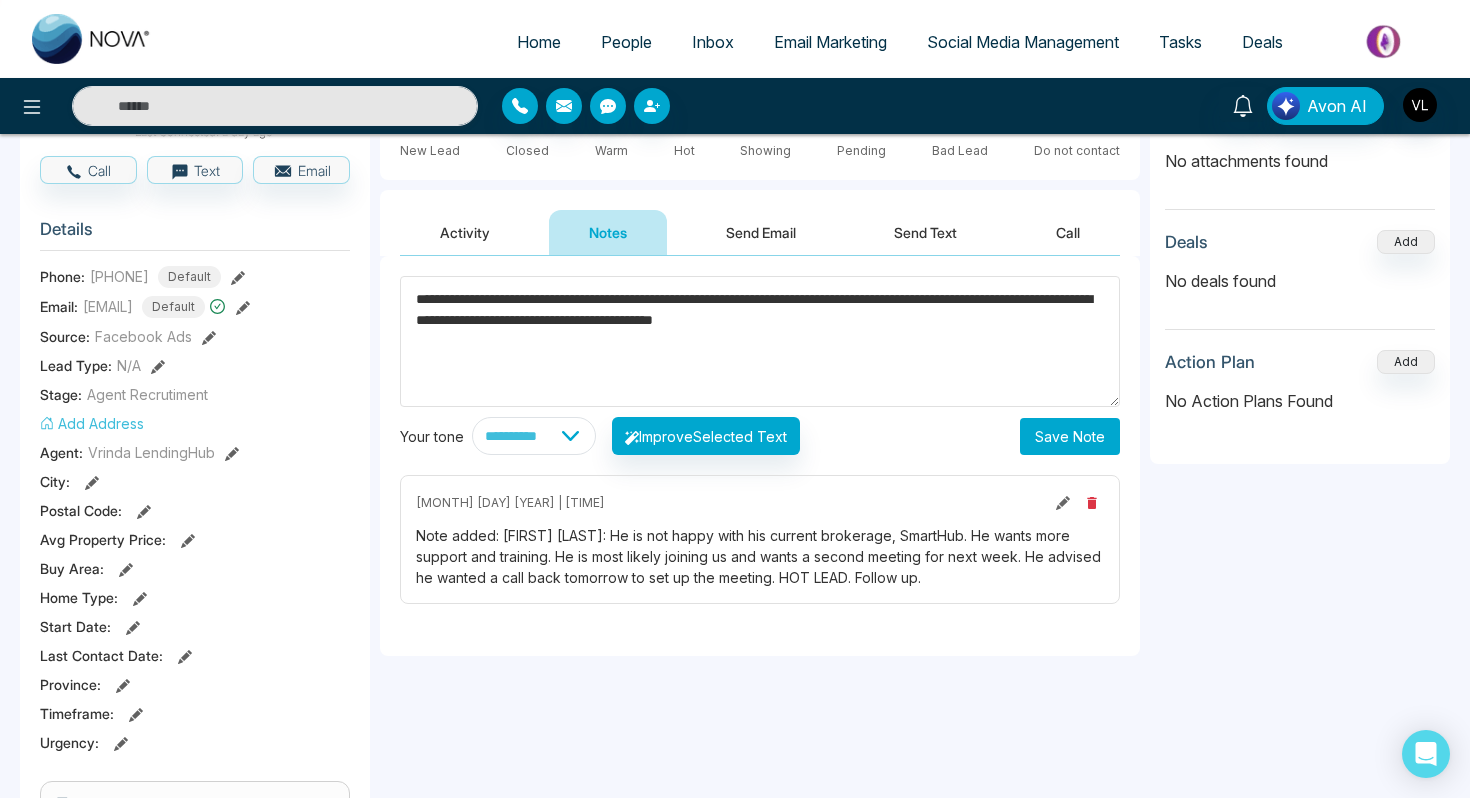 click on "**********" at bounding box center (760, 341) 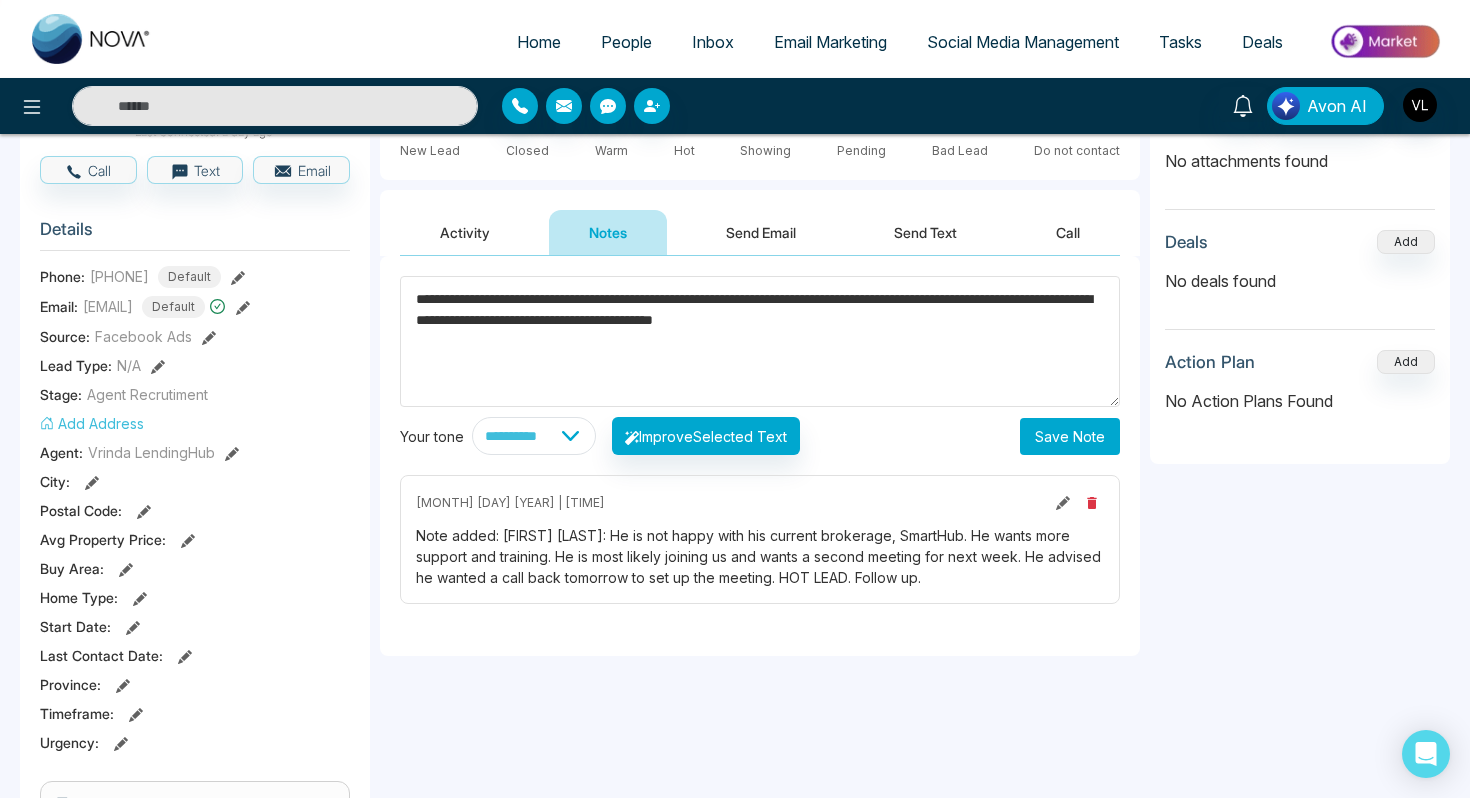 type on "******" 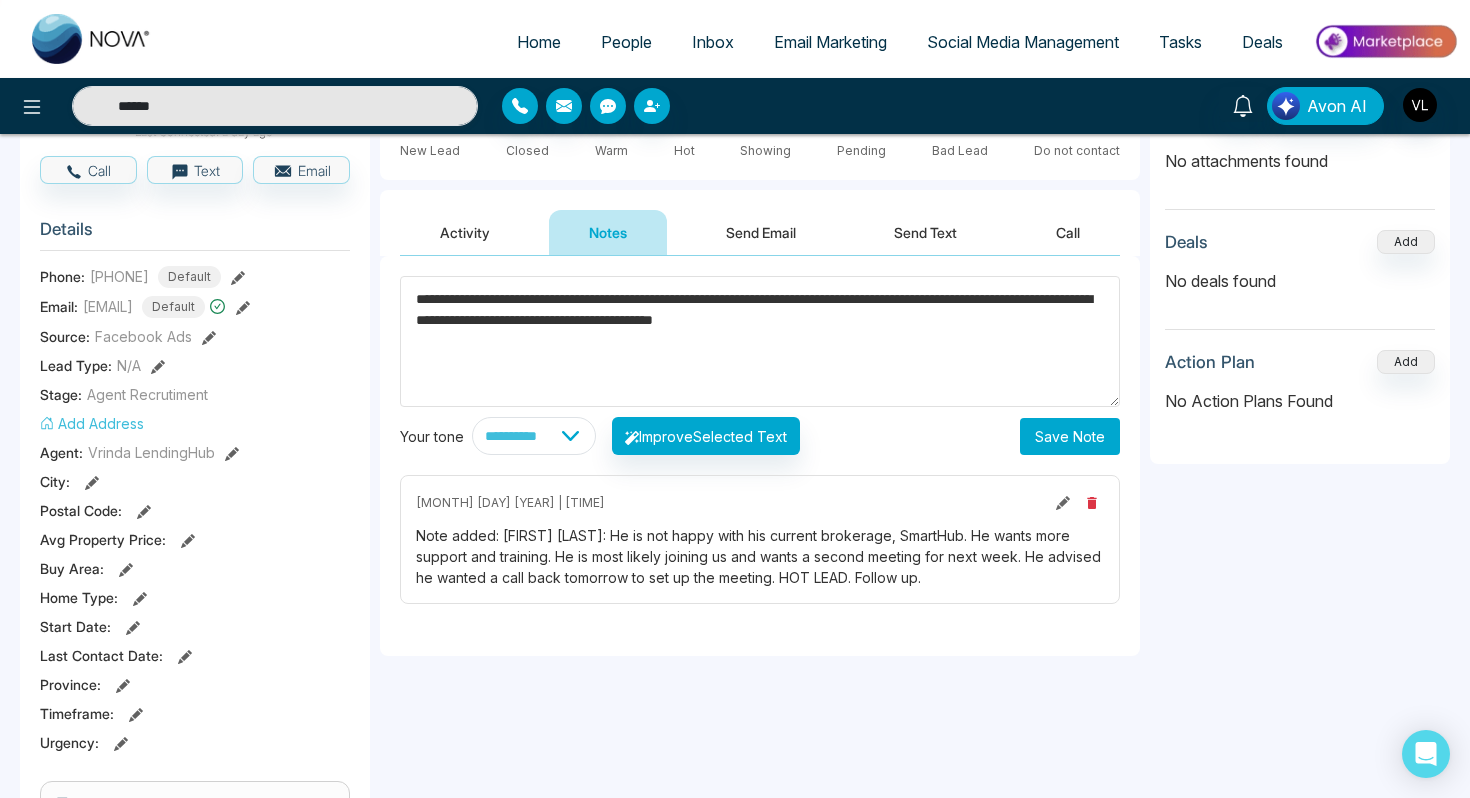 click on "**********" at bounding box center (760, 341) 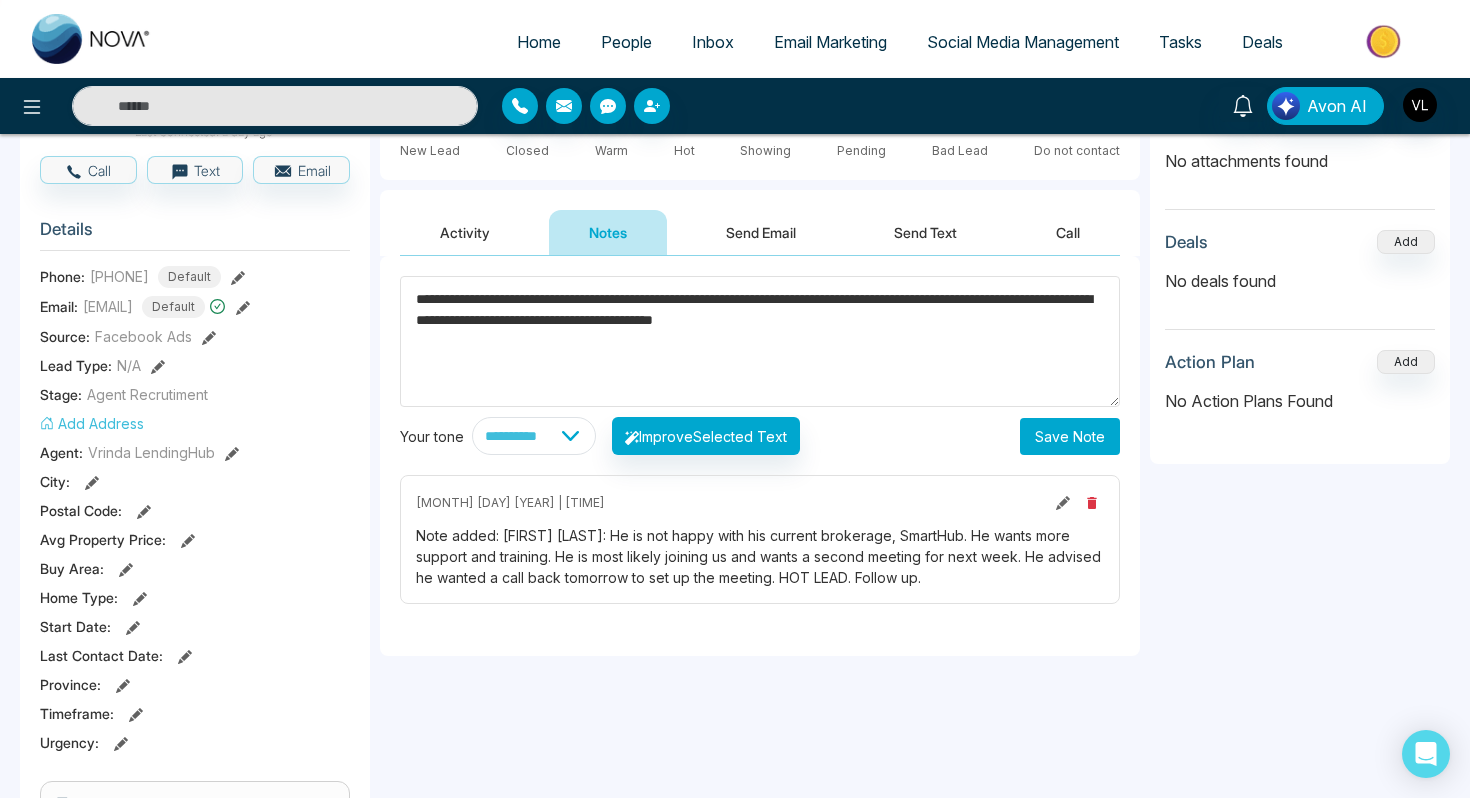 type on "******" 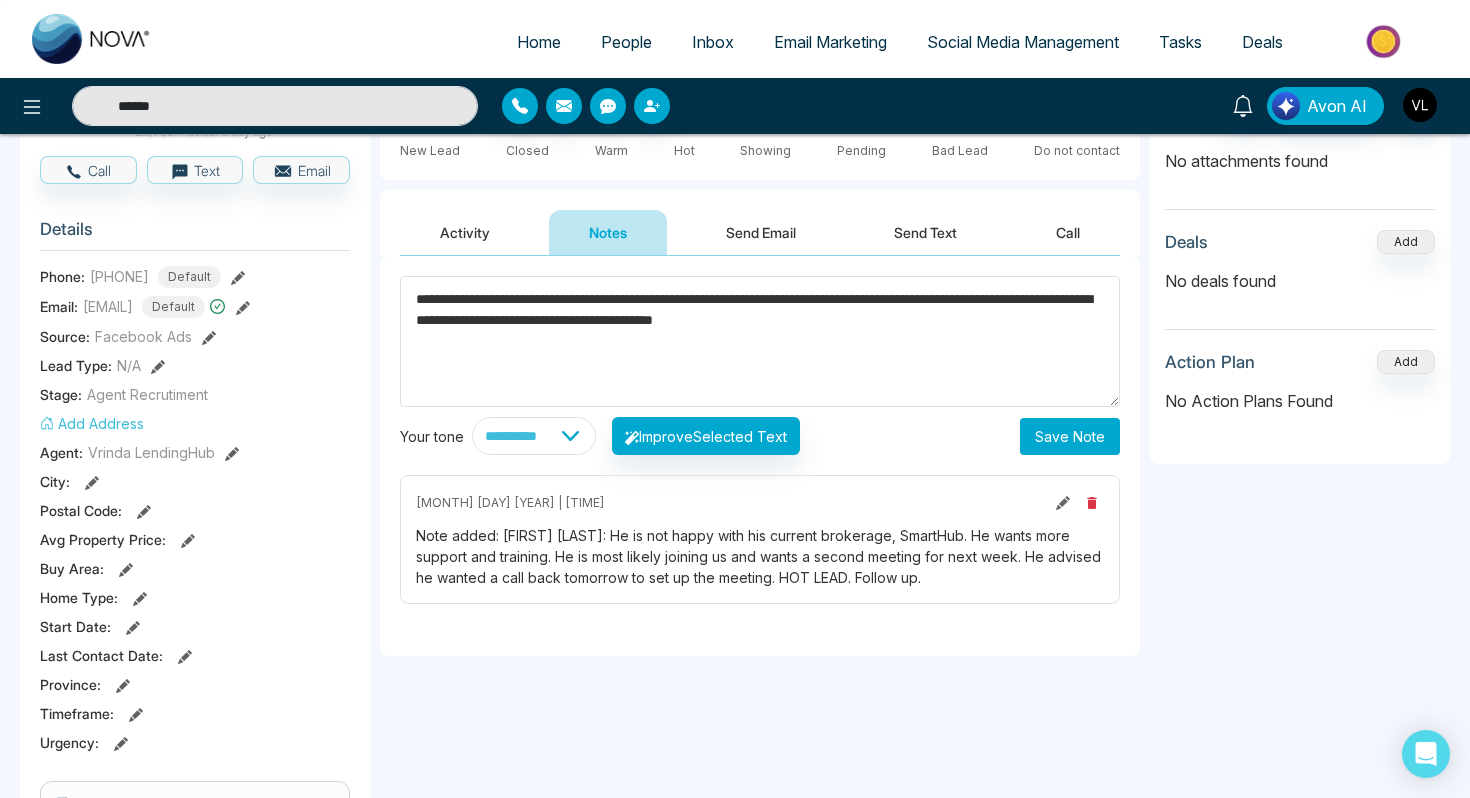 click on "**********" at bounding box center [760, 341] 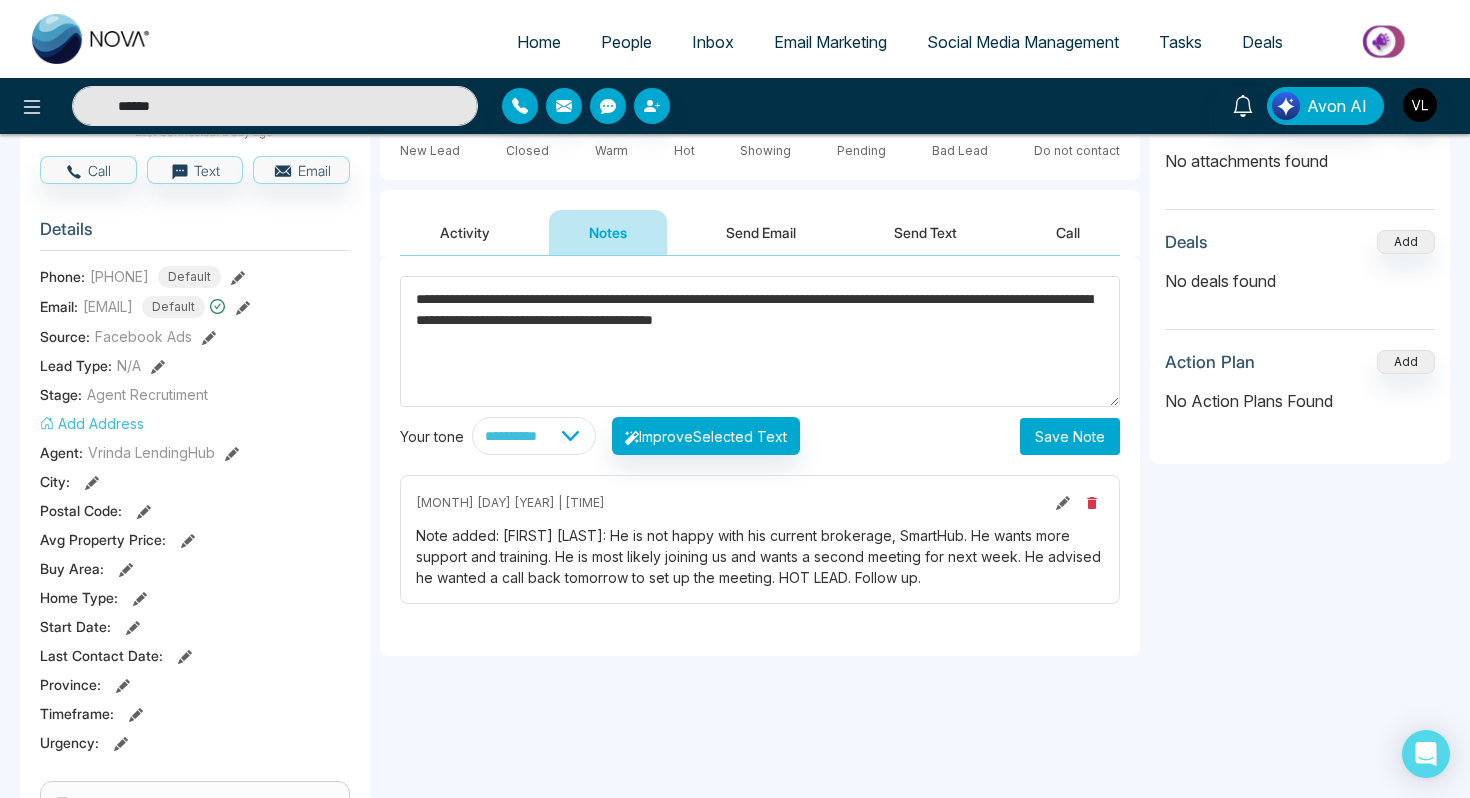 type 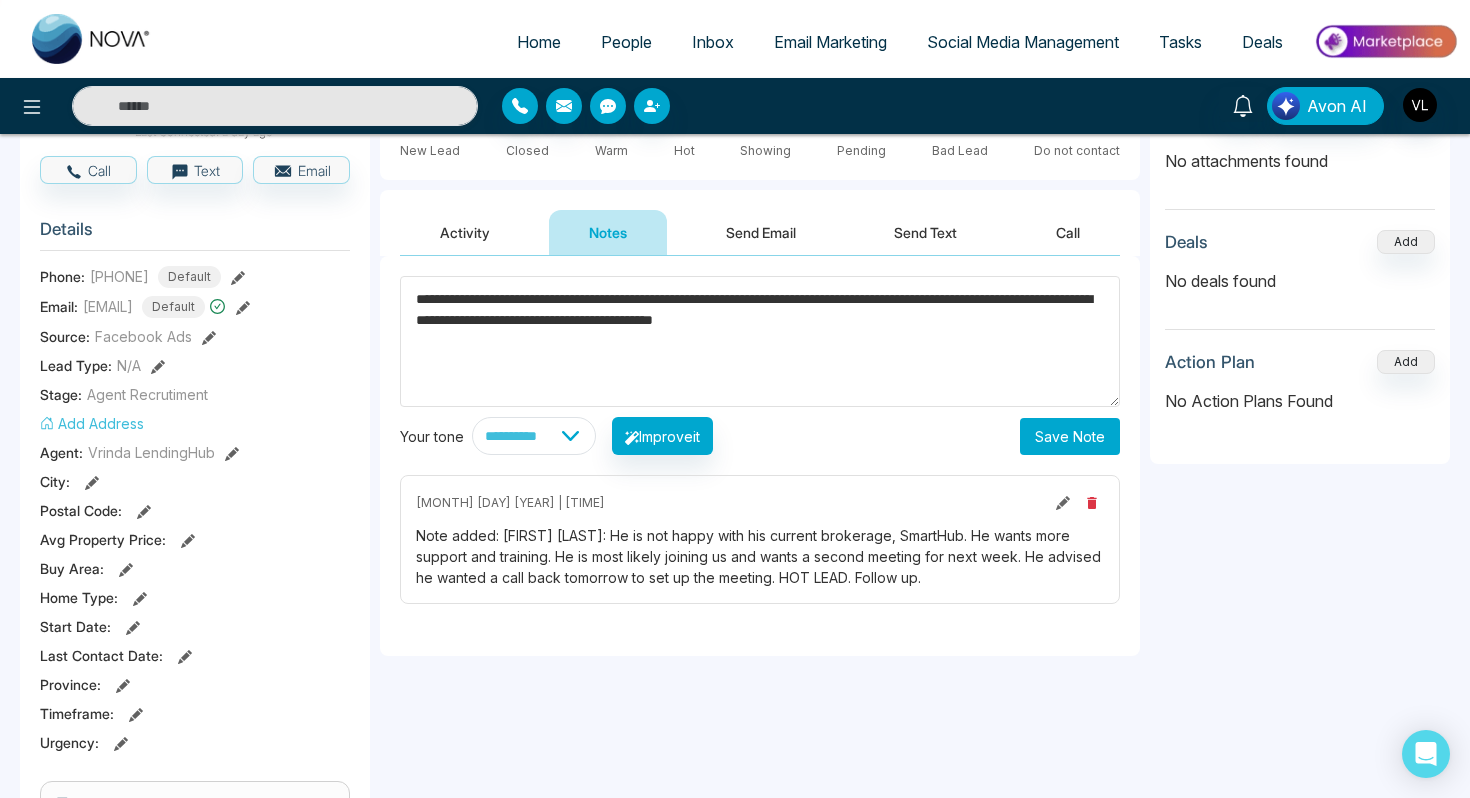click on "**********" at bounding box center [760, 341] 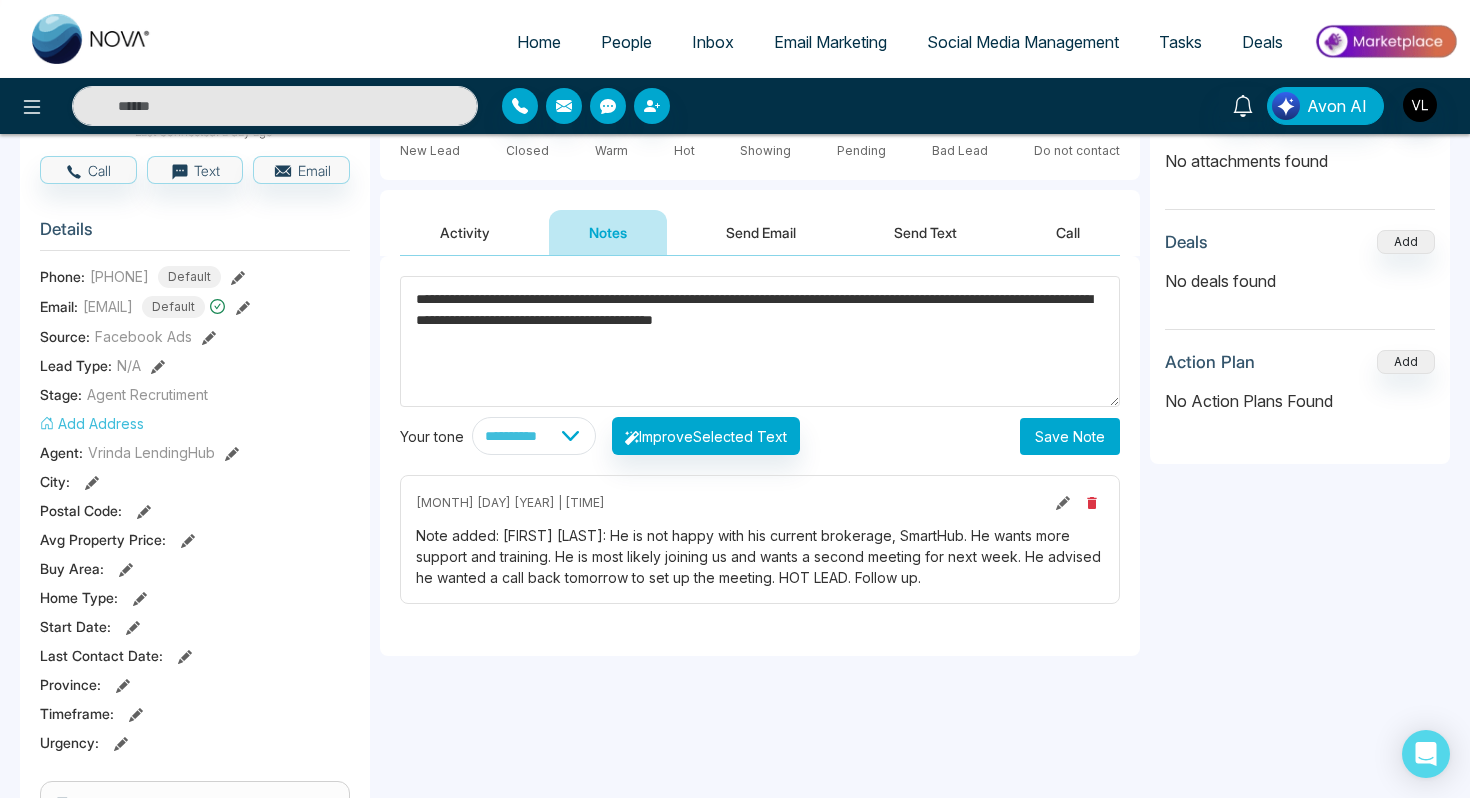 click on "**********" at bounding box center (760, 341) 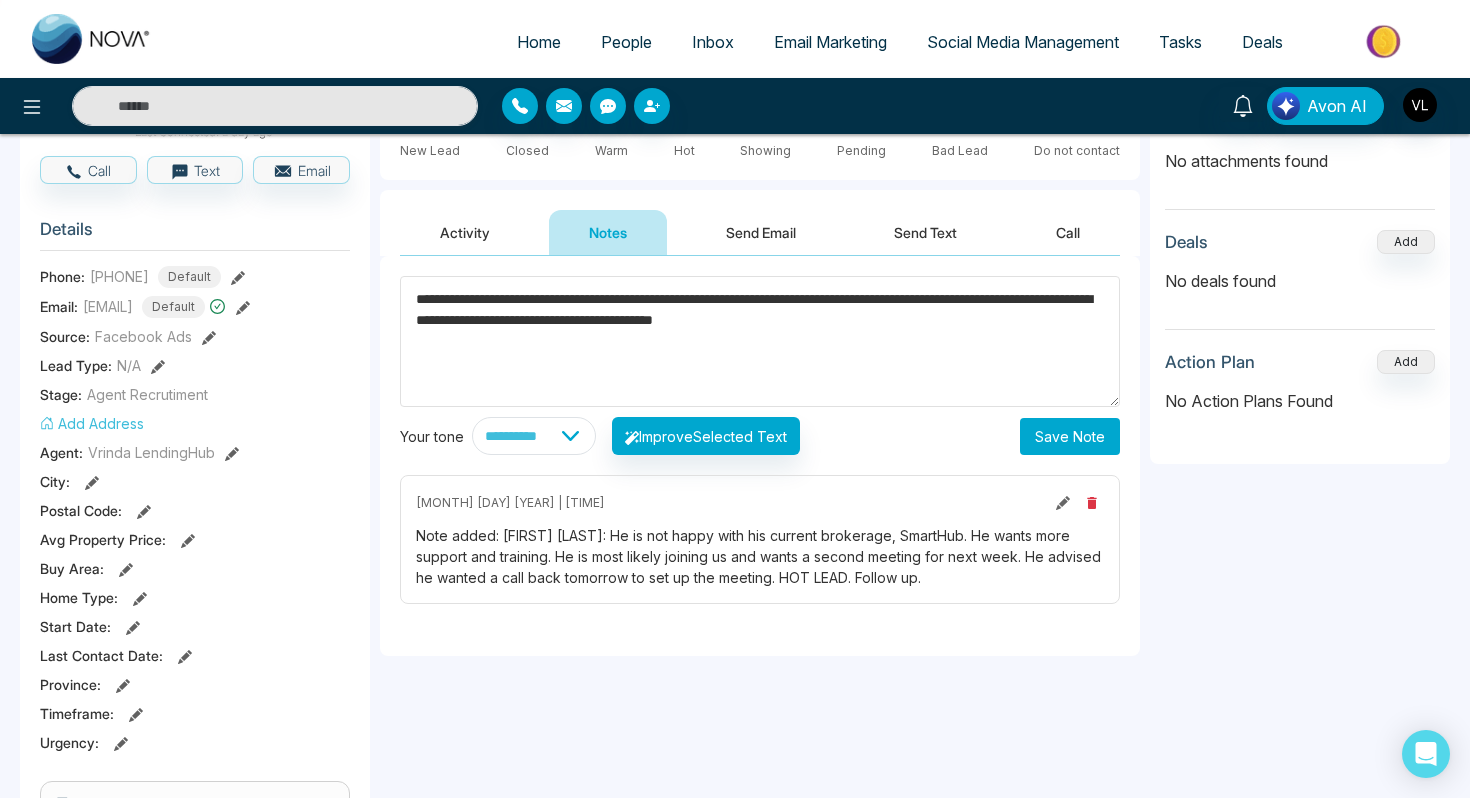 click on "**********" at bounding box center (760, 341) 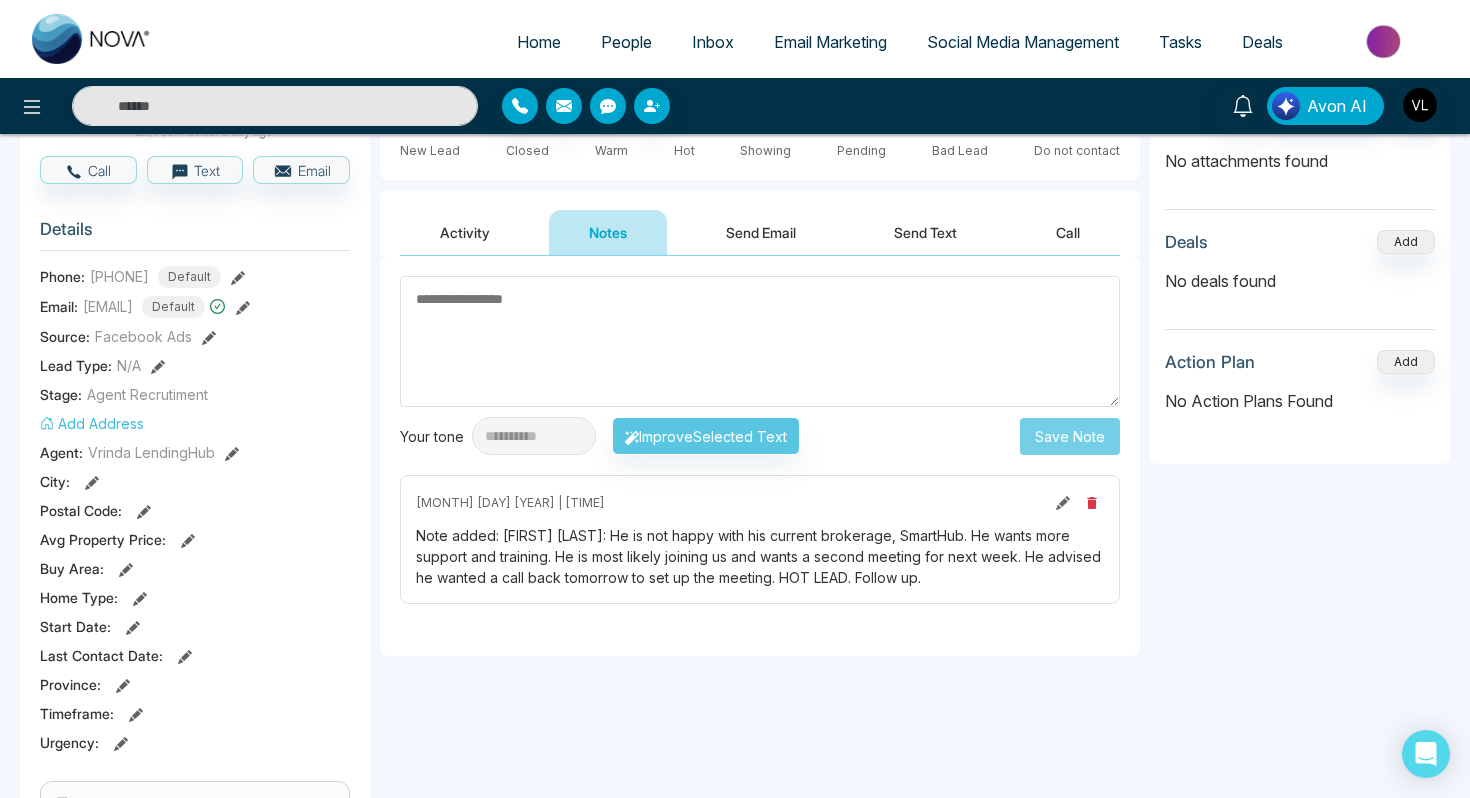type 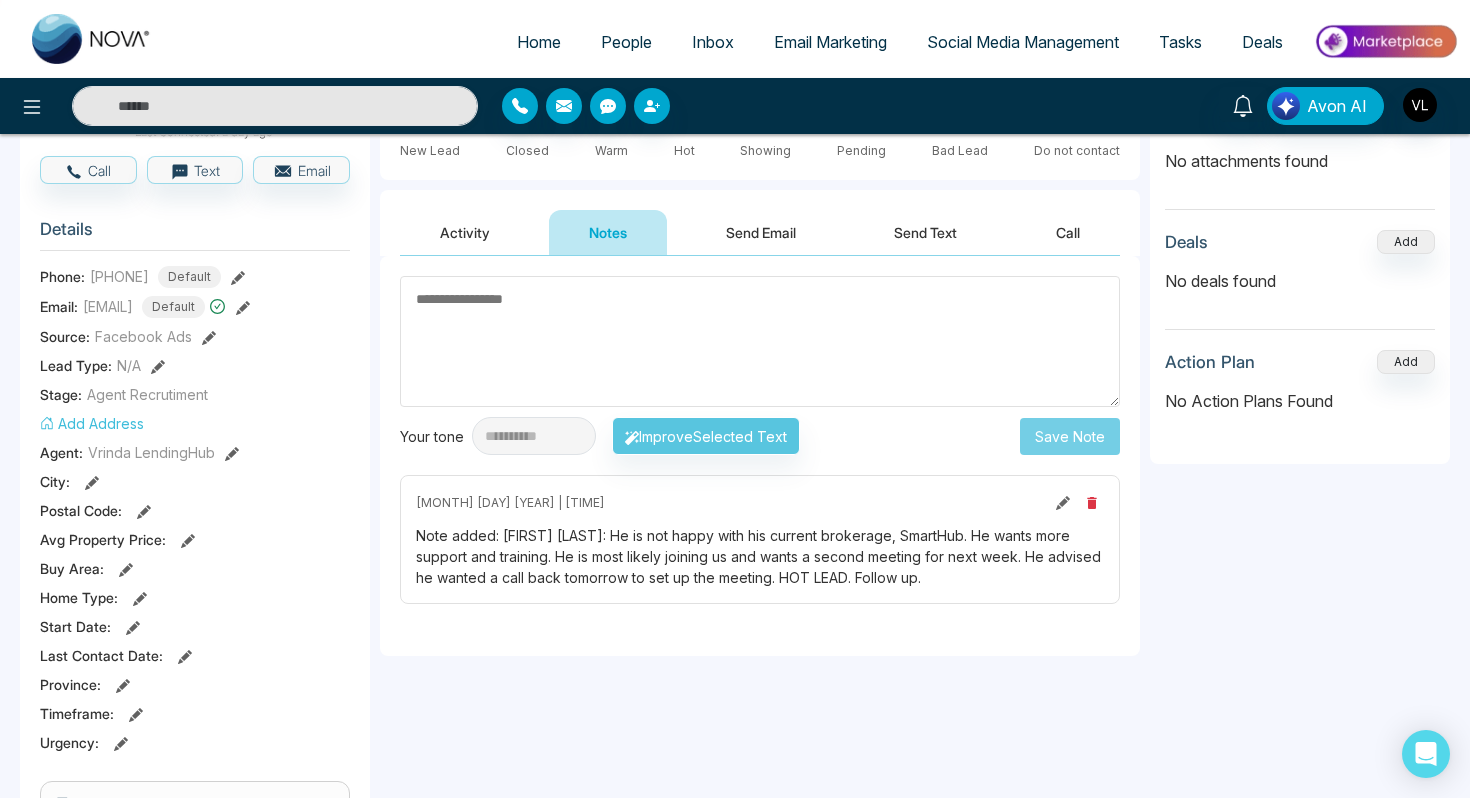 type on "******" 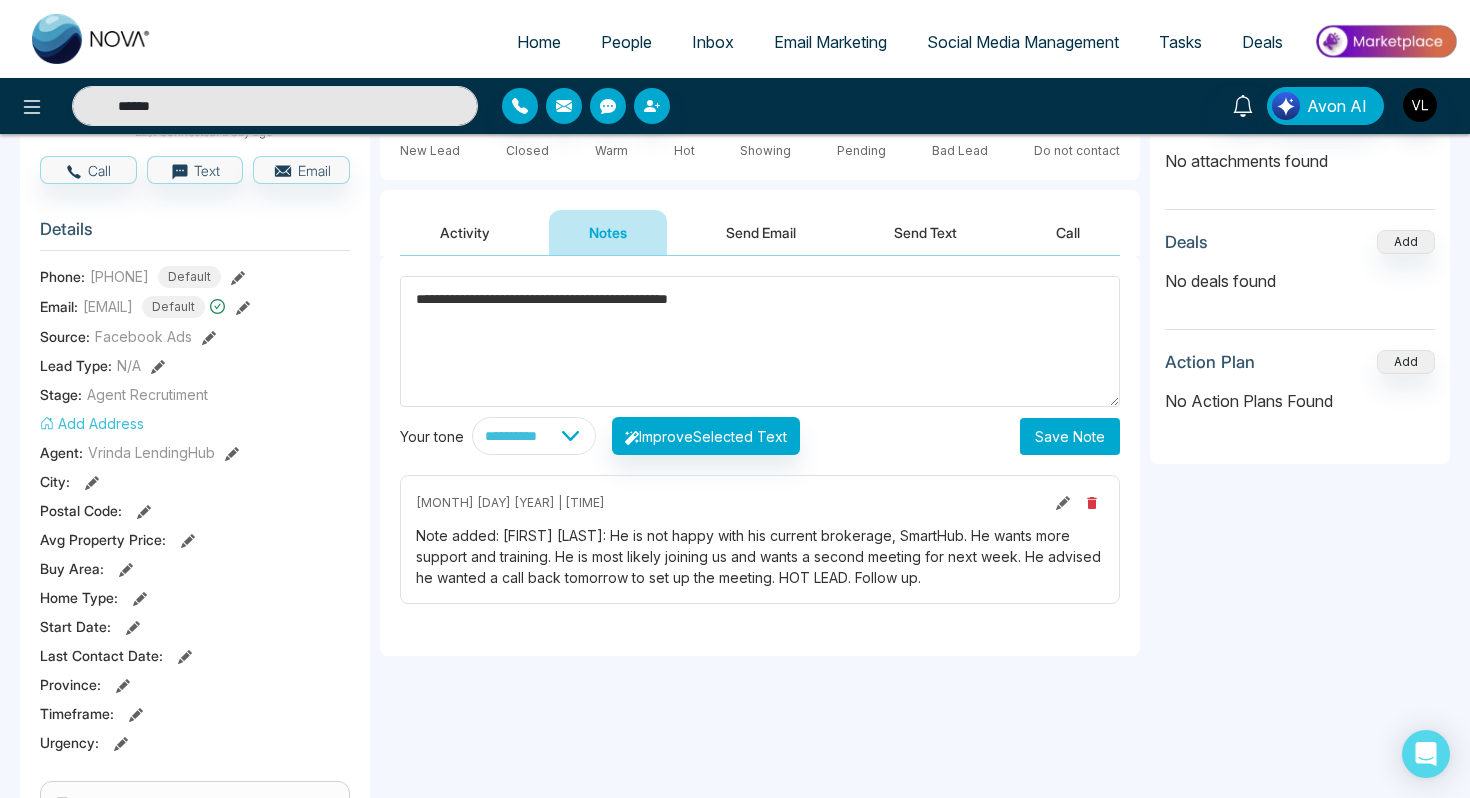 type on "**********" 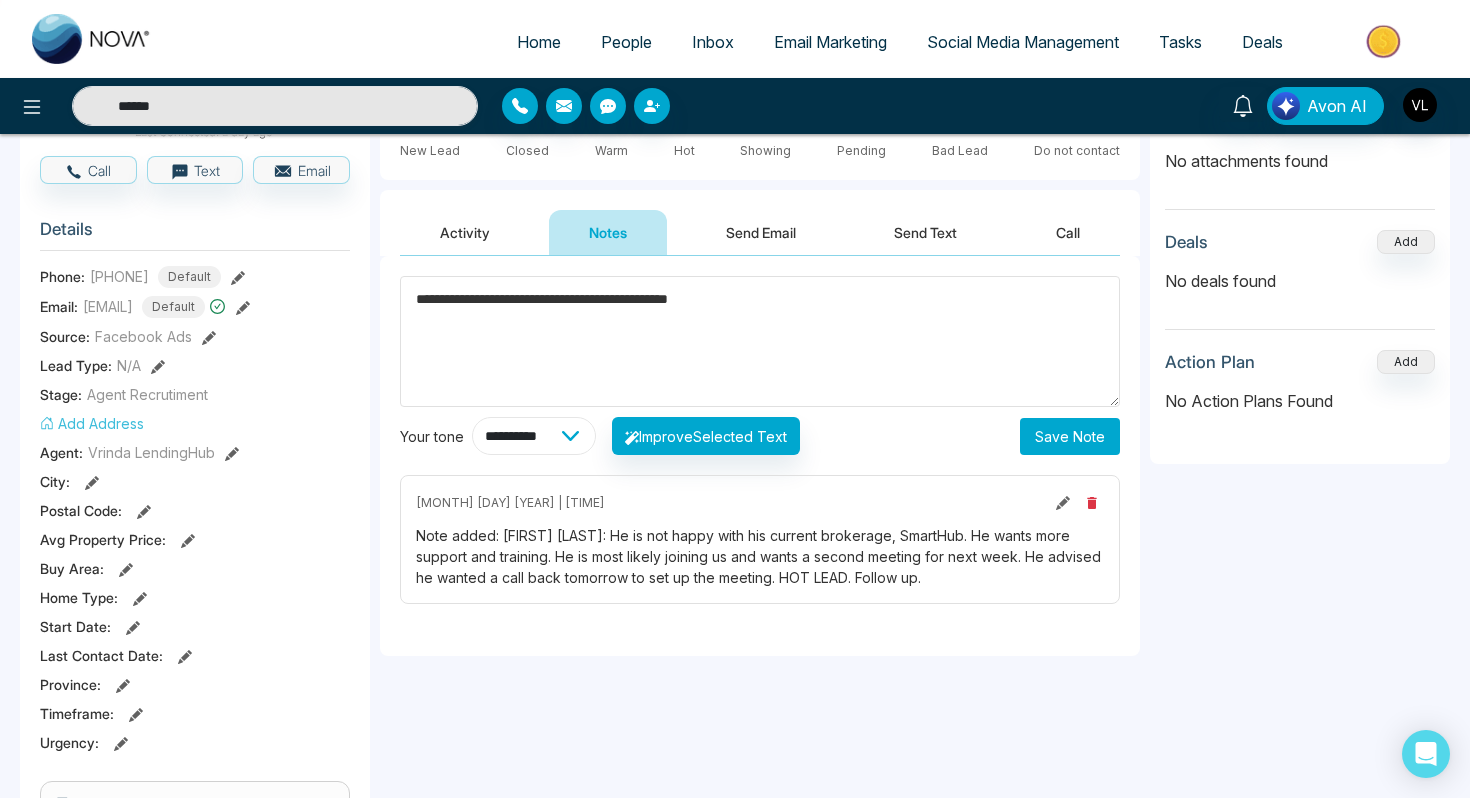 click on "**********" at bounding box center (534, 436) 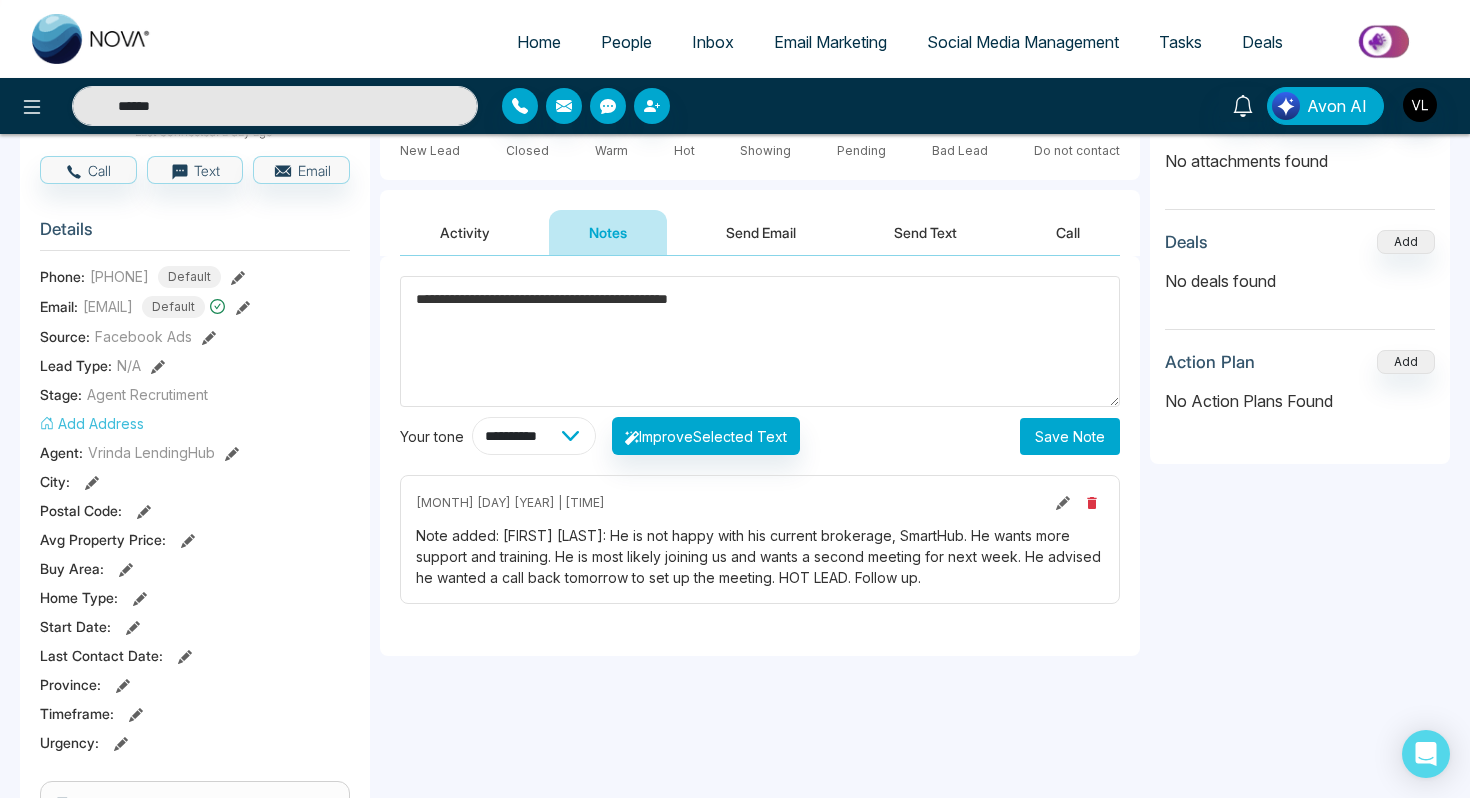 type 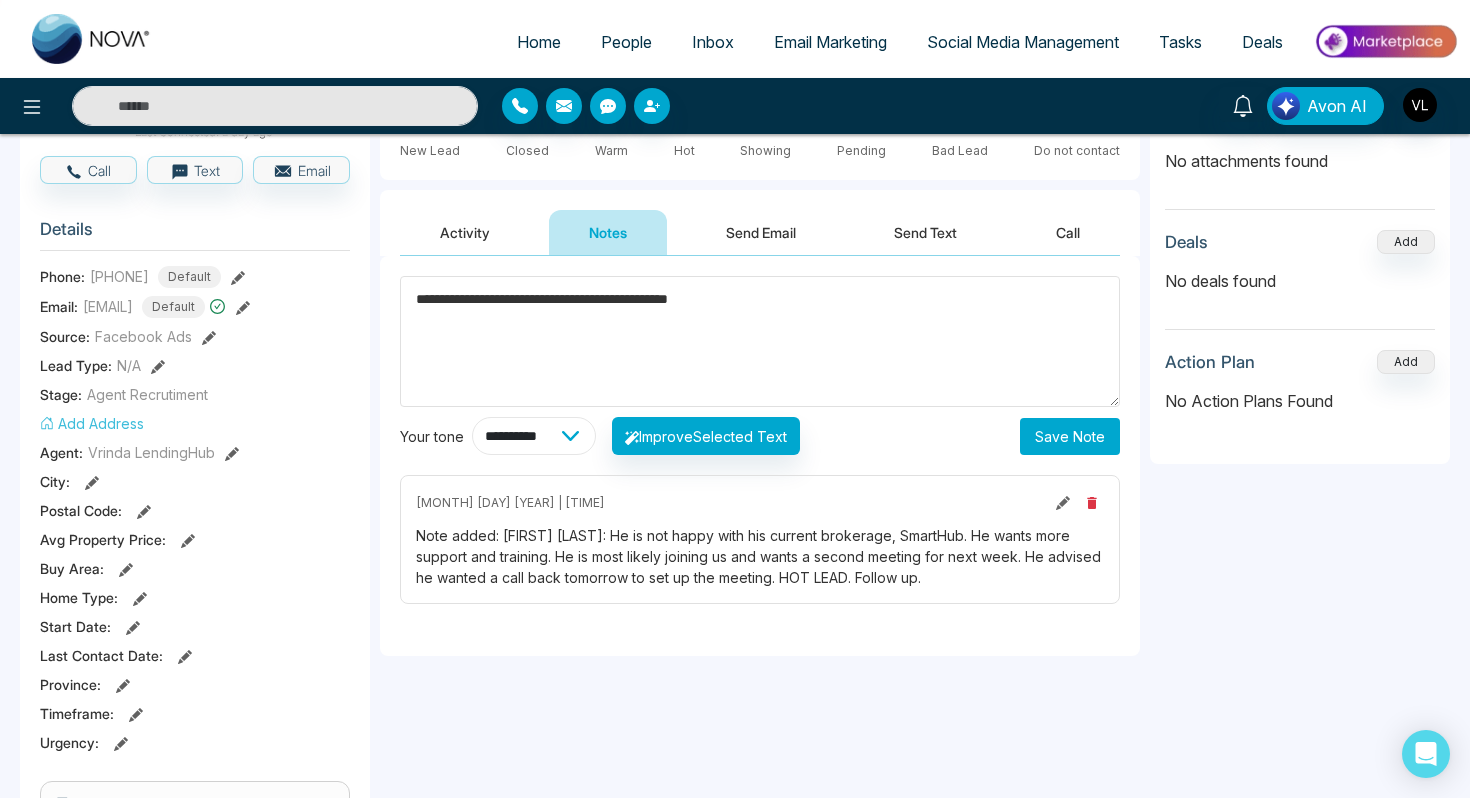 select on "**********" 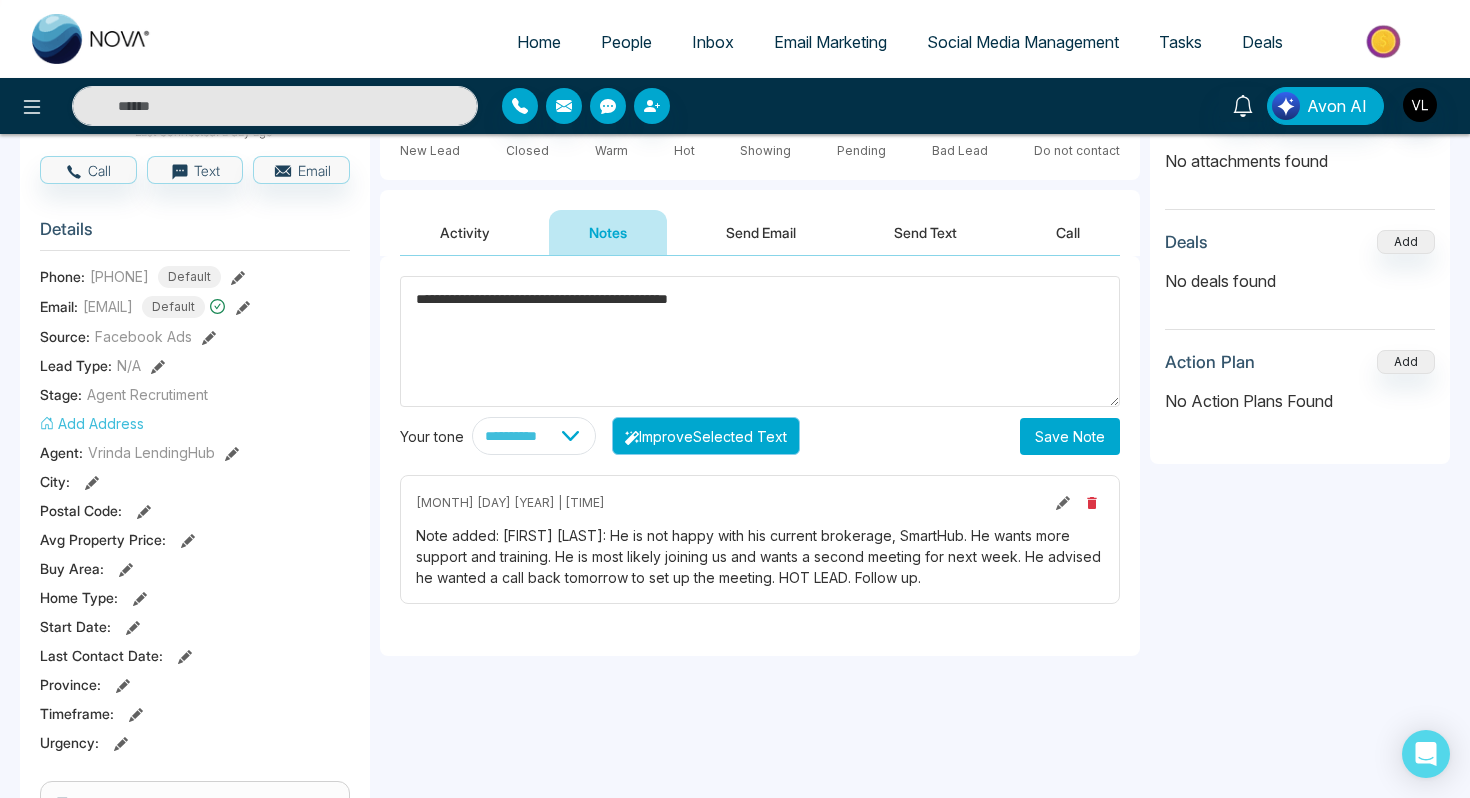 click on "Improve  Selected Text" at bounding box center (706, 436) 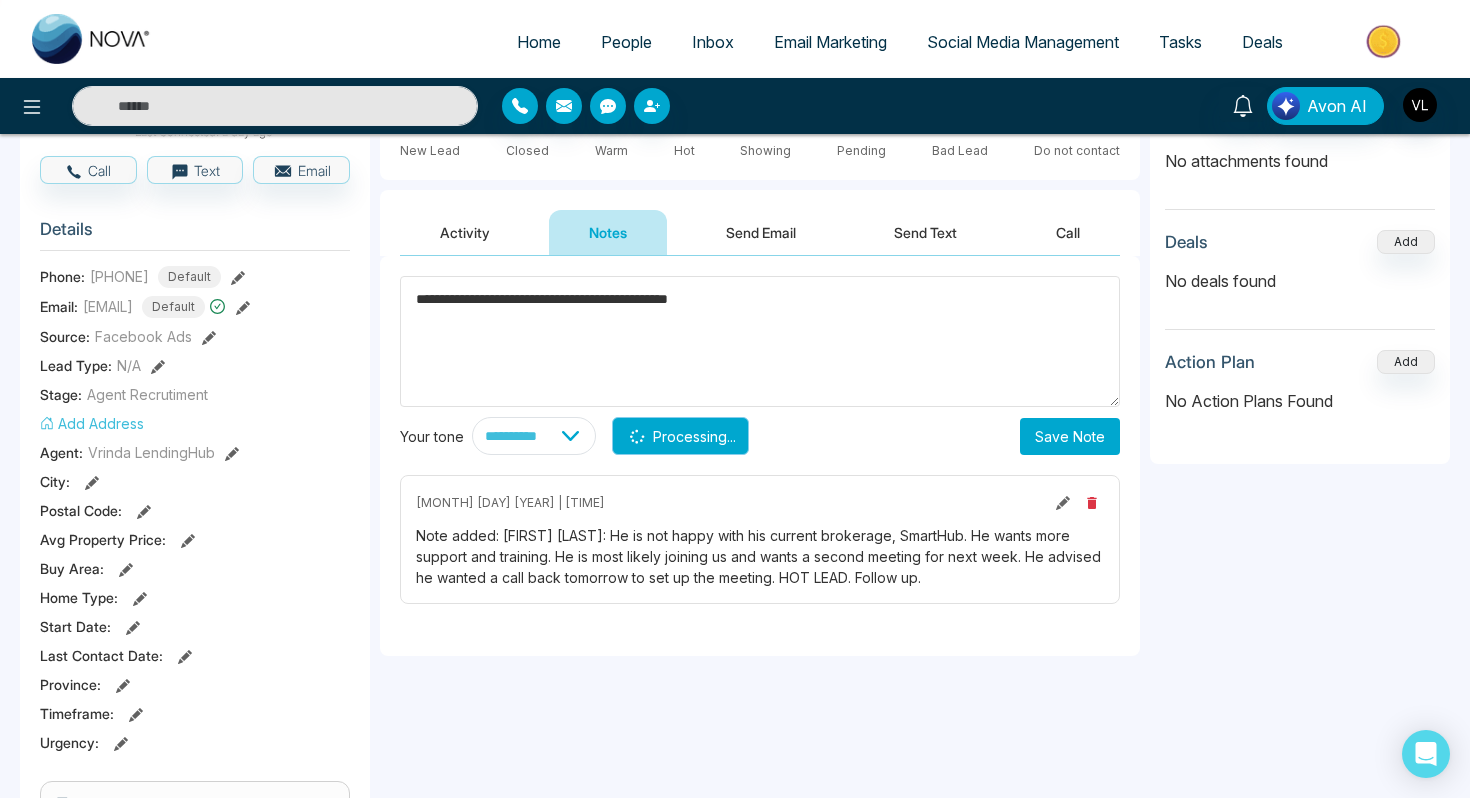 type on "******" 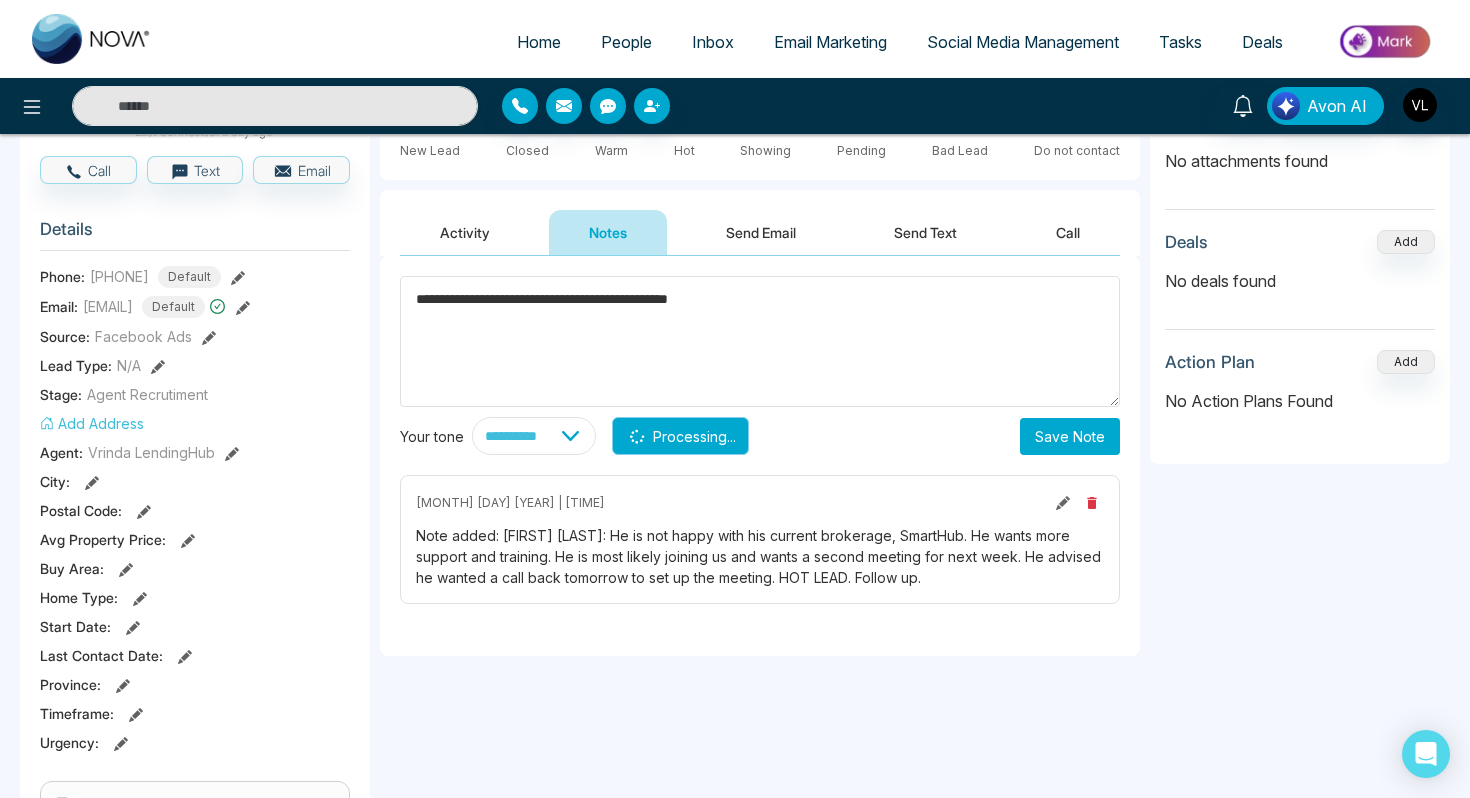 type on "**********" 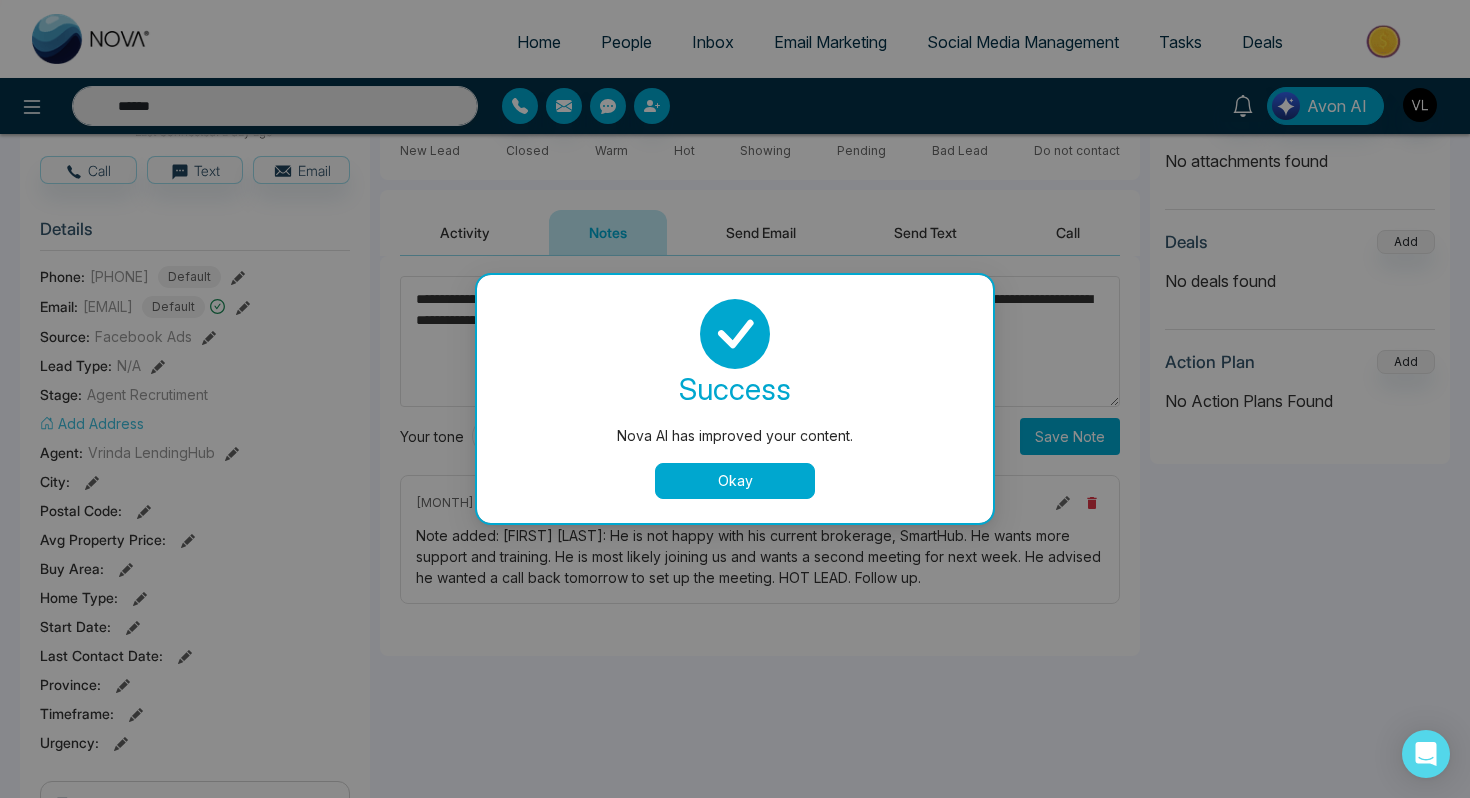 click on "Okay" at bounding box center [735, 481] 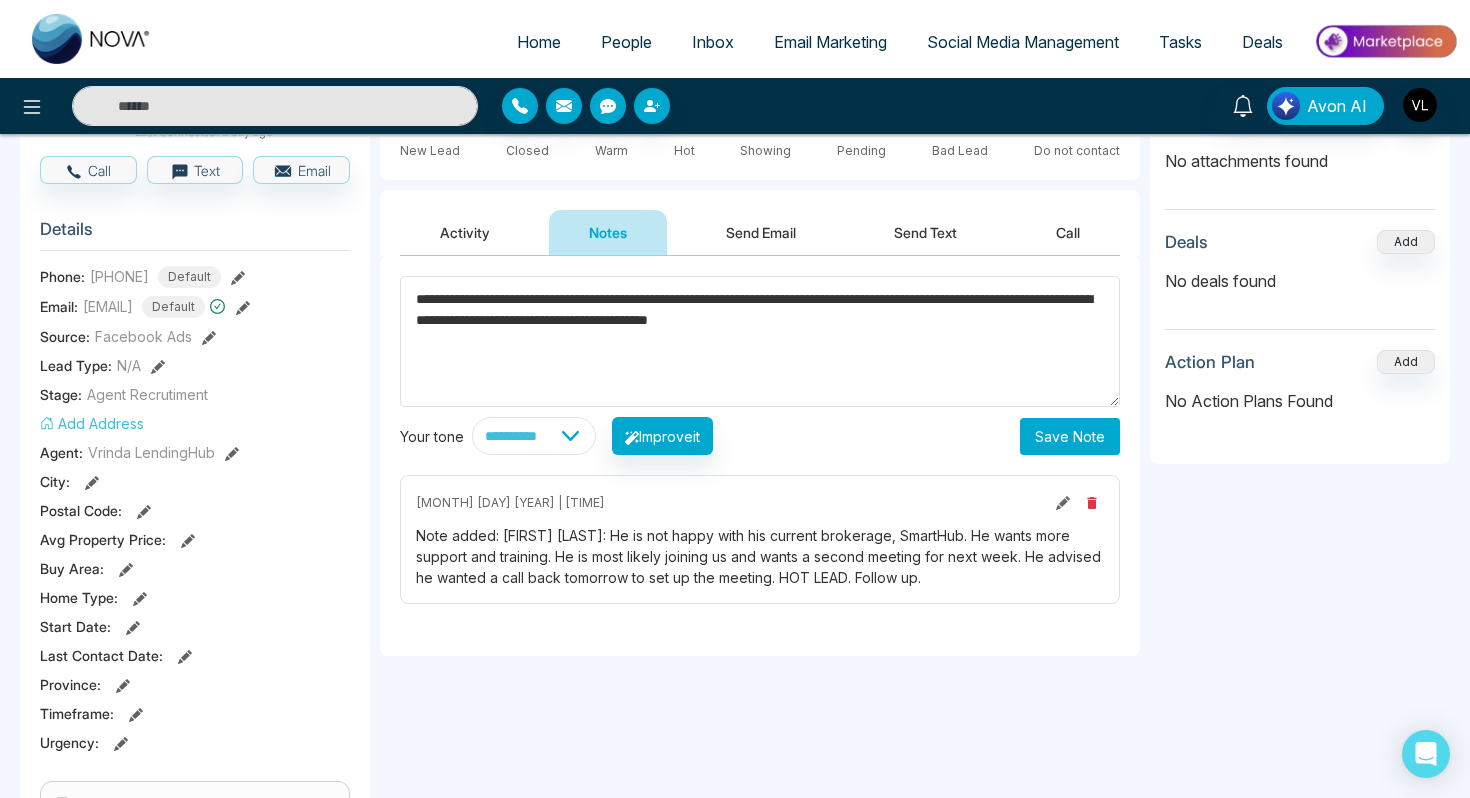 type on "******" 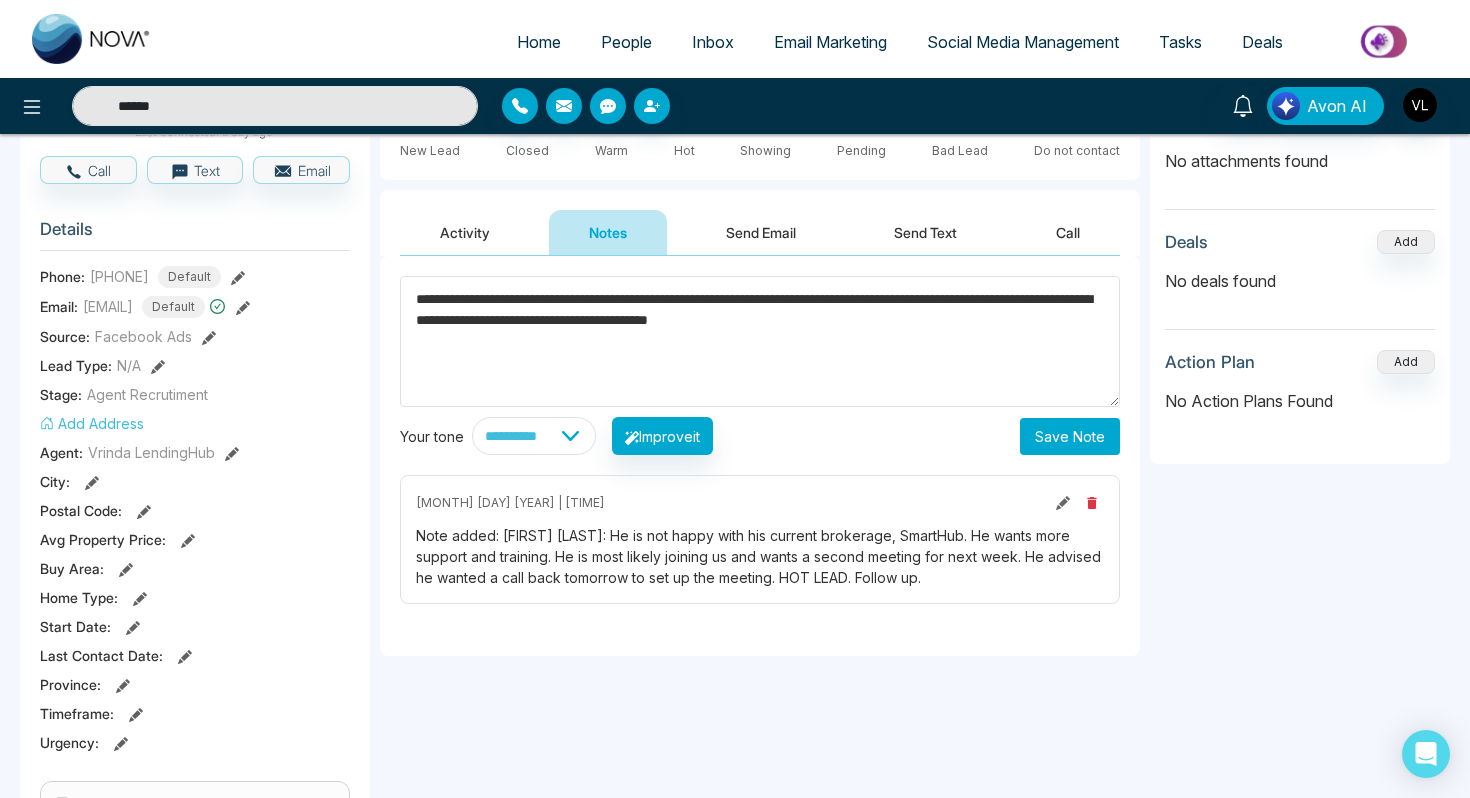 click on "**********" at bounding box center [760, 341] 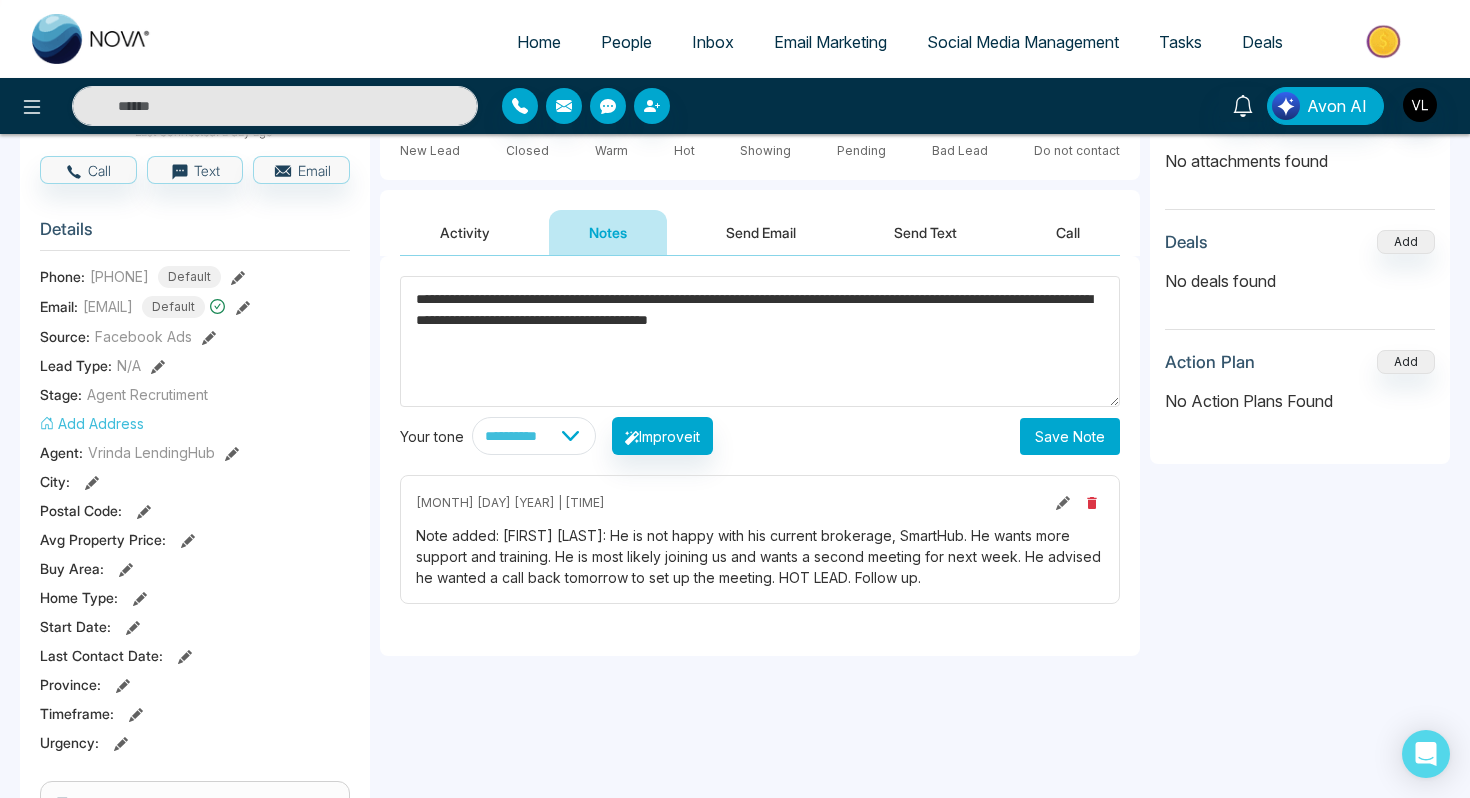 click on "**********" at bounding box center (760, 341) 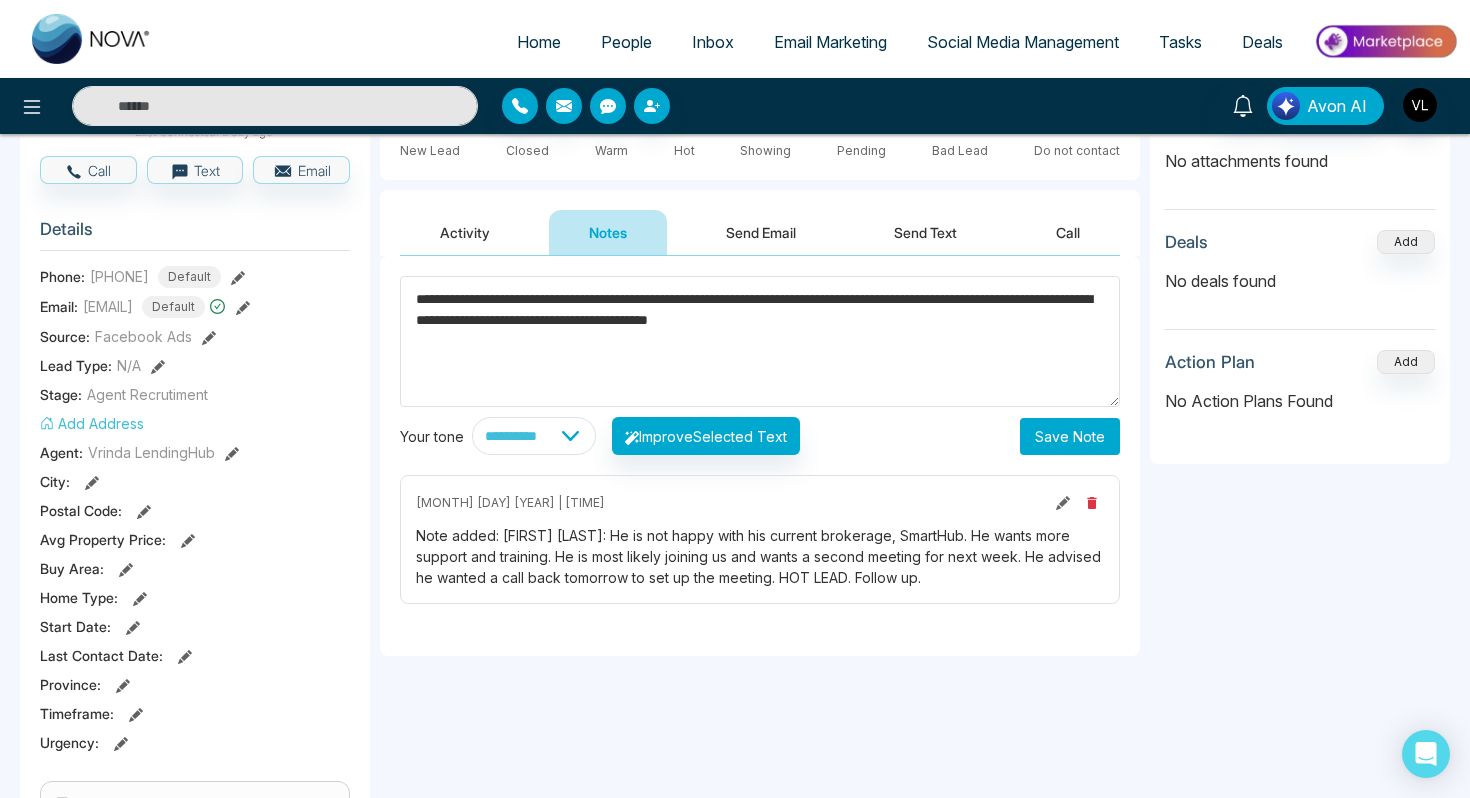click on "**********" at bounding box center (760, 341) 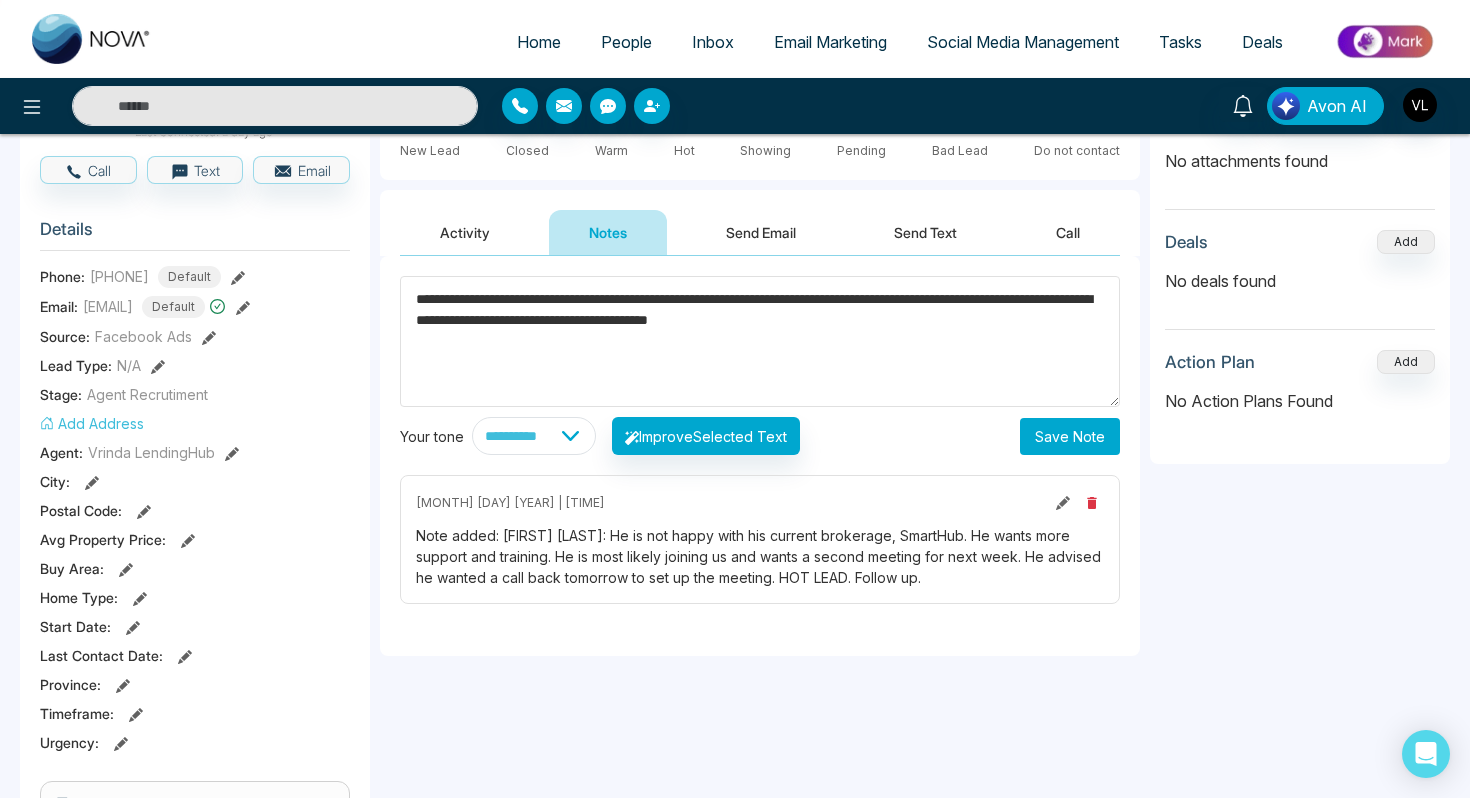 type on "******" 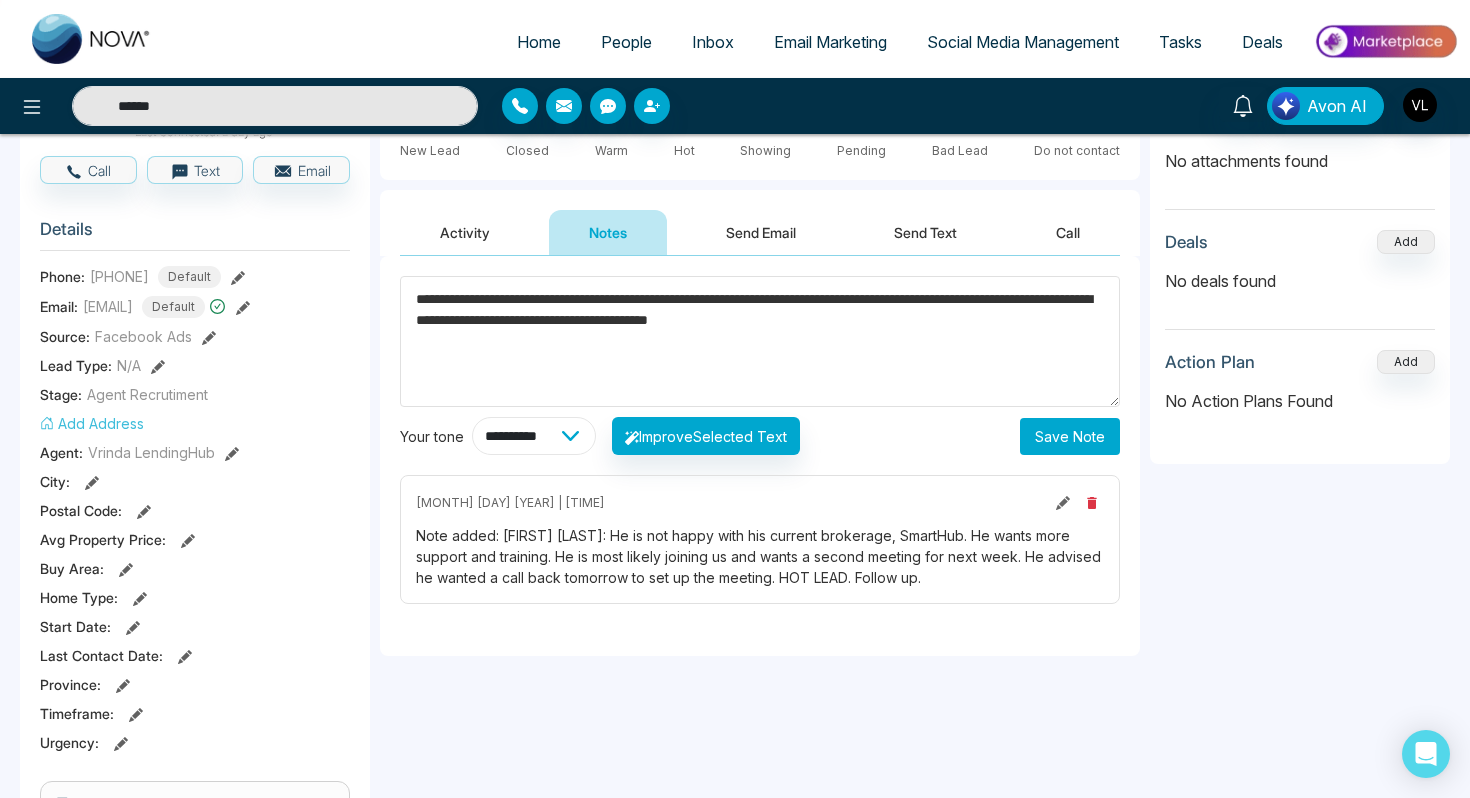 click on "**********" at bounding box center [534, 436] 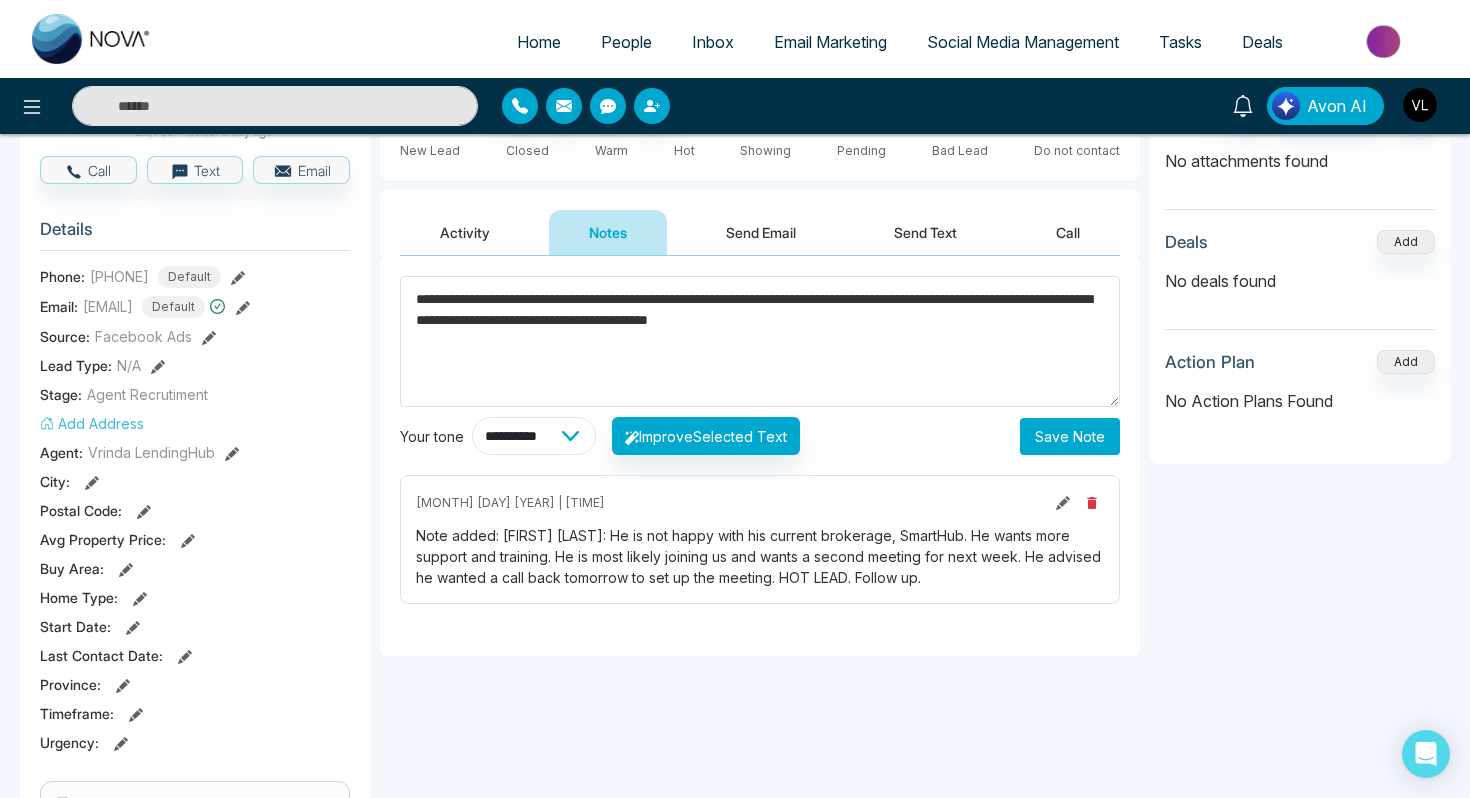 type on "******" 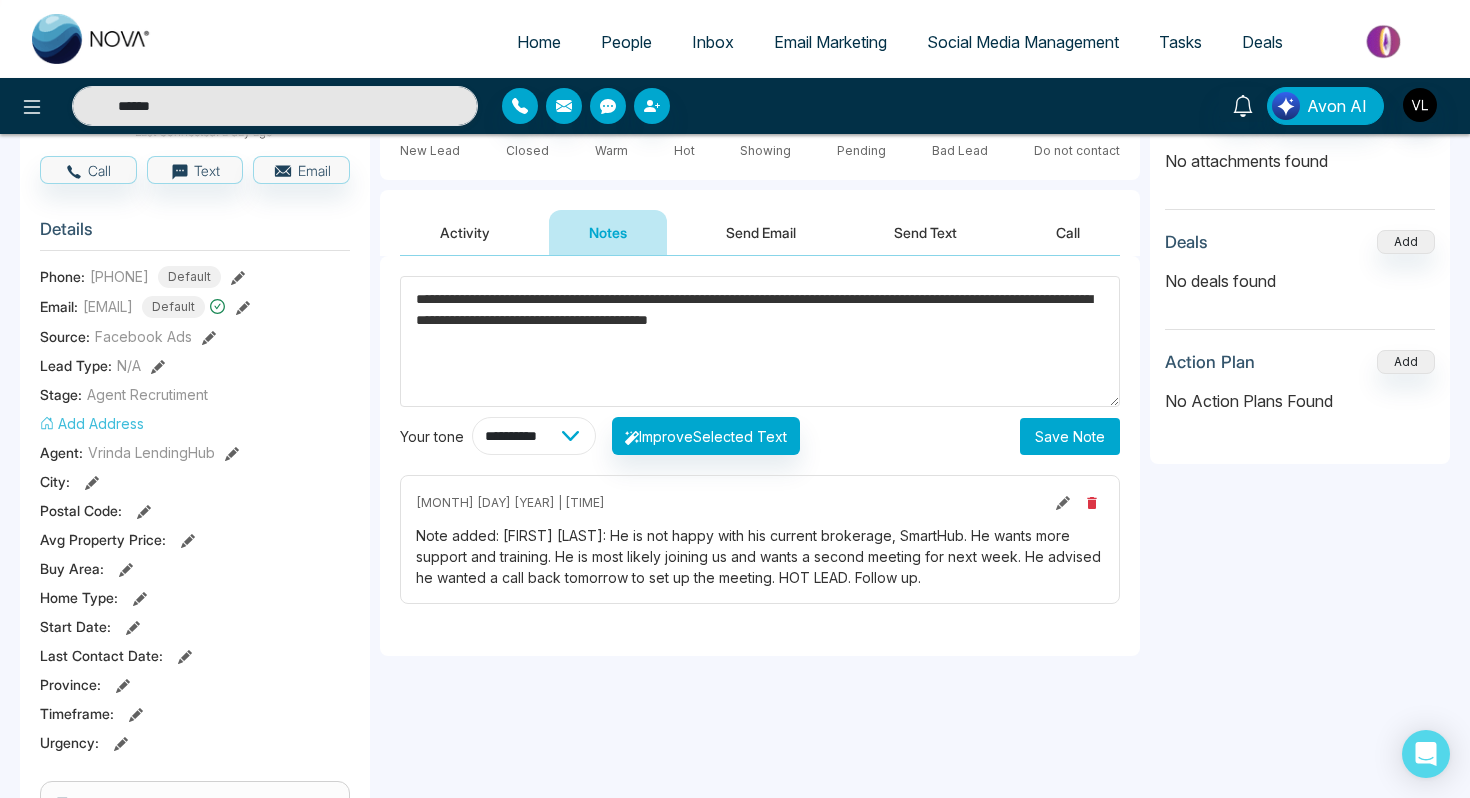 select on "**********" 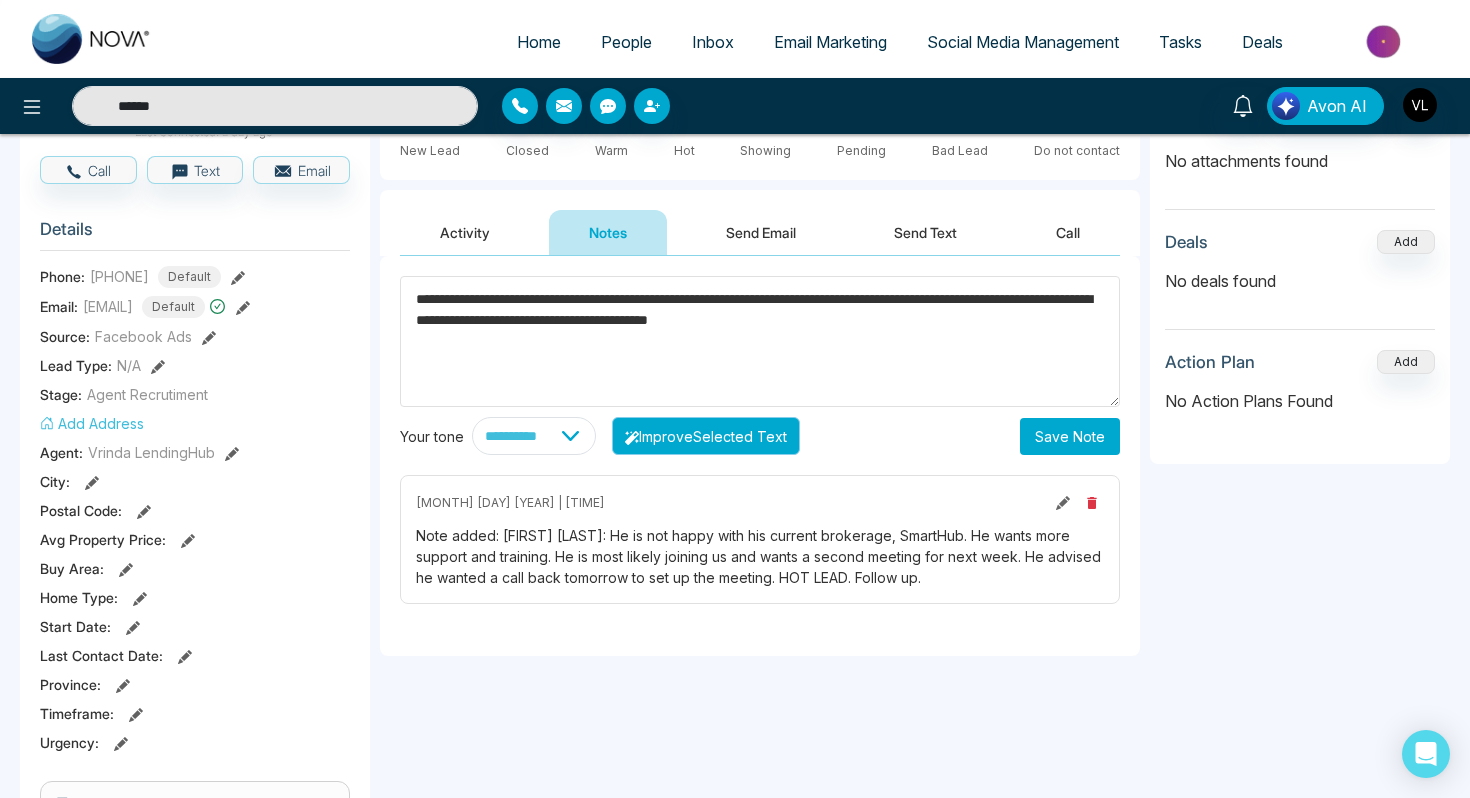 click on "Improve  Selected Text" at bounding box center (706, 436) 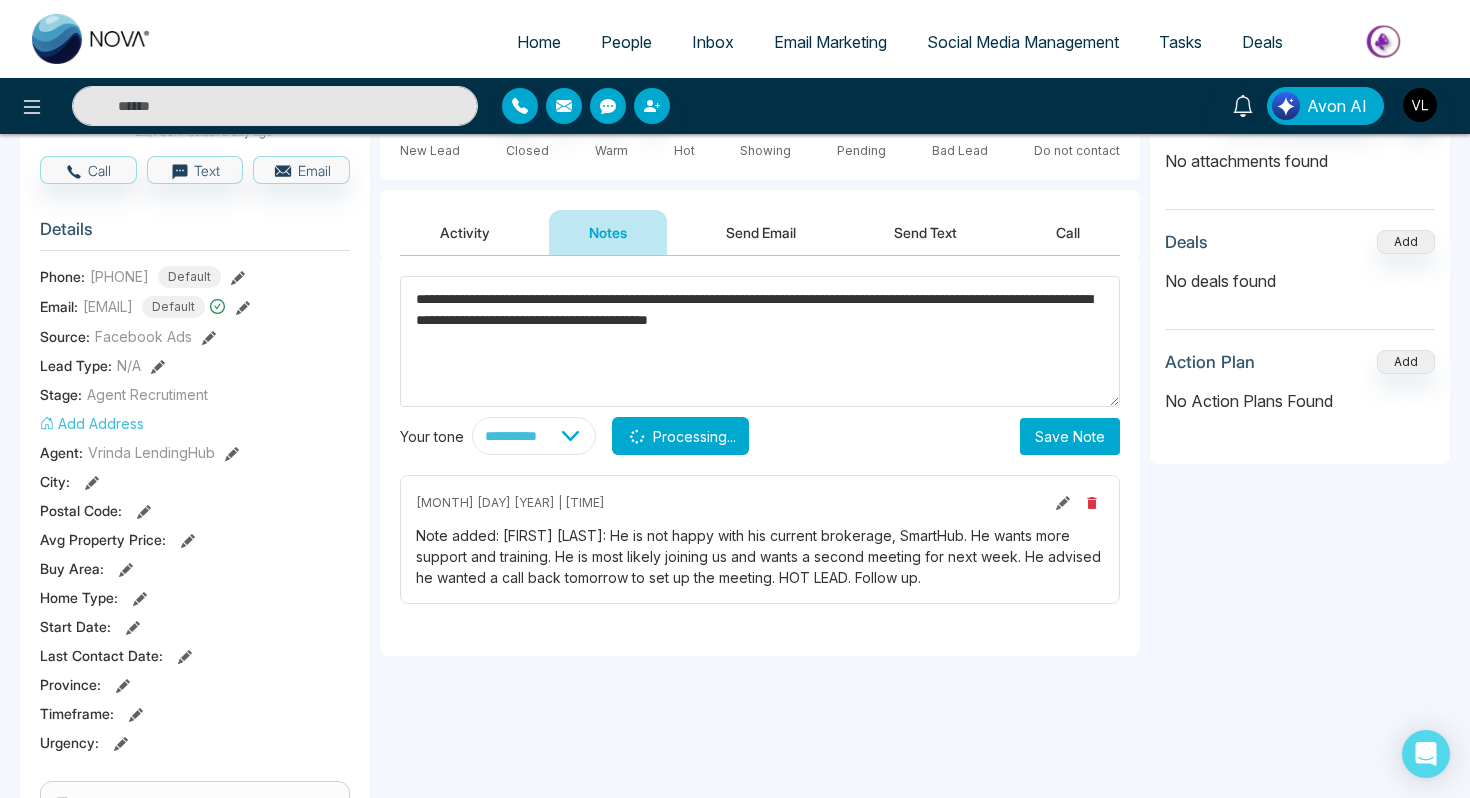 type on "******" 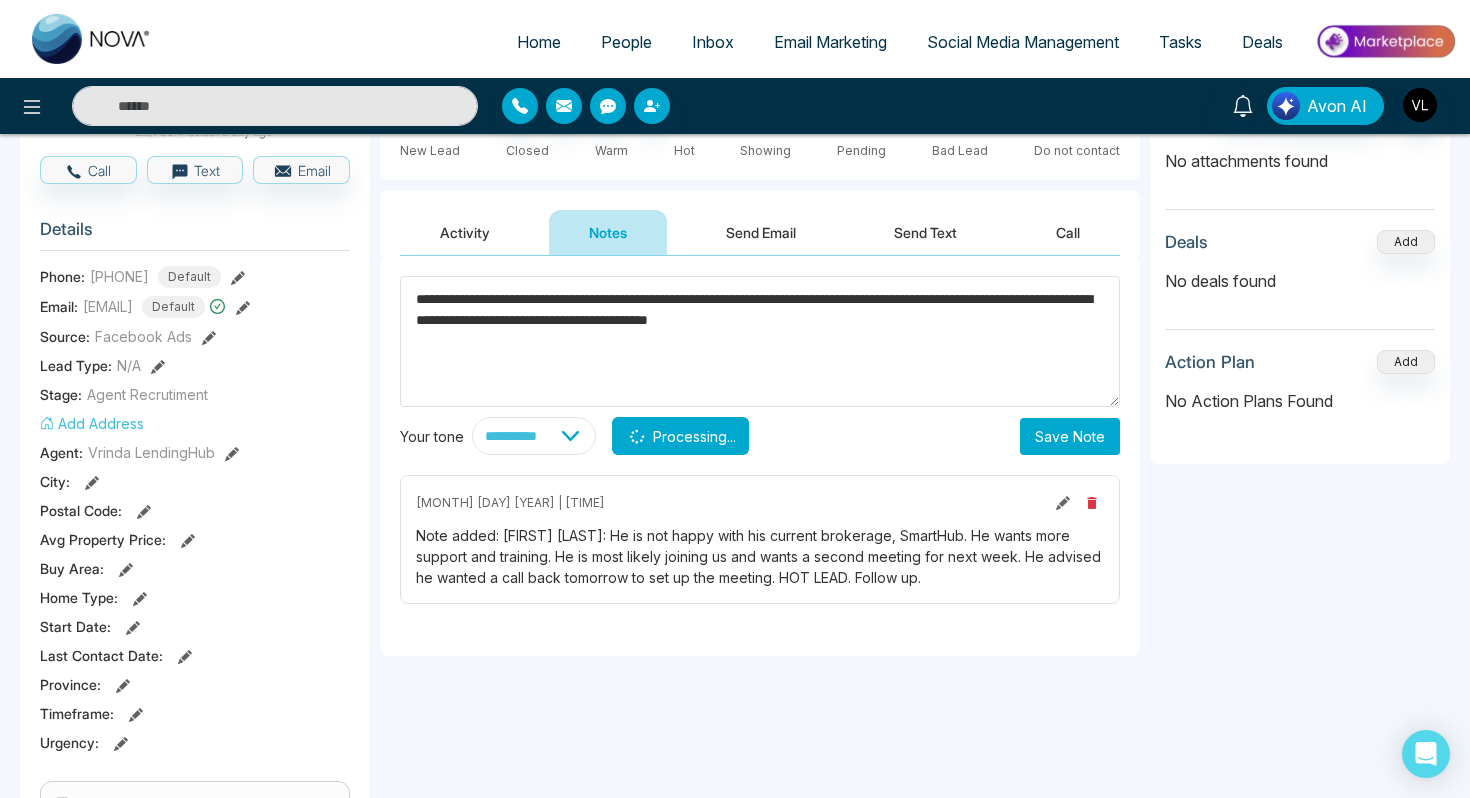 type on "**********" 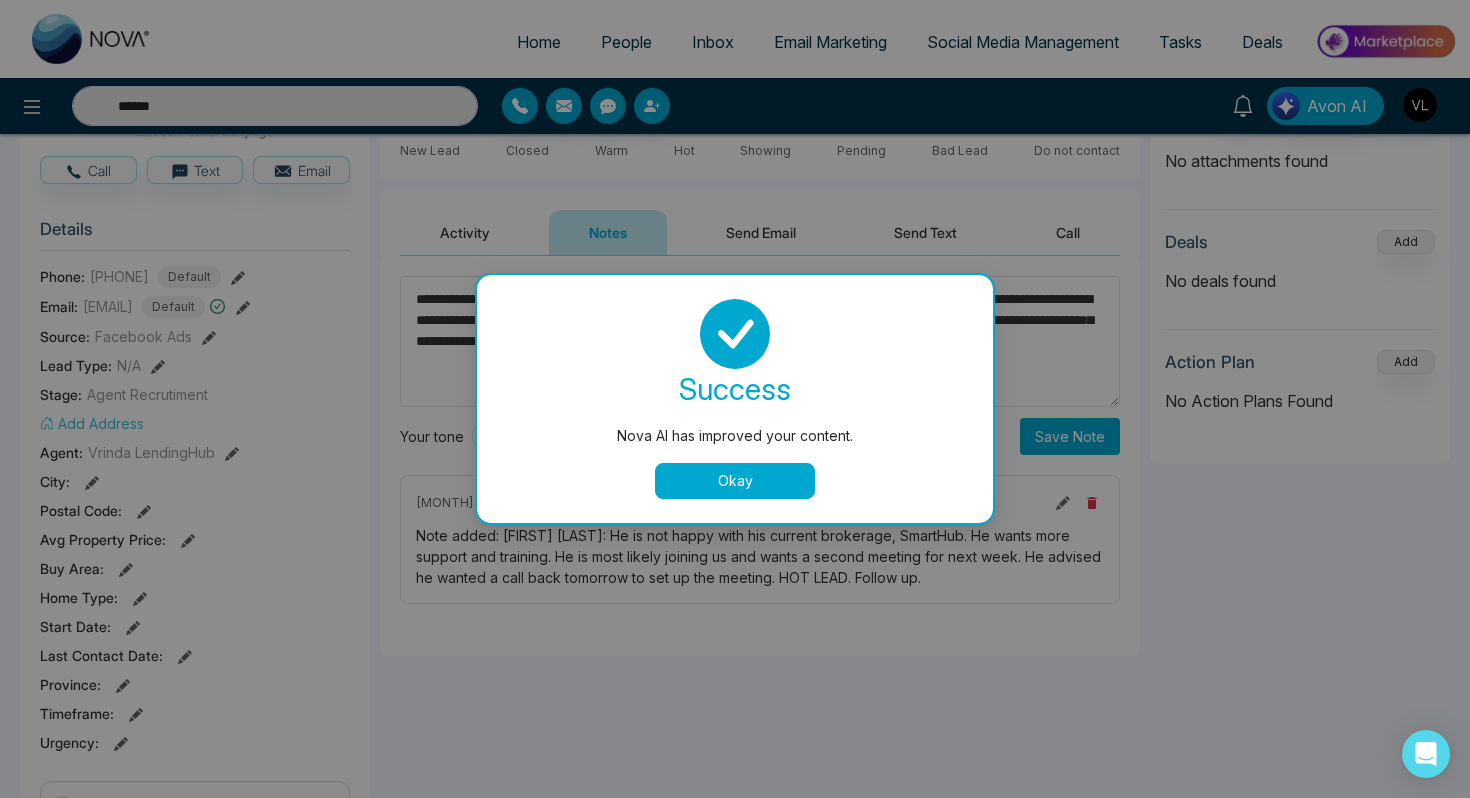 click on "Okay" at bounding box center (735, 481) 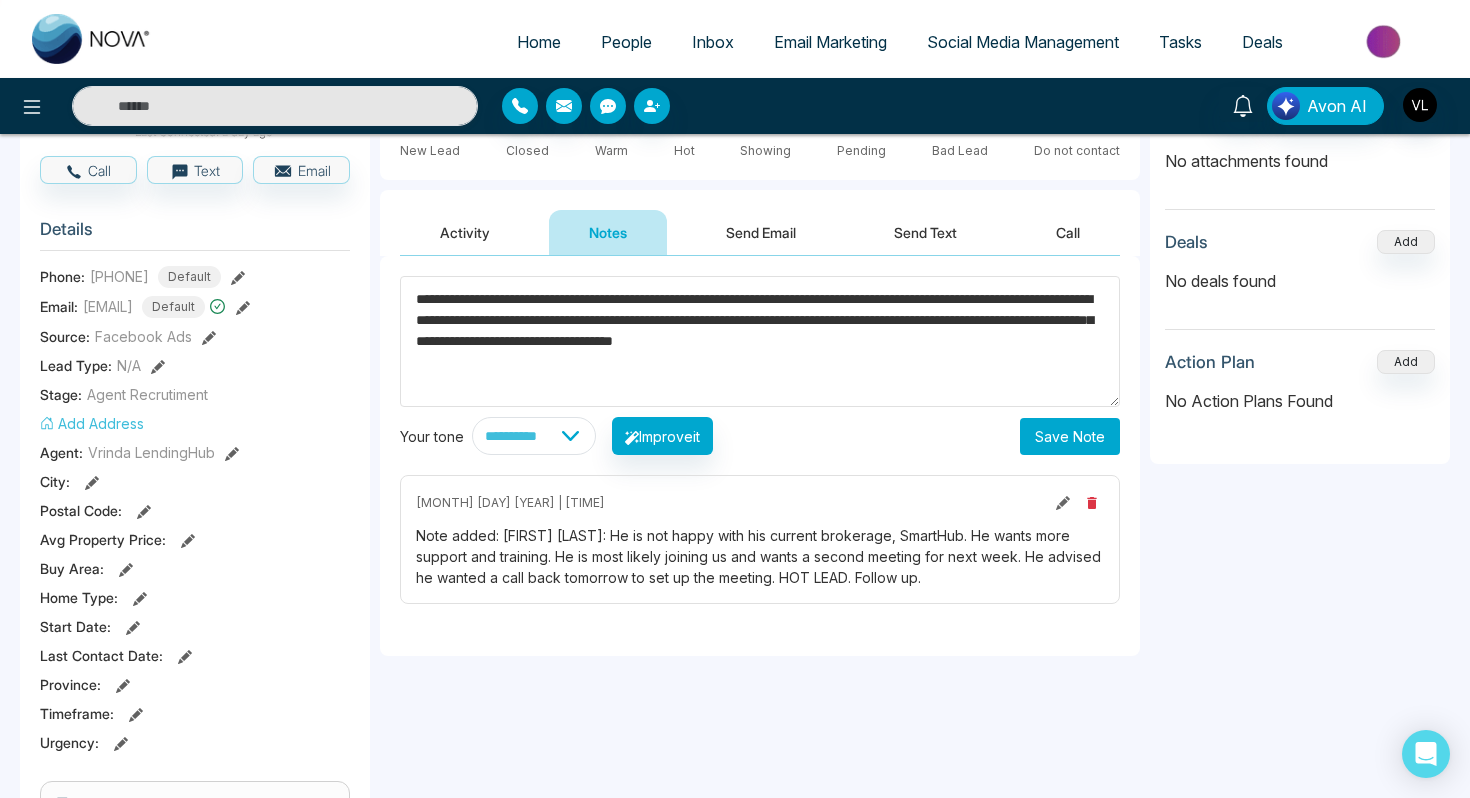 click on "**********" at bounding box center (760, 341) 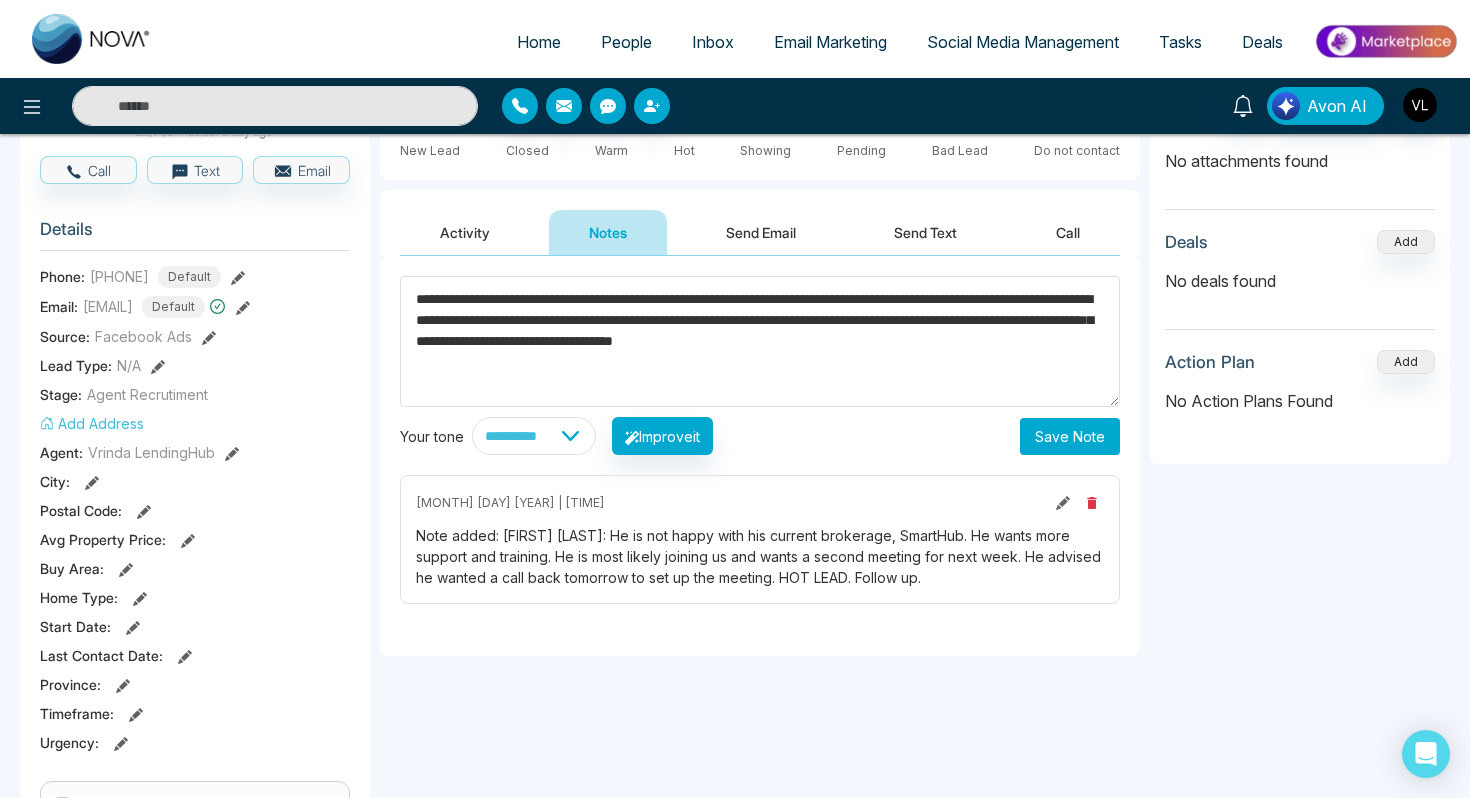 click on "**********" at bounding box center [760, 341] 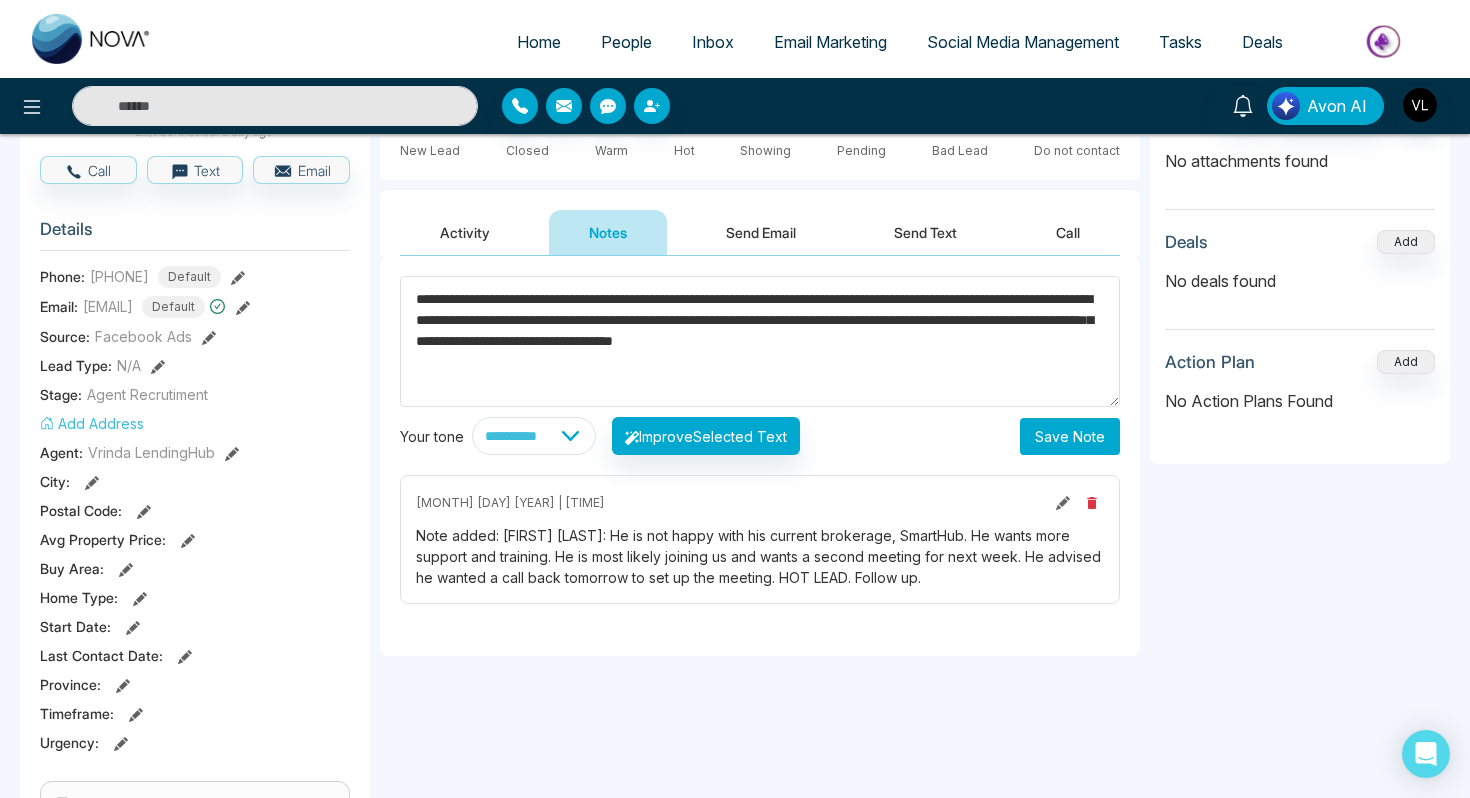 click on "**********" at bounding box center (760, 341) 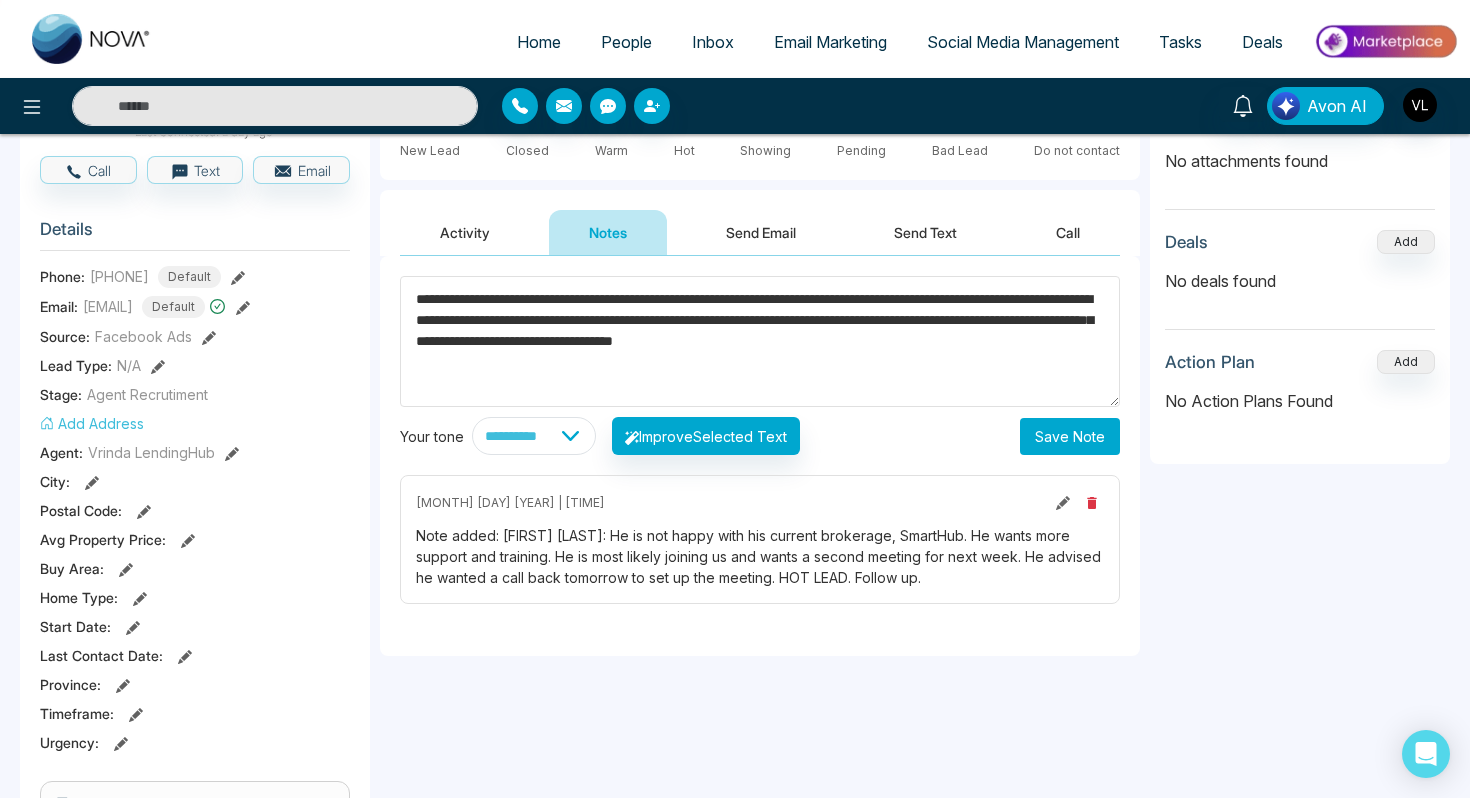 type on "******" 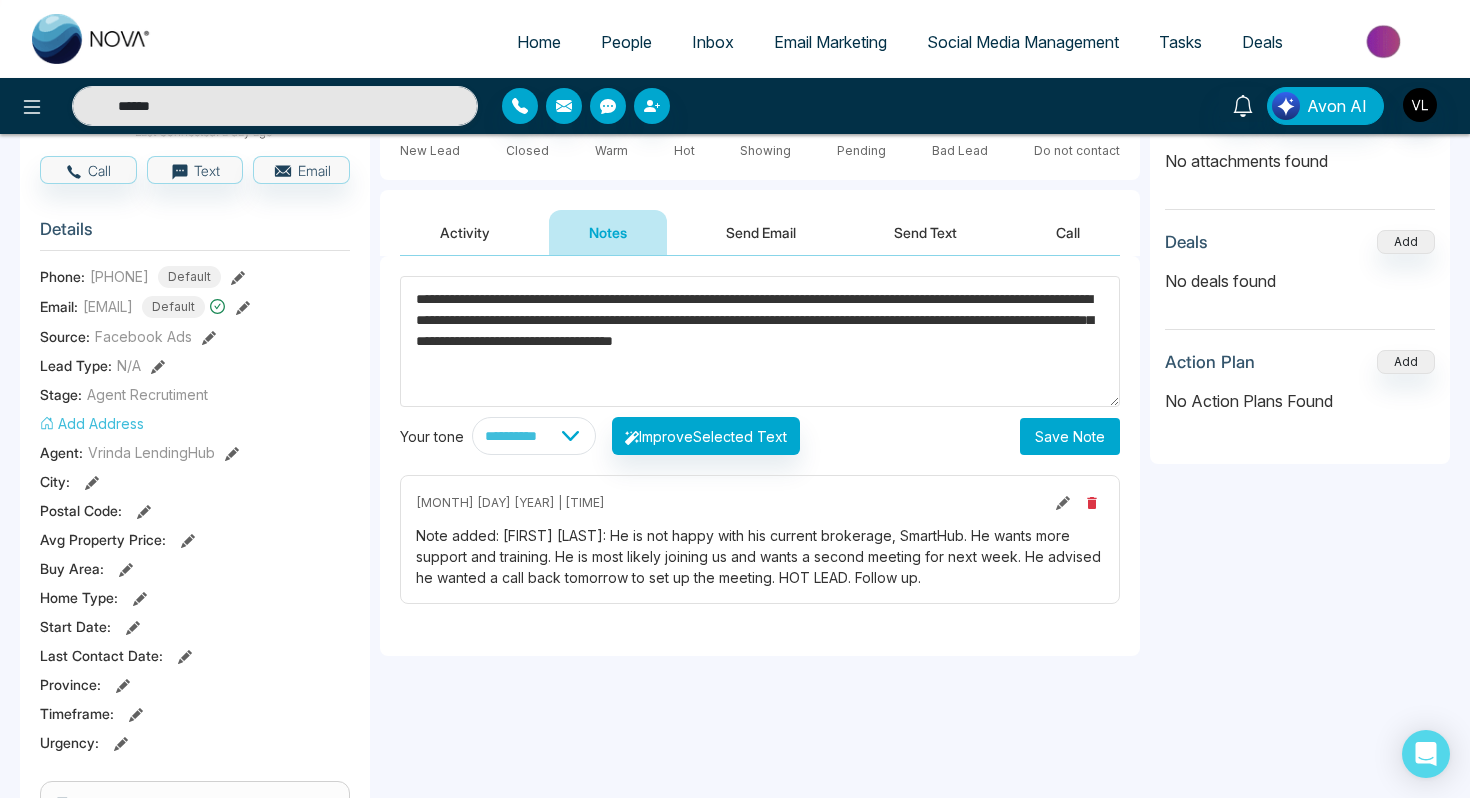 click on "**********" at bounding box center [760, 341] 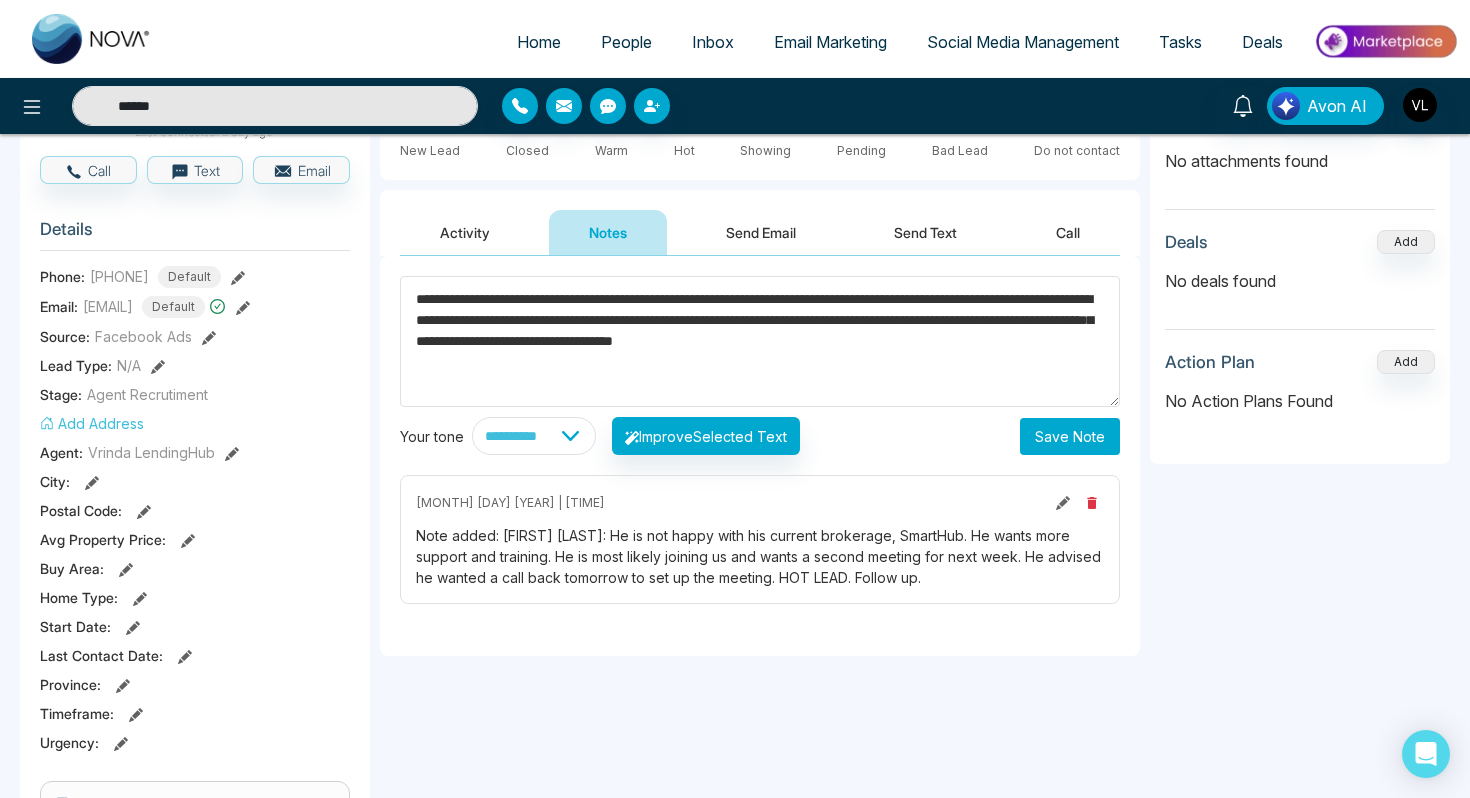 type 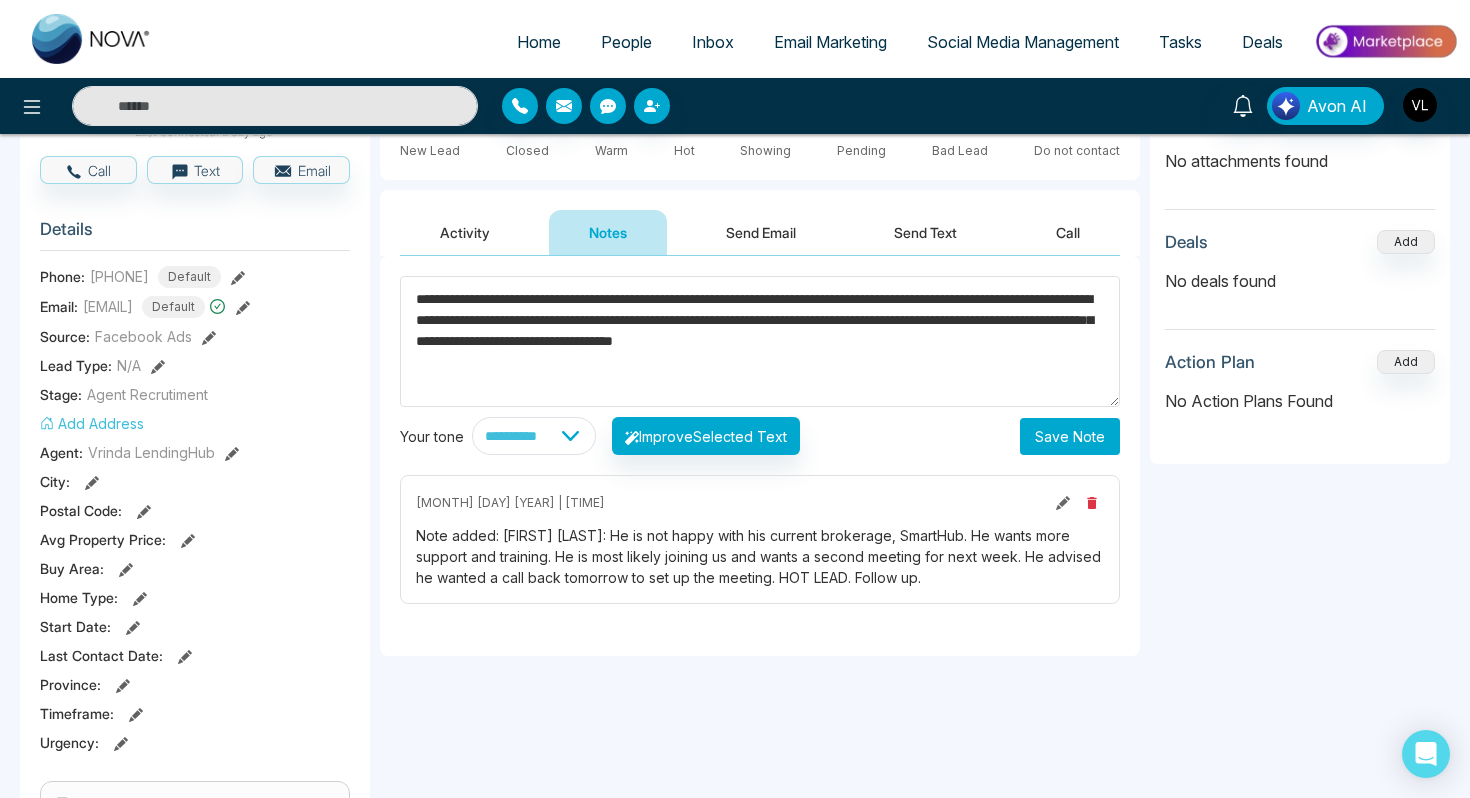 type 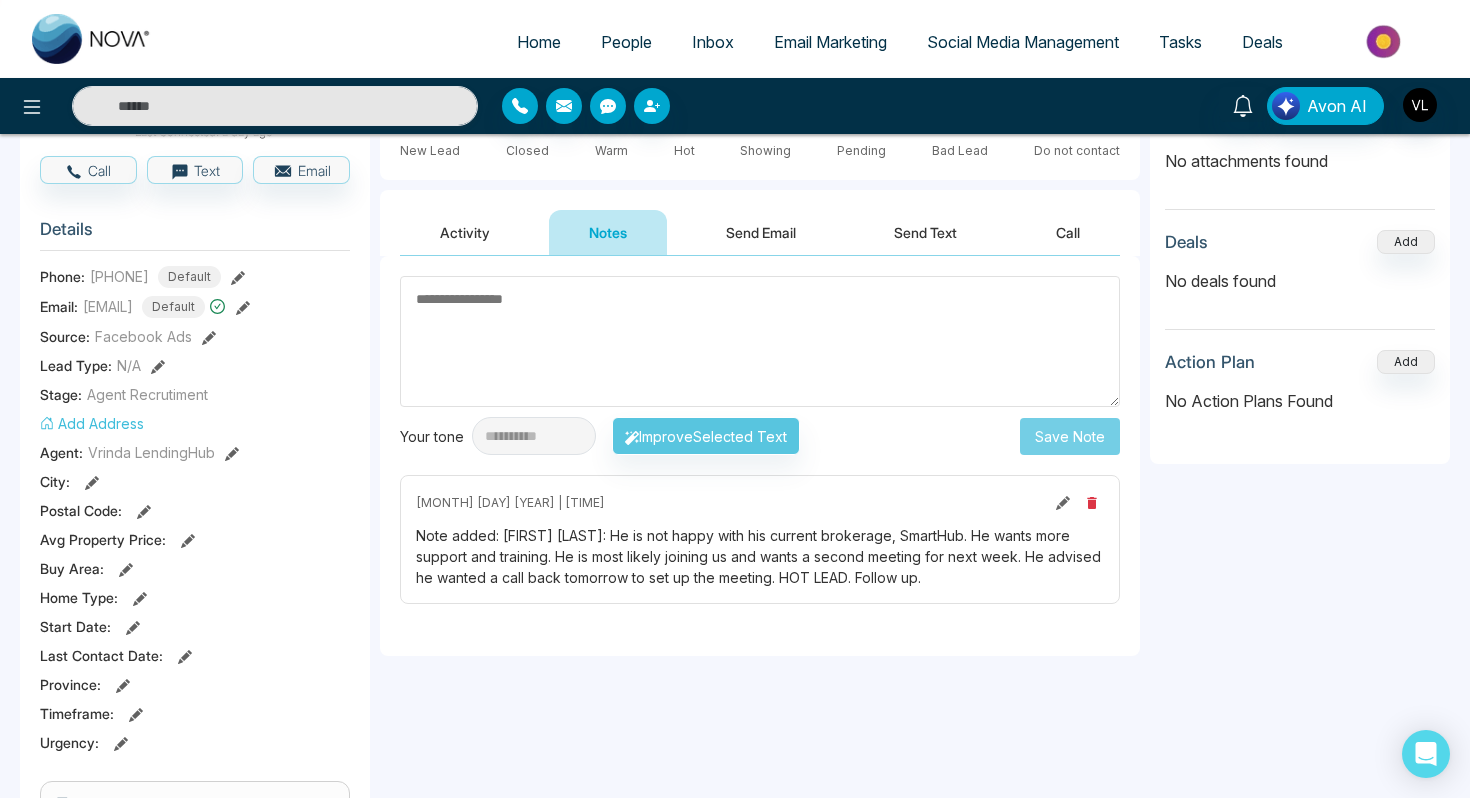 type on "******" 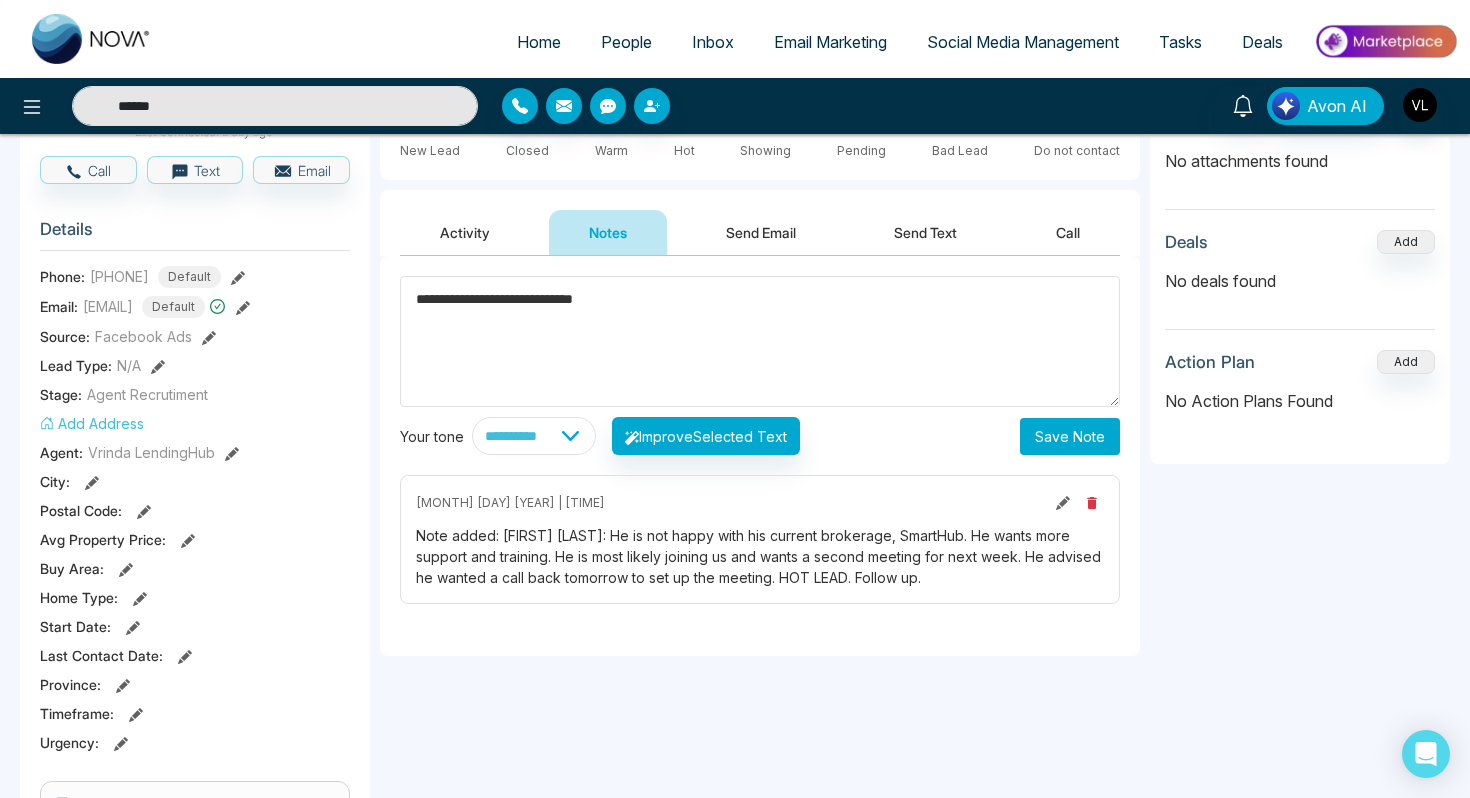 type on "**********" 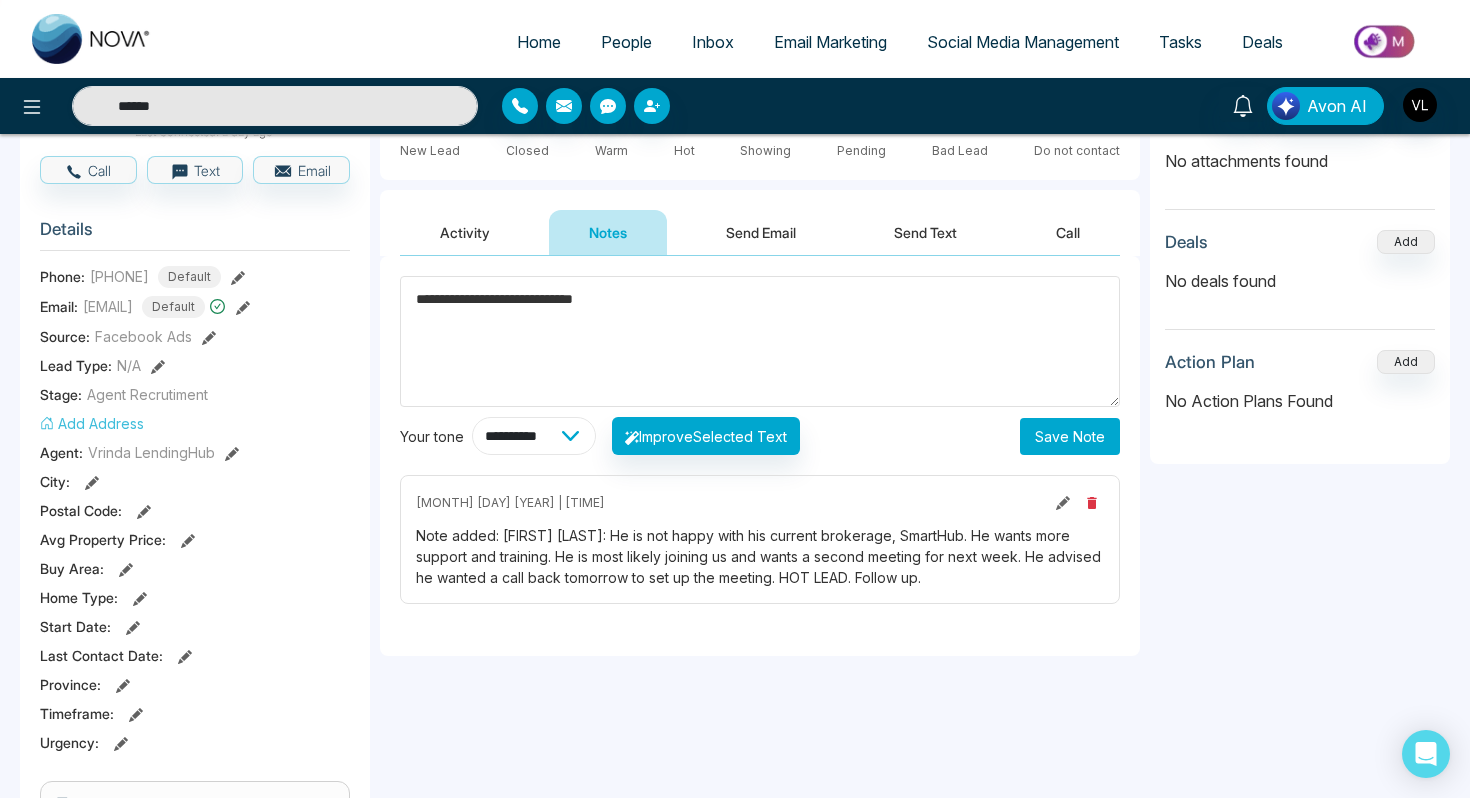 click on "**********" at bounding box center [534, 436] 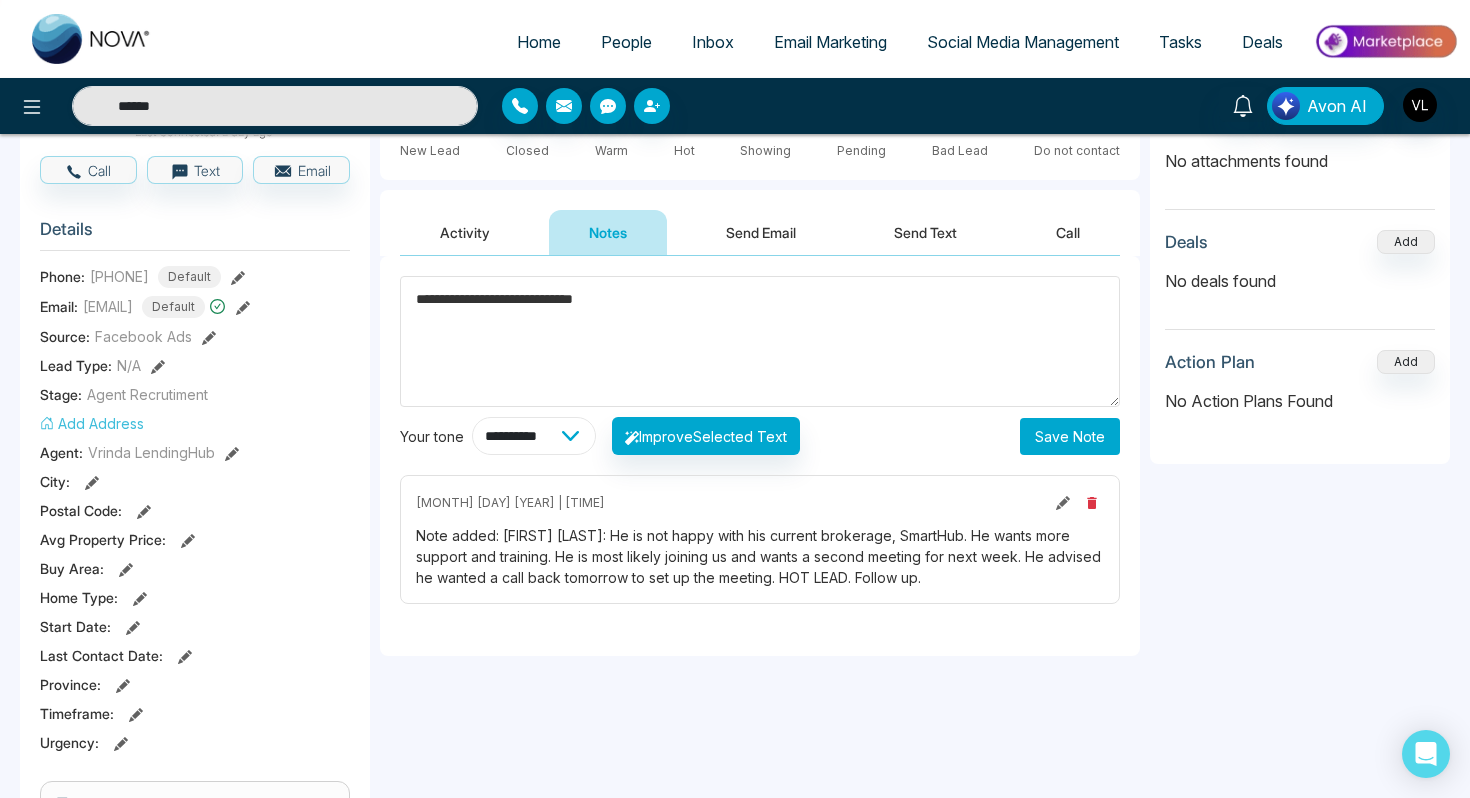 type 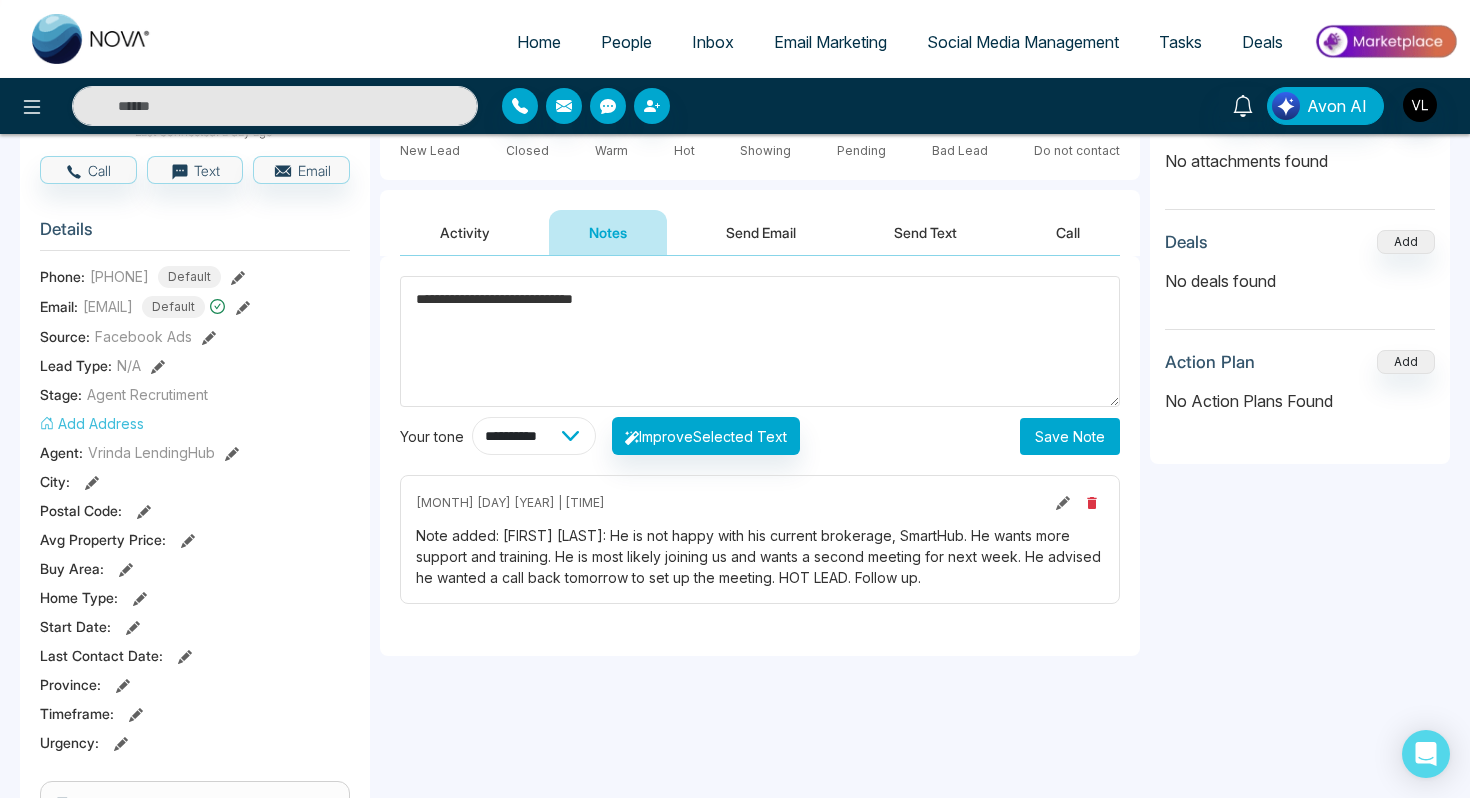 select on "**********" 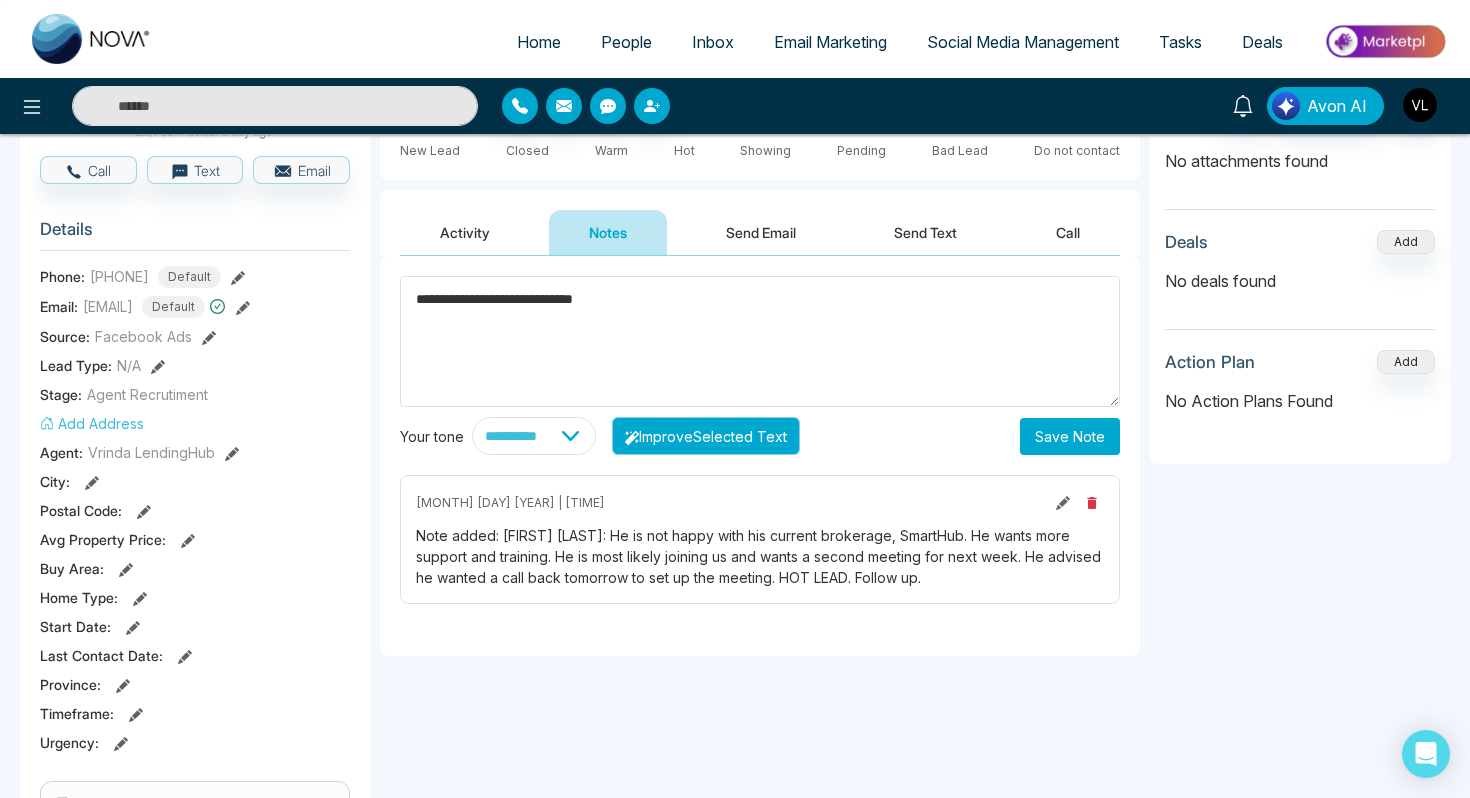 click on "Improve  Selected Text" at bounding box center [706, 436] 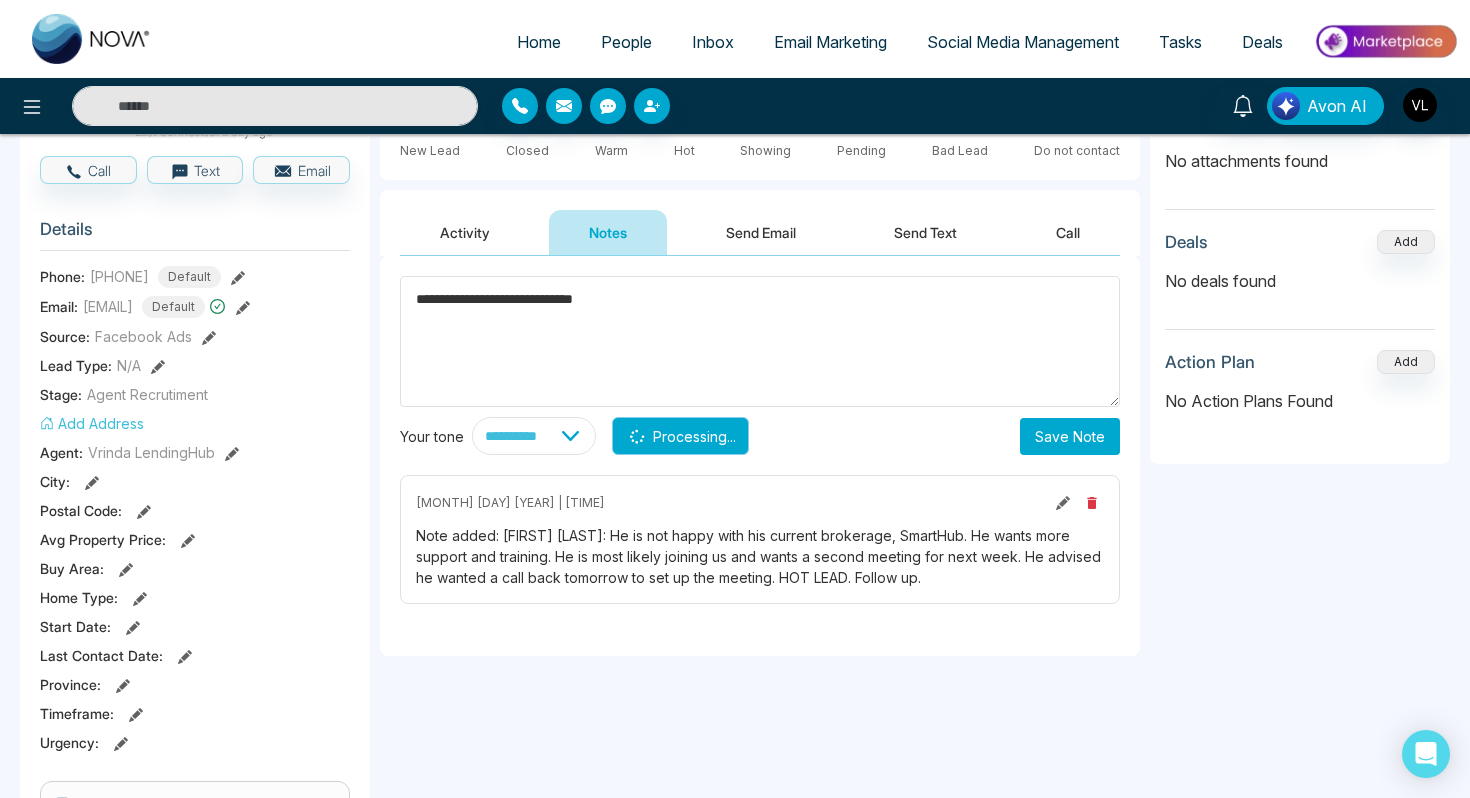 type on "******" 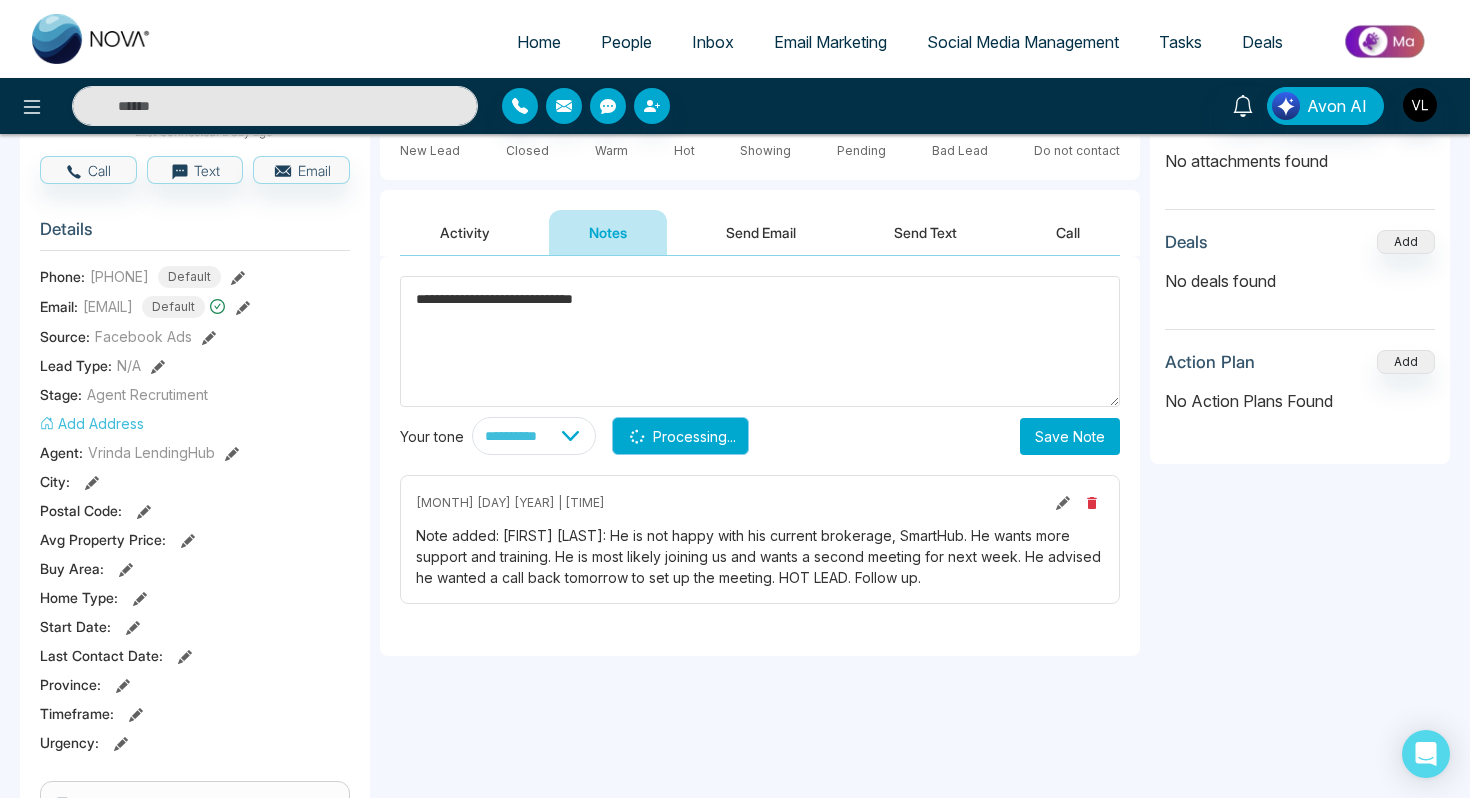 type on "**********" 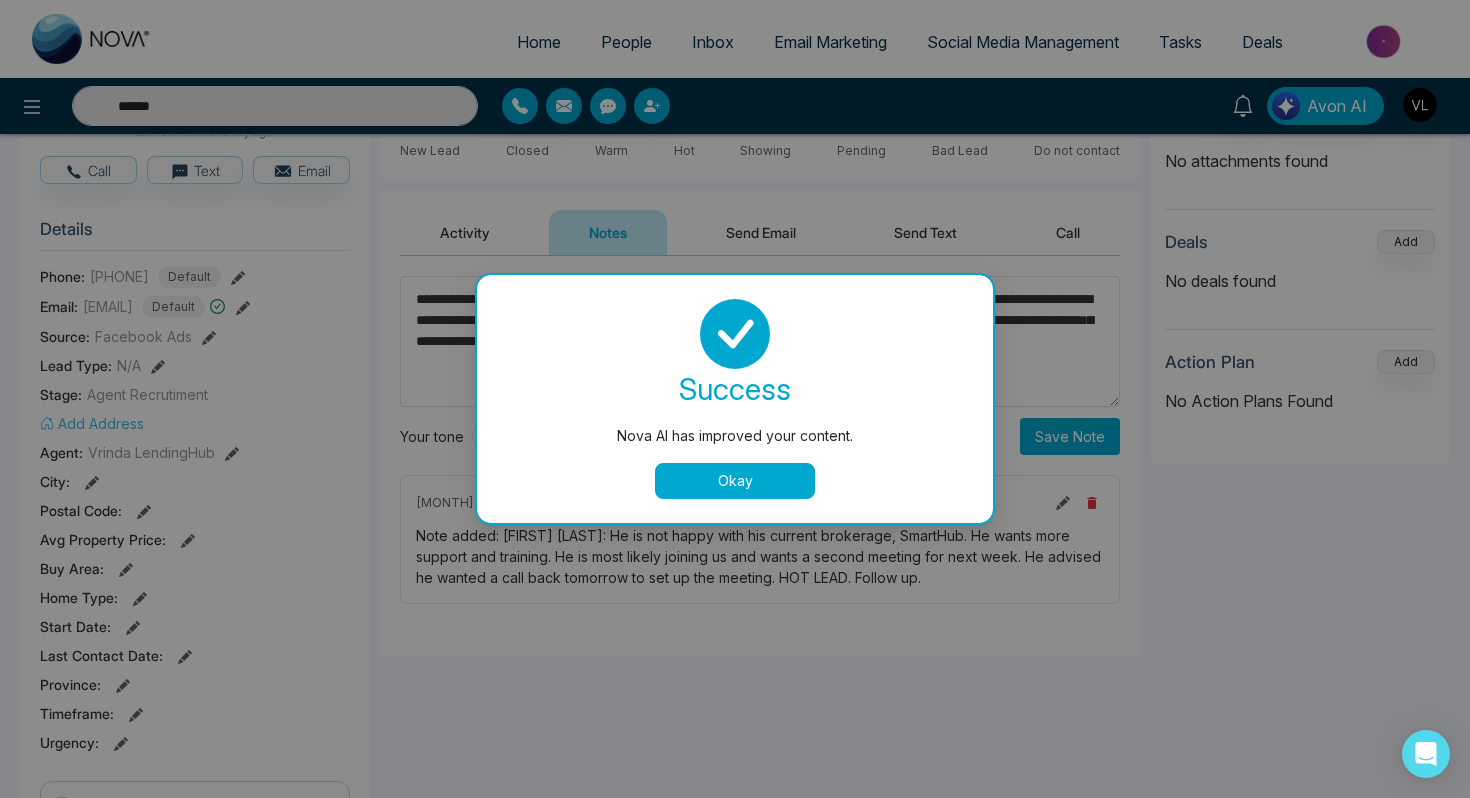 click on "Okay" at bounding box center (735, 481) 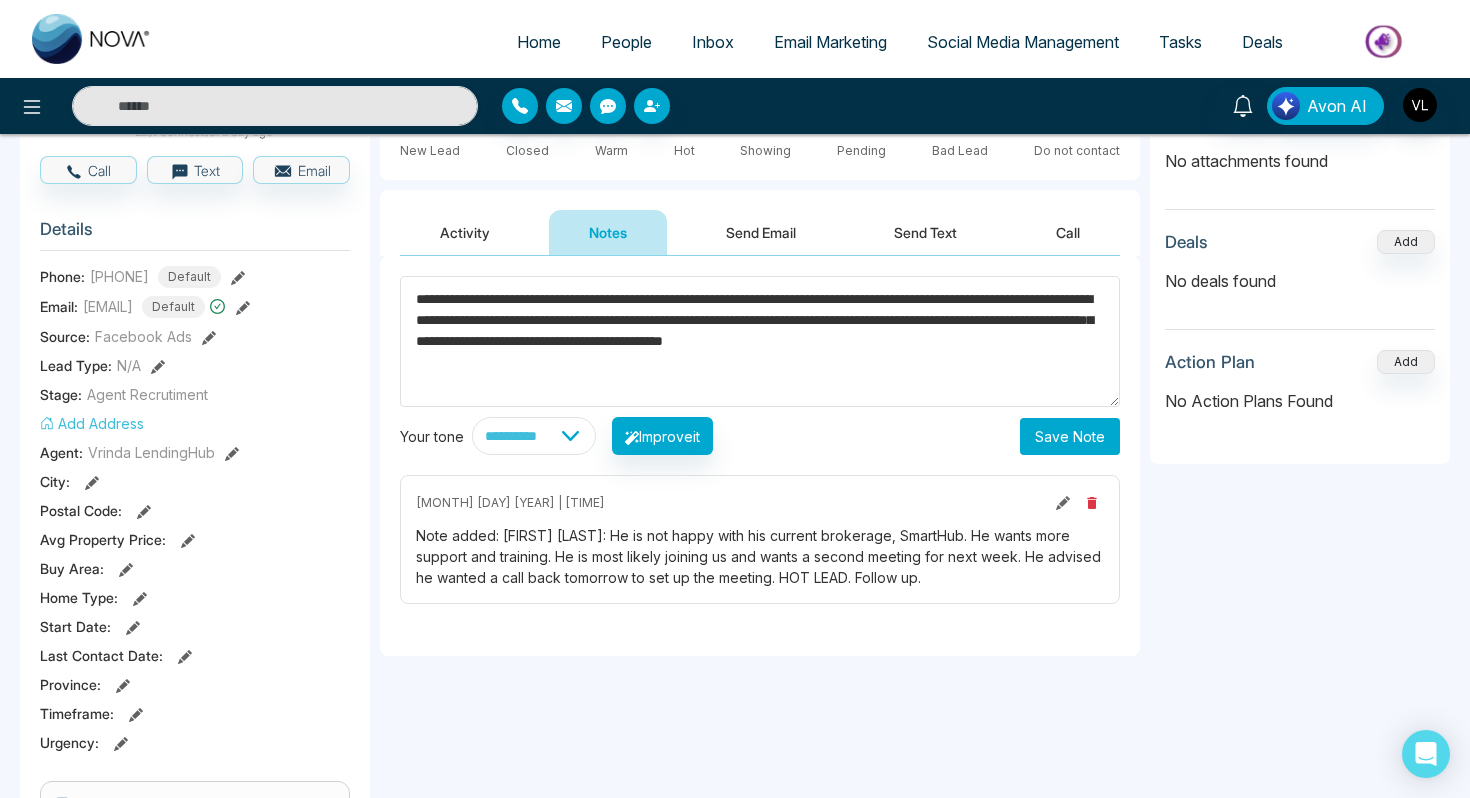 type on "******" 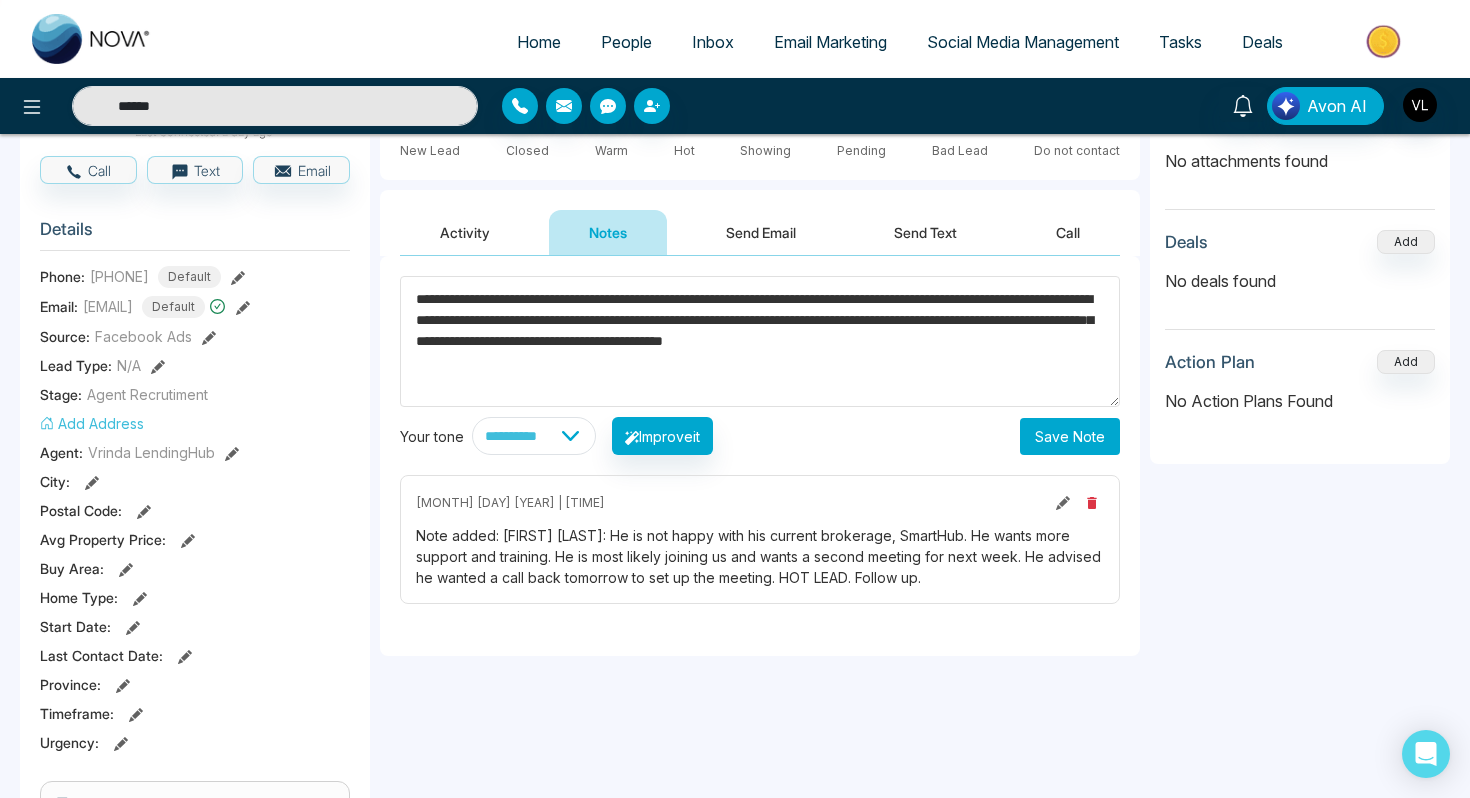 click on "**********" at bounding box center (760, 341) 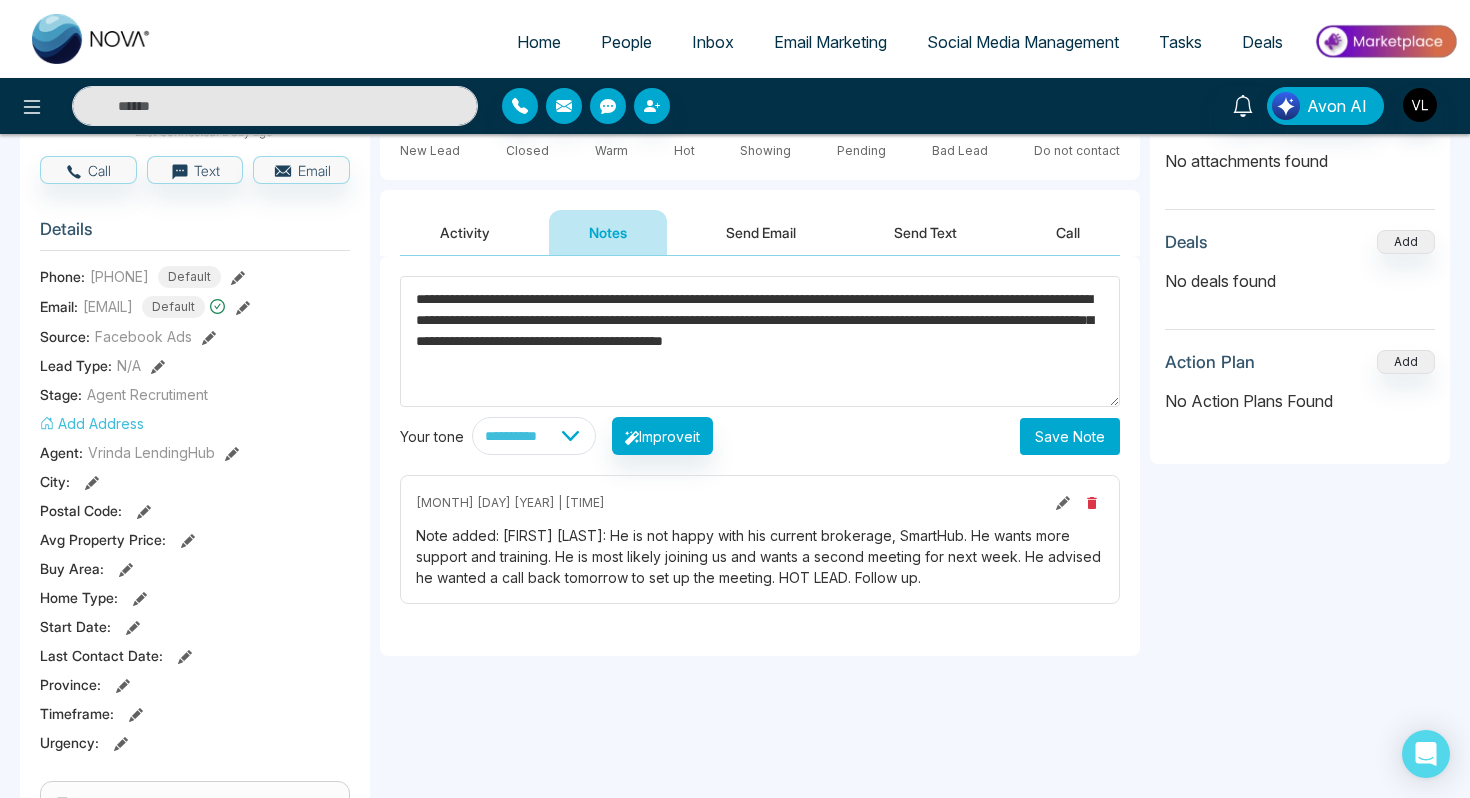 type on "******" 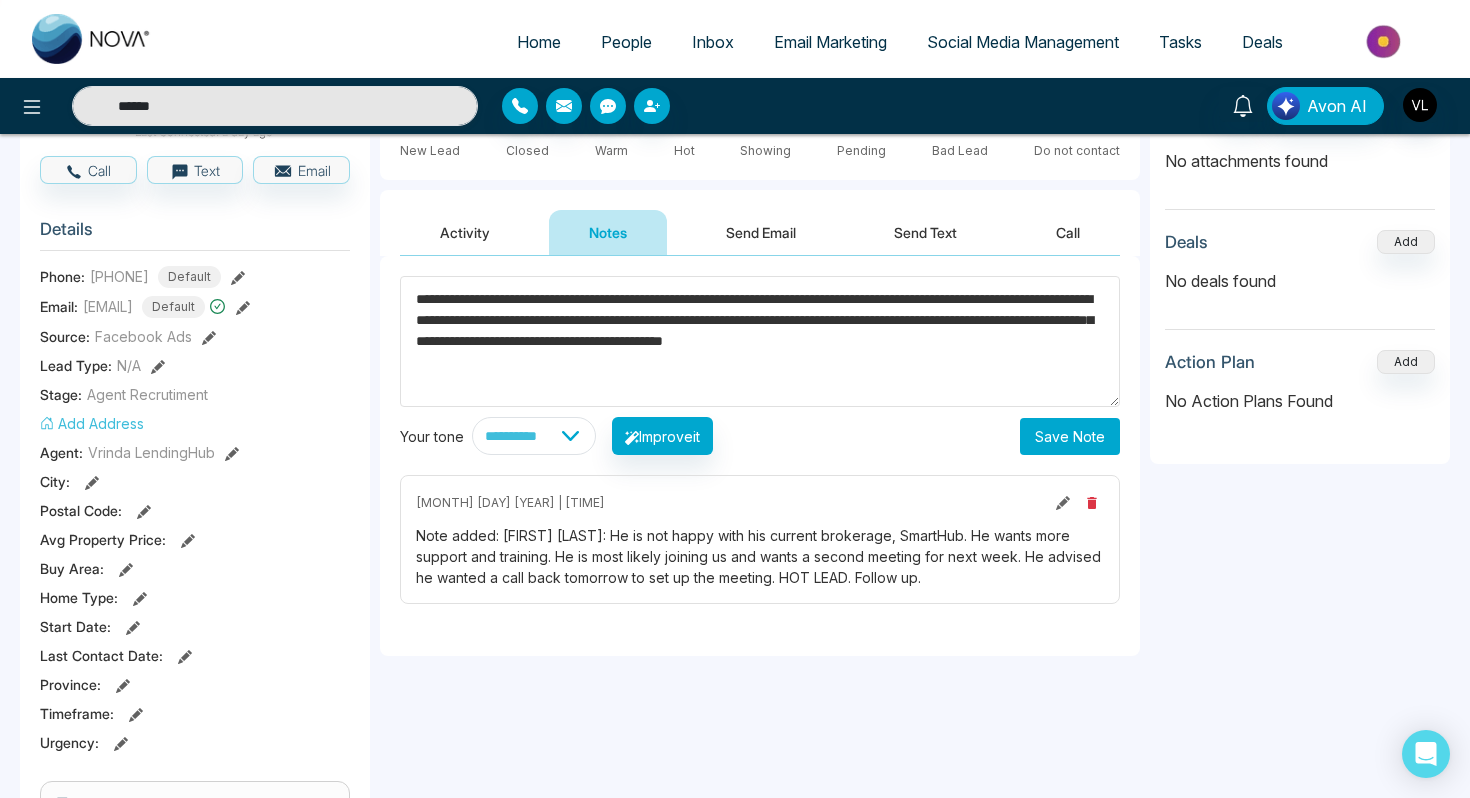click on "**********" at bounding box center [760, 341] 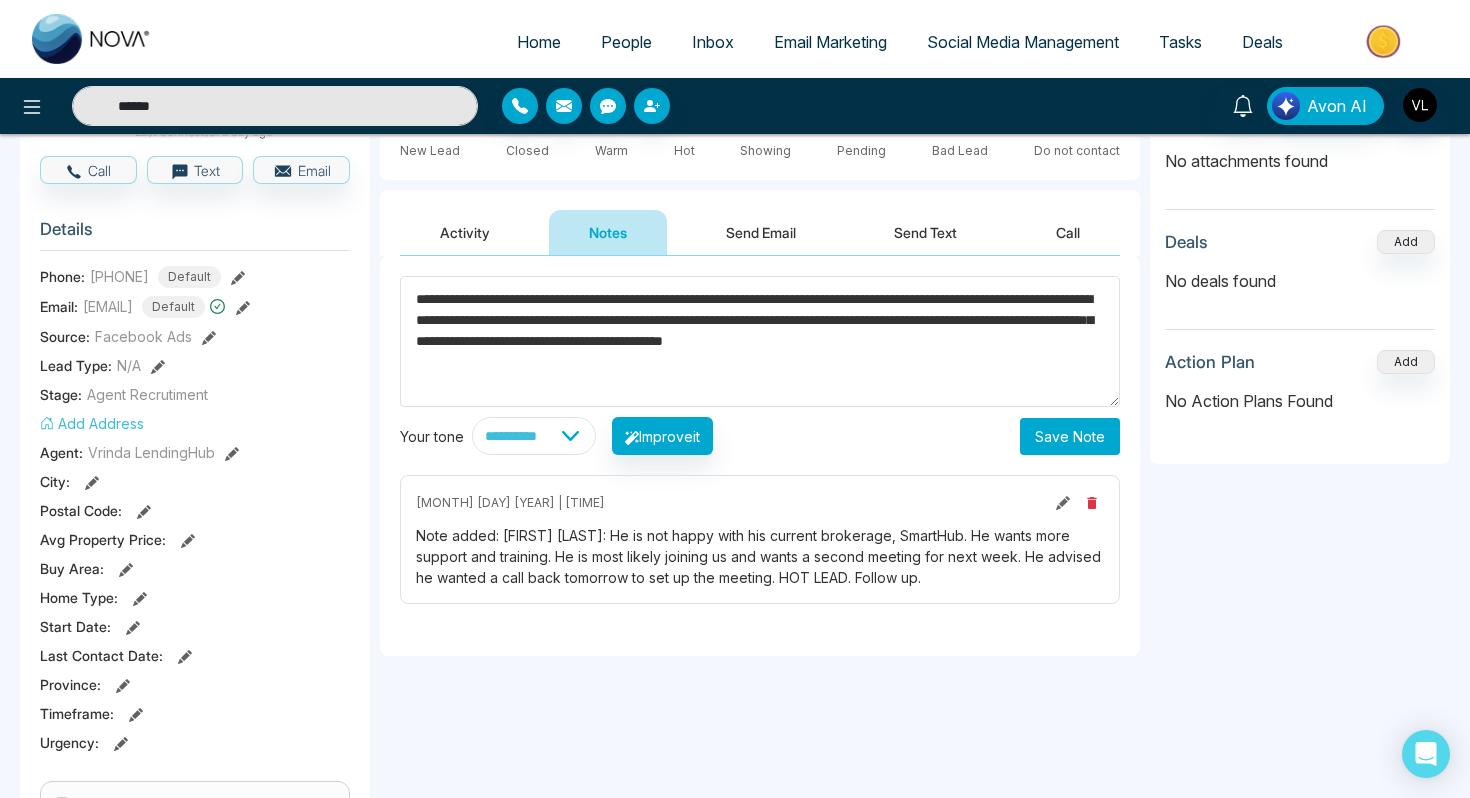 type 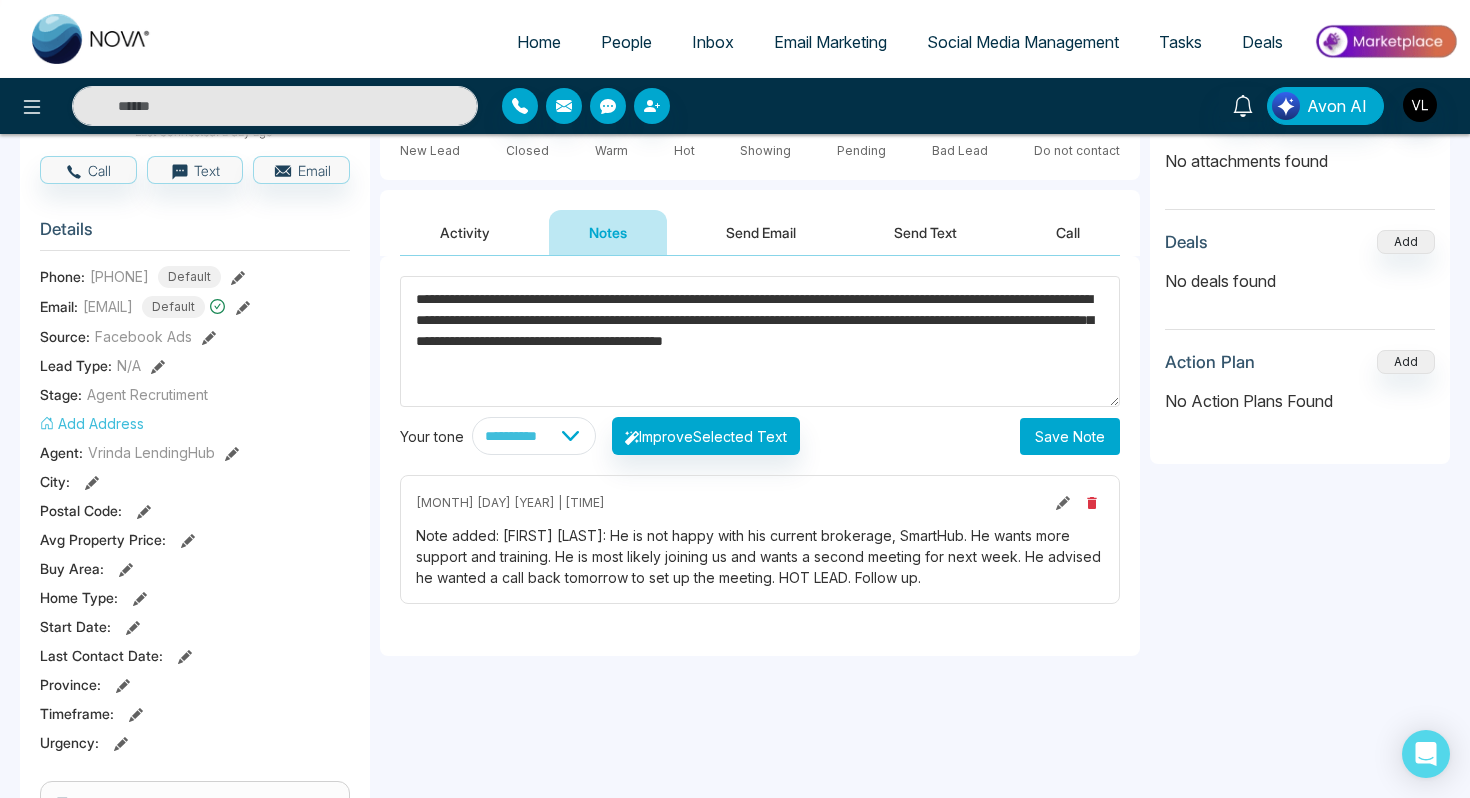 click on "**********" at bounding box center [760, 341] 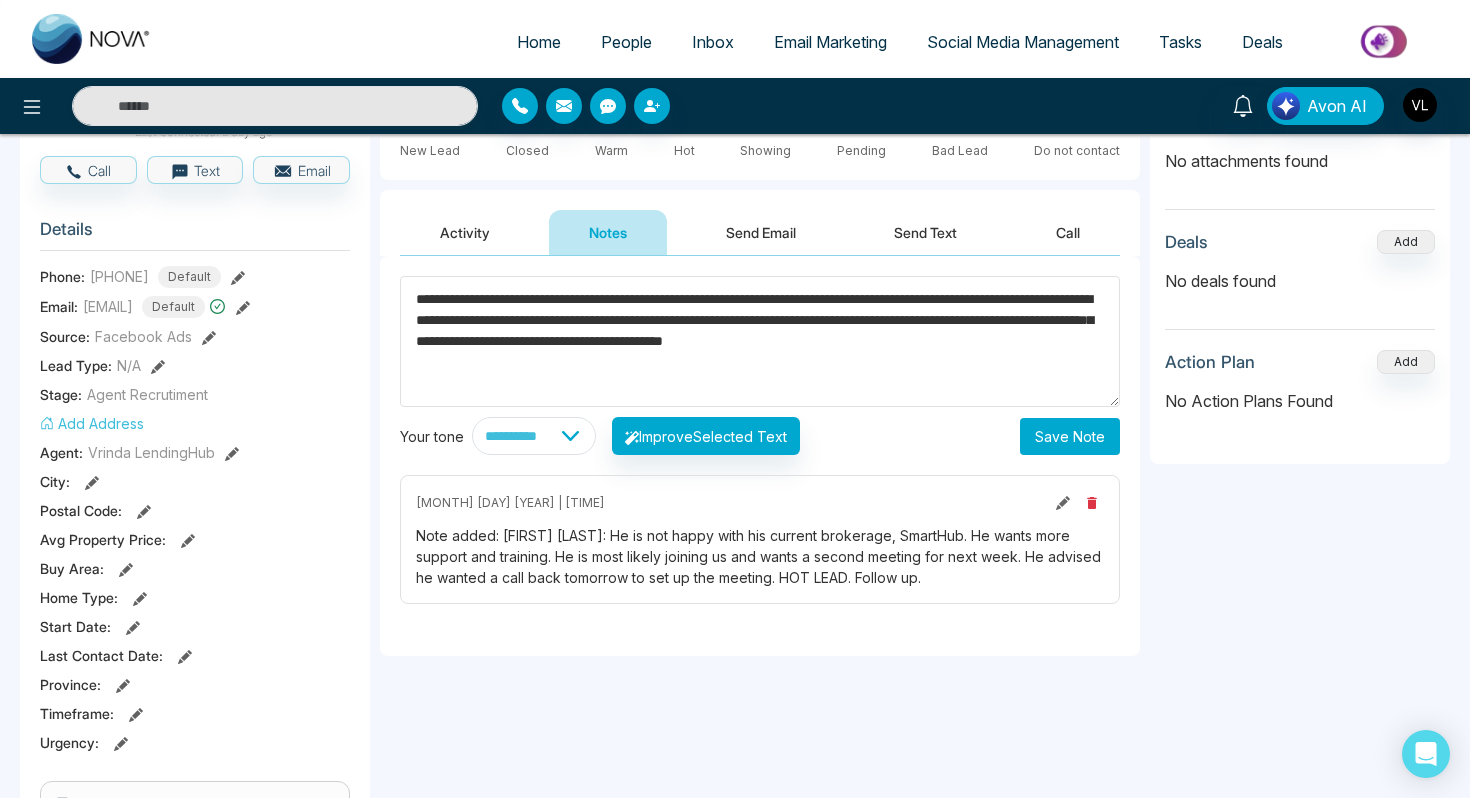 click on "**********" at bounding box center [760, 341] 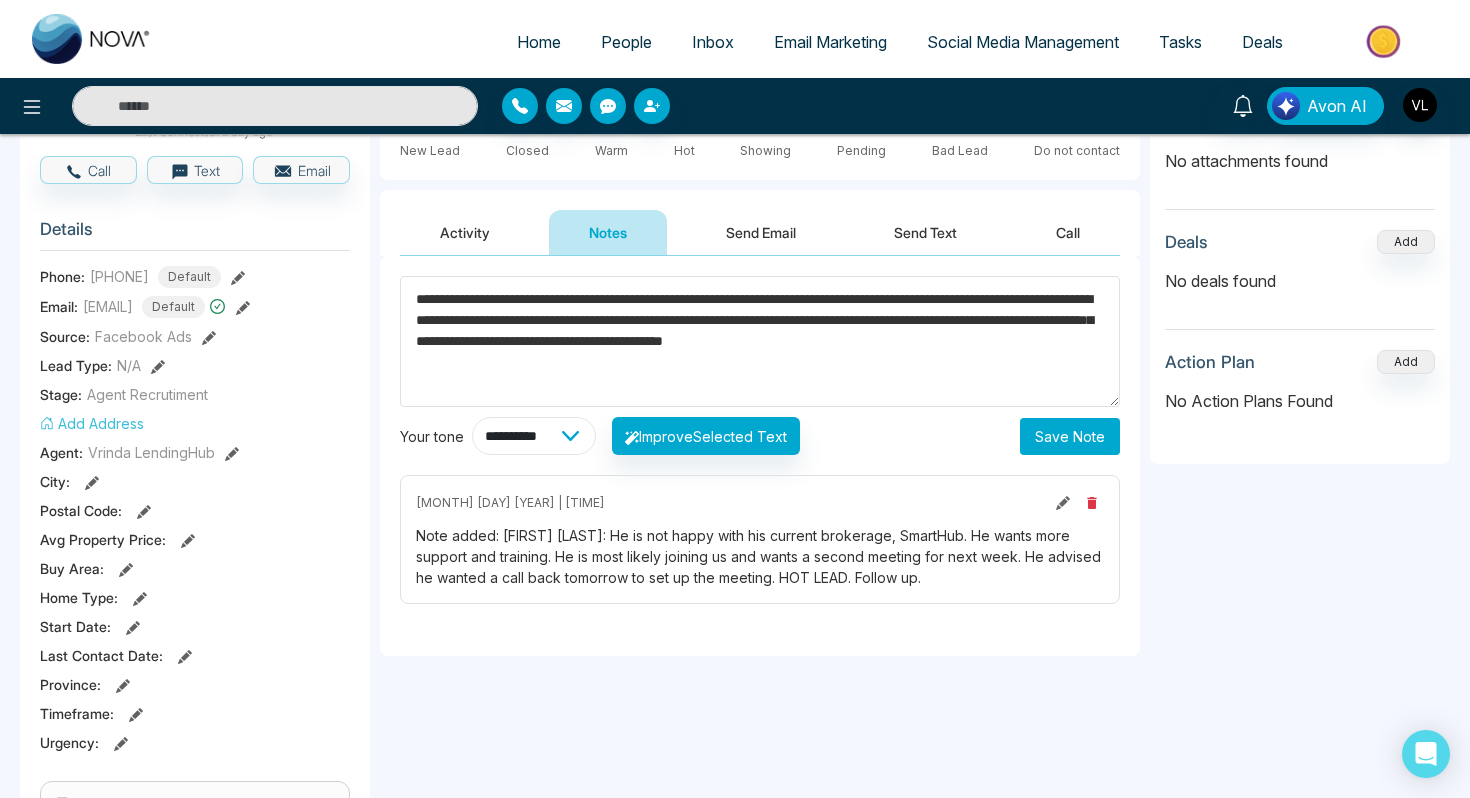 click on "**********" at bounding box center (534, 436) 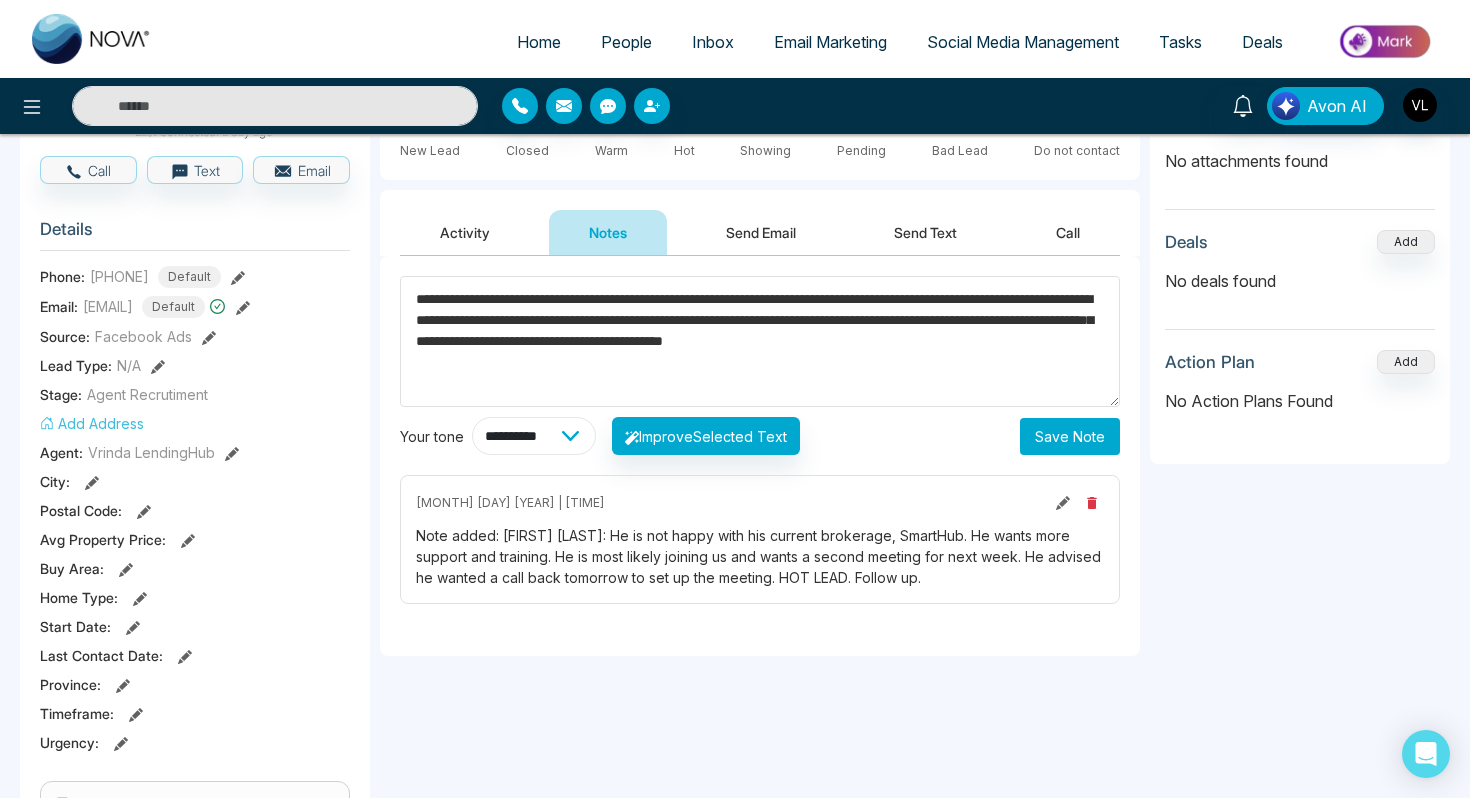 select on "**********" 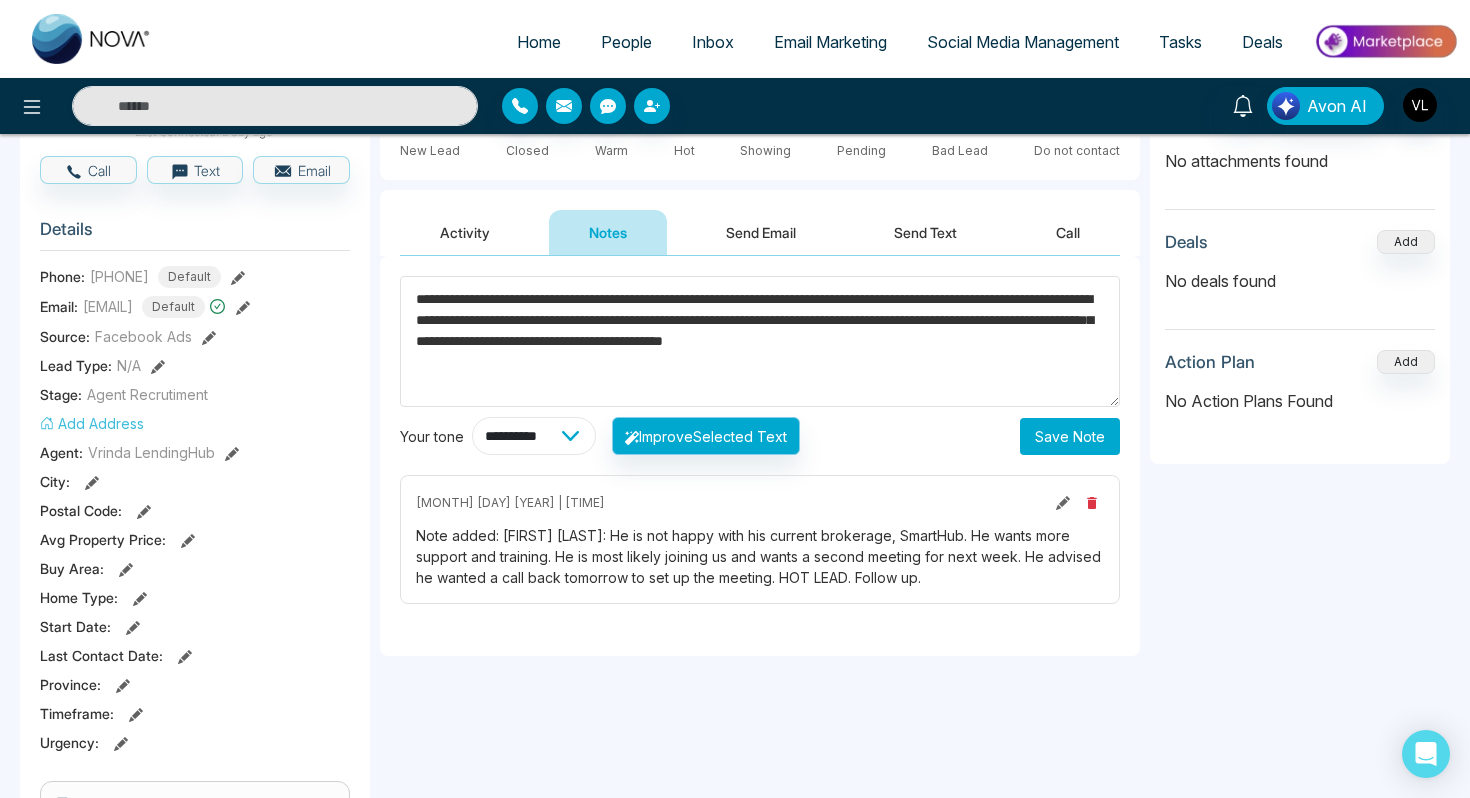 type on "******" 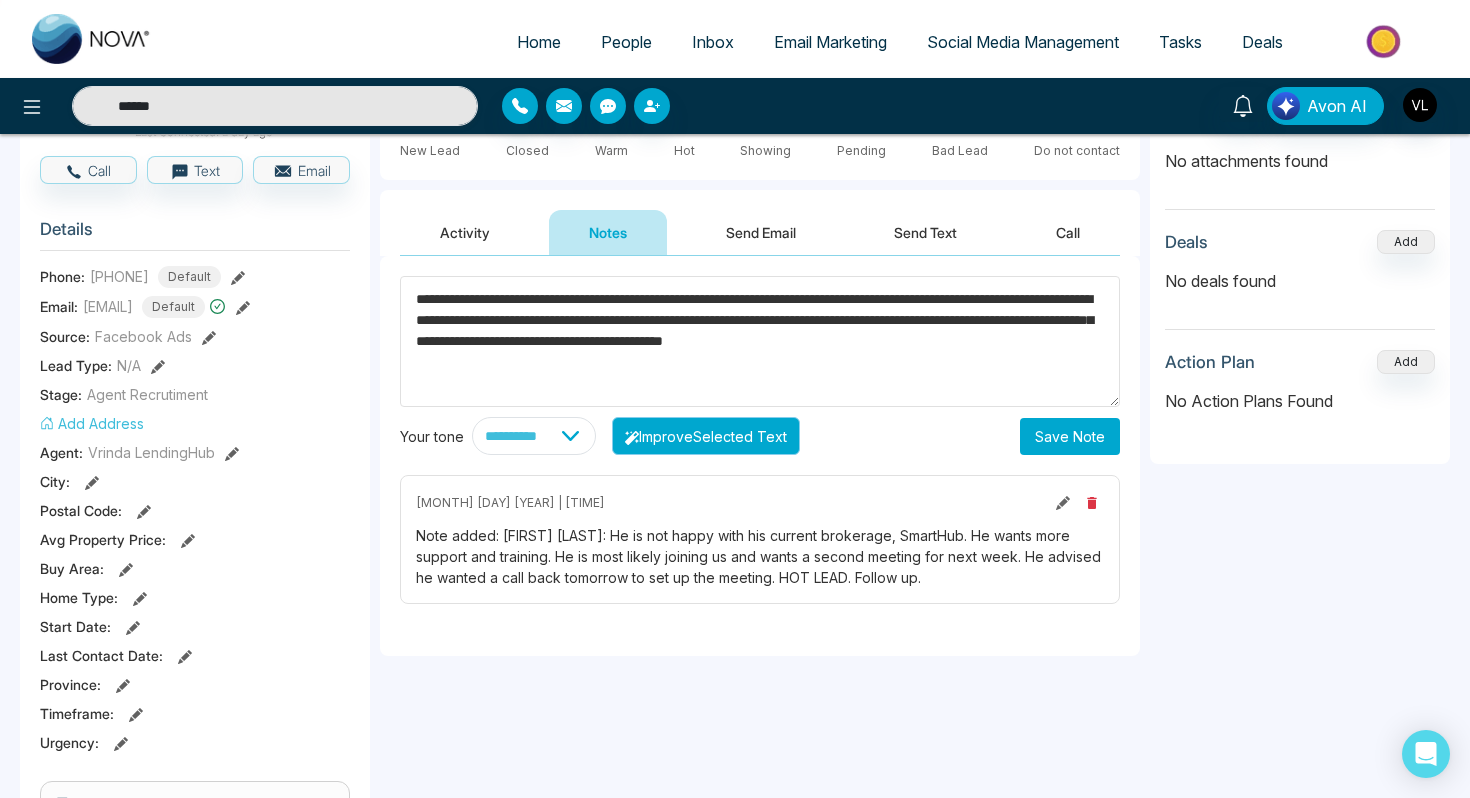 click on "Improve  Selected Text" at bounding box center (706, 436) 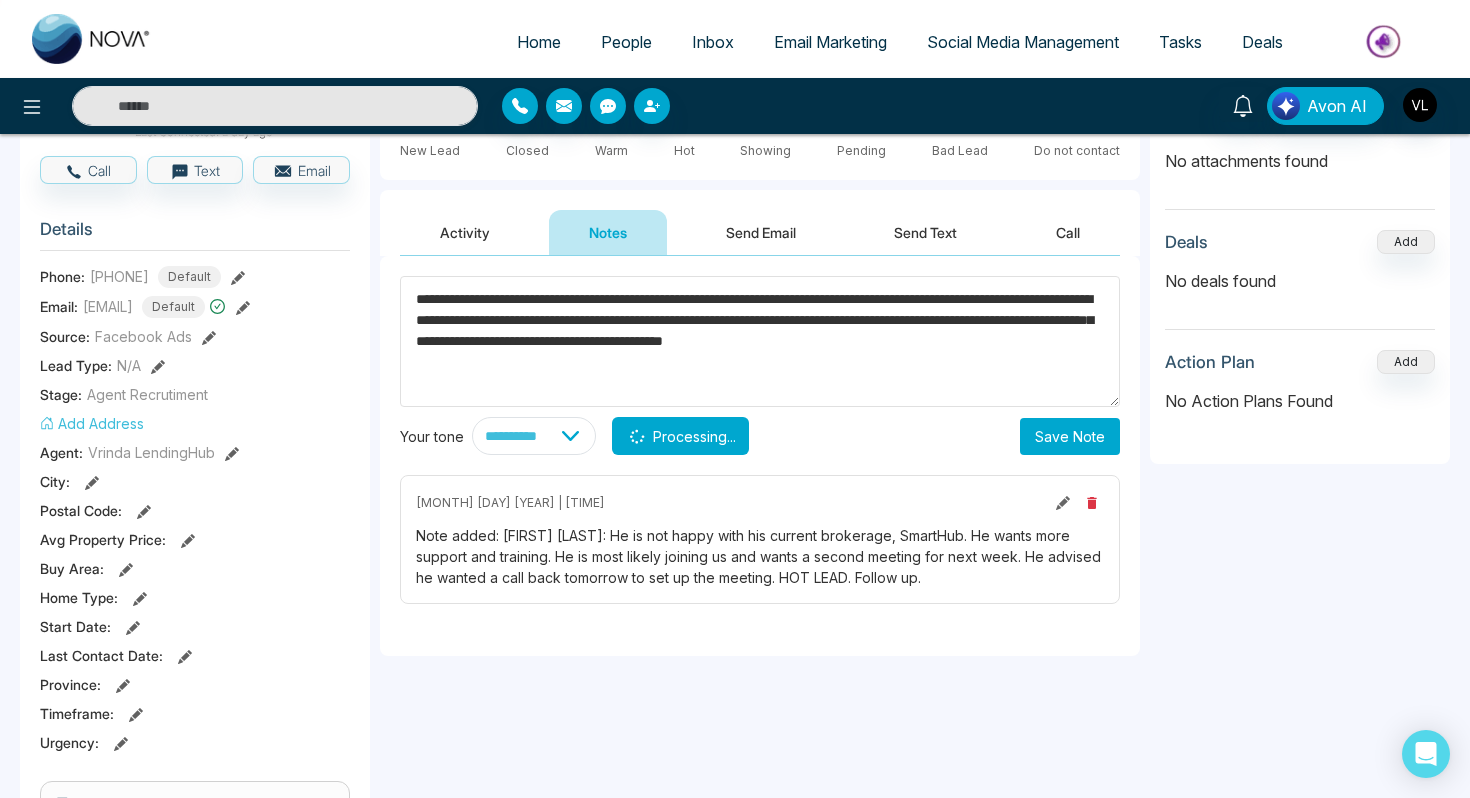 type on "******" 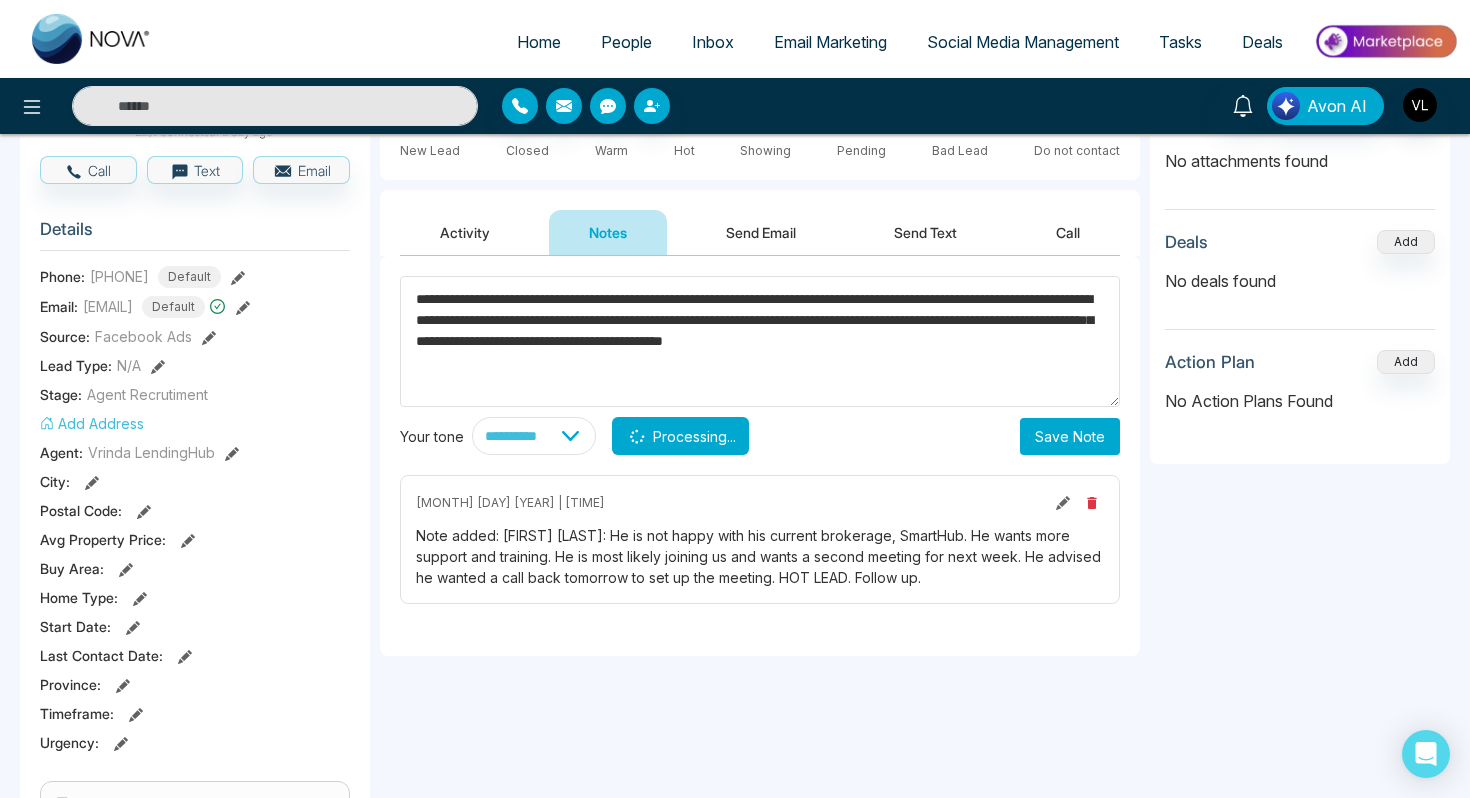 type on "**********" 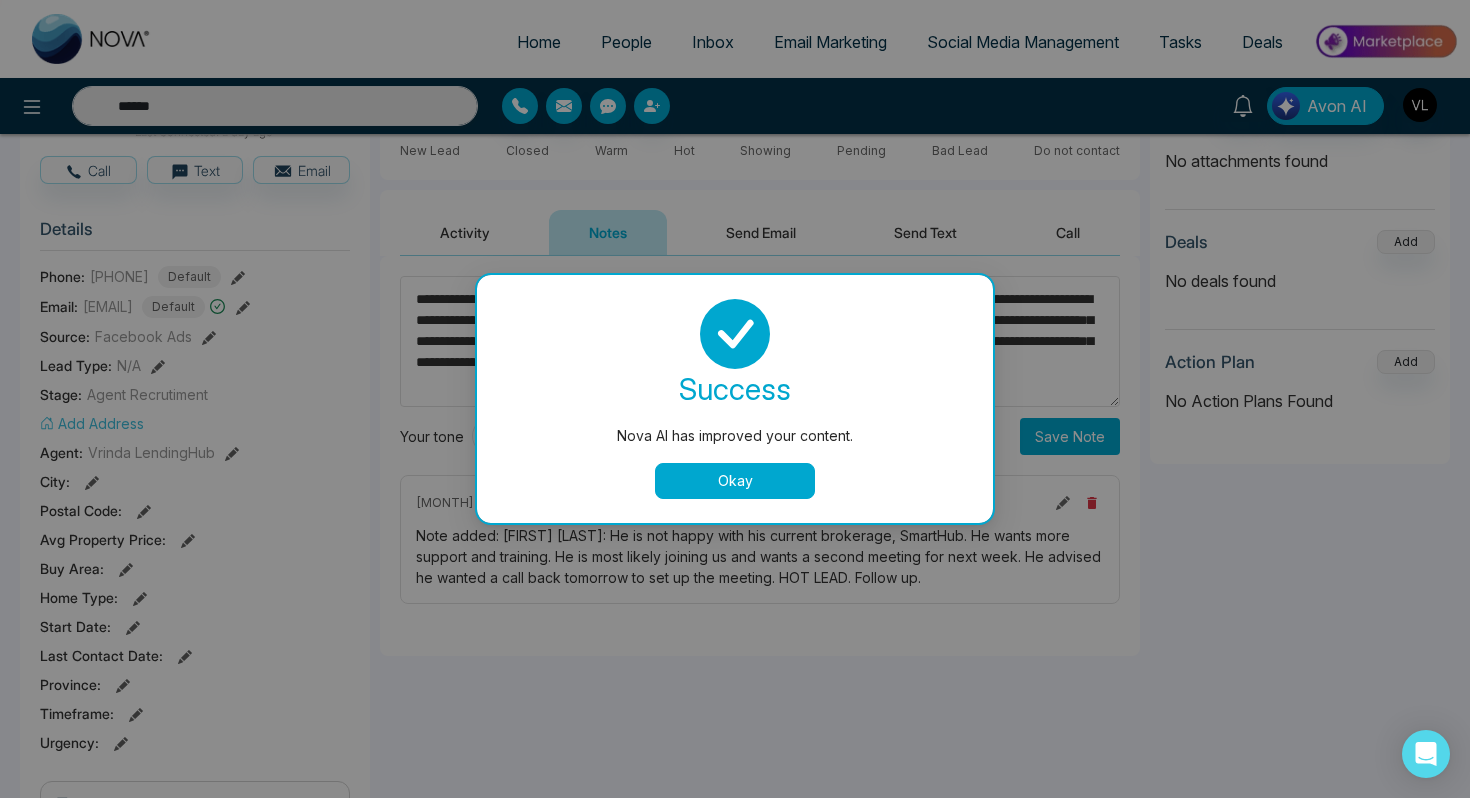 click on "Okay" at bounding box center (735, 481) 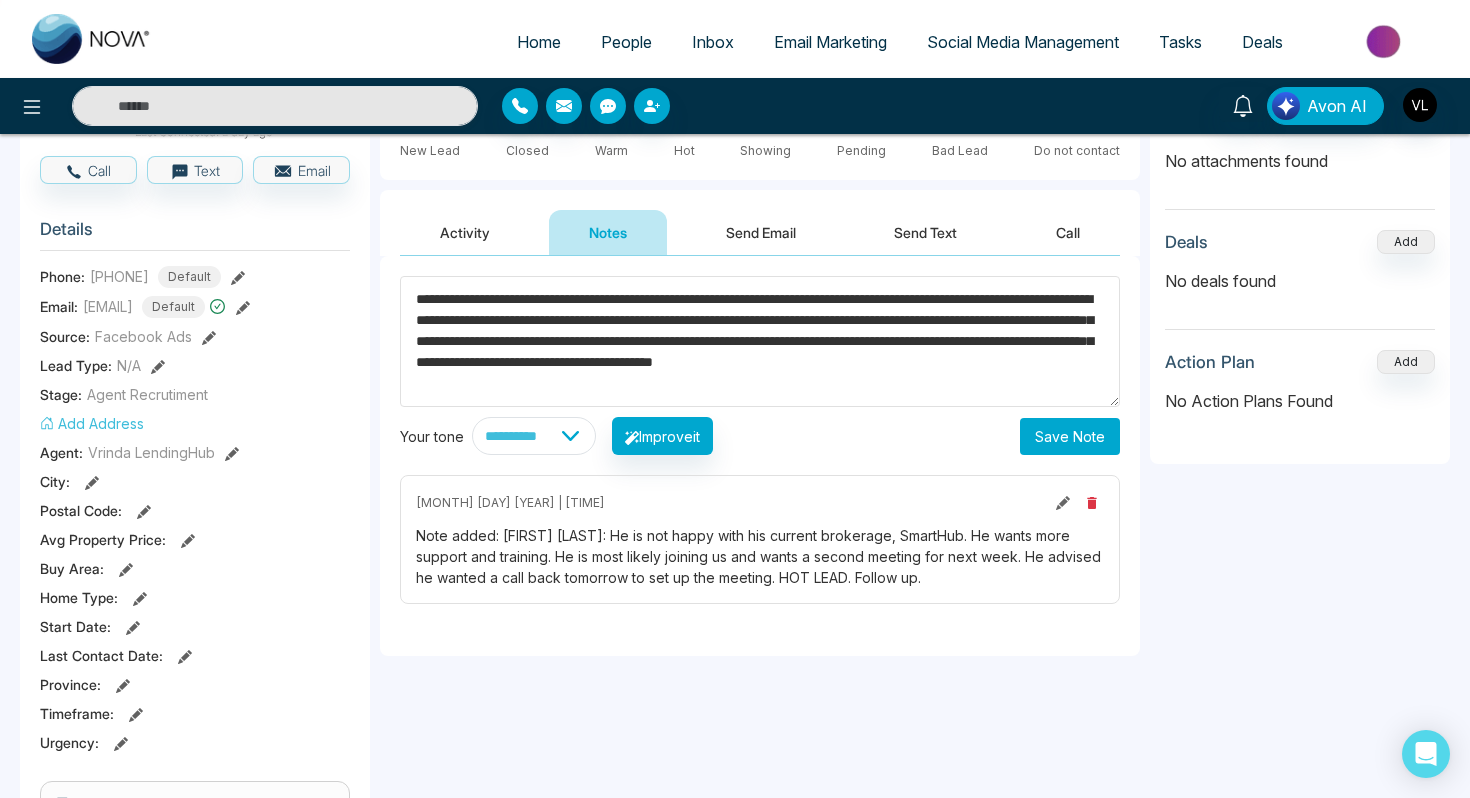 type on "******" 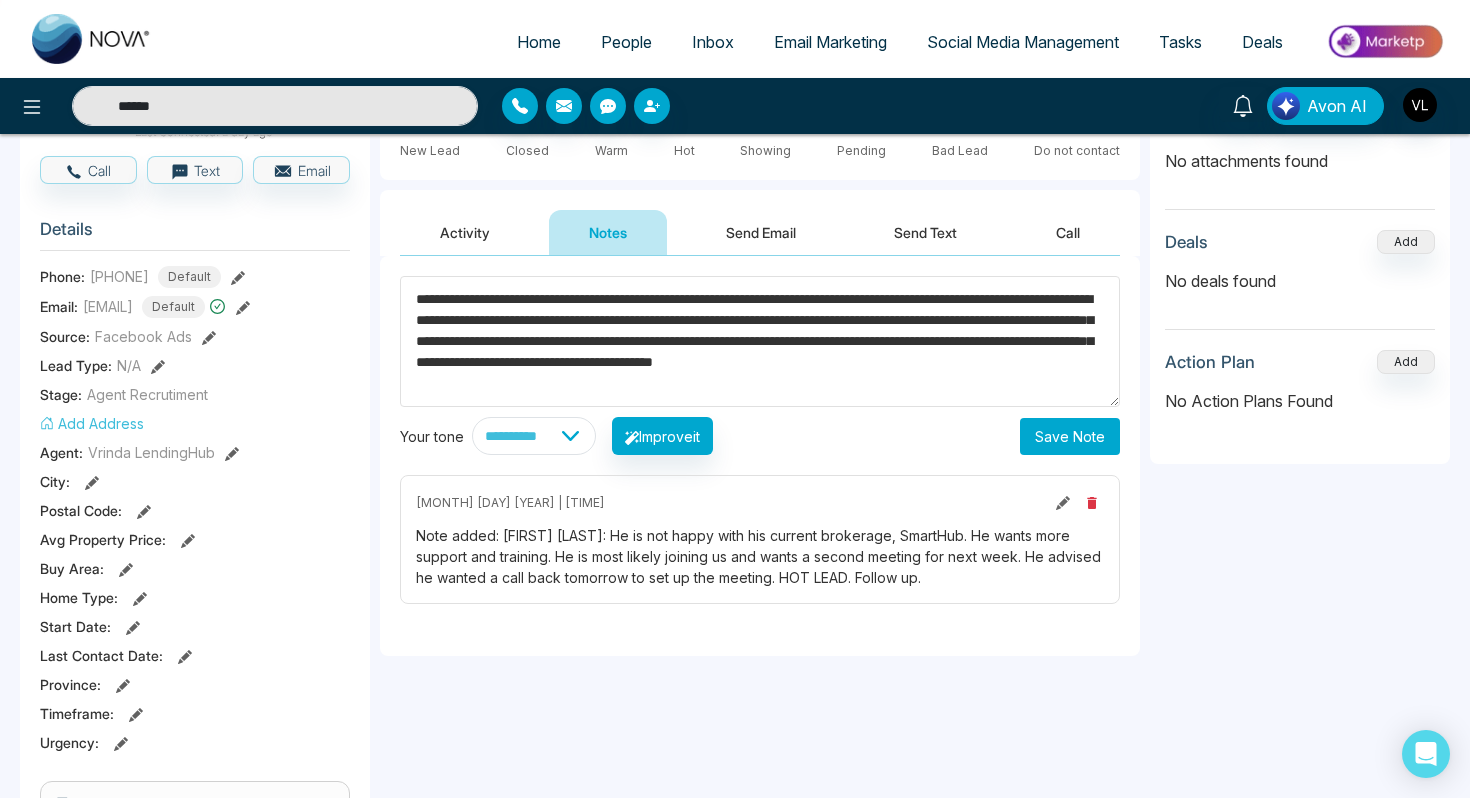 click on "**********" at bounding box center (760, 341) 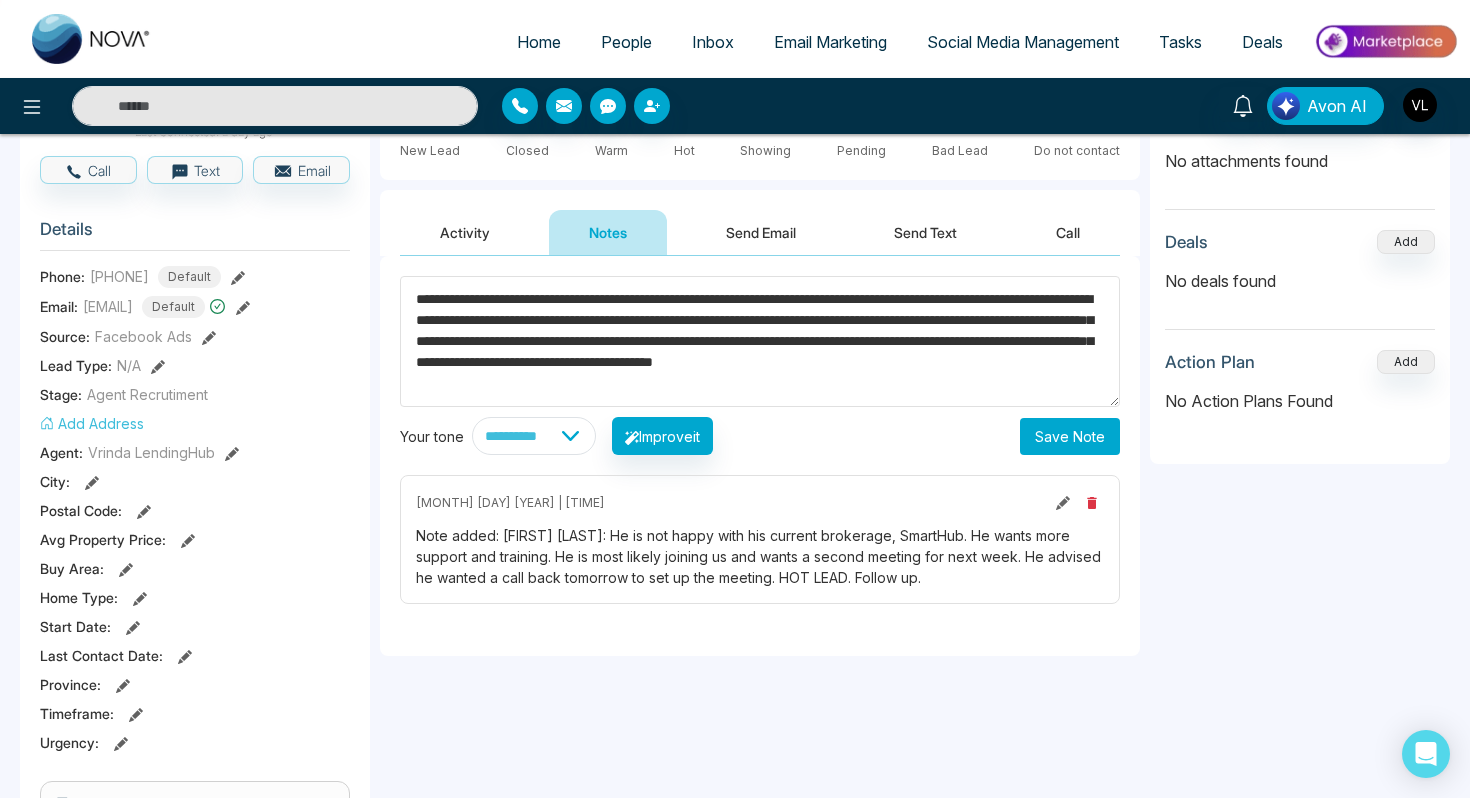 click on "**********" at bounding box center [760, 341] 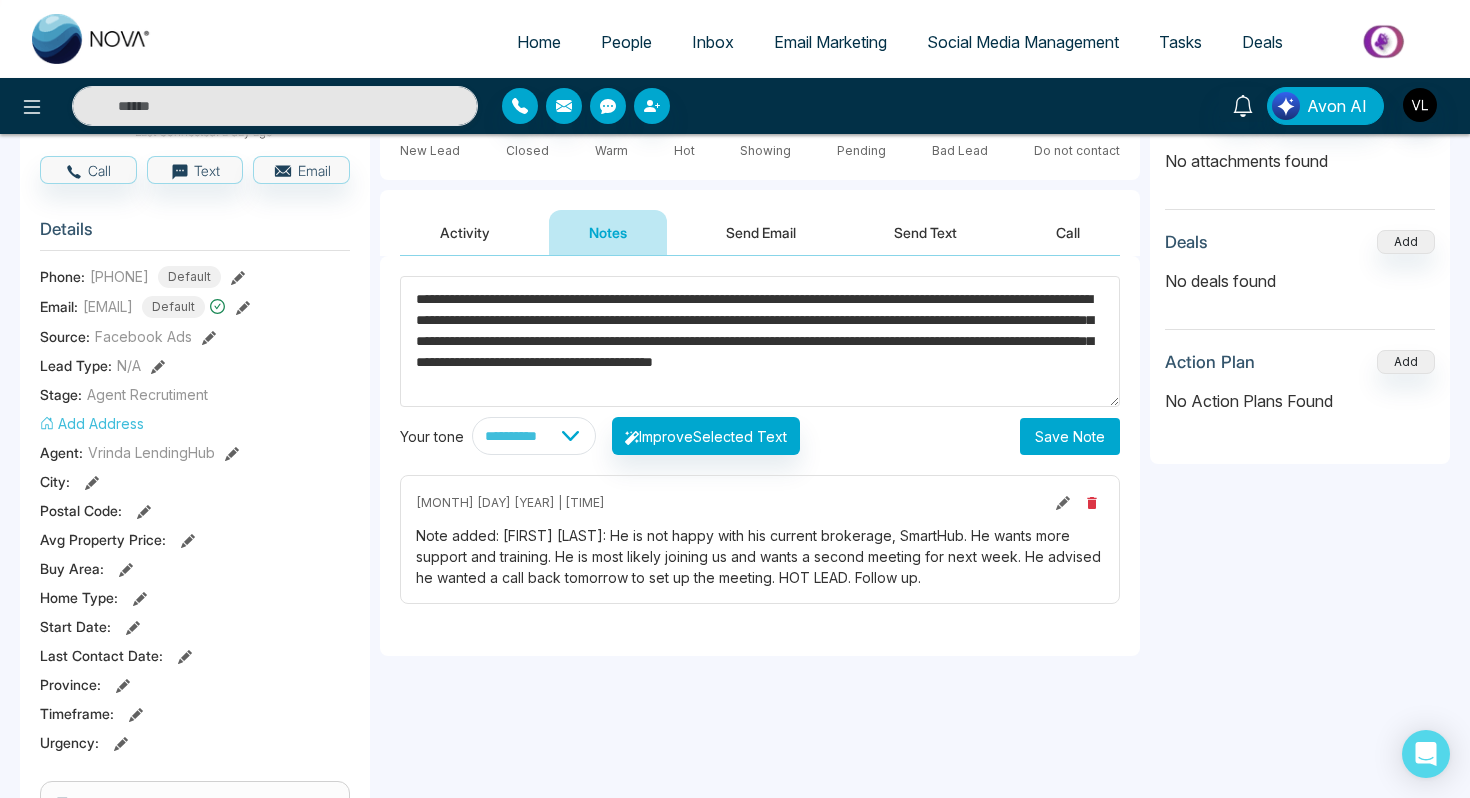 click on "**********" at bounding box center [760, 341] 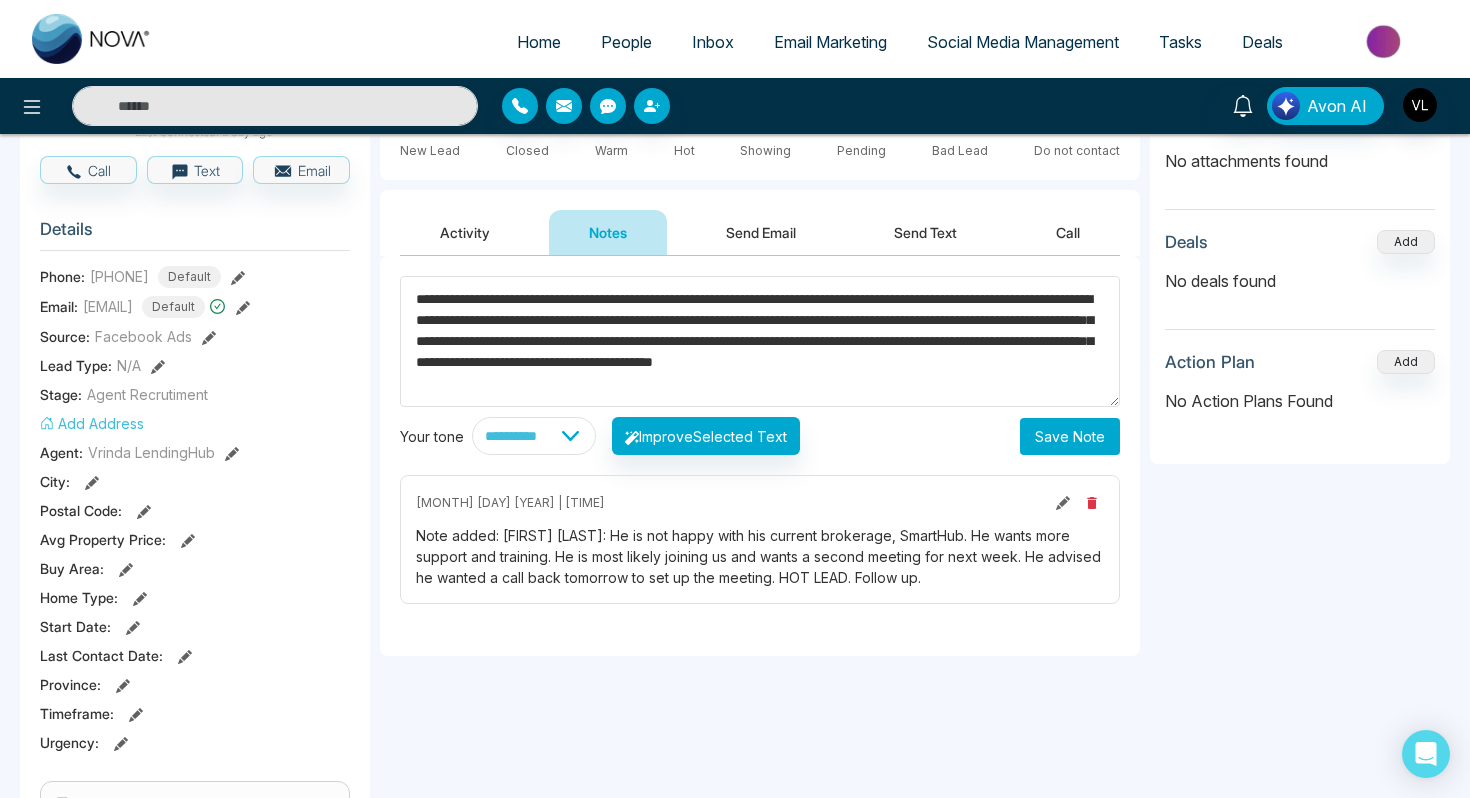 type on "******" 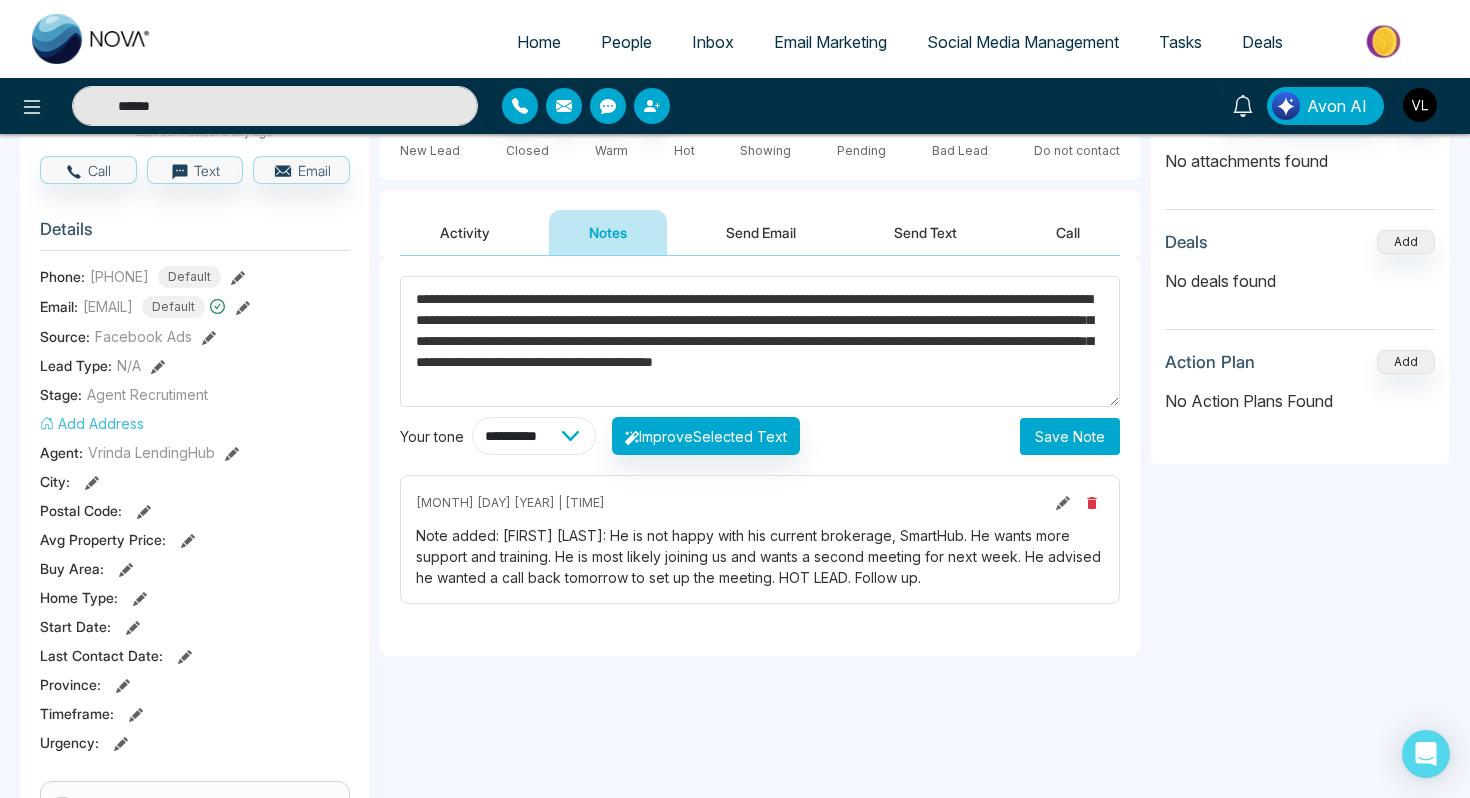 click on "**********" at bounding box center (534, 436) 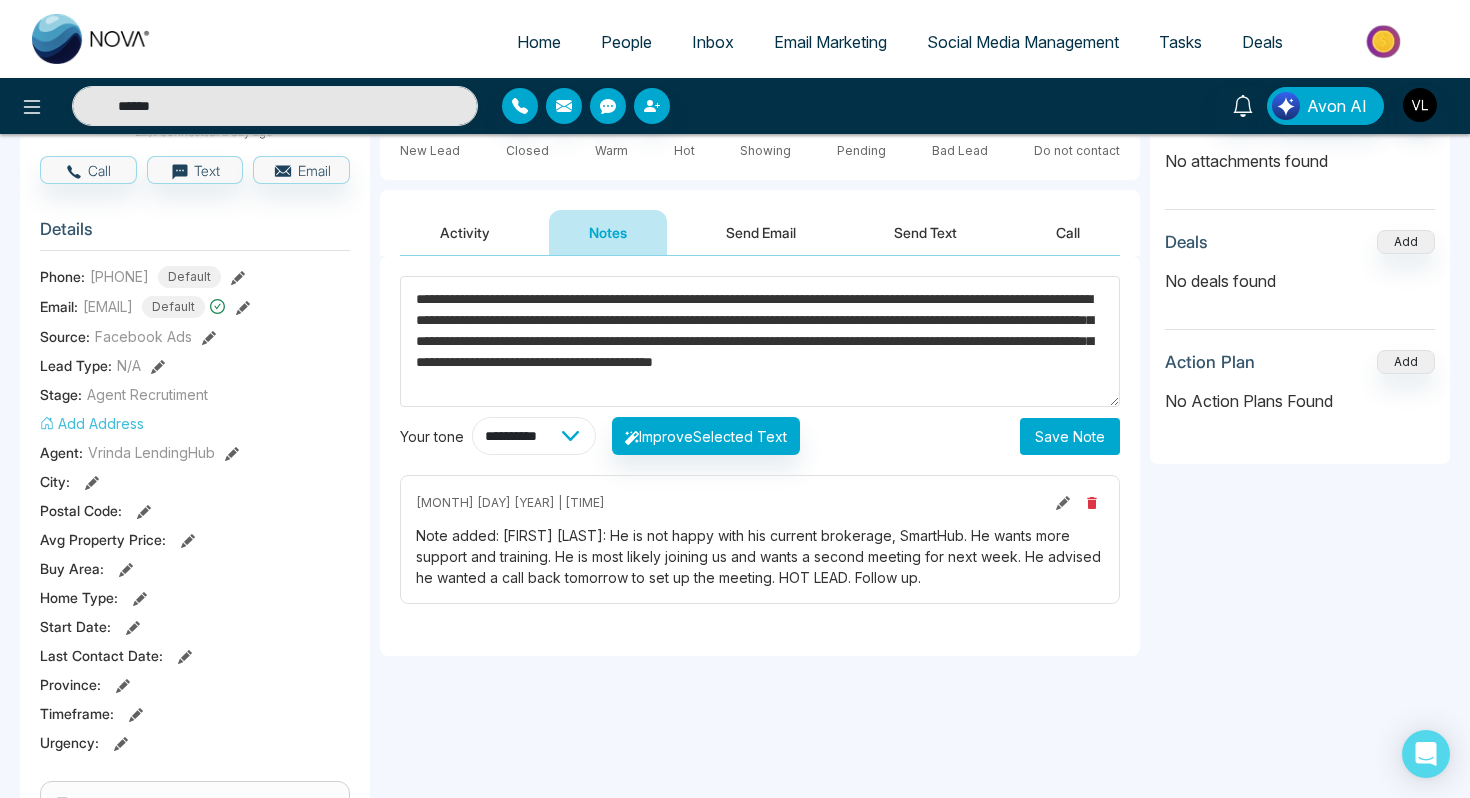 type 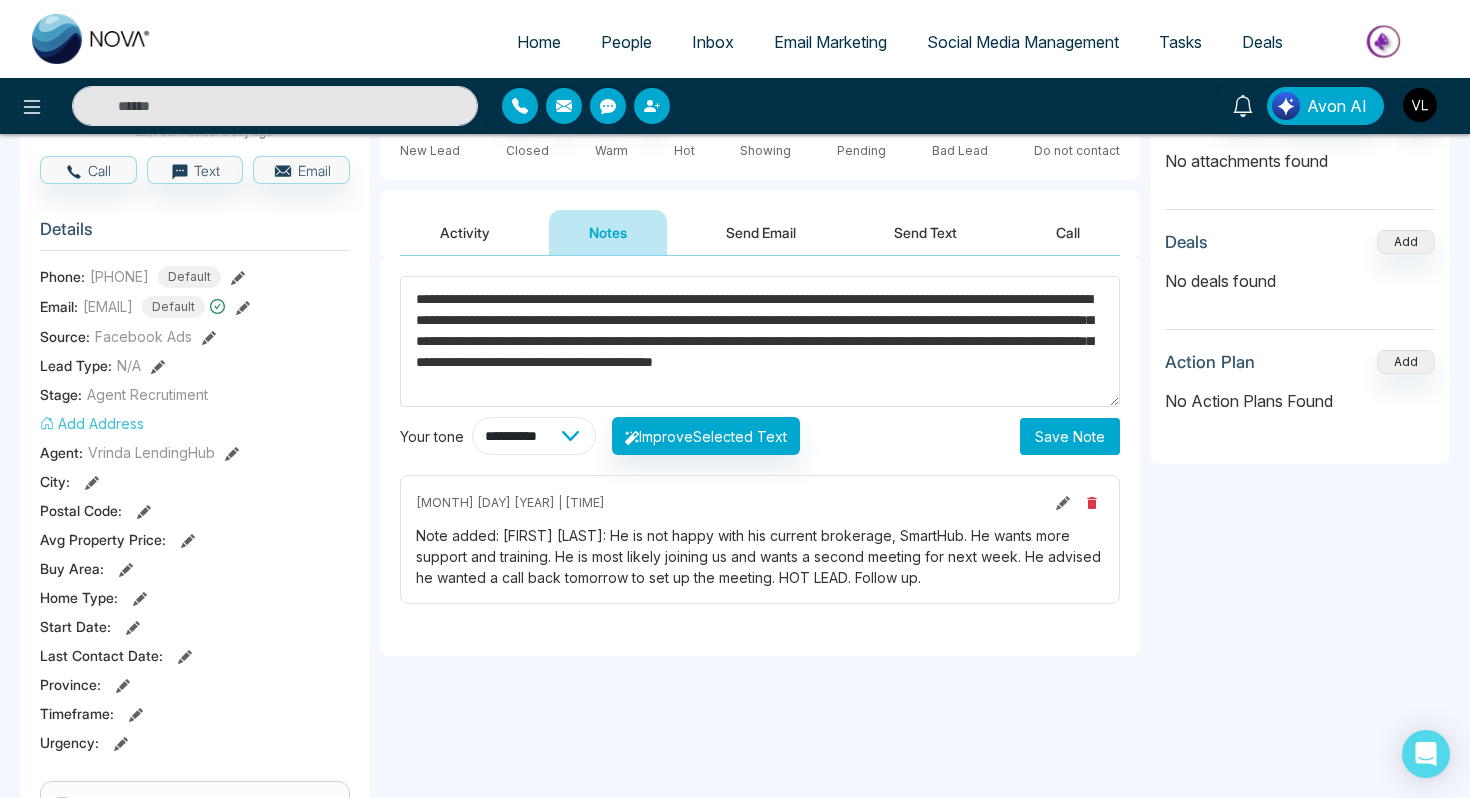 select on "********" 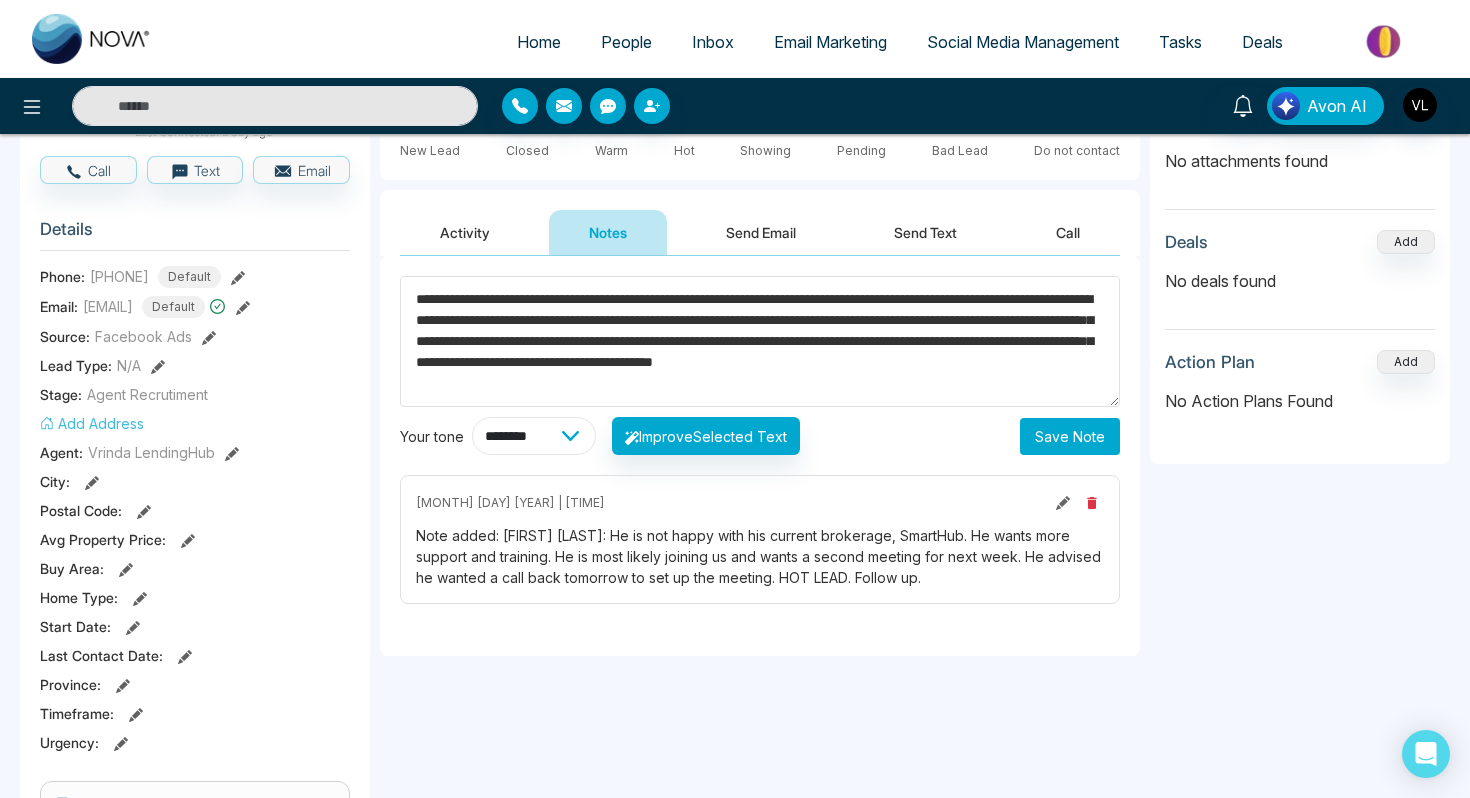 click on "**********" at bounding box center (534, 436) 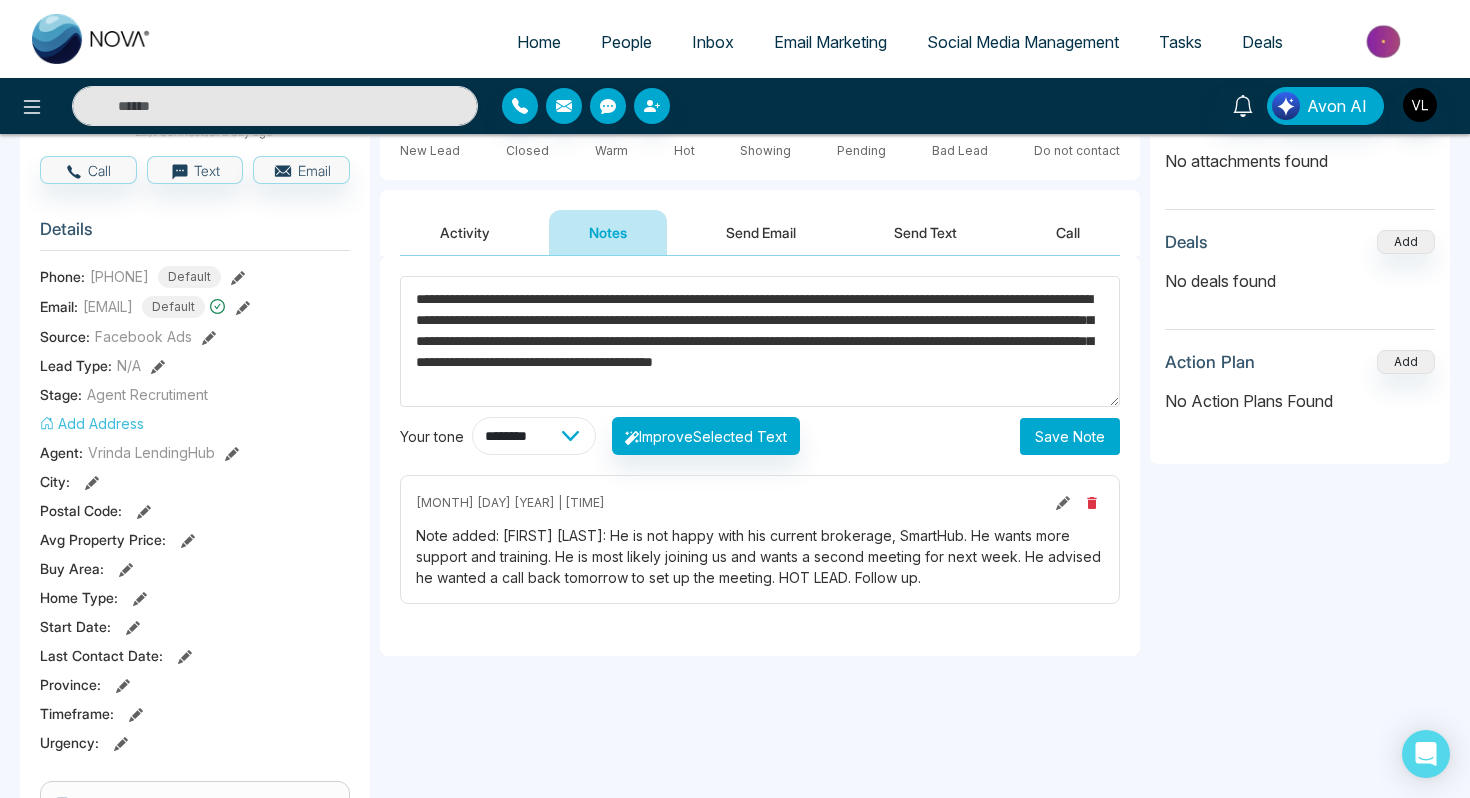 type on "******" 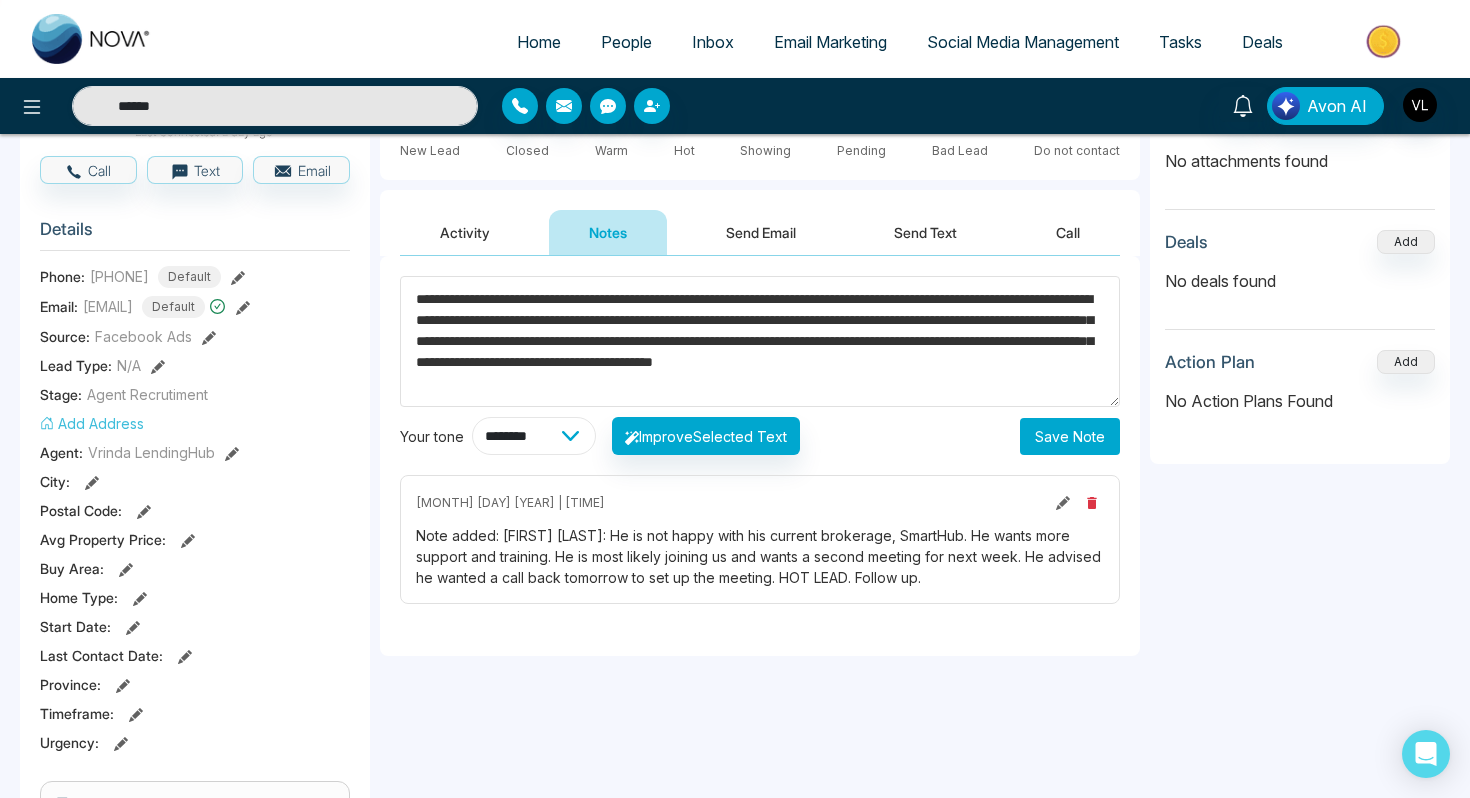 select on "**********" 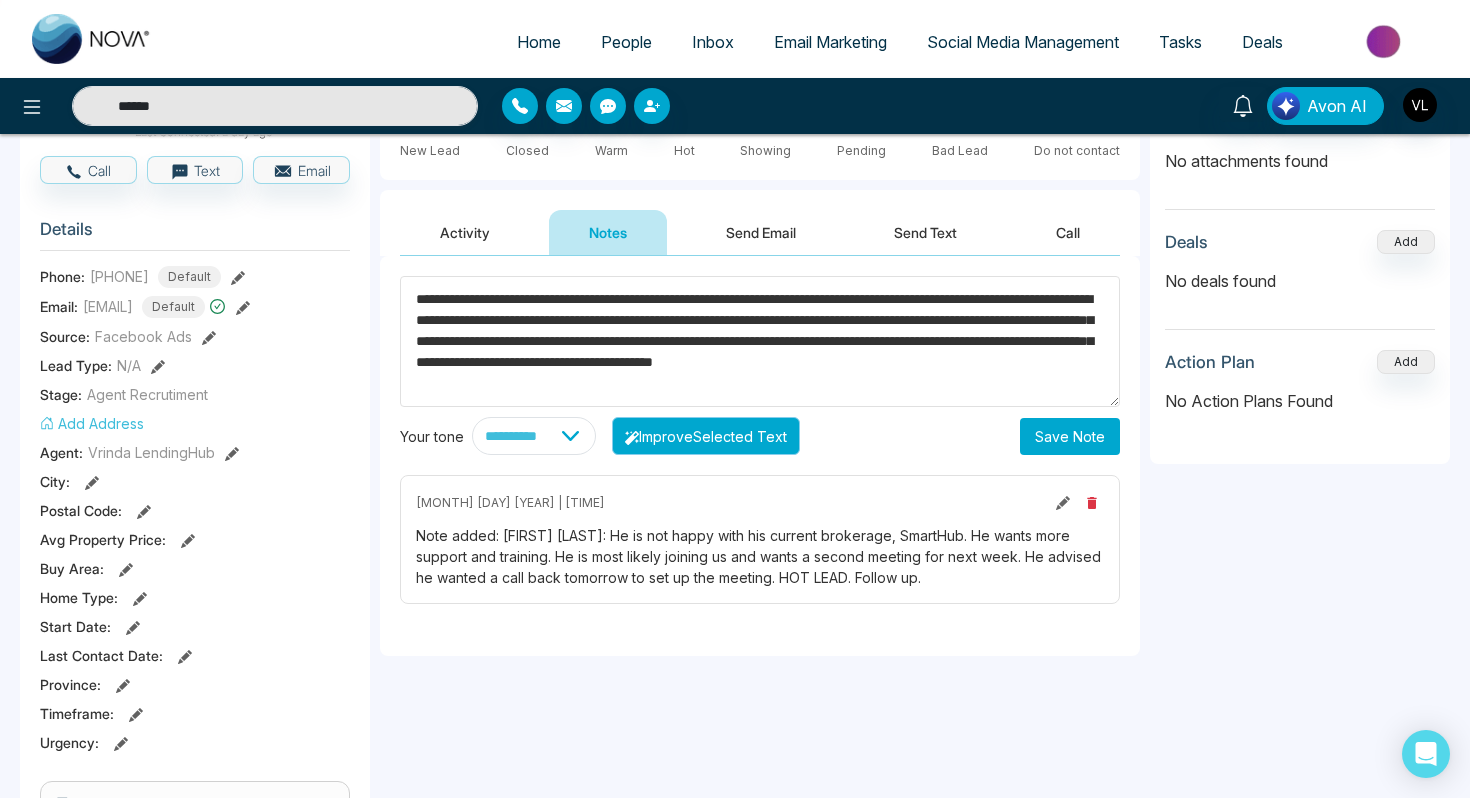 click on "Improve  Selected Text" at bounding box center [706, 436] 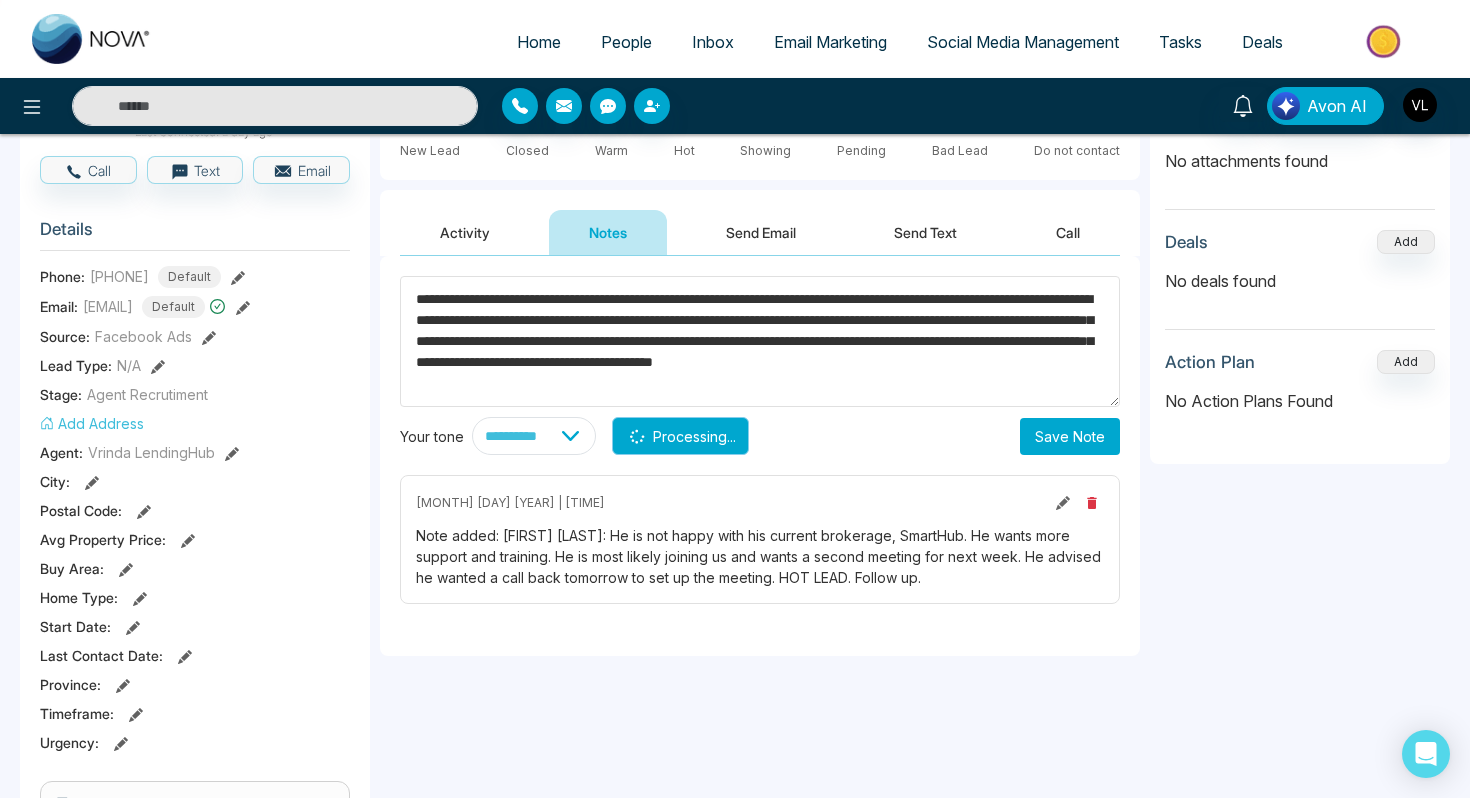 type on "******" 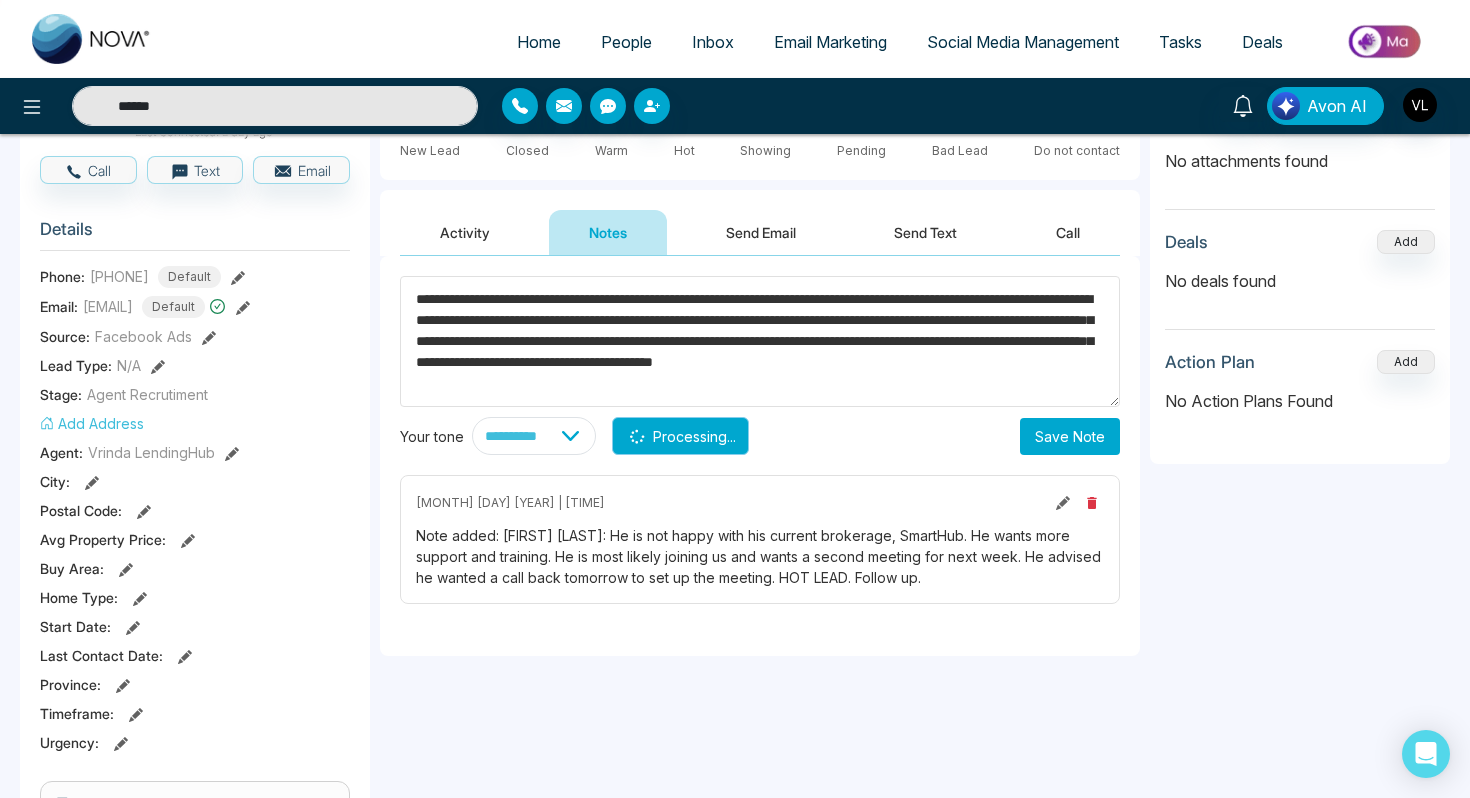 type on "**********" 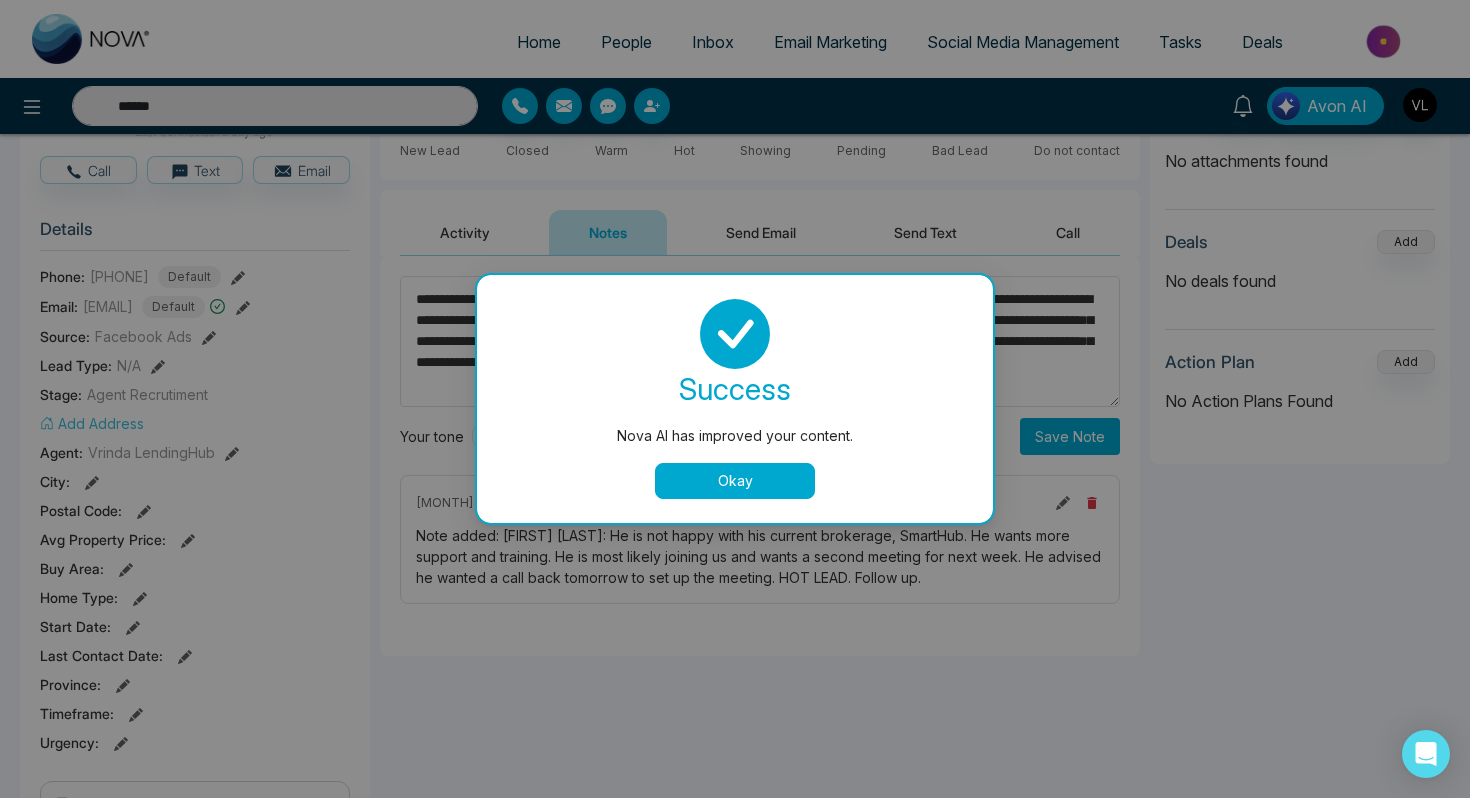 click on "Okay" at bounding box center [735, 481] 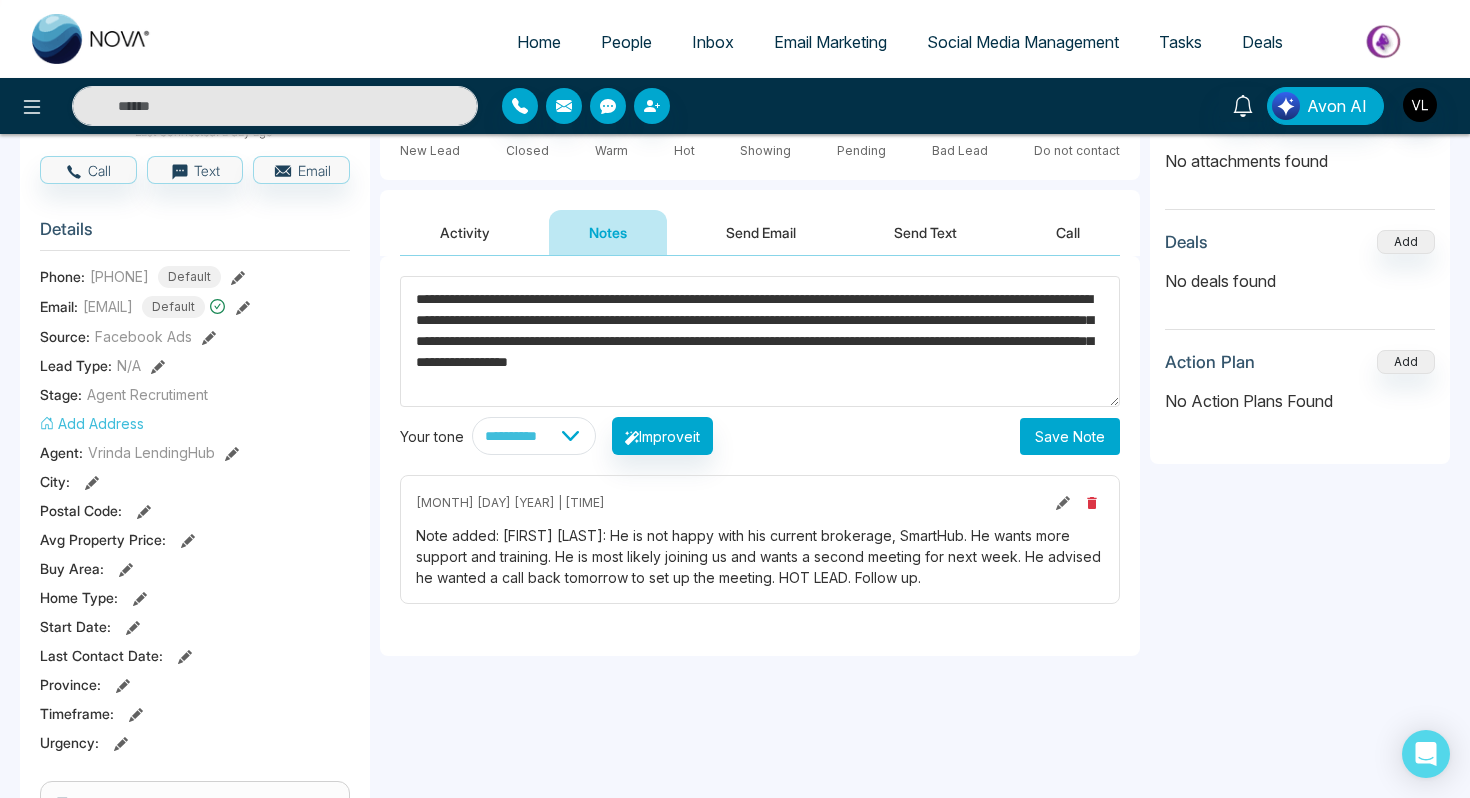 type on "******" 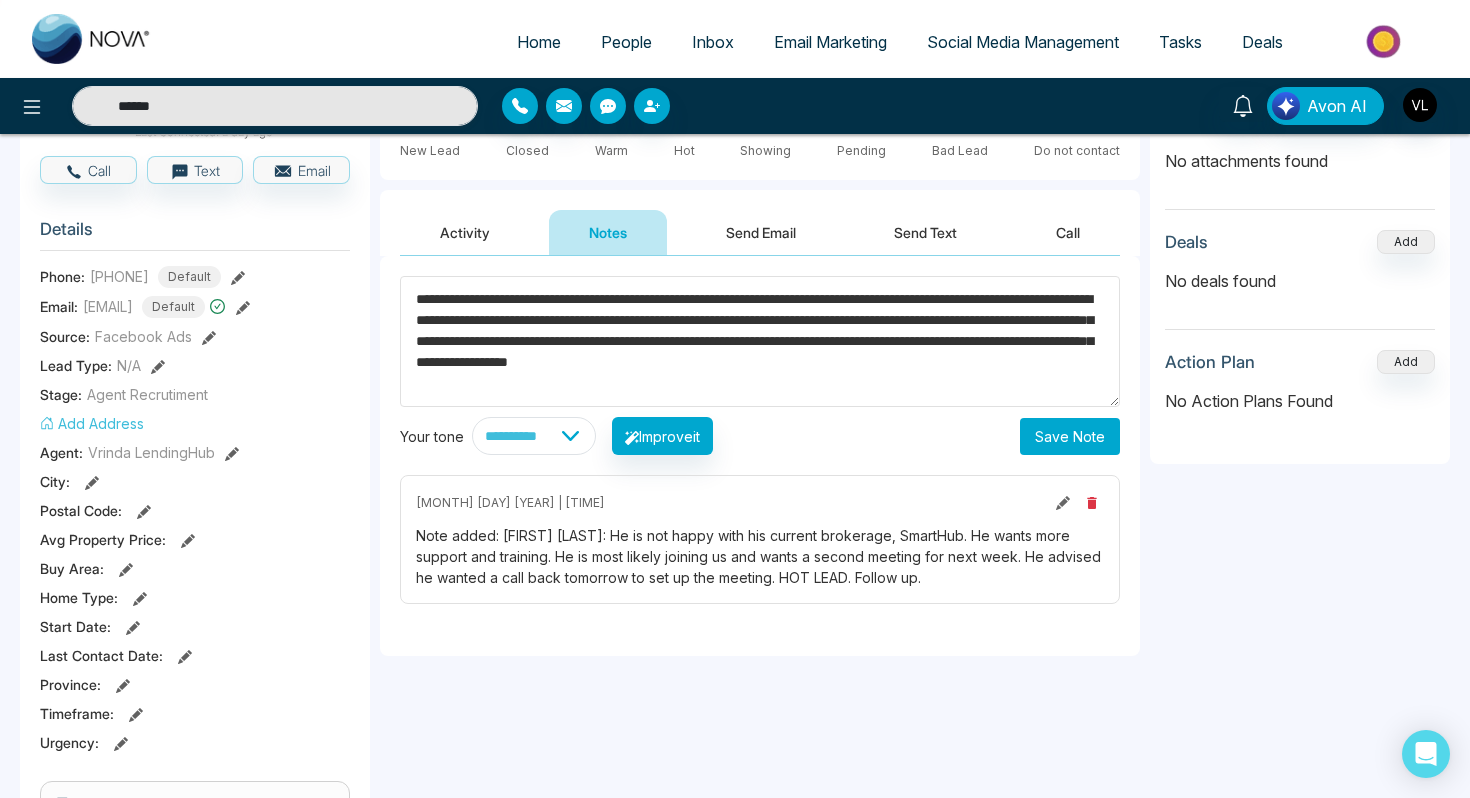 click on "**********" at bounding box center (760, 341) 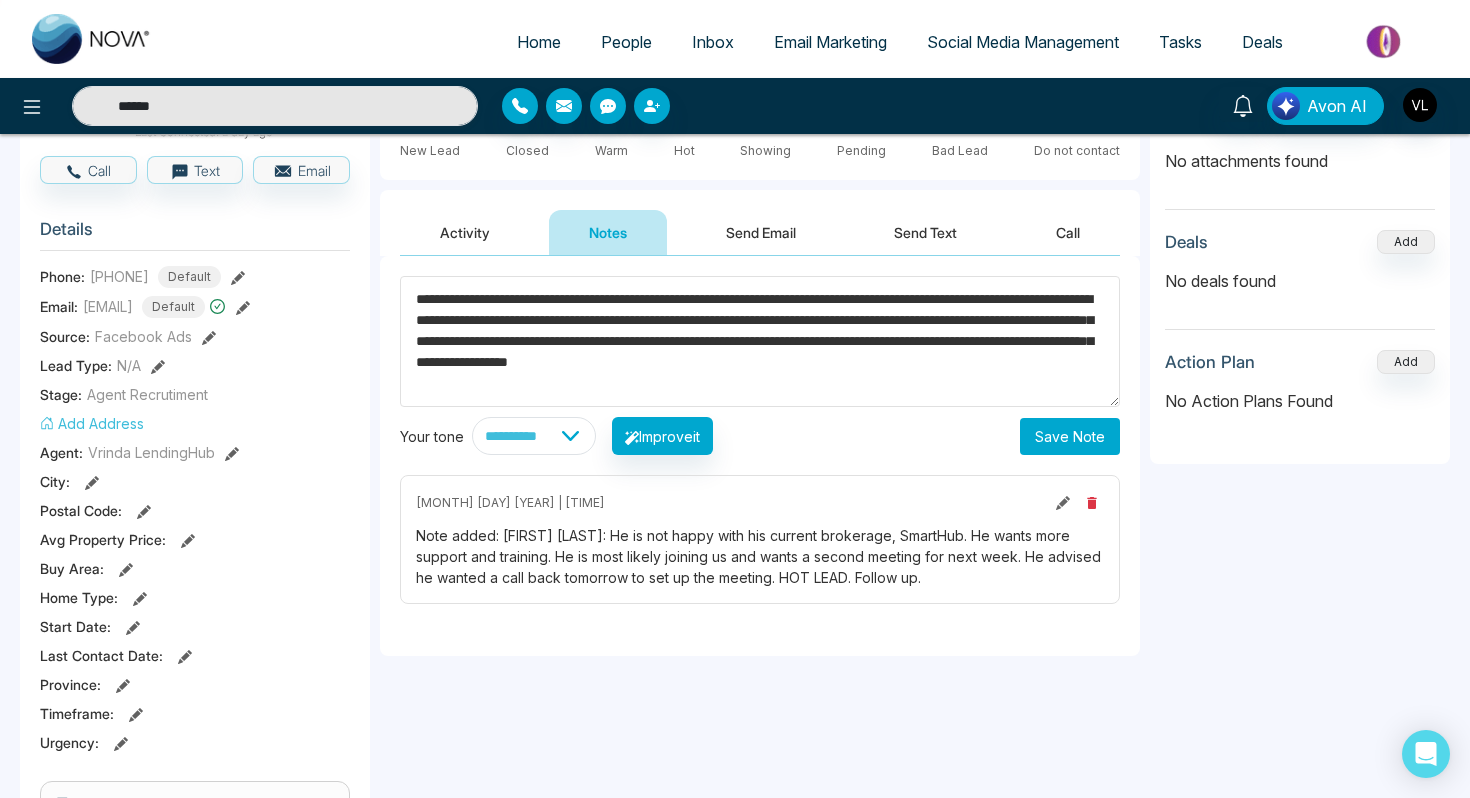 type 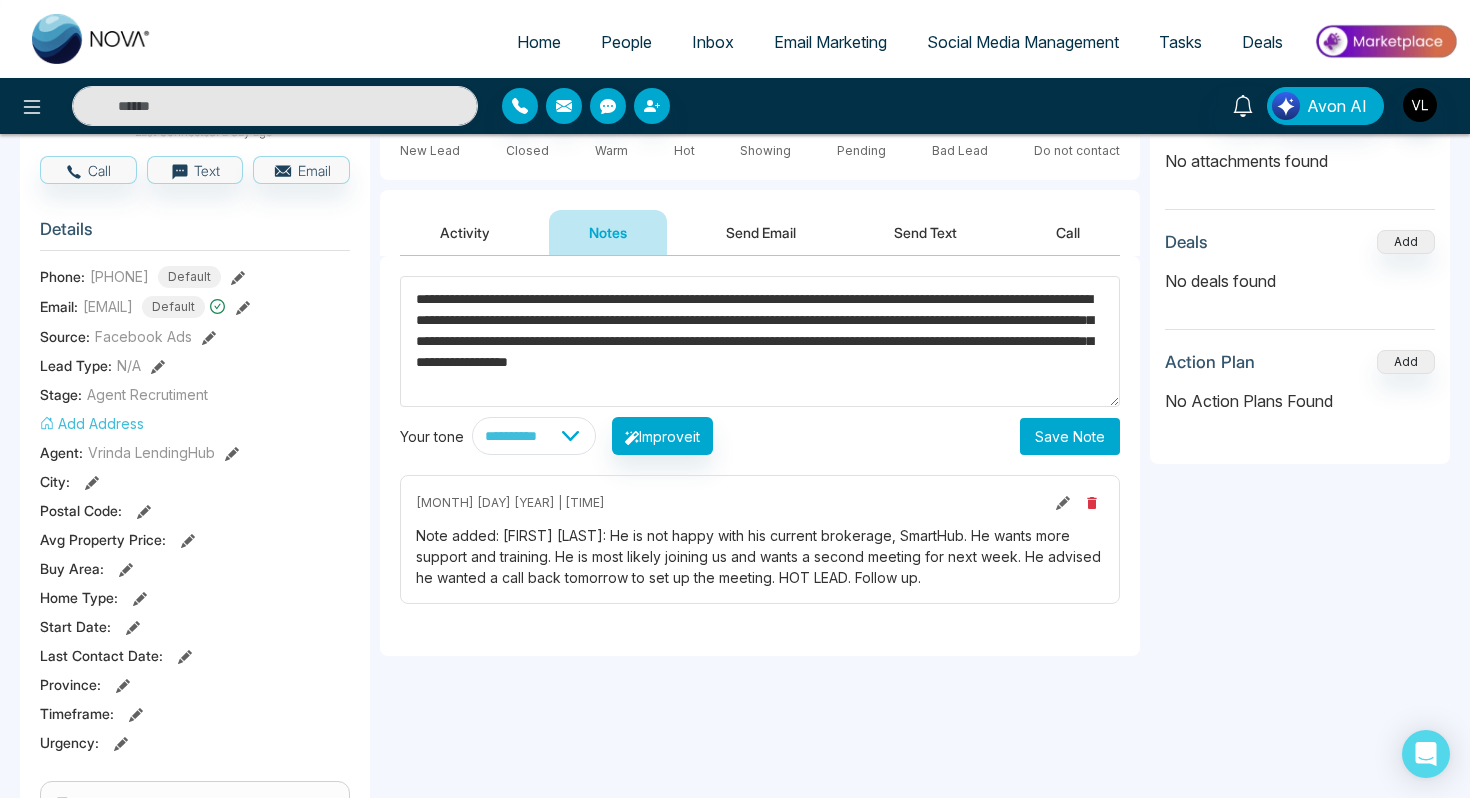 click on "**********" at bounding box center (760, 341) 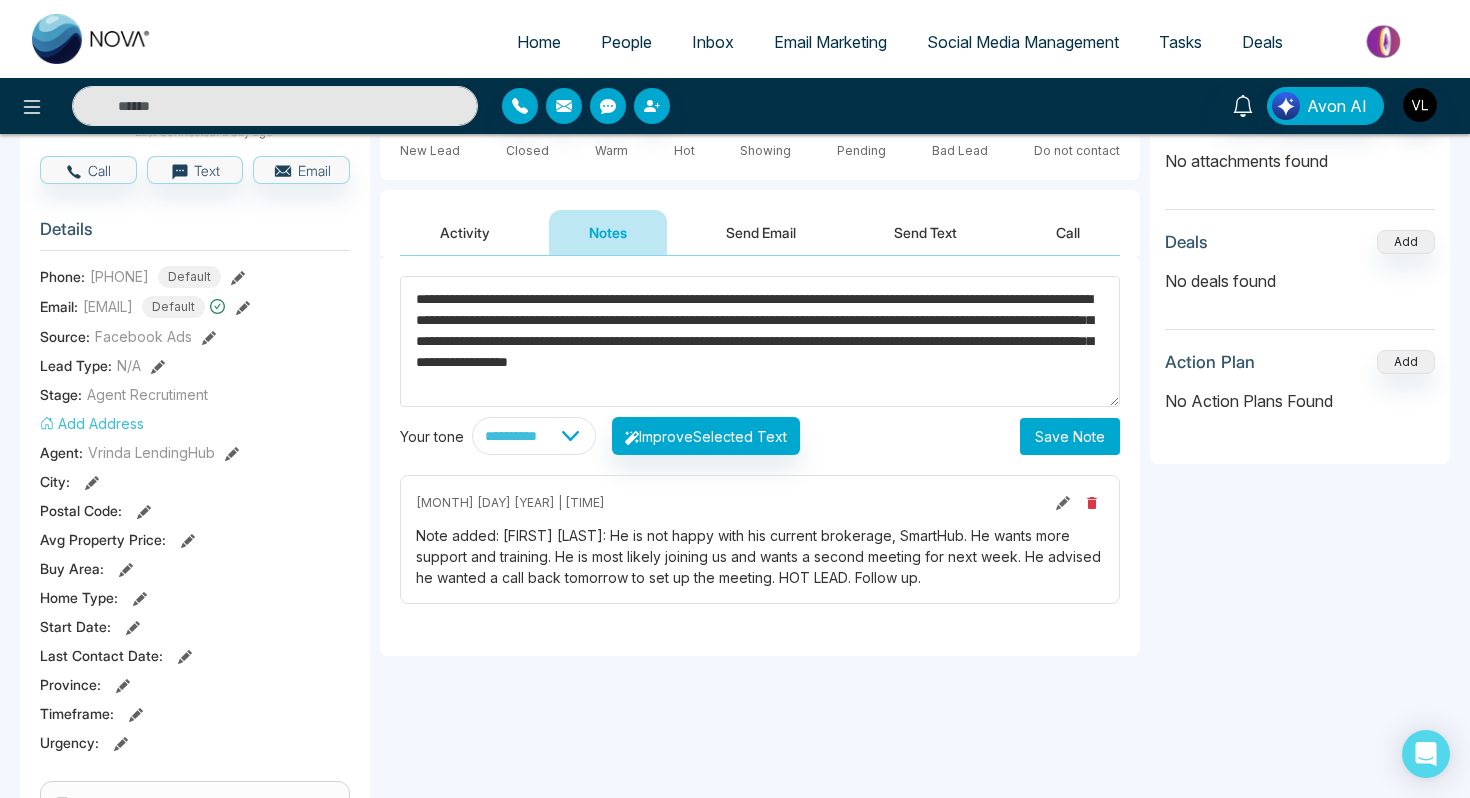 click on "**********" at bounding box center (760, 341) 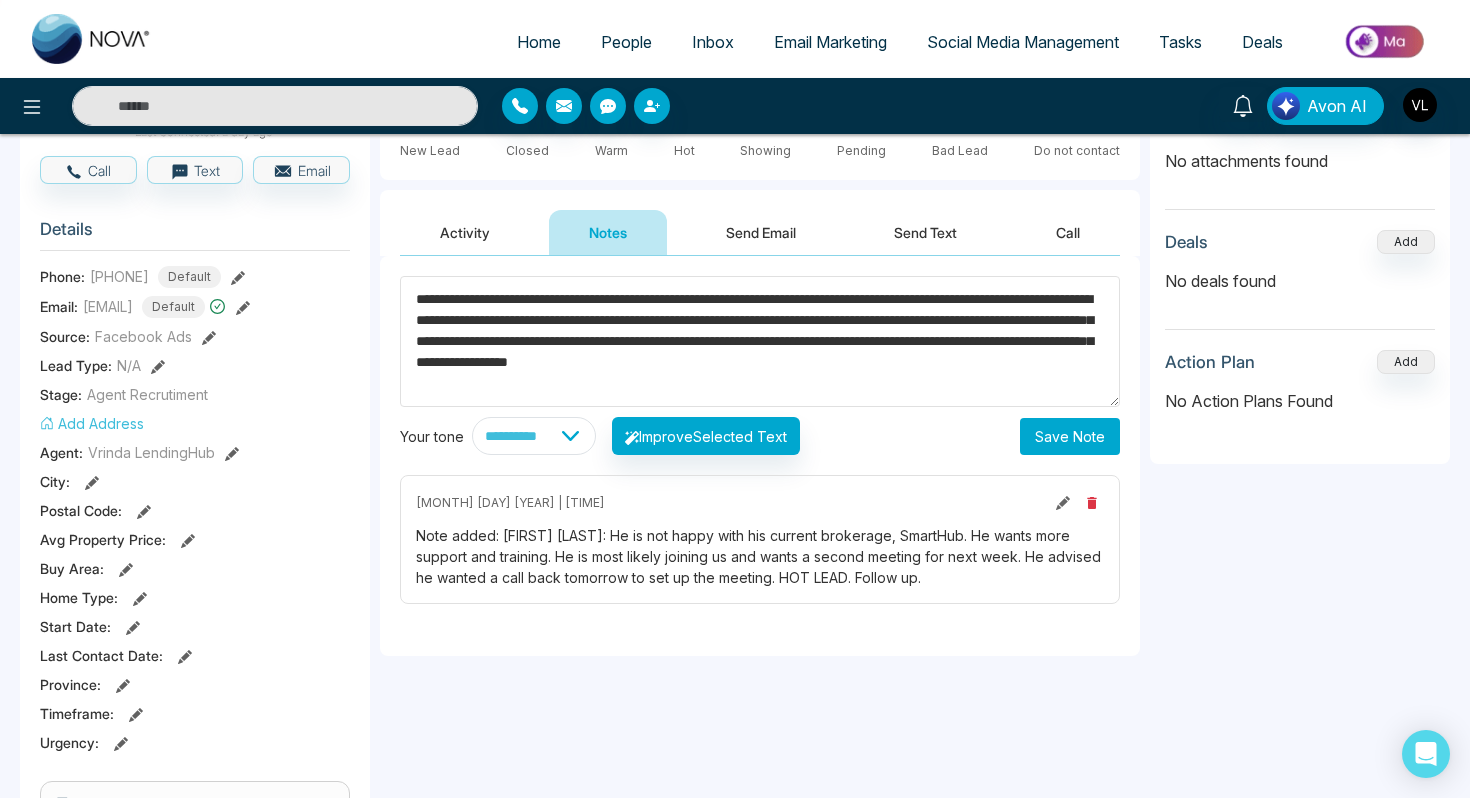 type 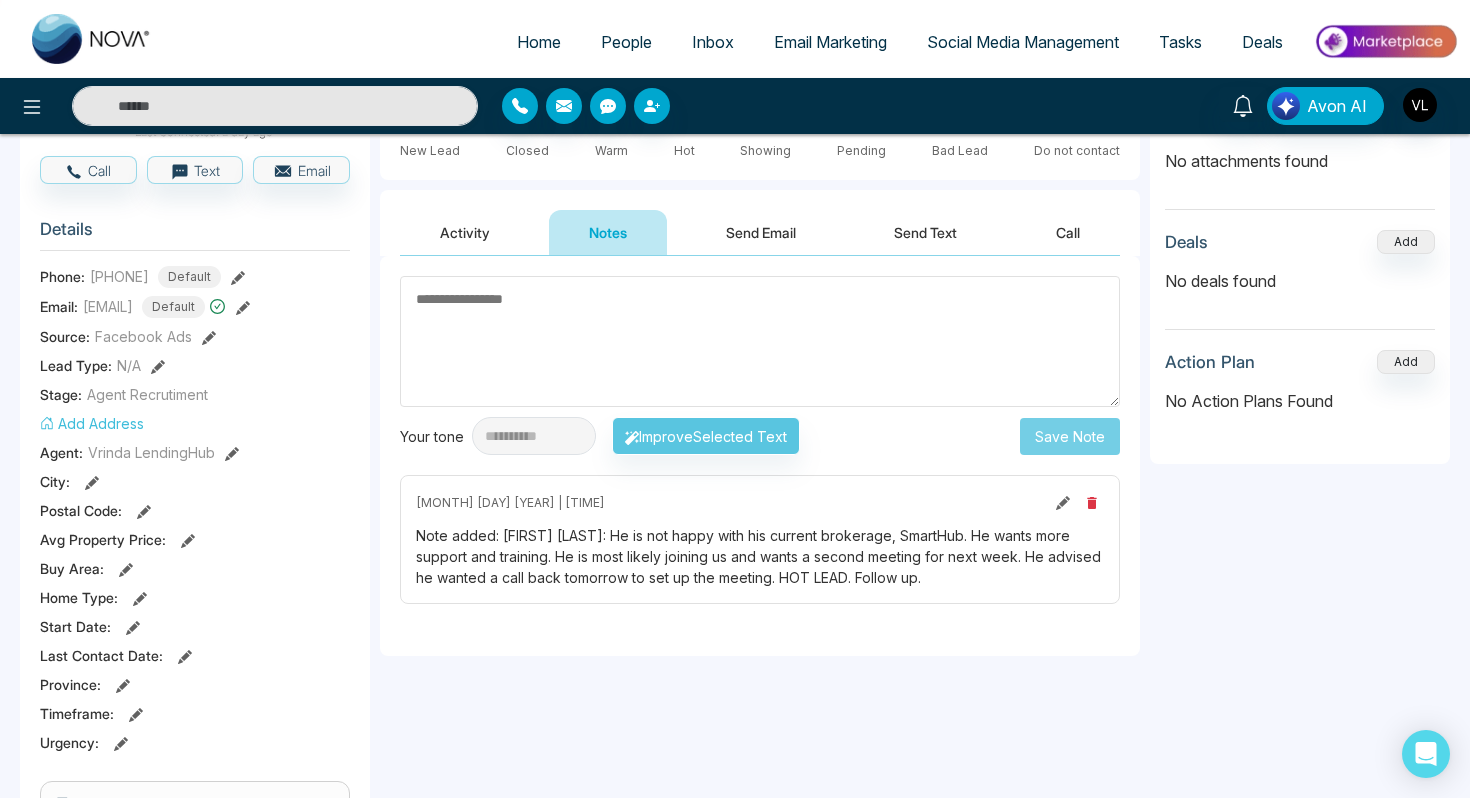 type on "******" 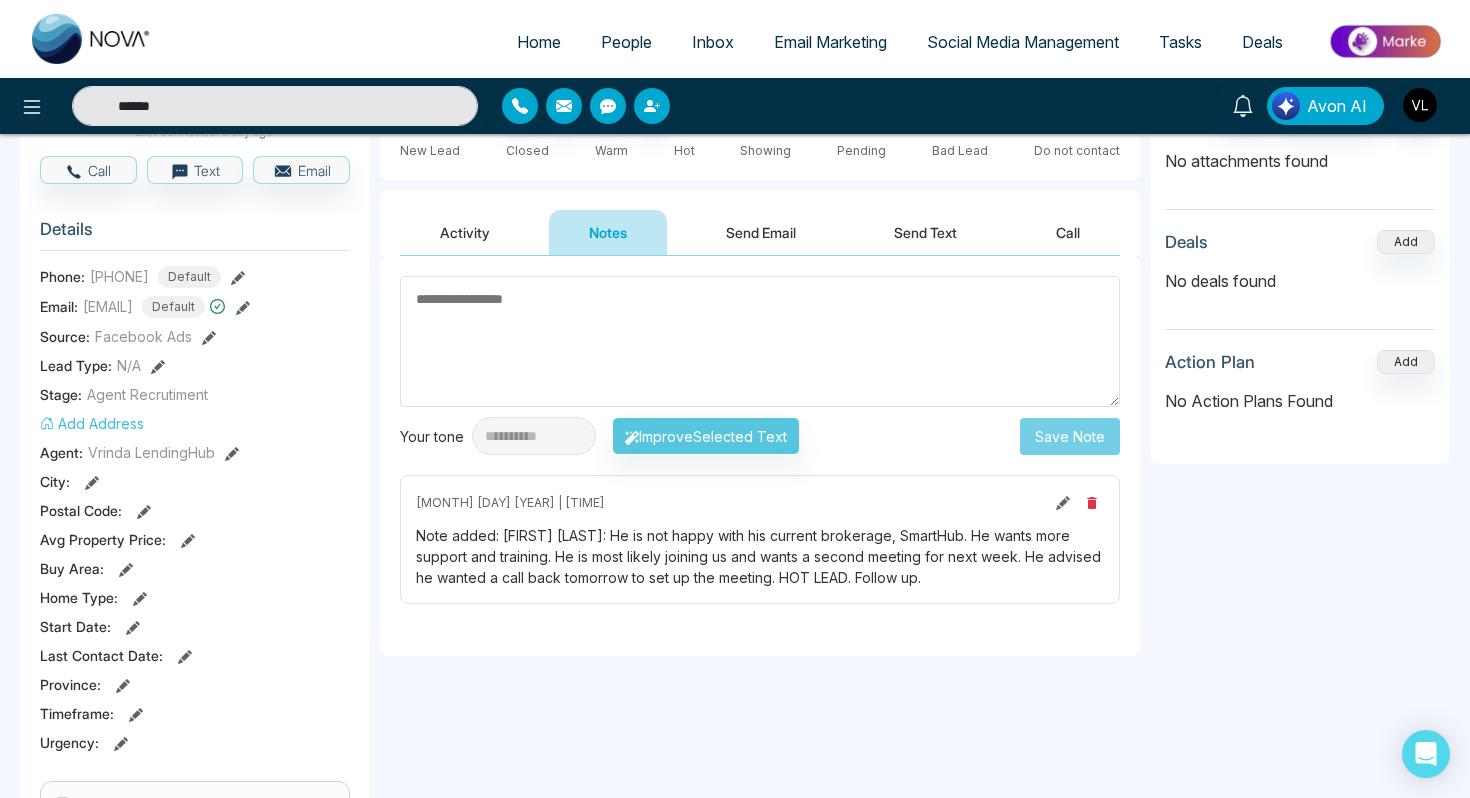 type 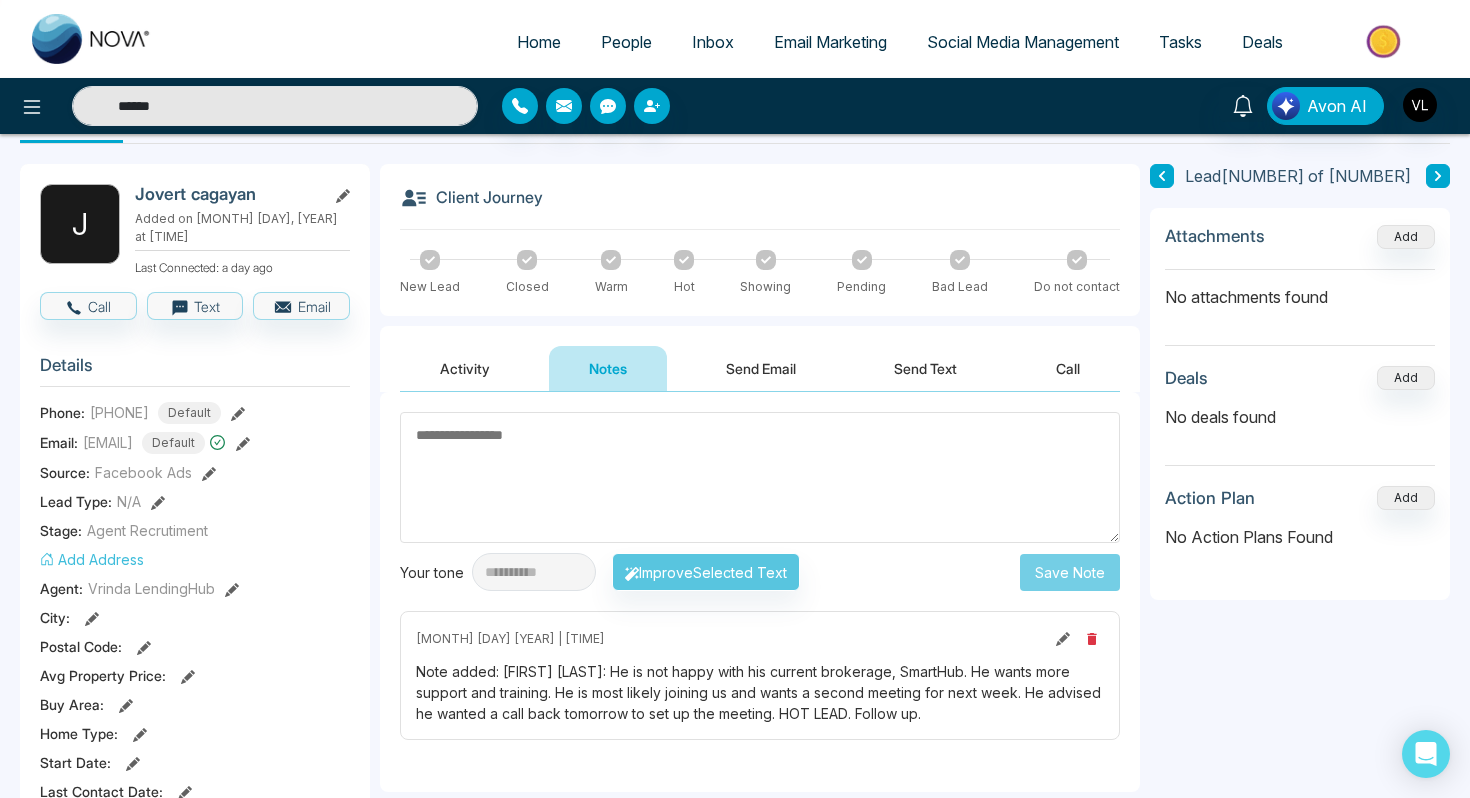 scroll, scrollTop: 0, scrollLeft: 0, axis: both 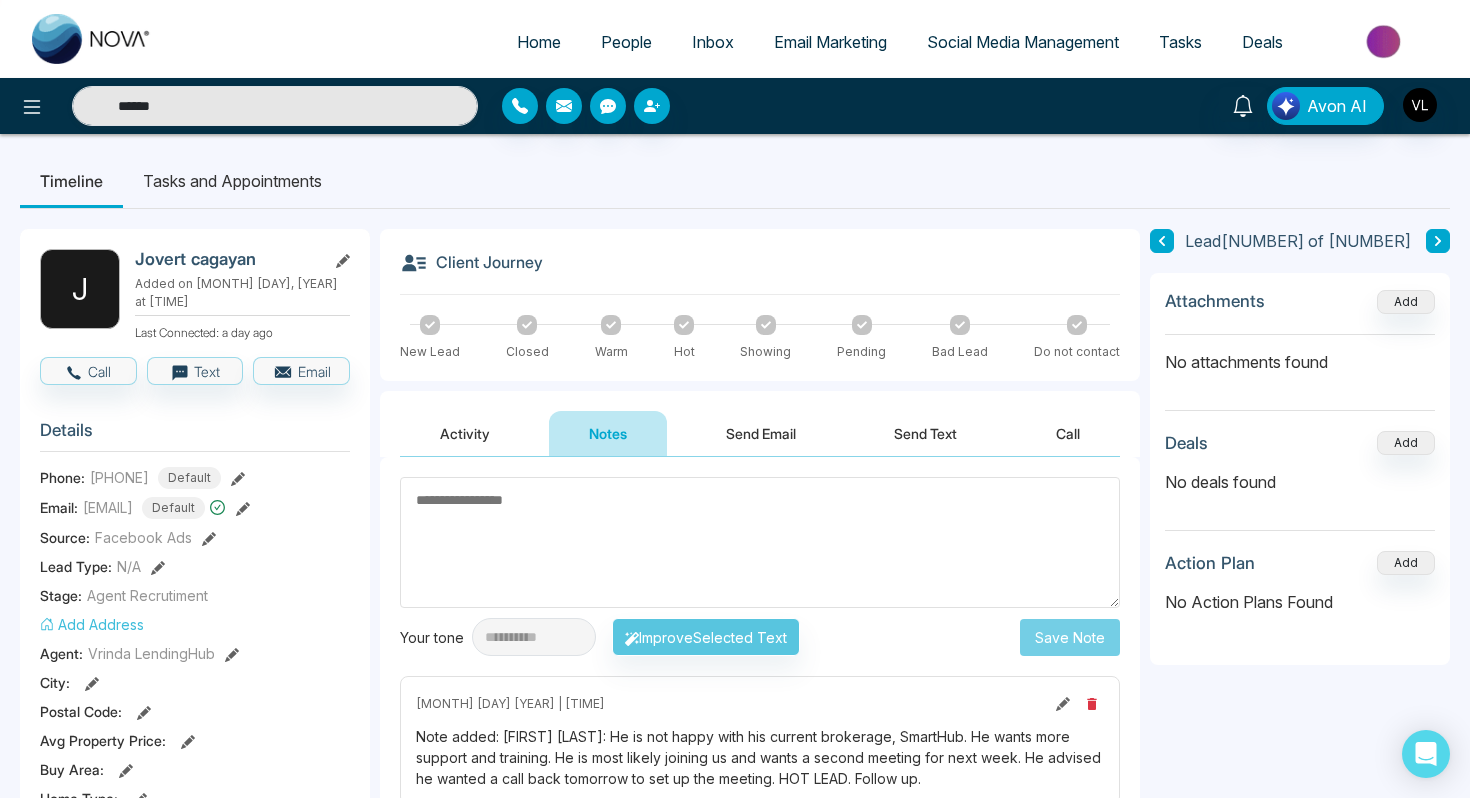 click on "People" at bounding box center (626, 42) 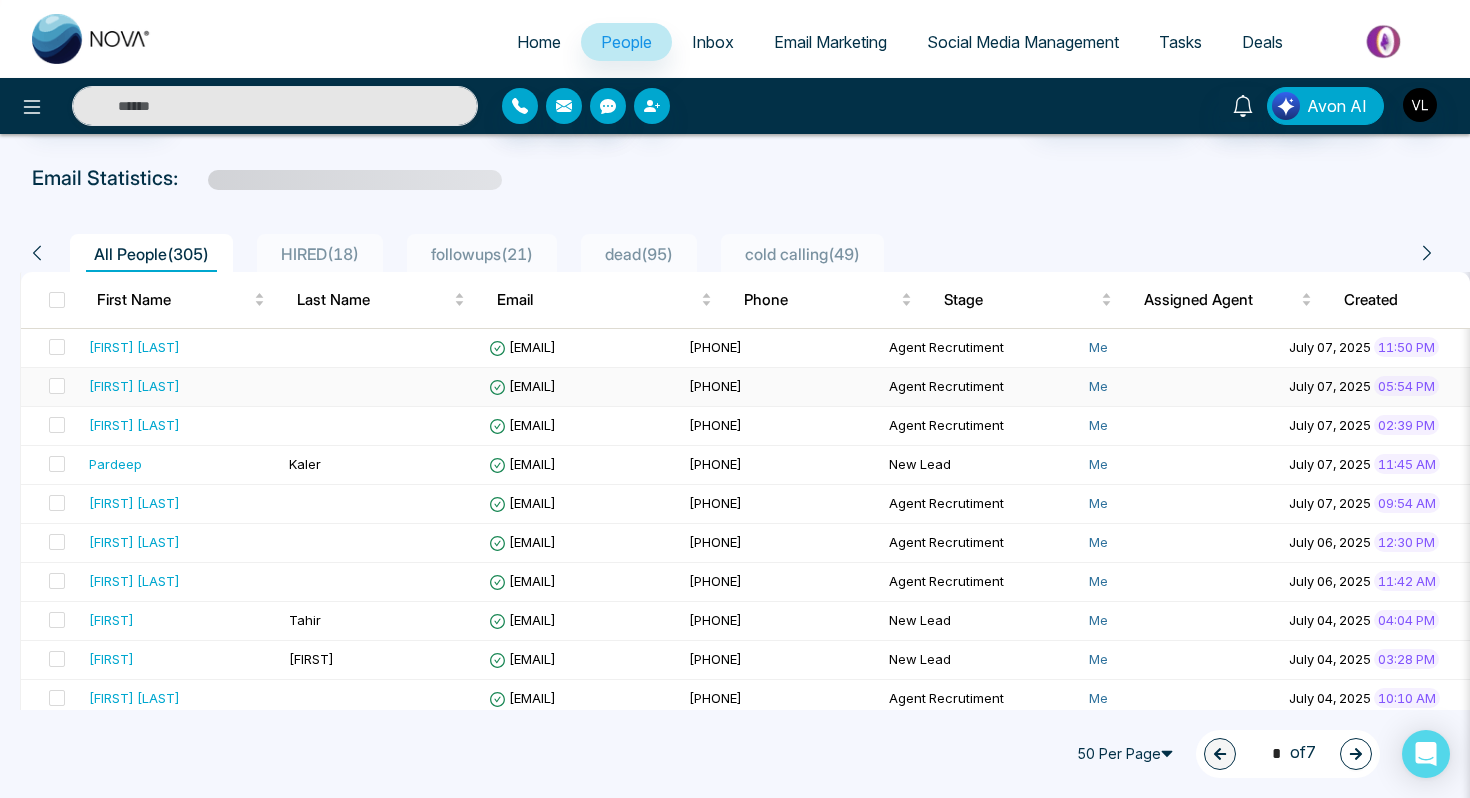 scroll, scrollTop: 98, scrollLeft: 0, axis: vertical 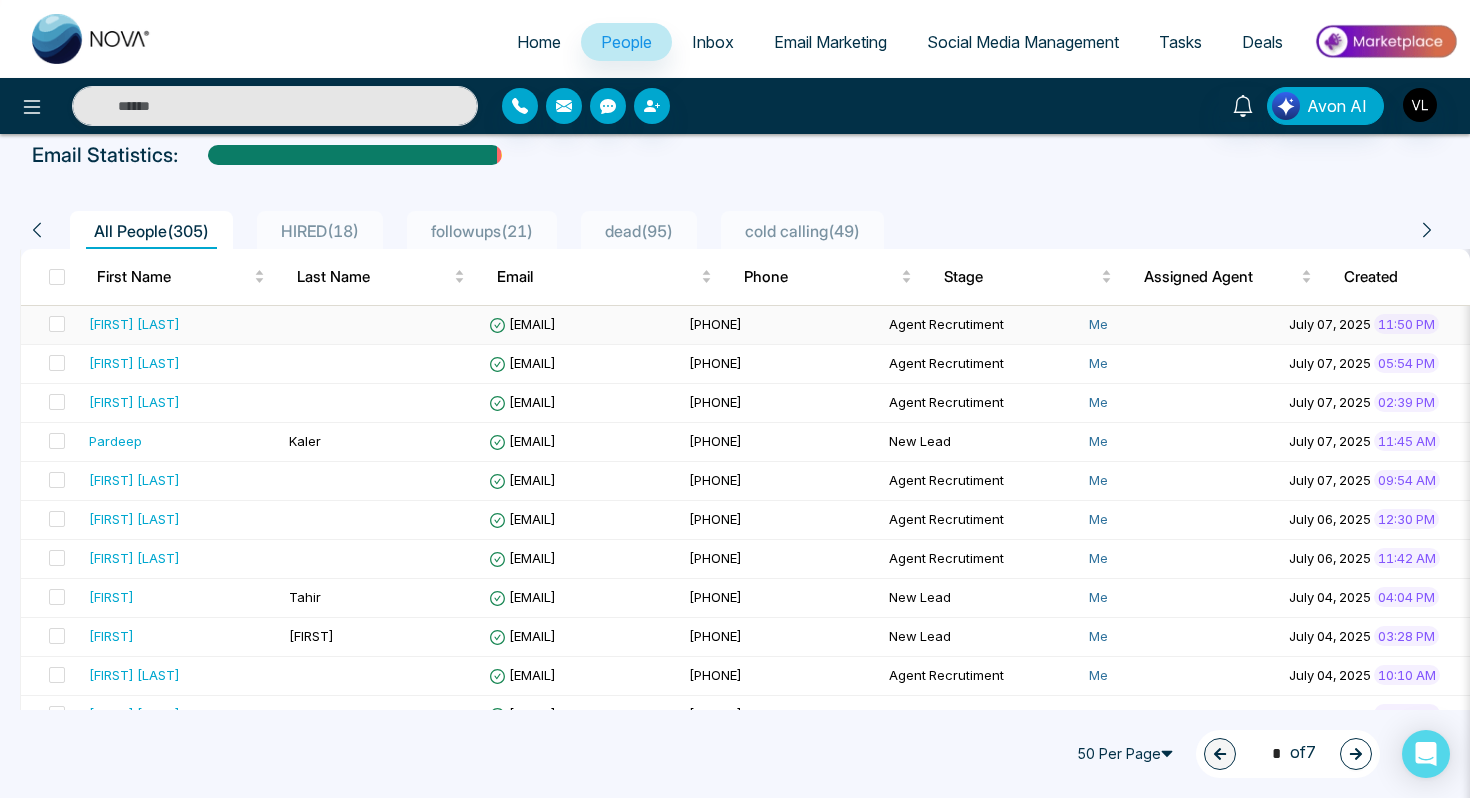 click at bounding box center [381, 325] 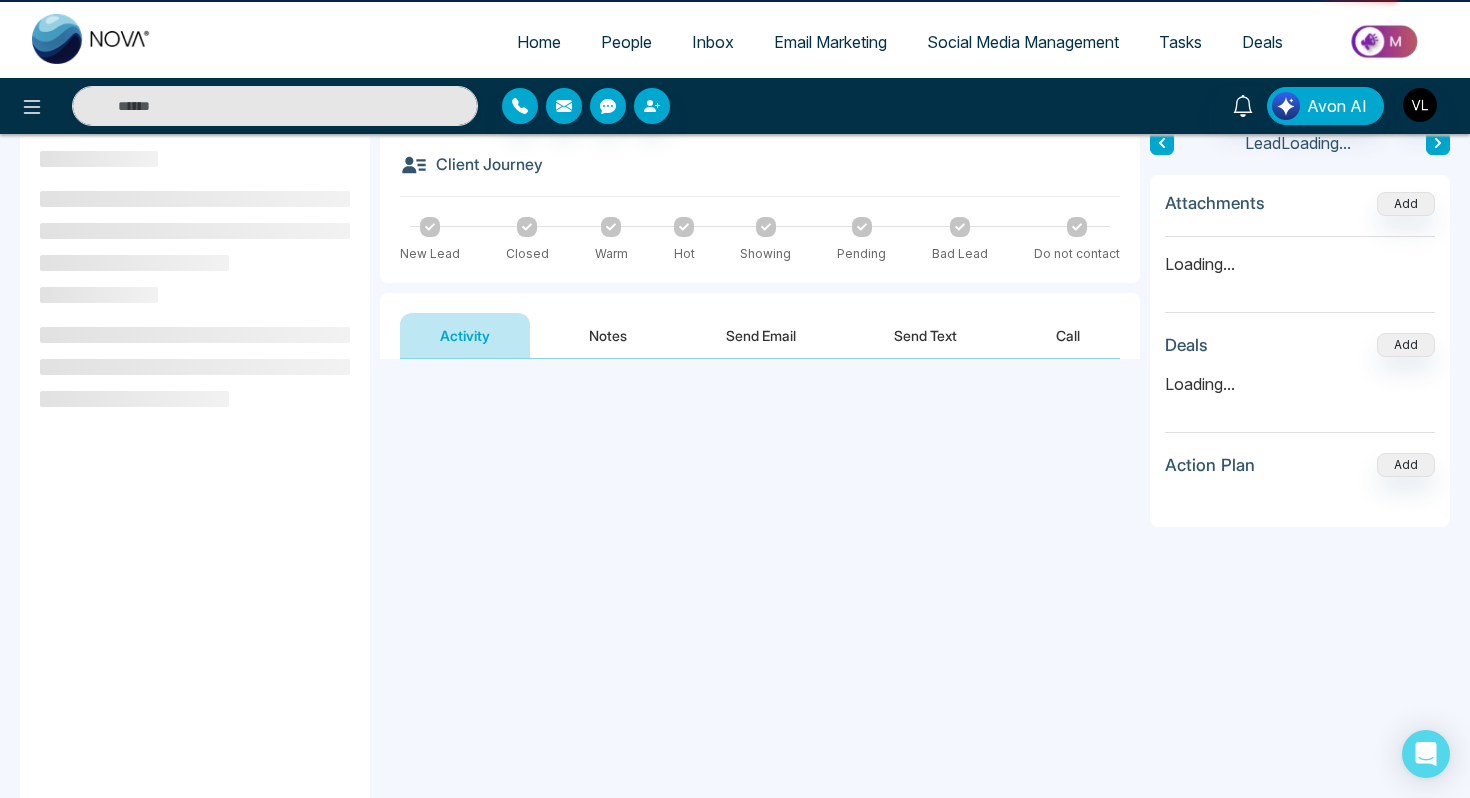 scroll, scrollTop: 0, scrollLeft: 0, axis: both 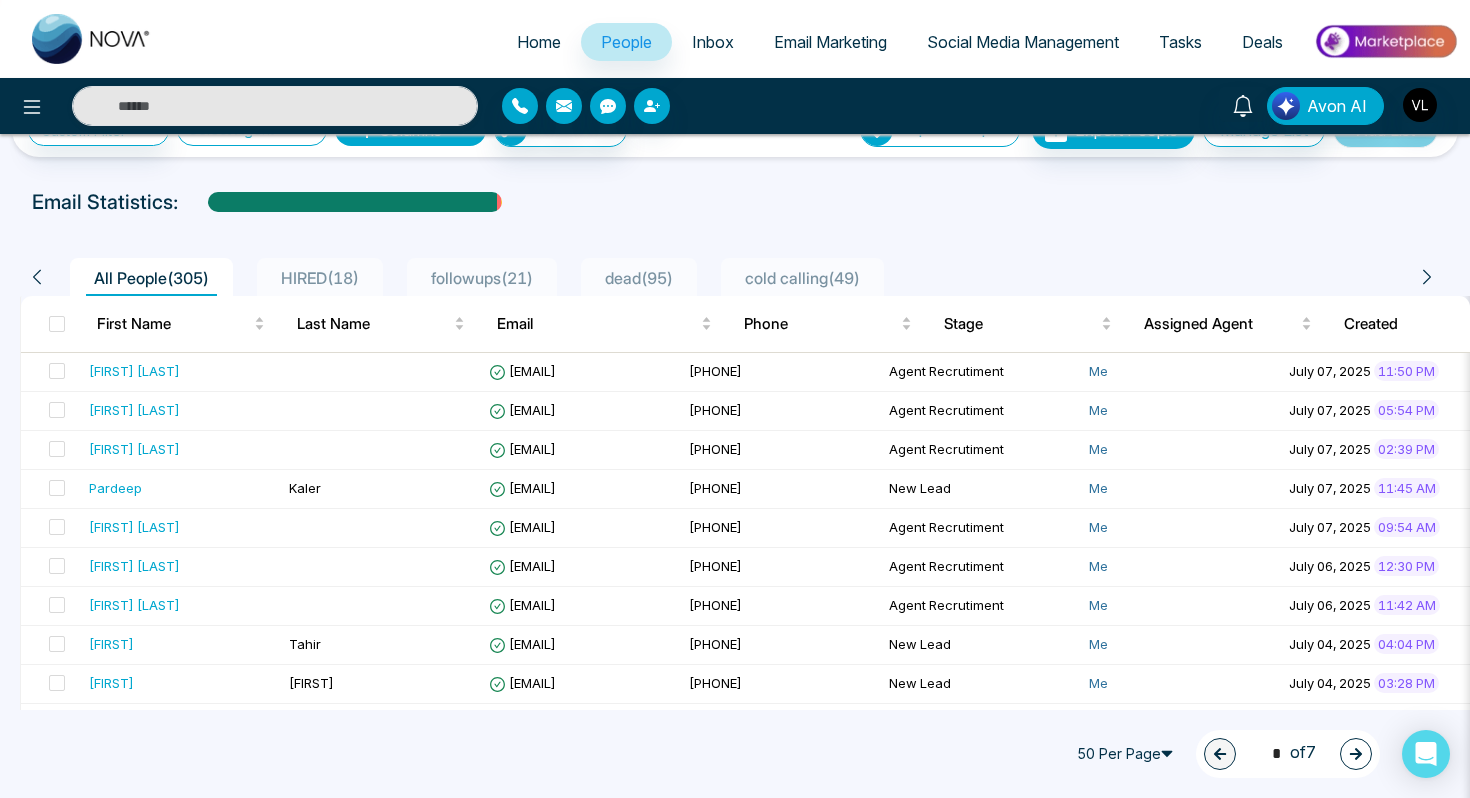 click 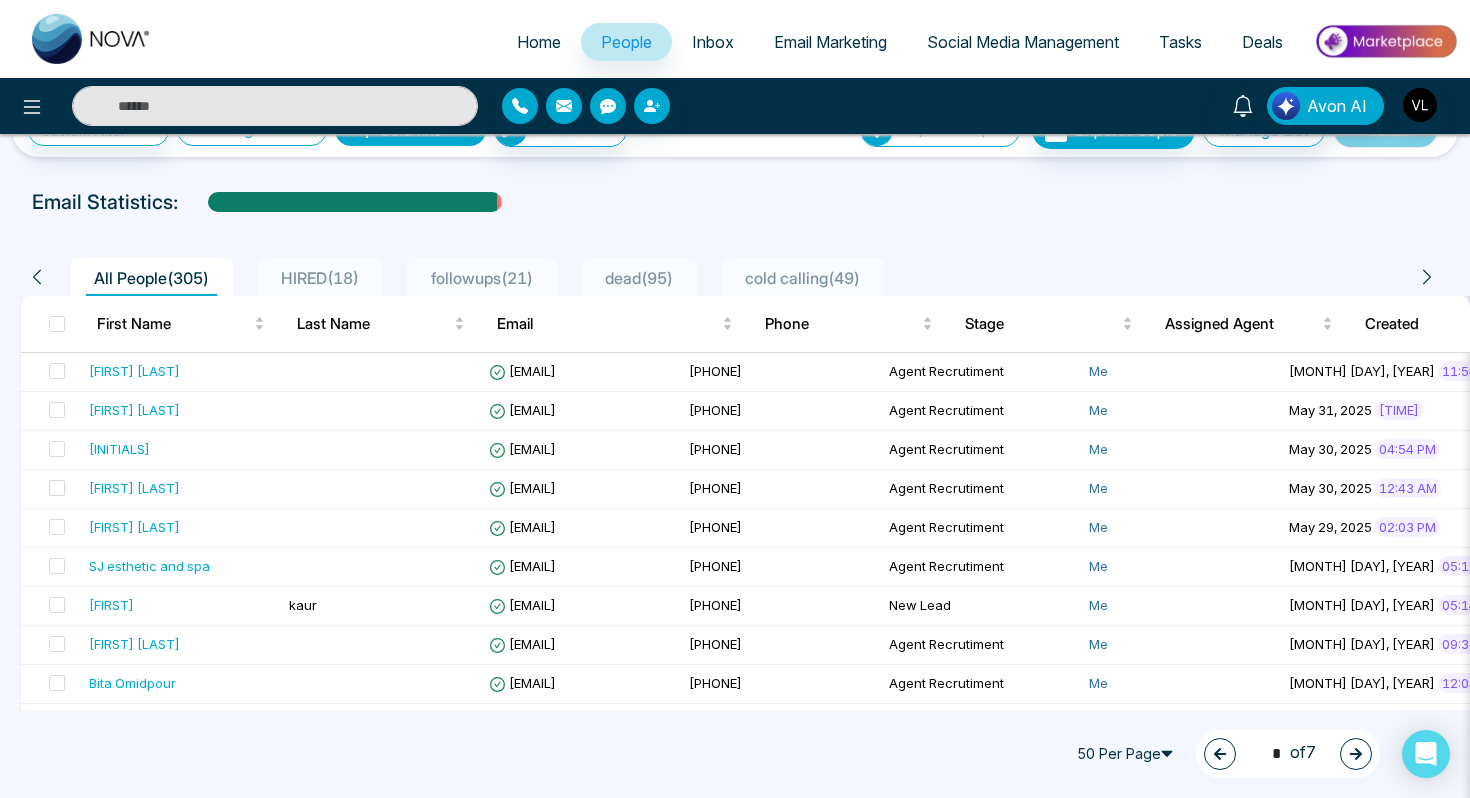 click 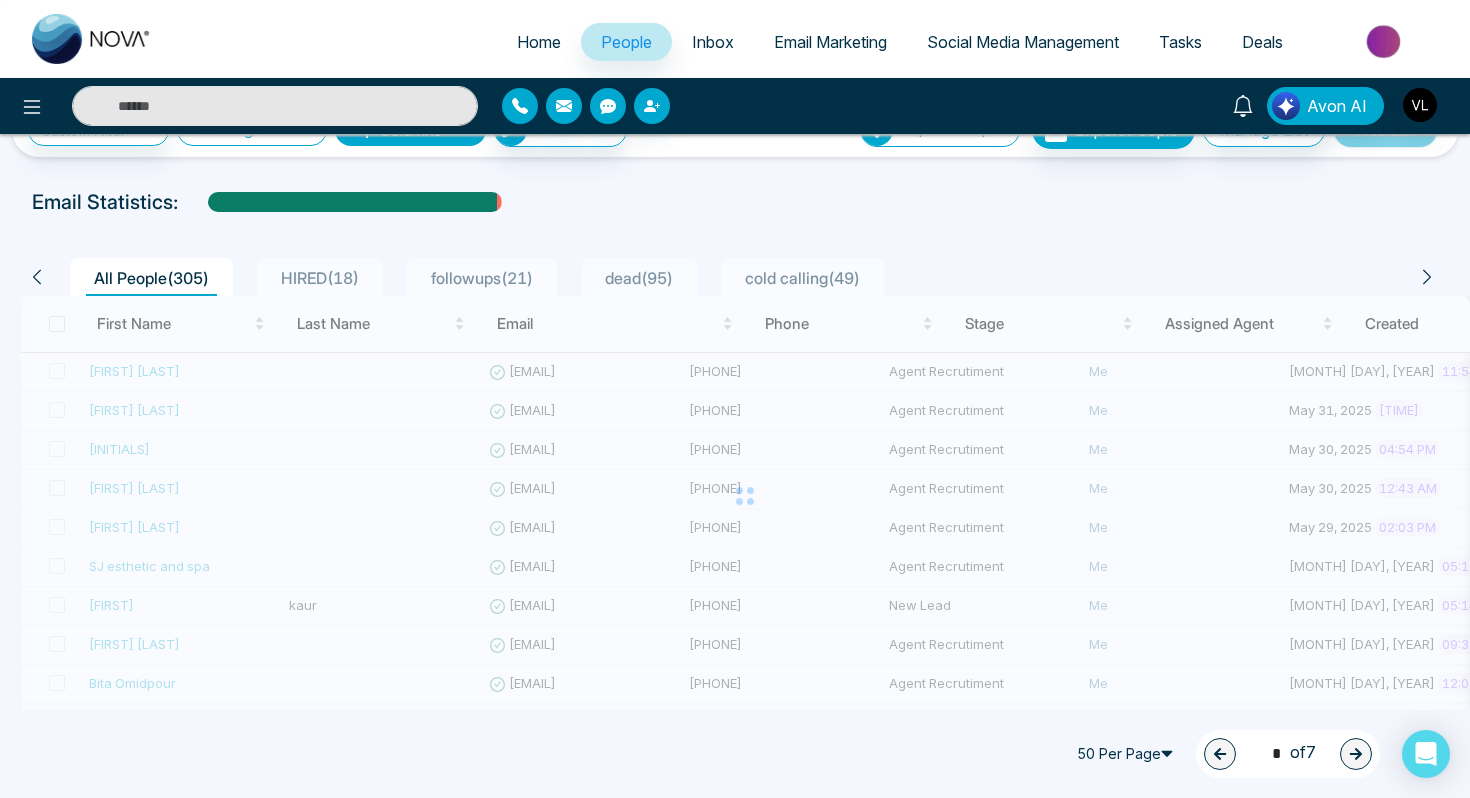 type on "*" 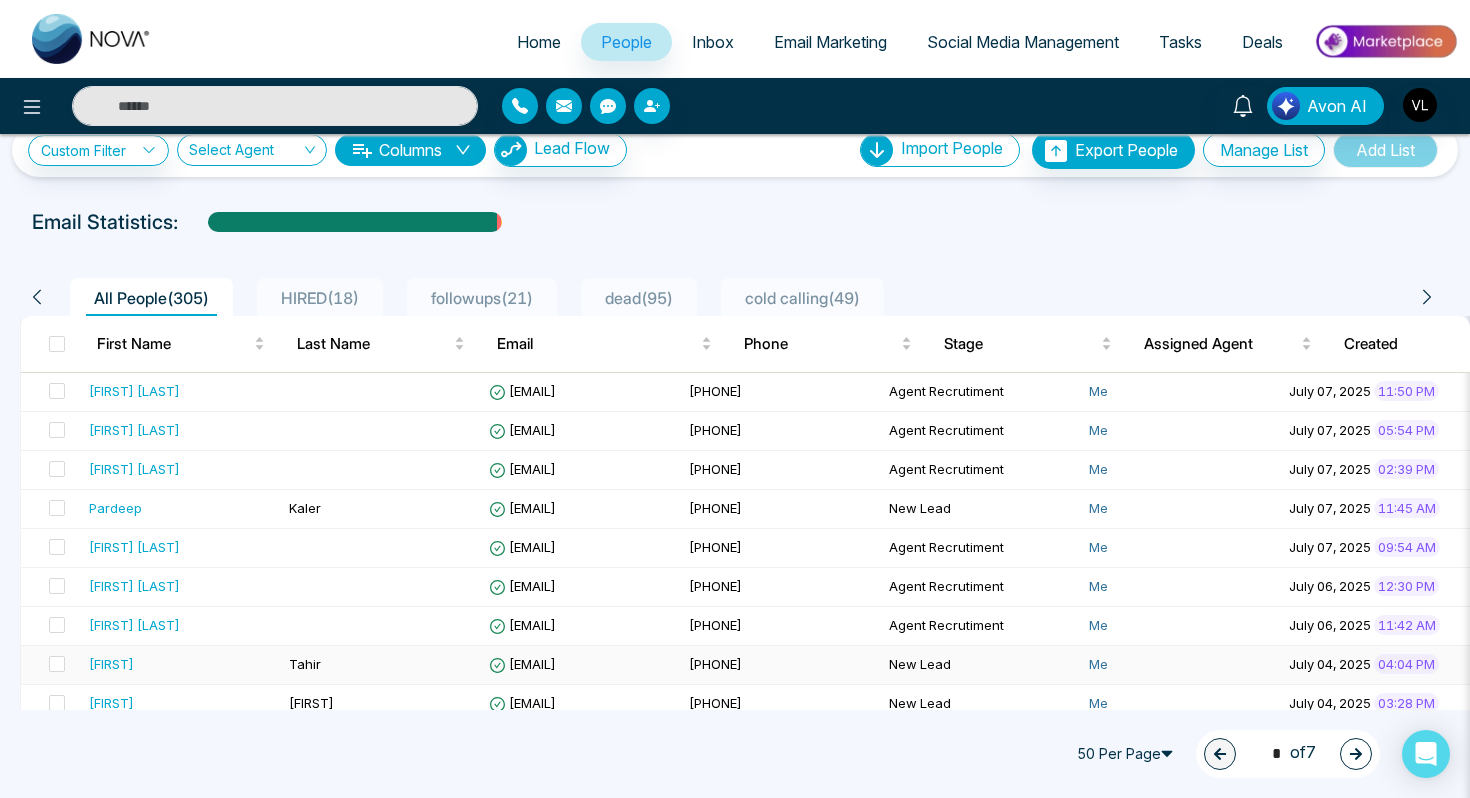 scroll, scrollTop: 0, scrollLeft: 0, axis: both 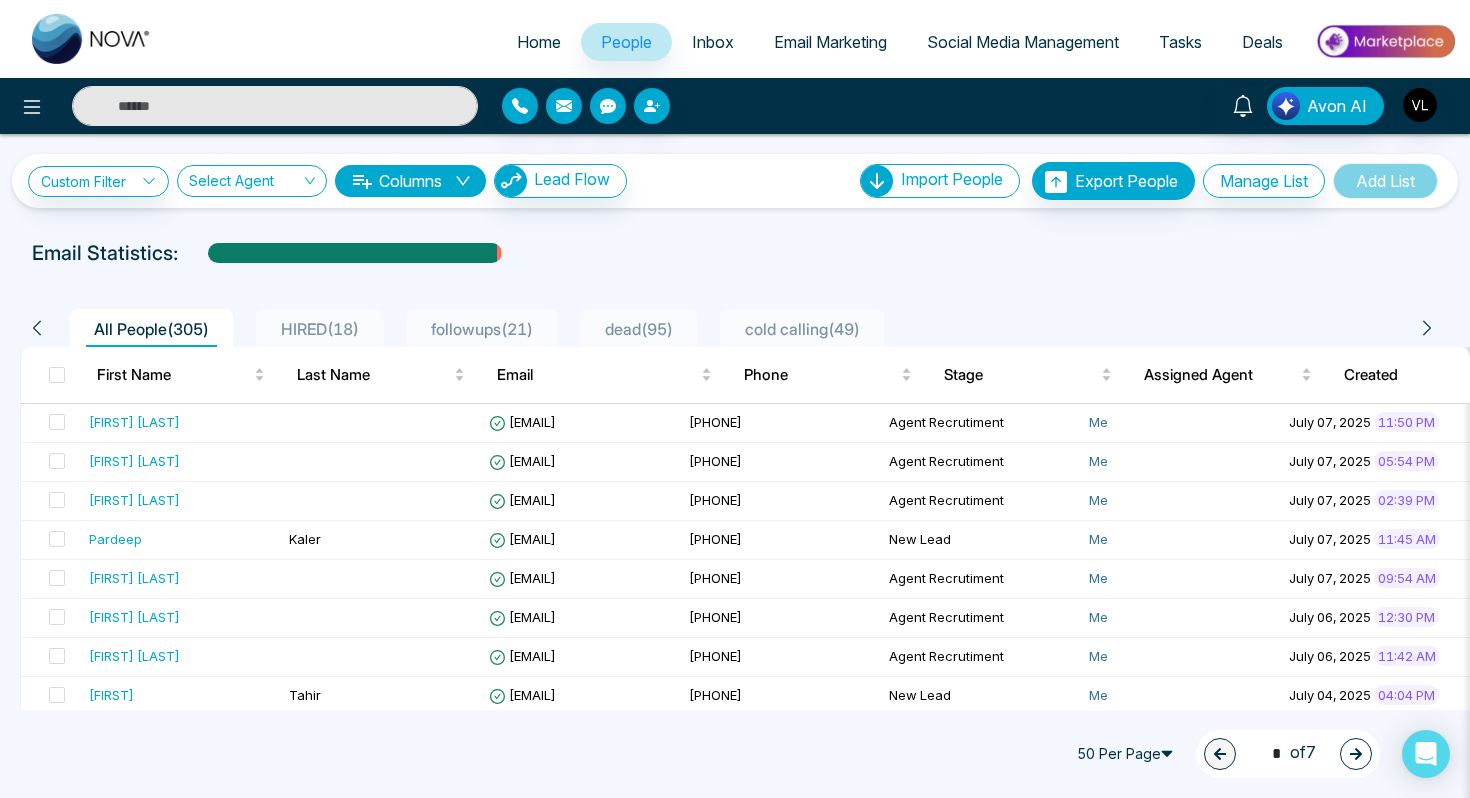 click on "Home" at bounding box center [539, 42] 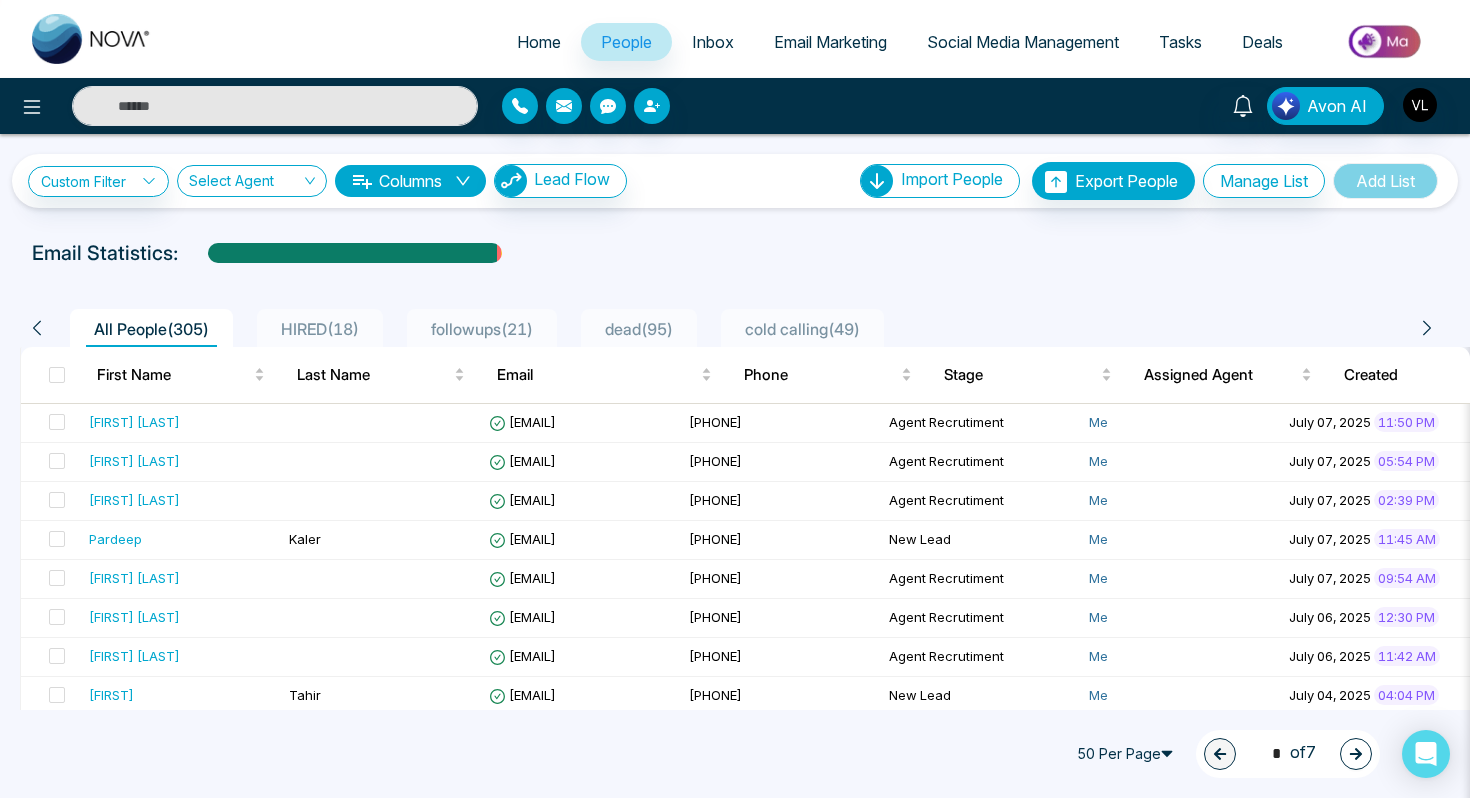 select on "*" 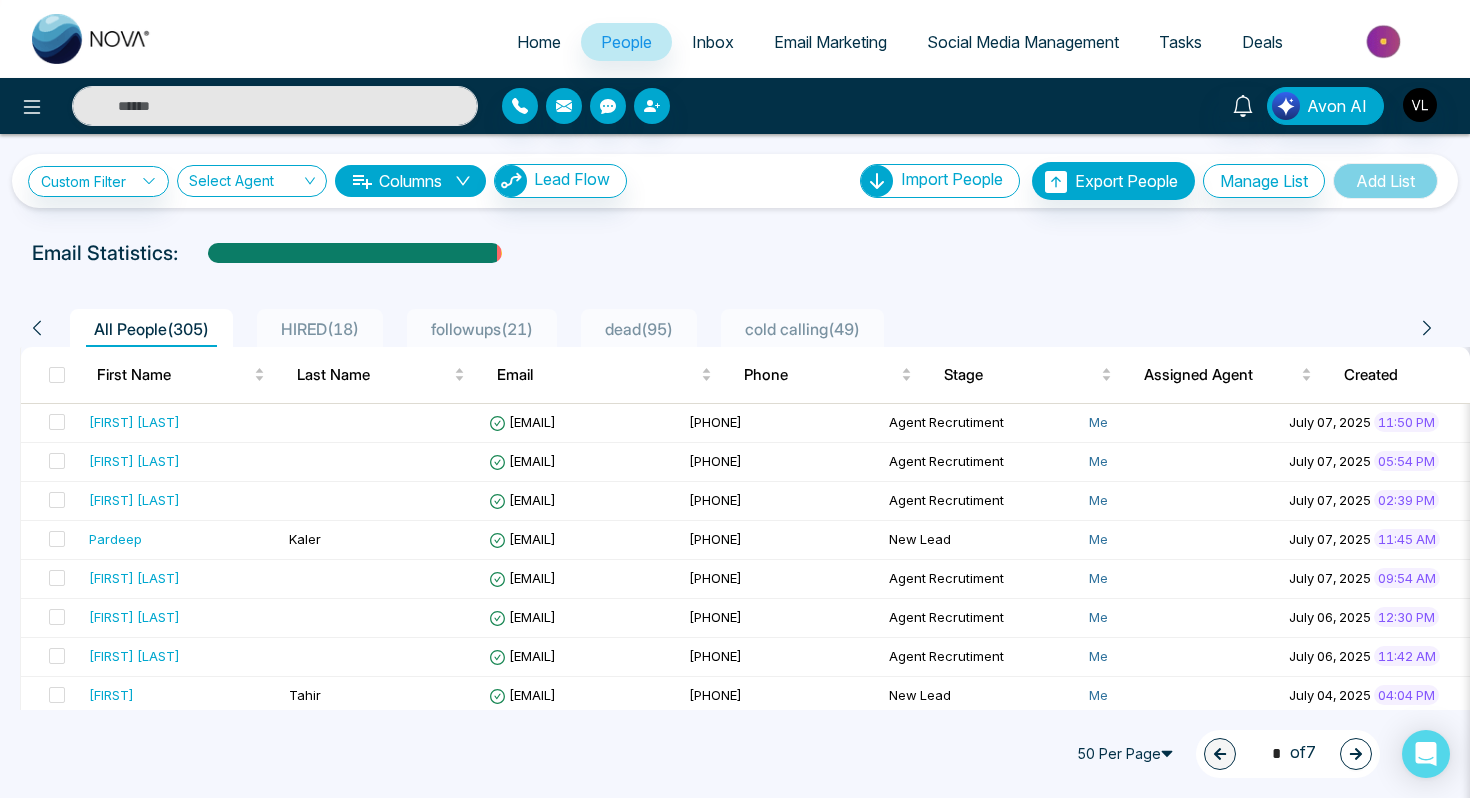 select on "*" 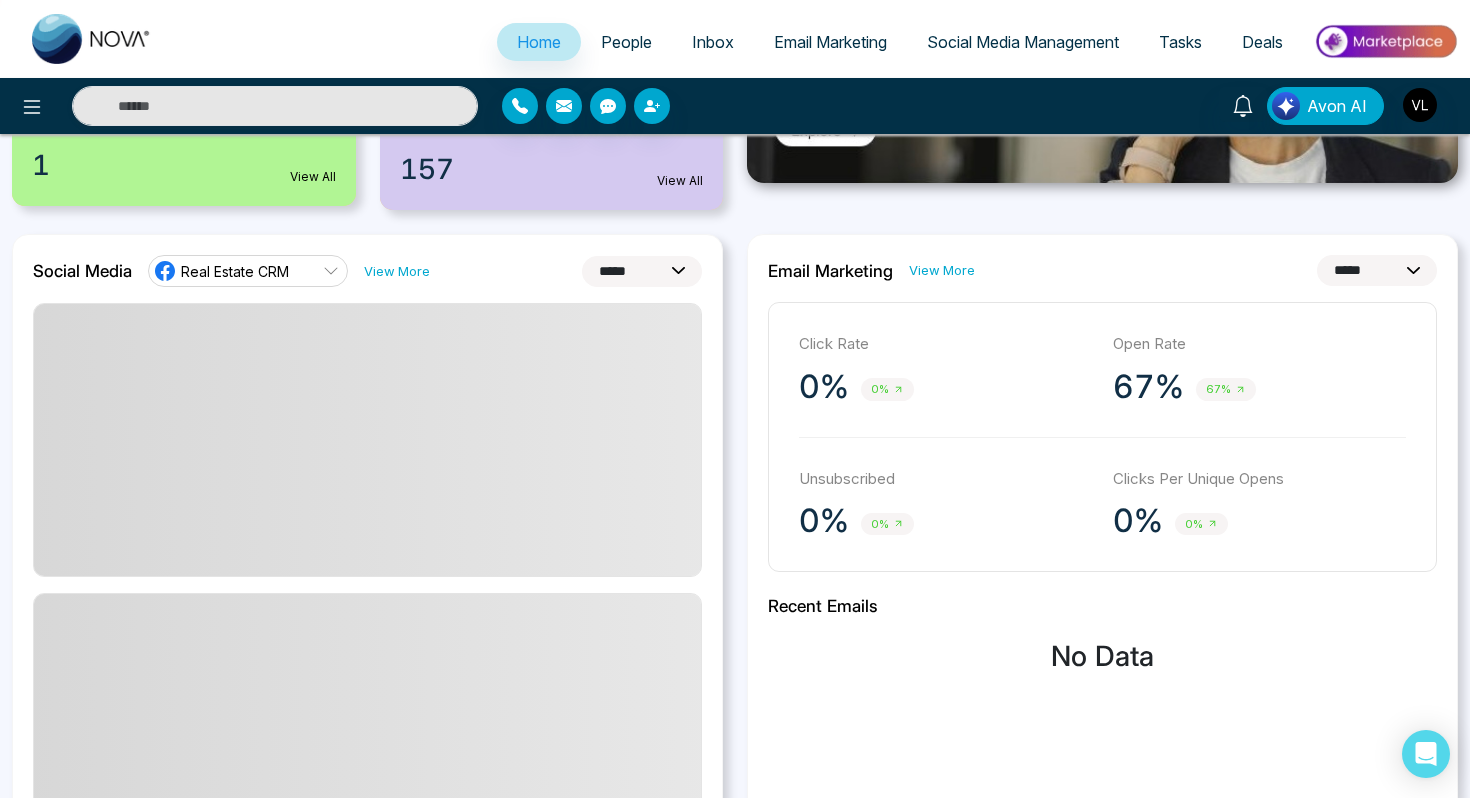 scroll, scrollTop: 476, scrollLeft: 0, axis: vertical 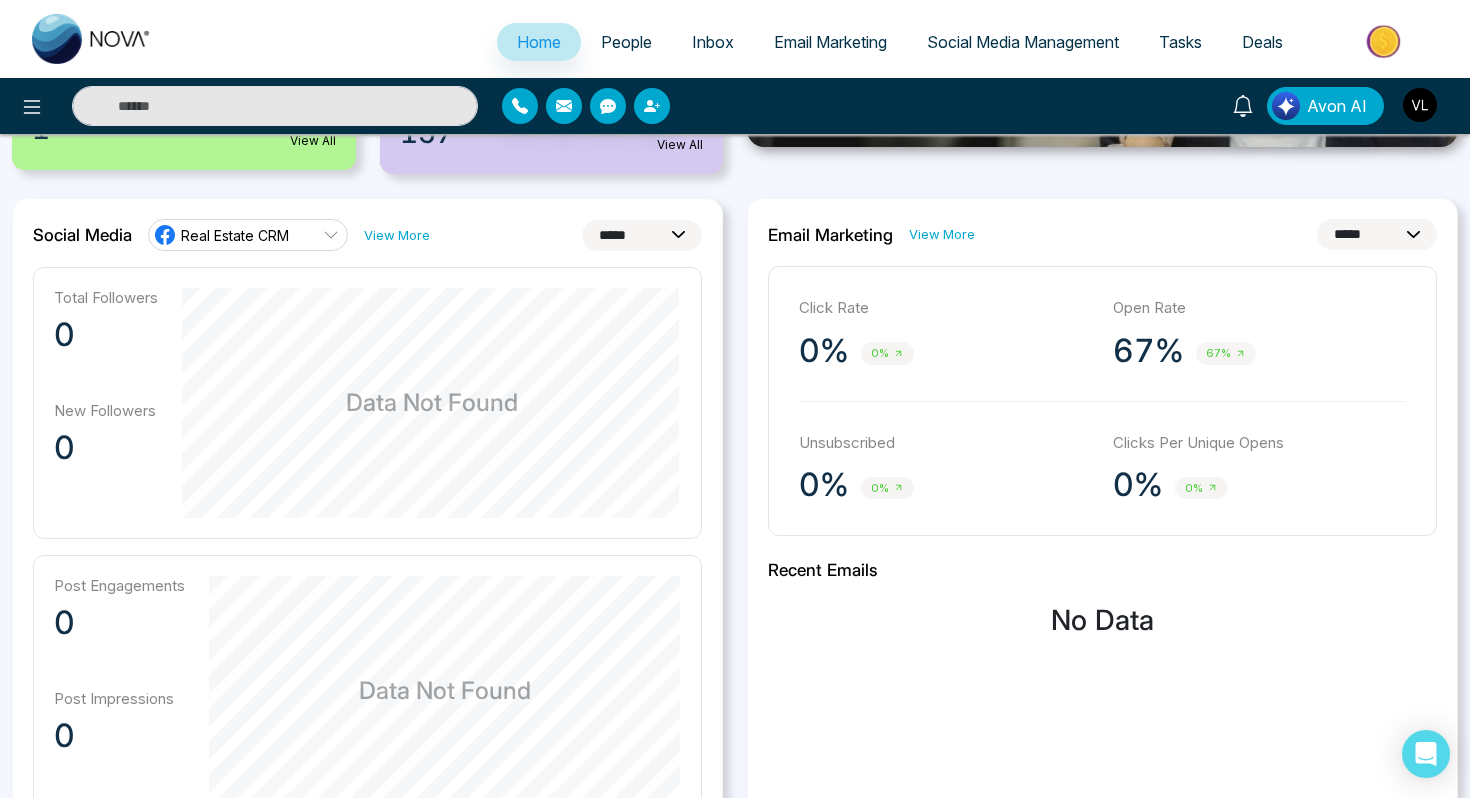 click on "People" at bounding box center (626, 42) 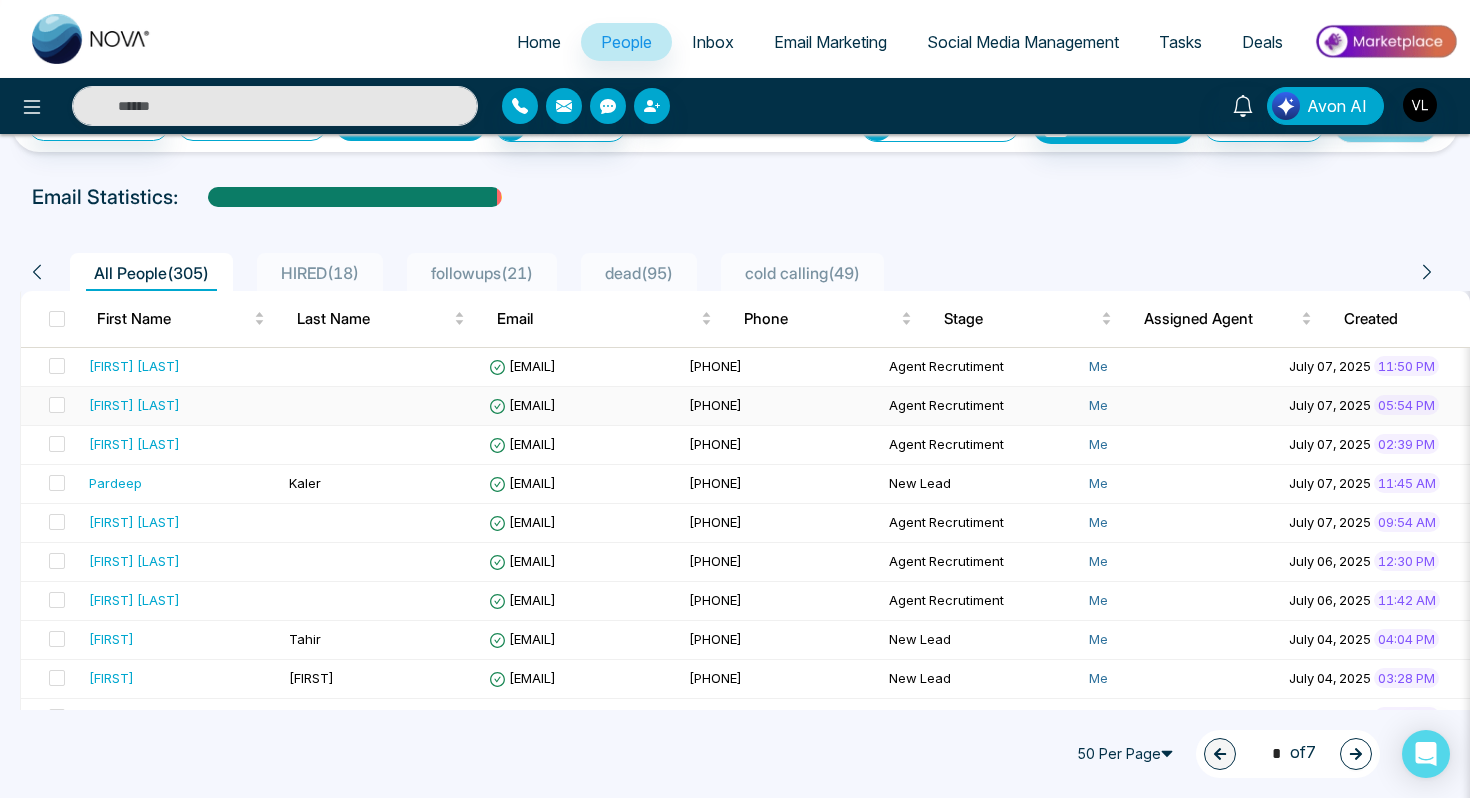 scroll, scrollTop: 58, scrollLeft: 0, axis: vertical 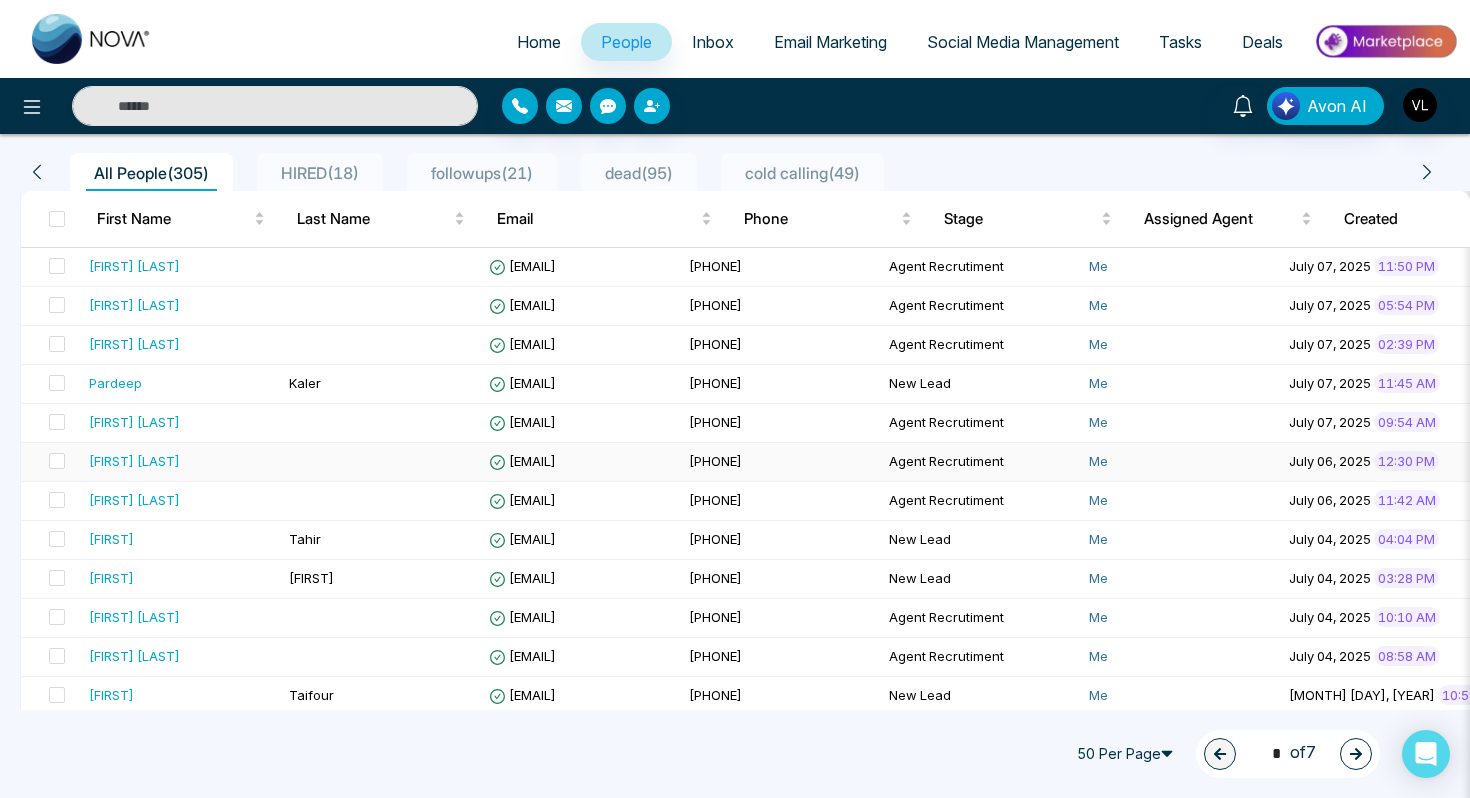 click at bounding box center (381, 462) 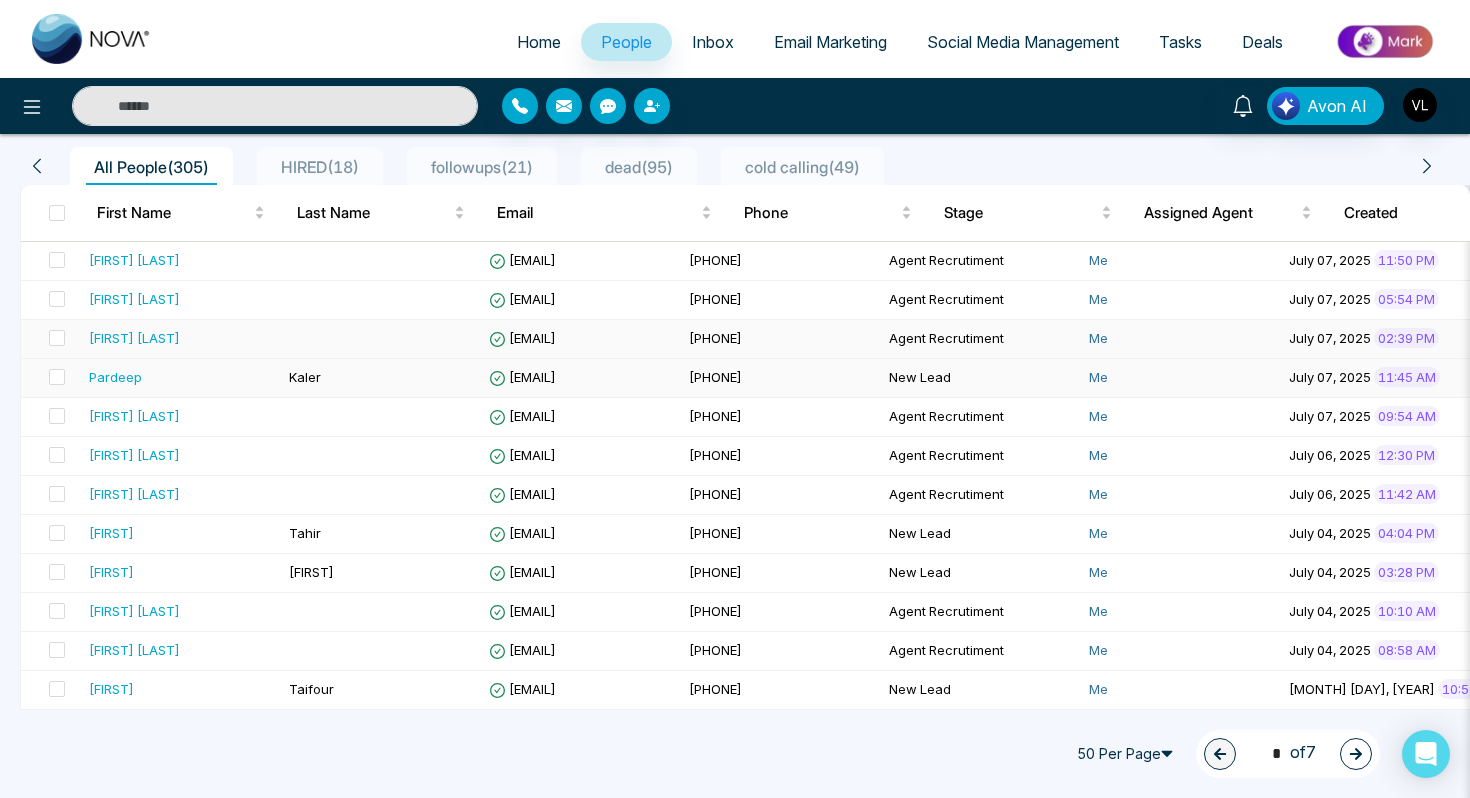 scroll, scrollTop: 156, scrollLeft: 0, axis: vertical 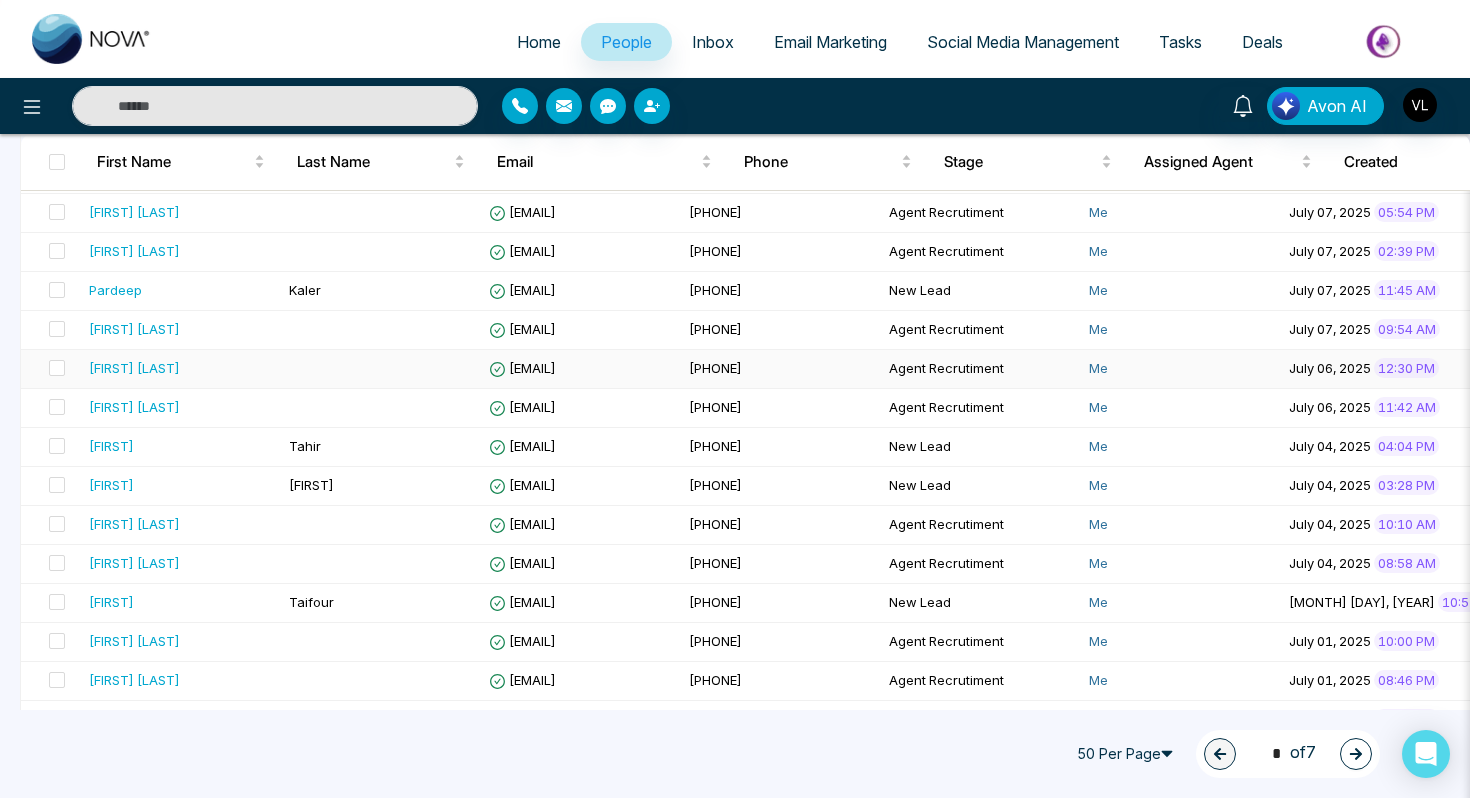 click on "[EMAIL]" at bounding box center [522, 368] 